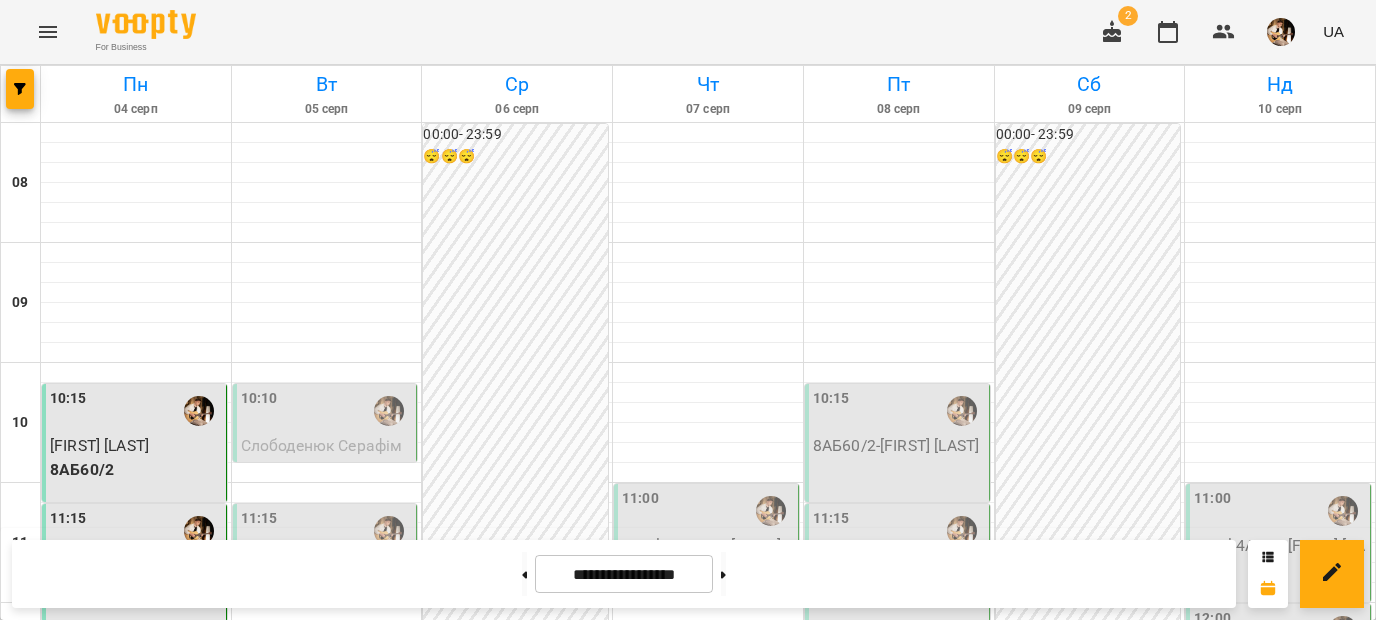 scroll, scrollTop: 0, scrollLeft: 0, axis: both 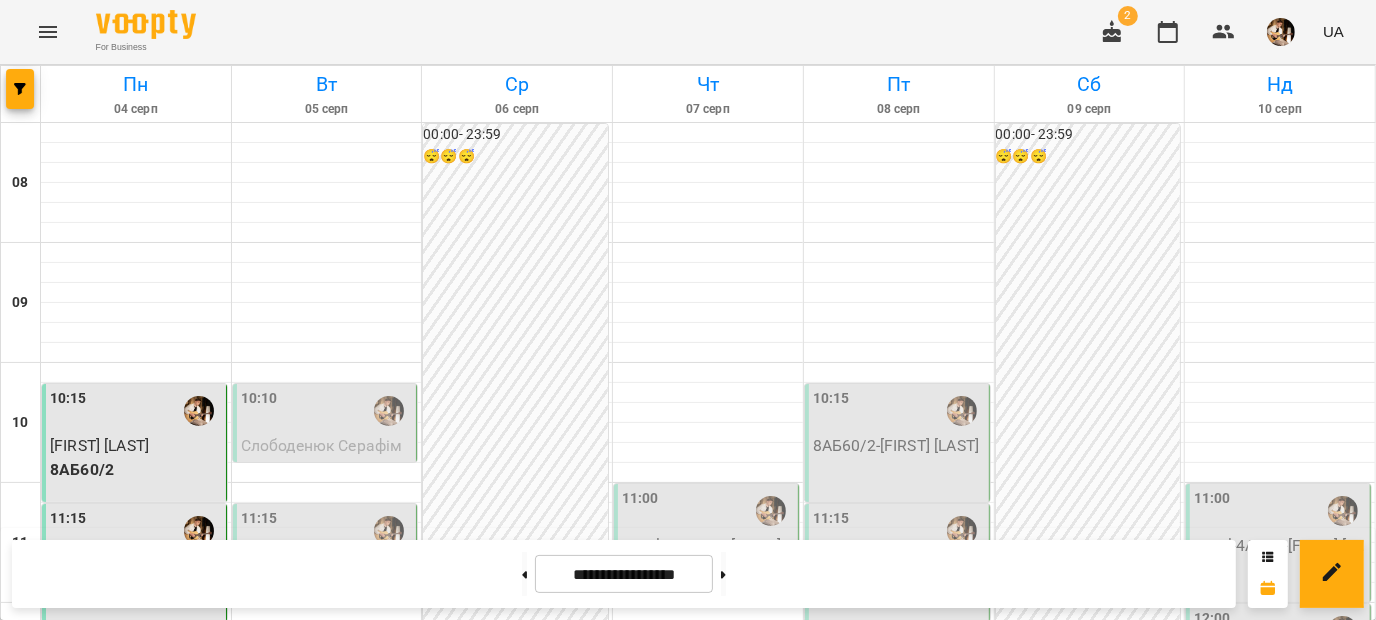 click on "Знижка-8АБ45/2 - Степан Бадивський" at bounding box center [327, 577] 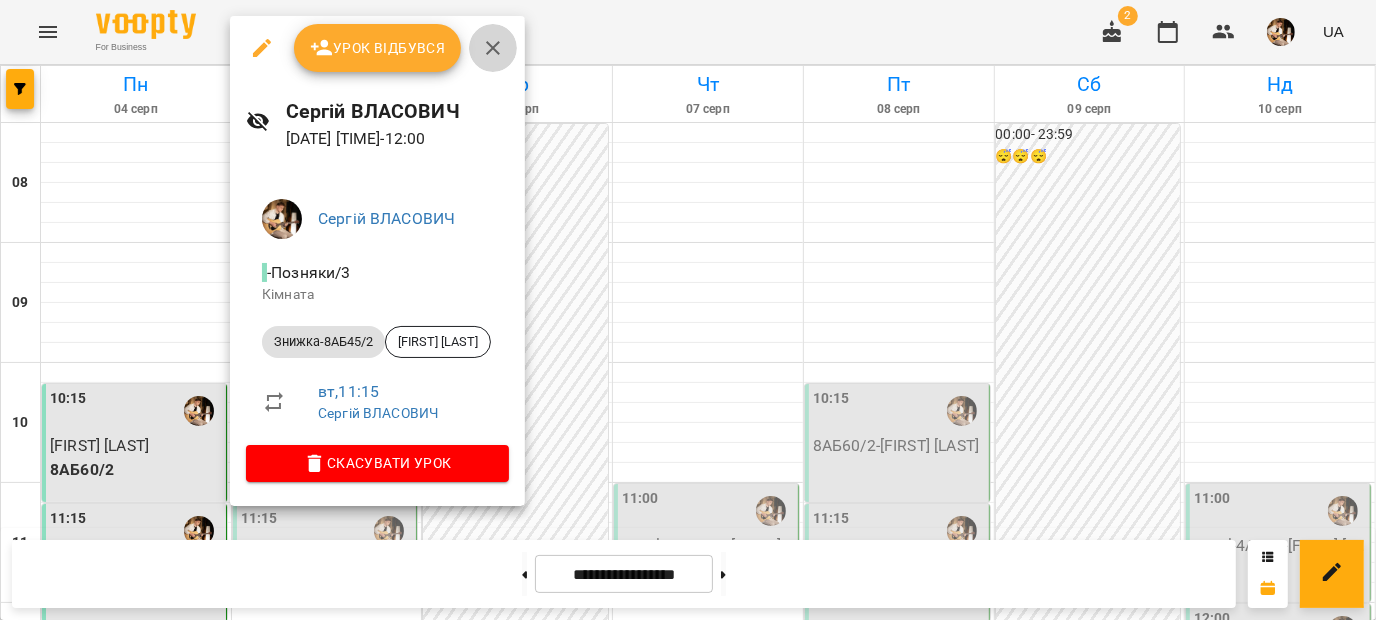 click at bounding box center [493, 48] 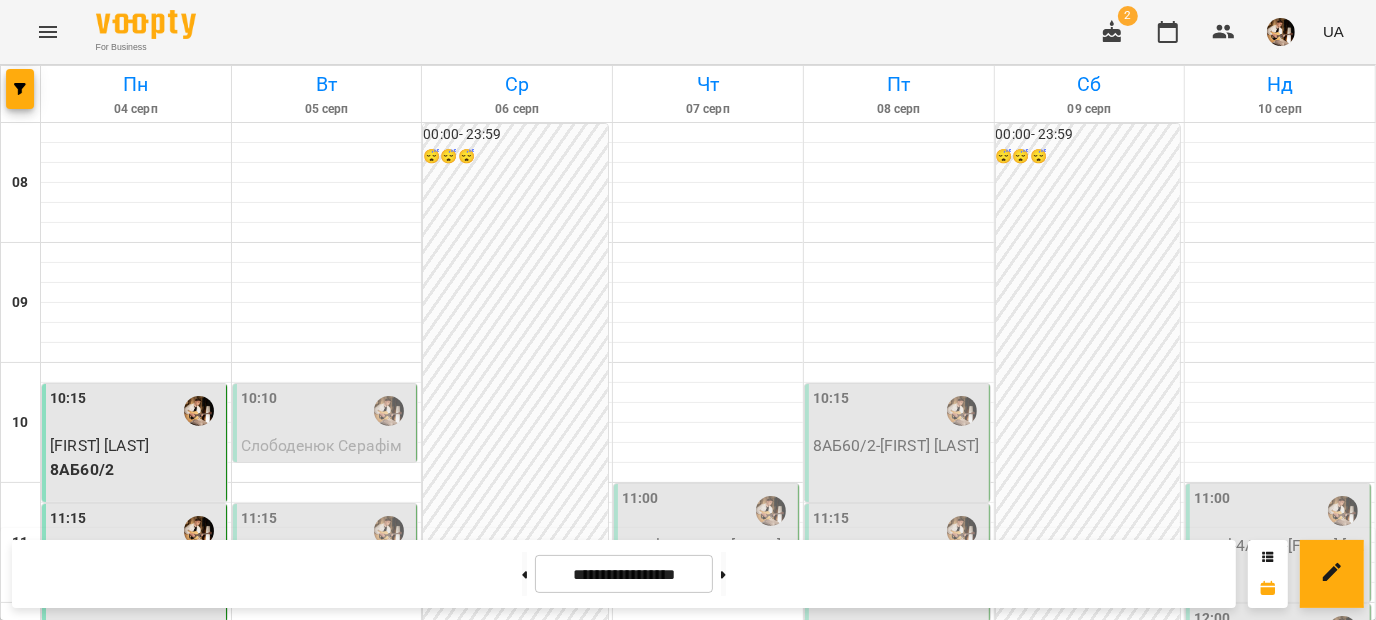 scroll, scrollTop: 263, scrollLeft: 0, axis: vertical 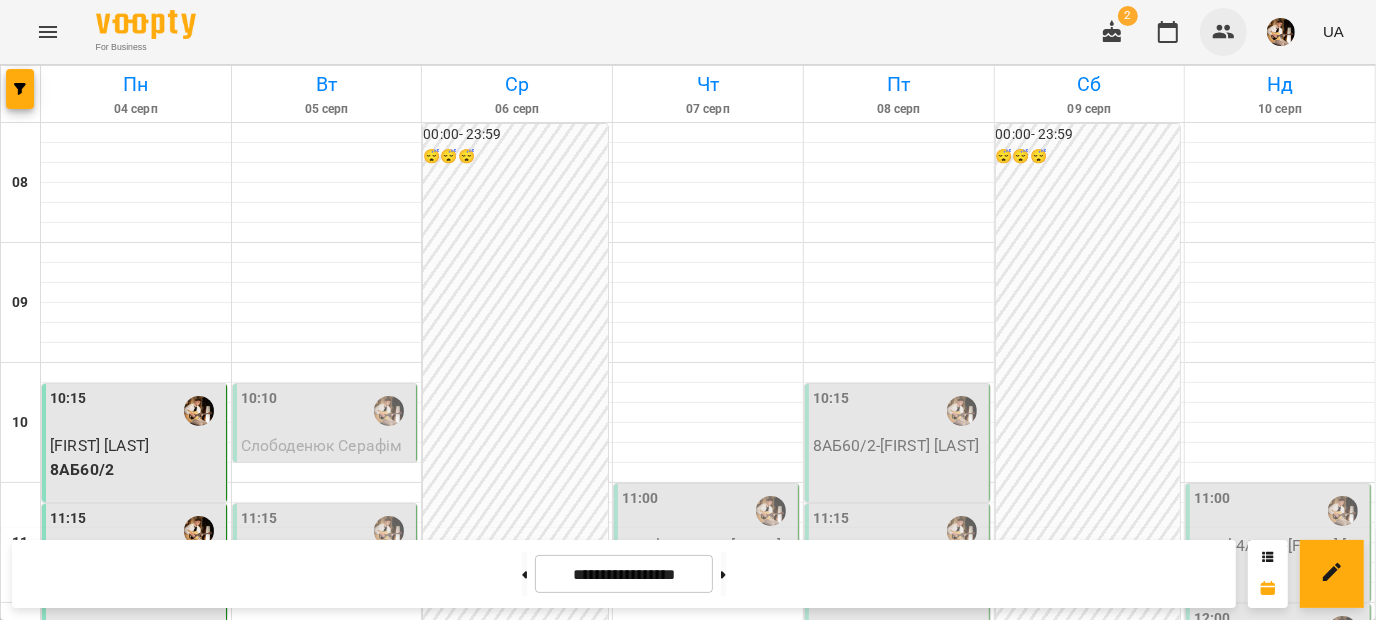 click 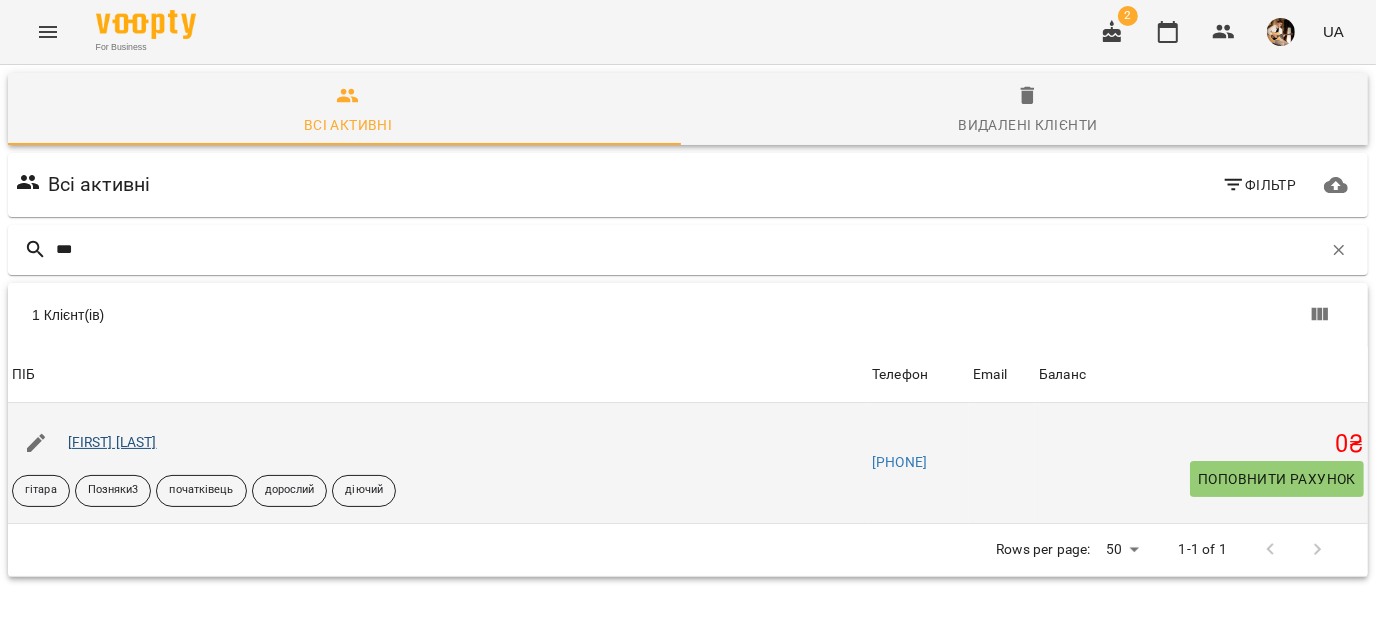 type on "***" 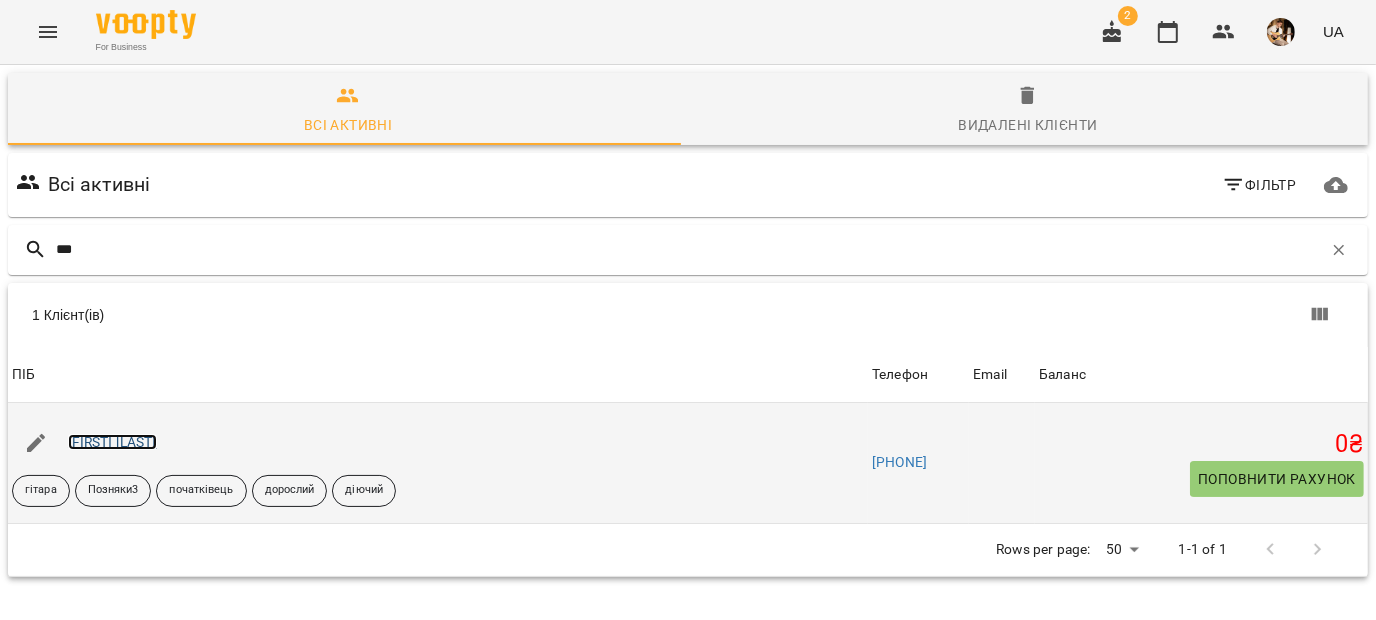 click on "[LAST] [FIRST]" at bounding box center [112, 442] 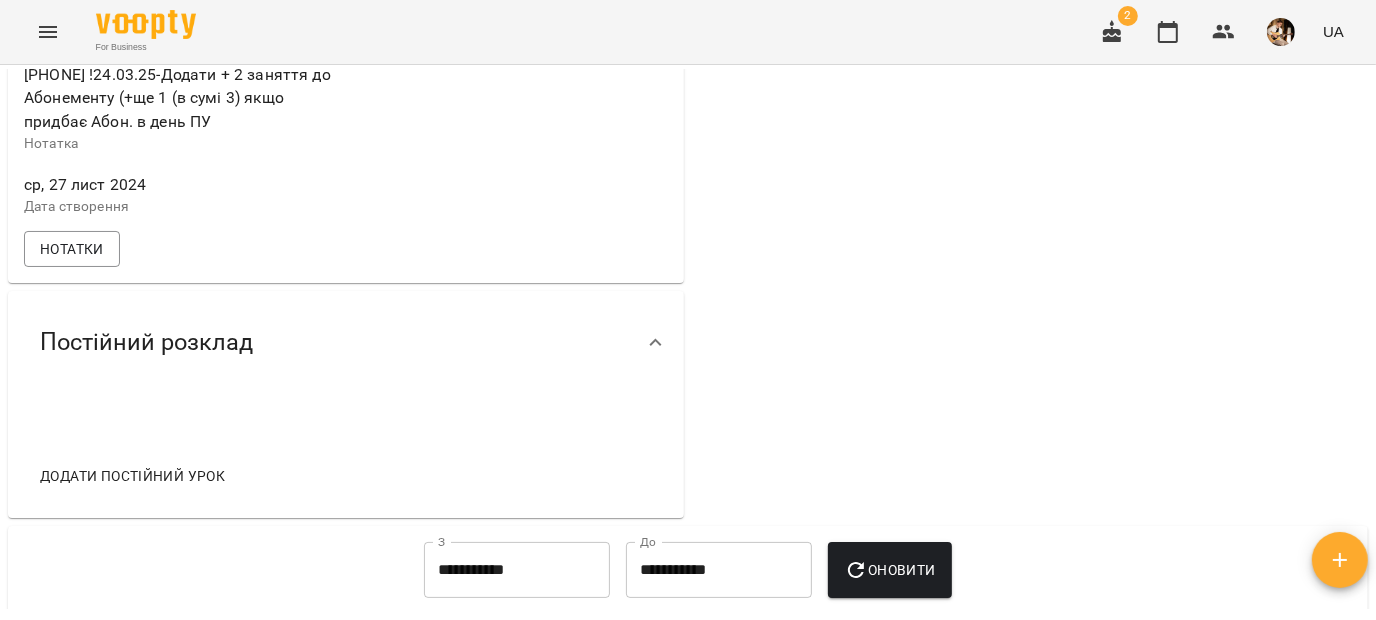 scroll, scrollTop: 863, scrollLeft: 0, axis: vertical 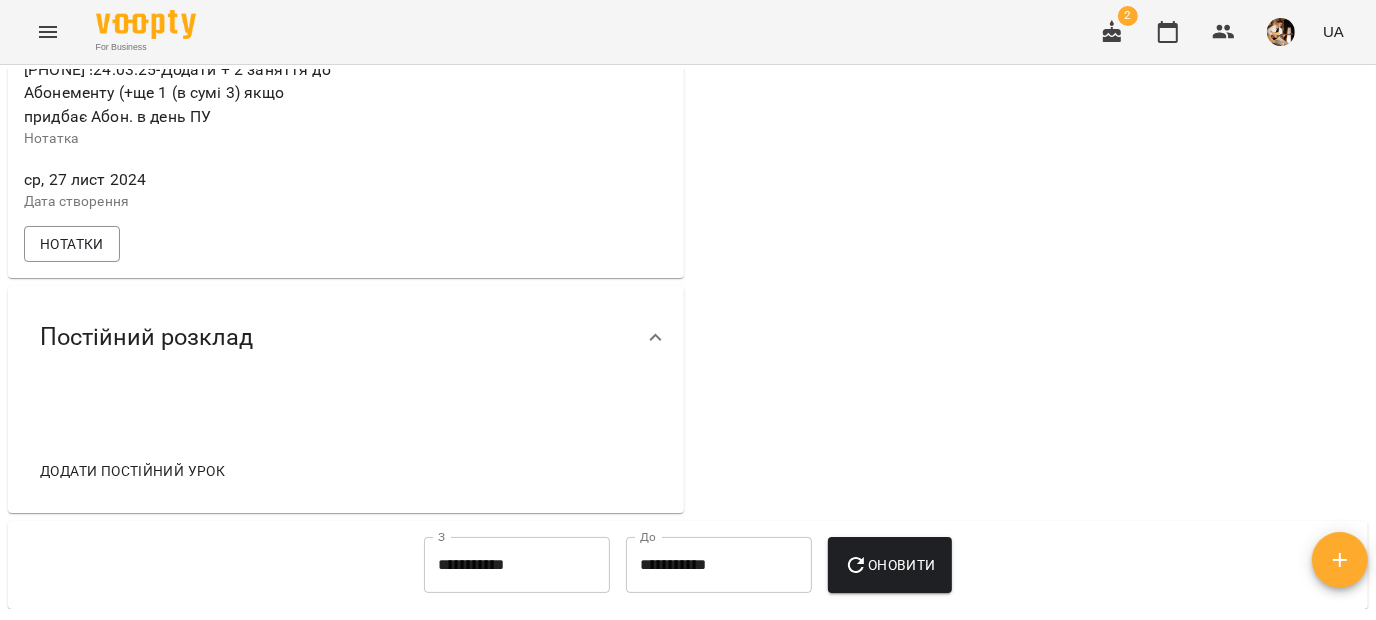 click on "Нотатки" at bounding box center (346, 244) 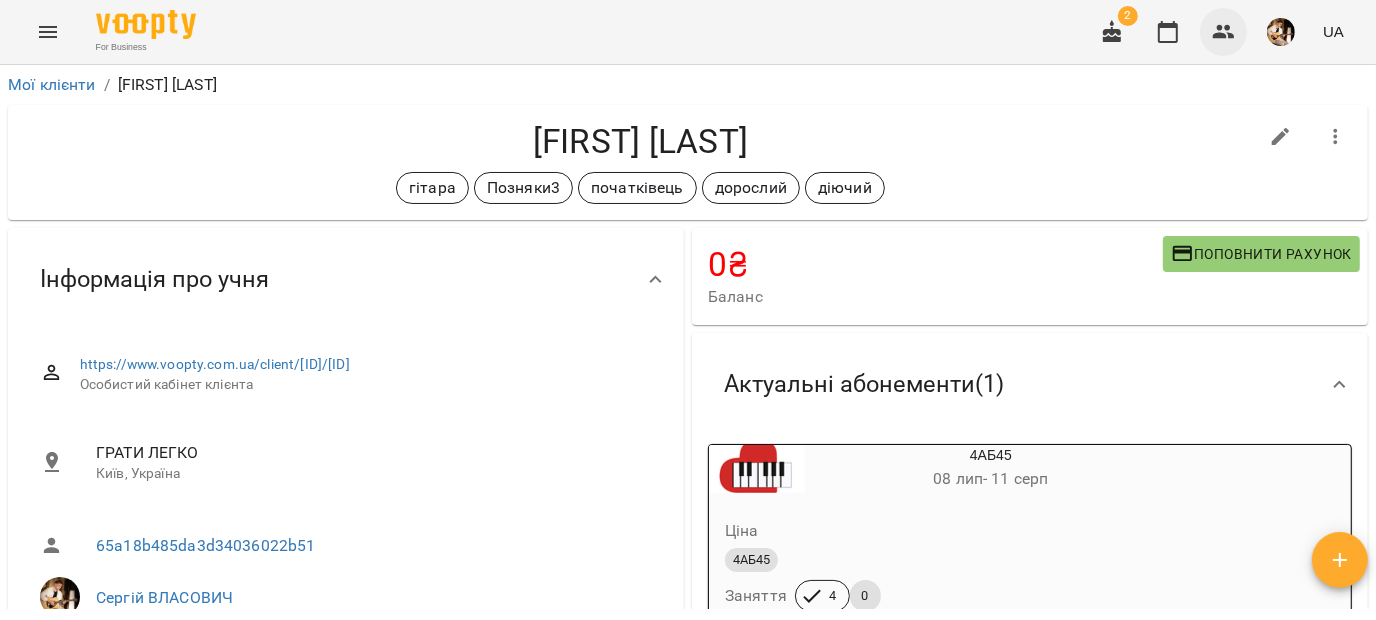 click 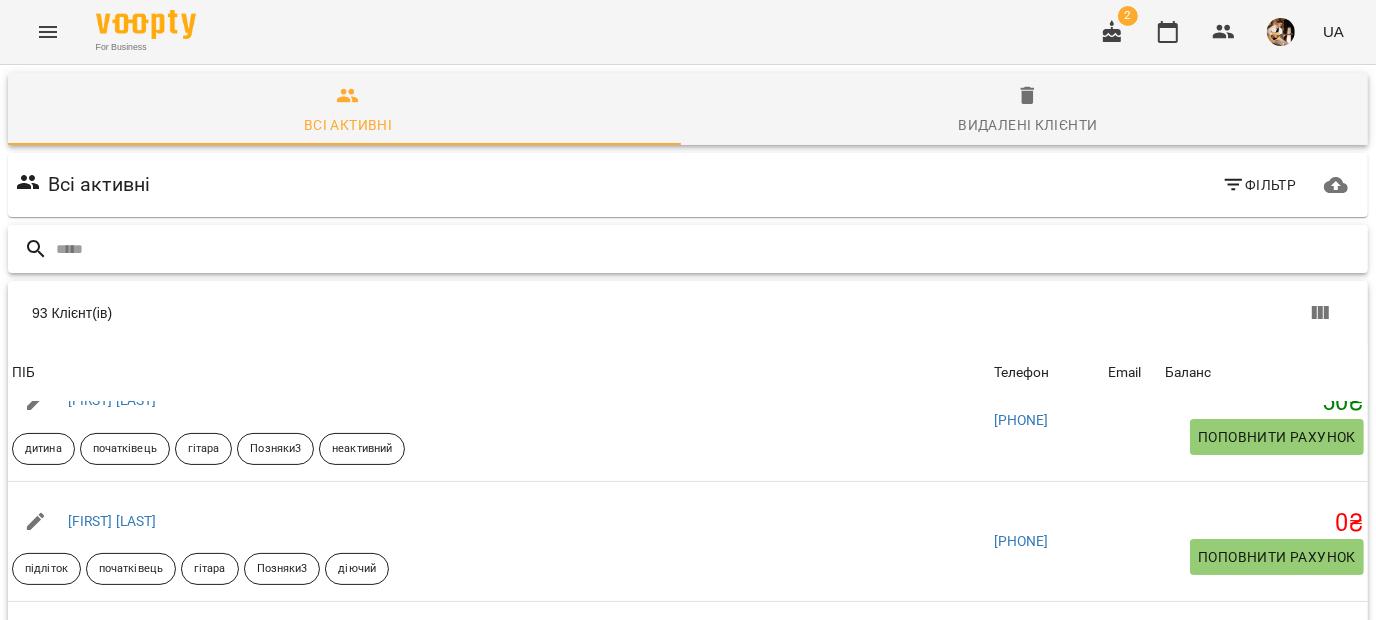 scroll, scrollTop: 0, scrollLeft: 0, axis: both 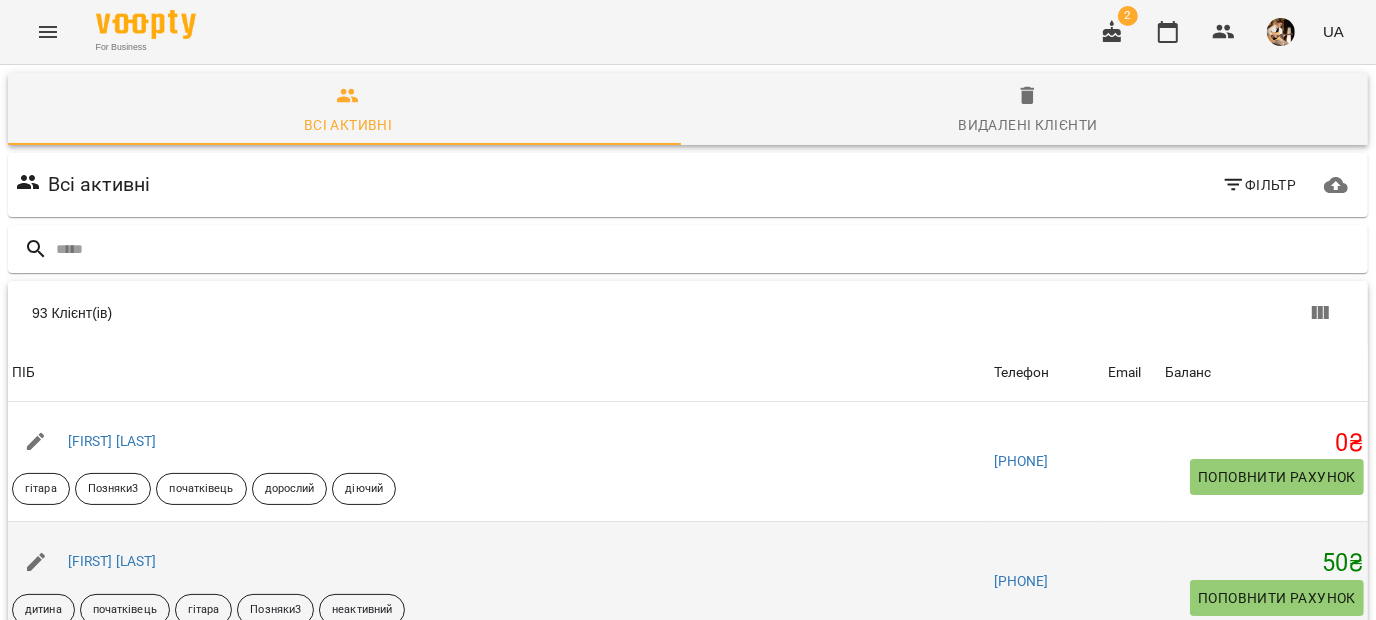click 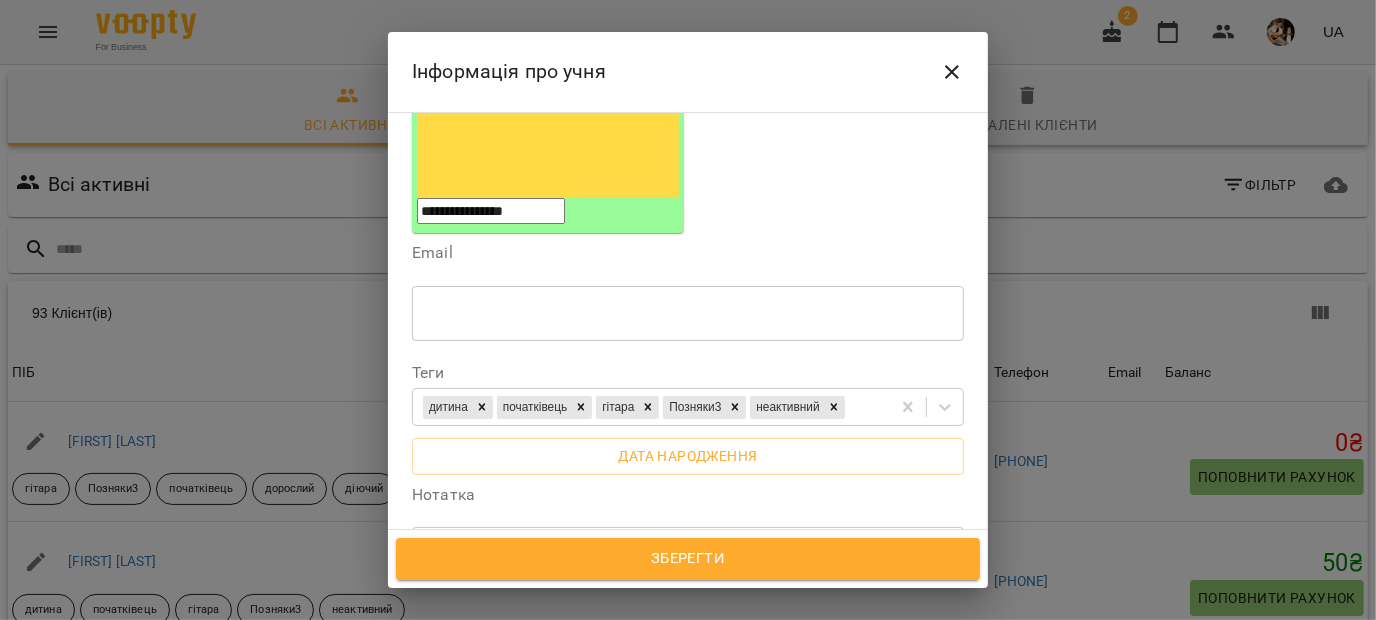 scroll, scrollTop: 358, scrollLeft: 0, axis: vertical 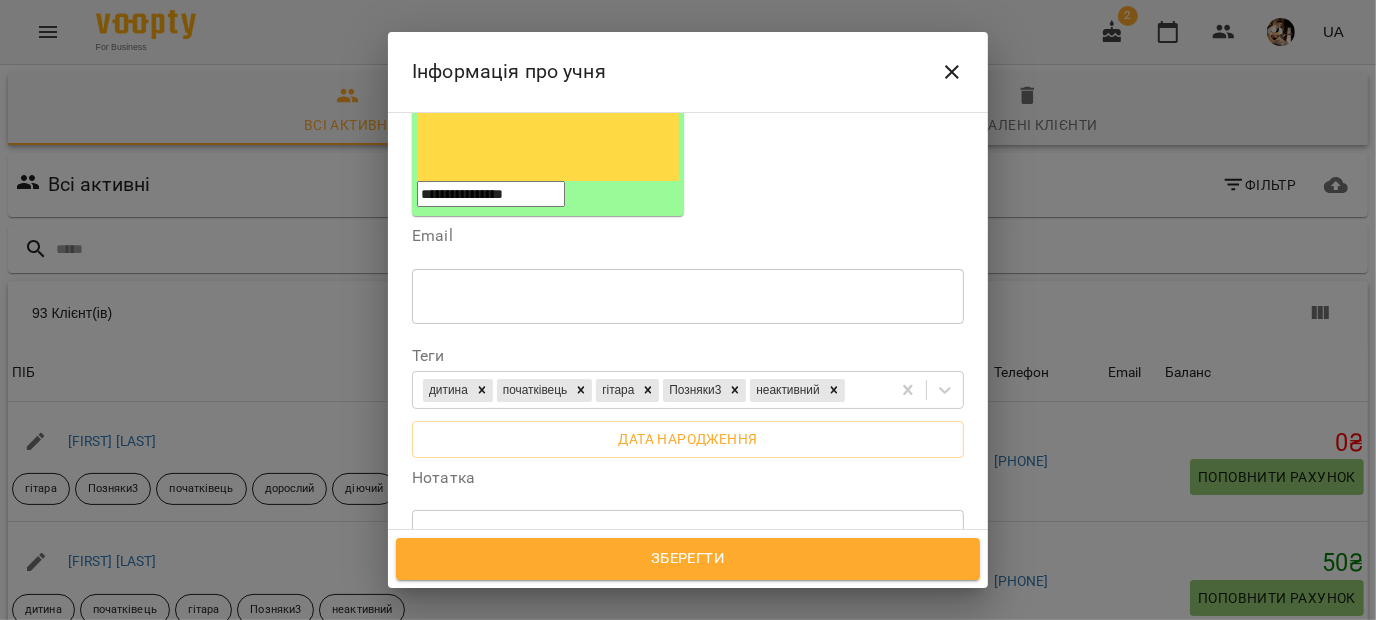 click on "**********" at bounding box center (680, 537) 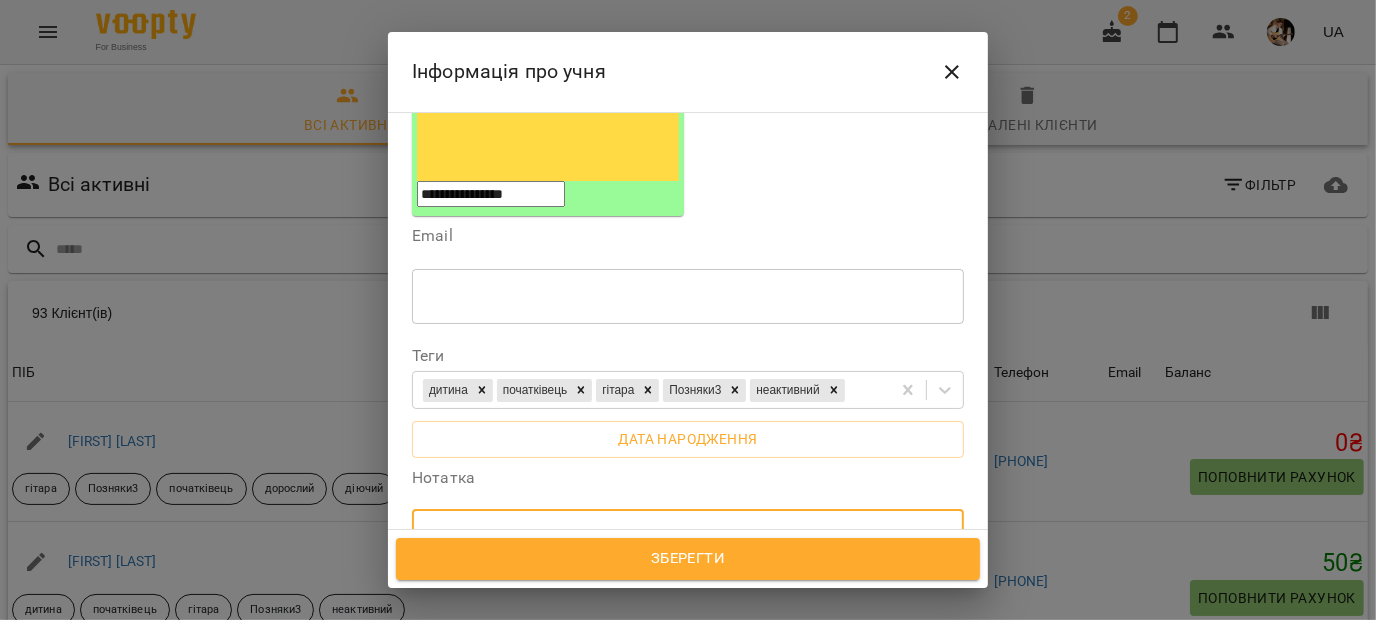 scroll, scrollTop: 522, scrollLeft: 0, axis: vertical 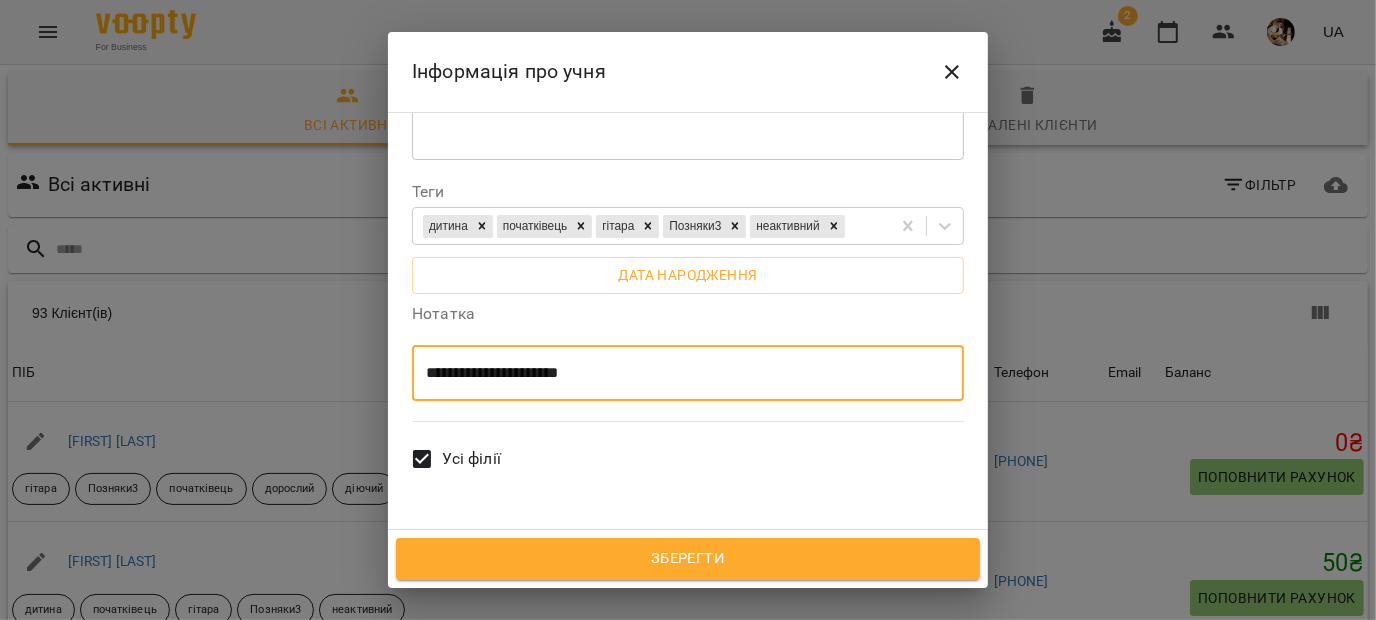 type on "**********" 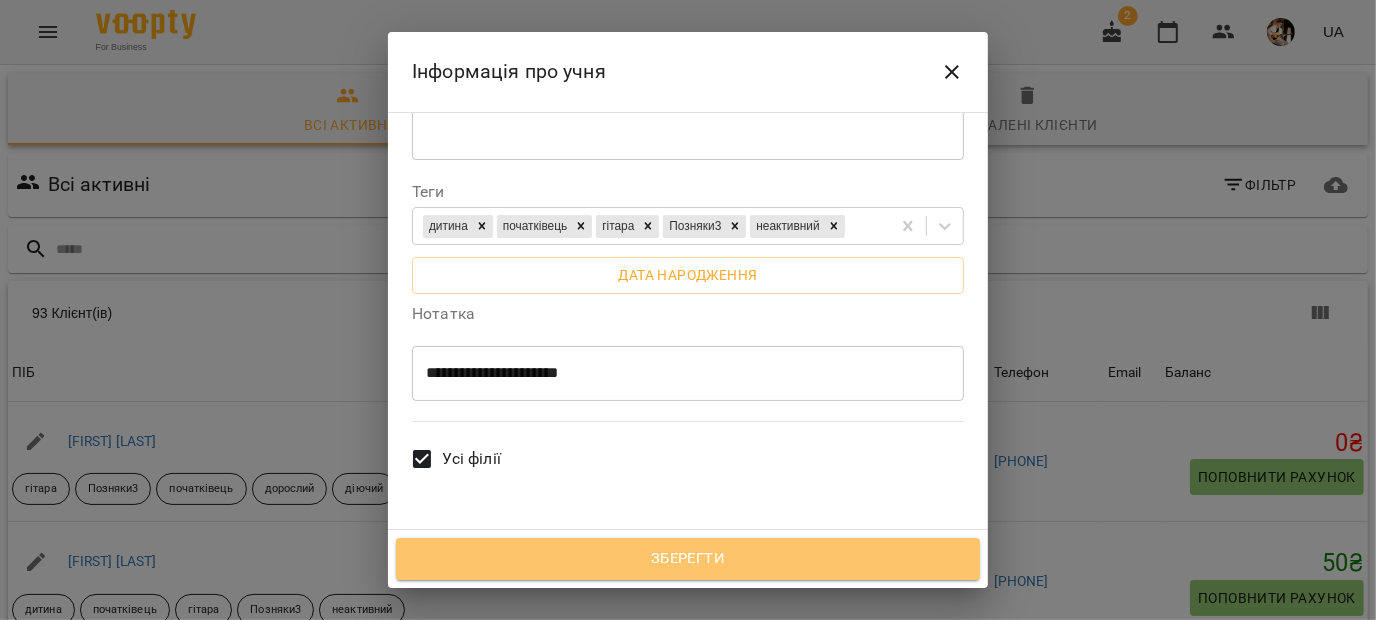 click on "Зберегти" at bounding box center [688, 559] 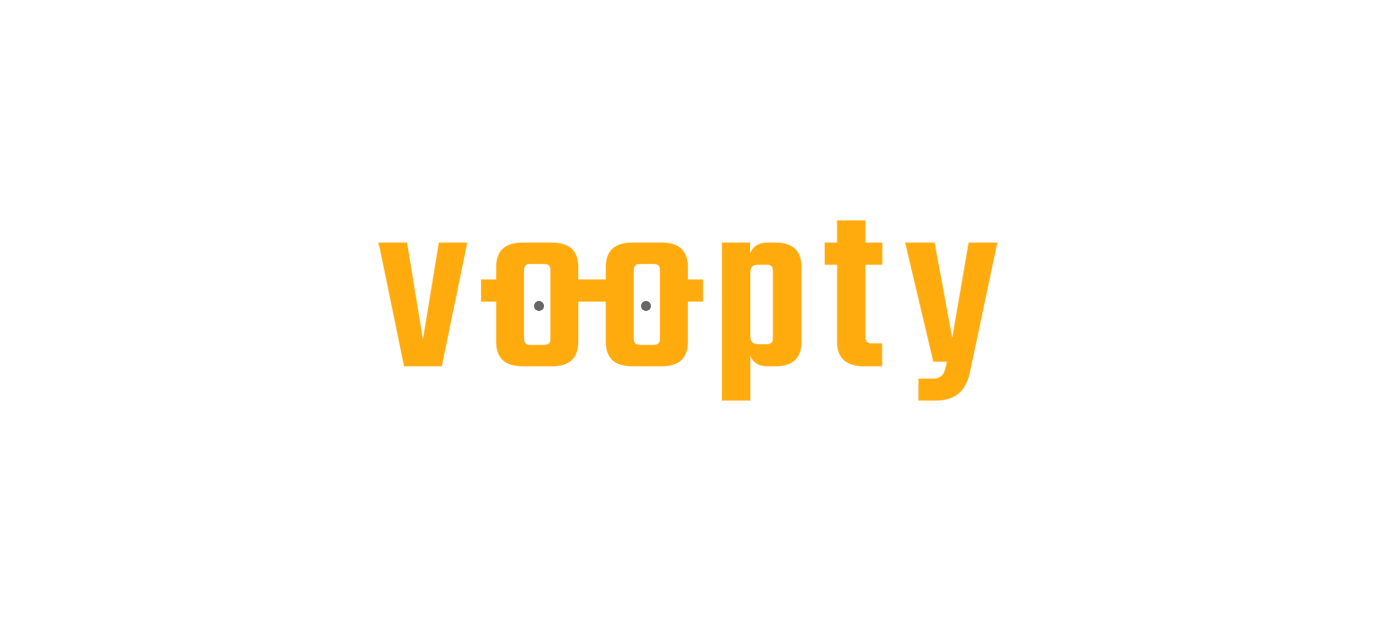 scroll, scrollTop: 0, scrollLeft: 0, axis: both 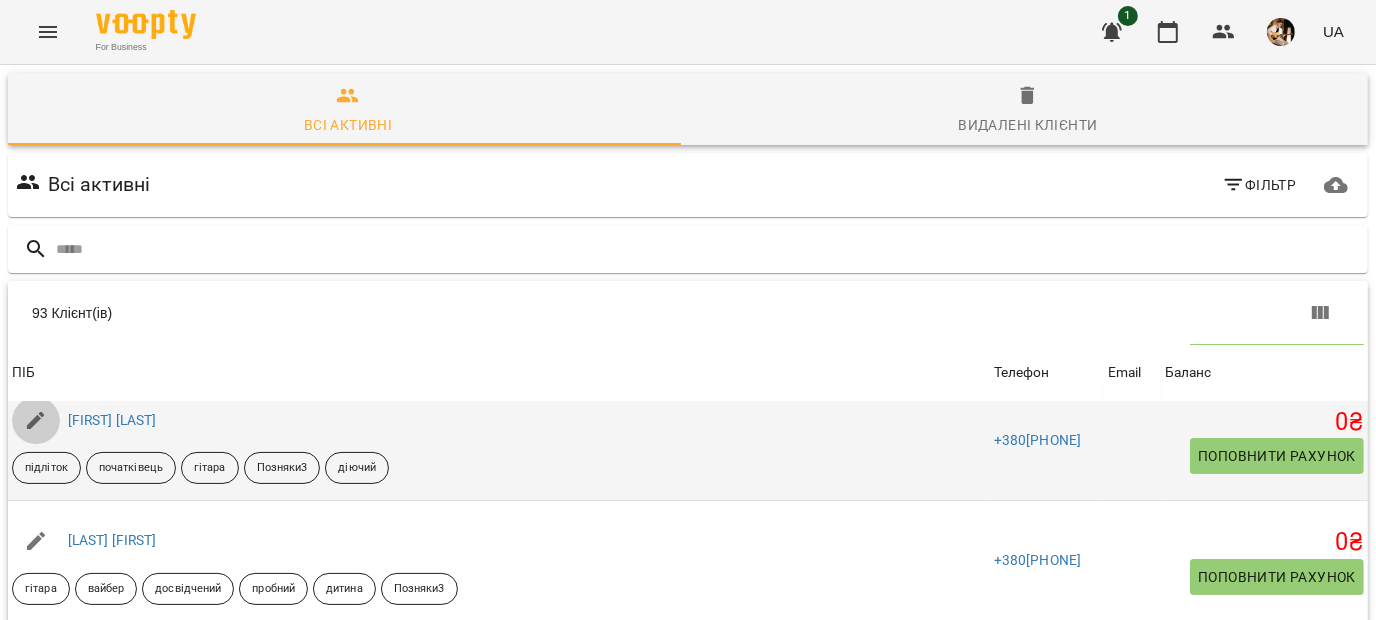 click 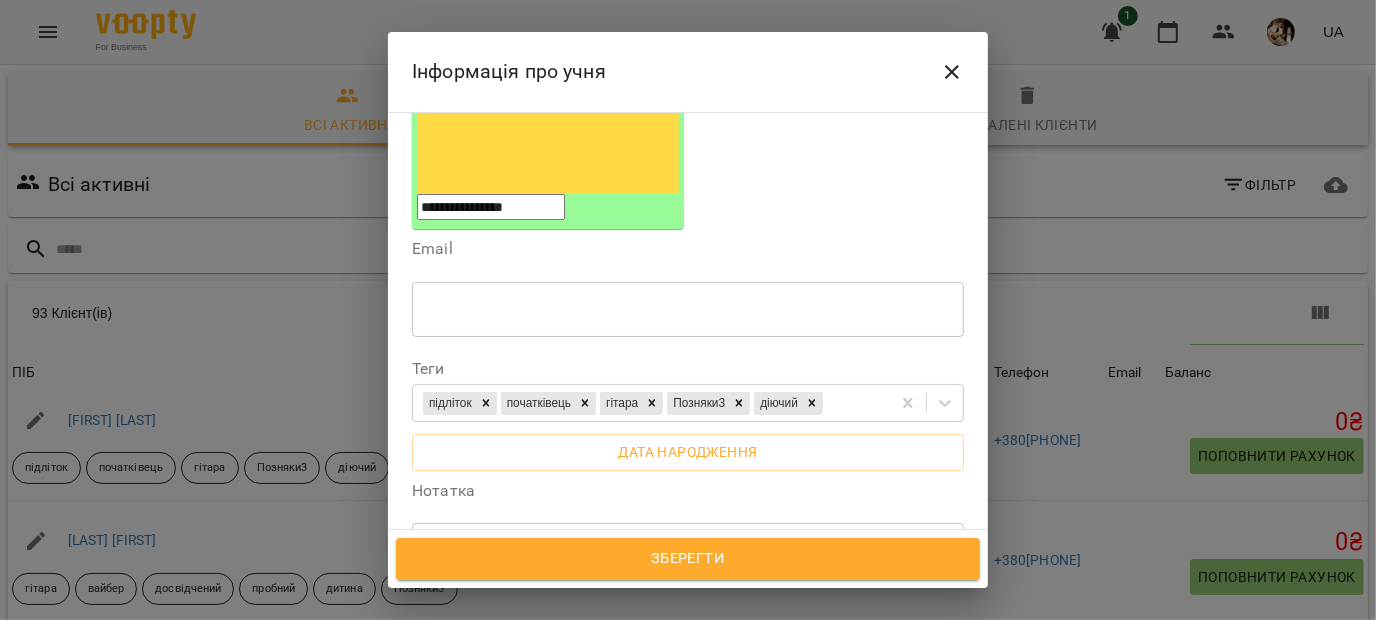 scroll, scrollTop: 335, scrollLeft: 0, axis: vertical 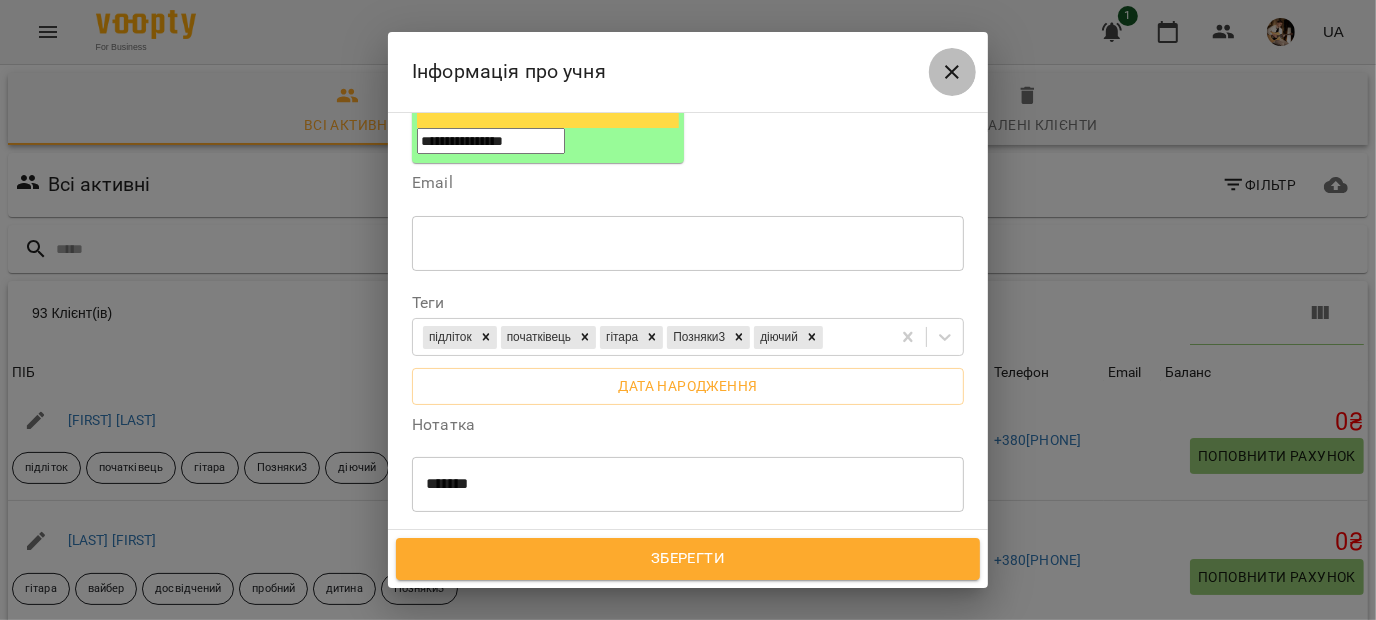 click at bounding box center (952, 72) 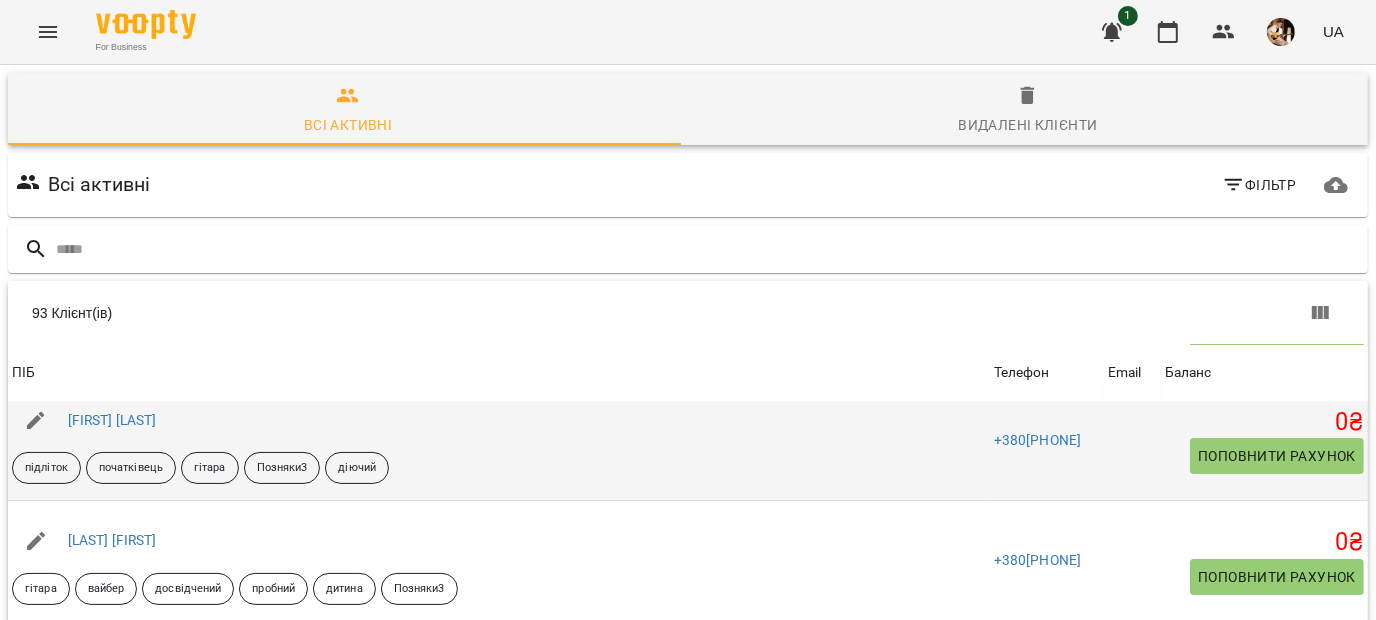 scroll, scrollTop: 0, scrollLeft: 0, axis: both 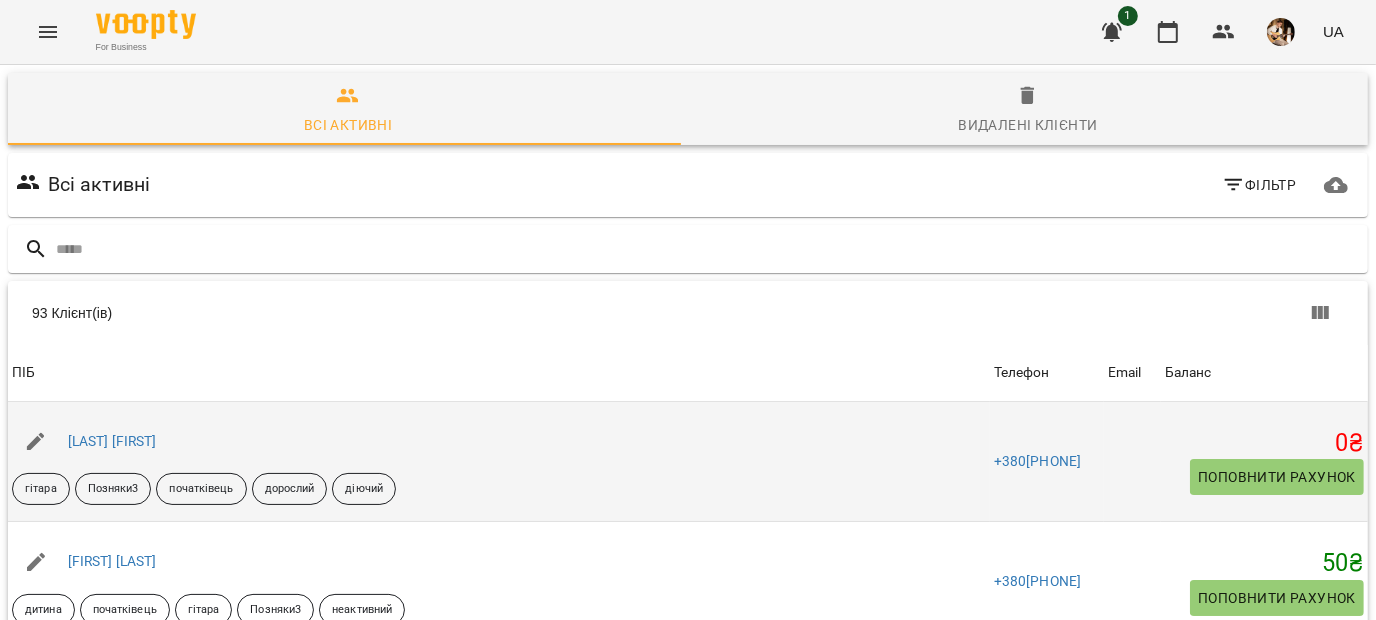 click 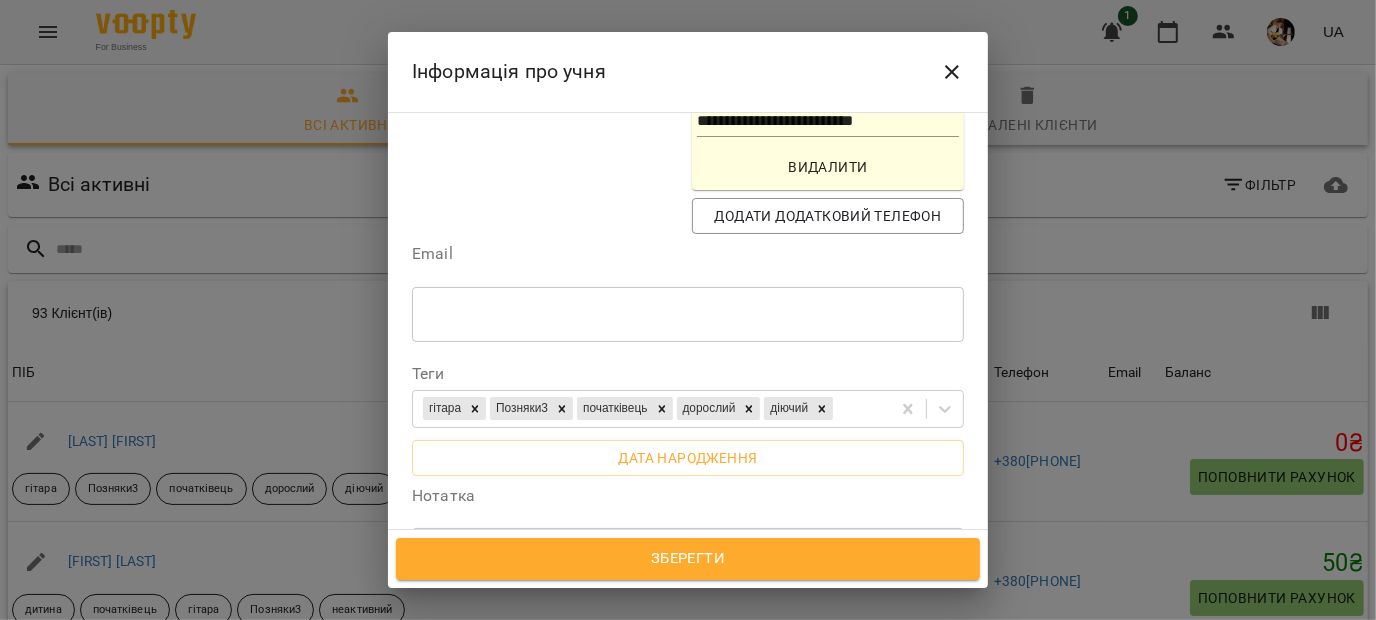 scroll, scrollTop: 530, scrollLeft: 0, axis: vertical 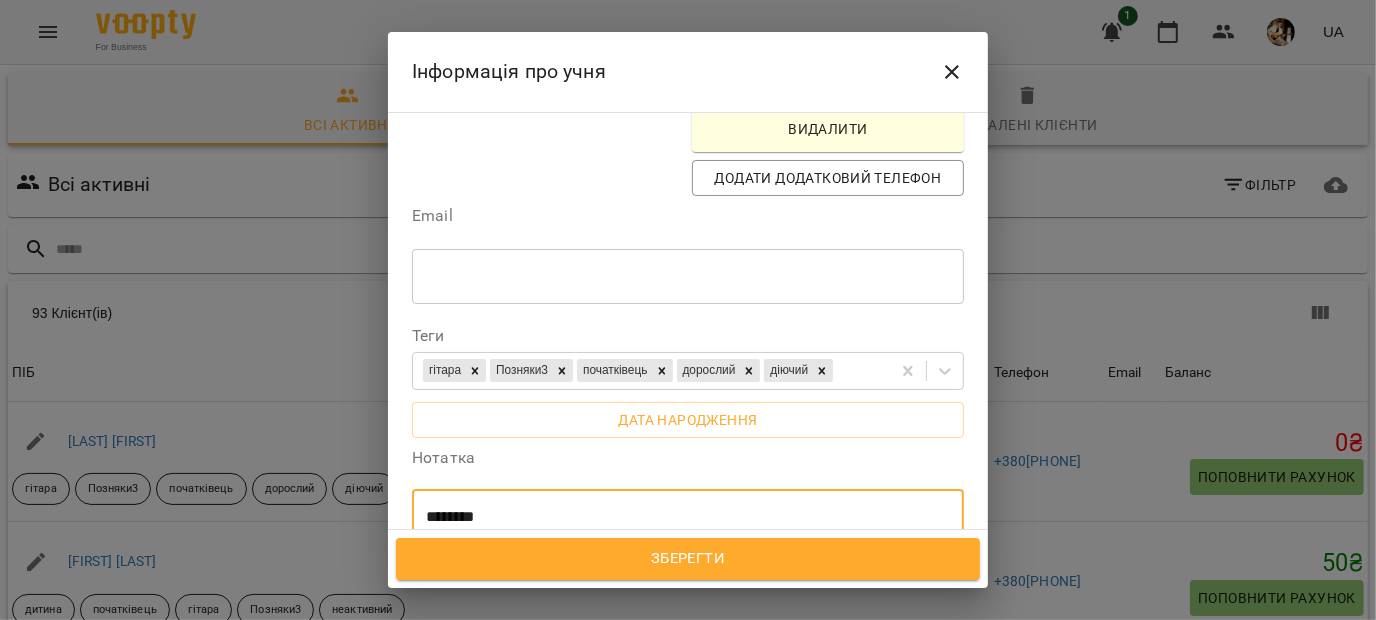 drag, startPoint x: 636, startPoint y: 449, endPoint x: 422, endPoint y: 396, distance: 220.46542 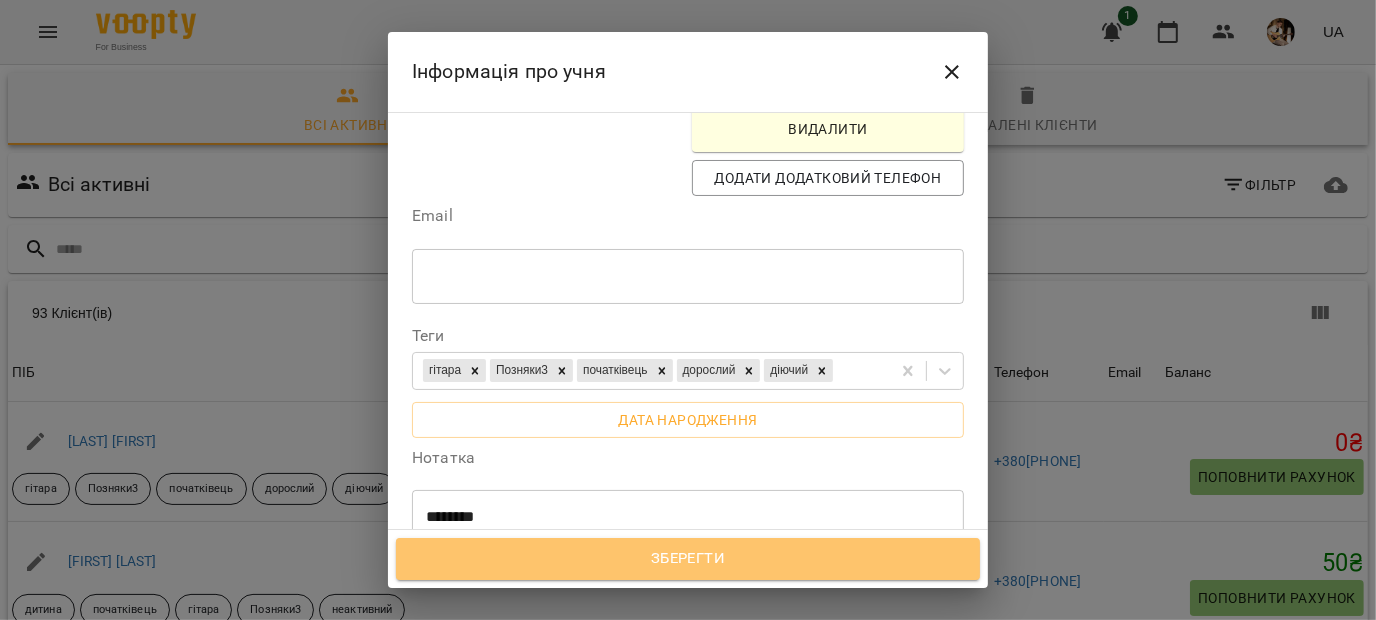 click on "Зберегти" at bounding box center (688, 559) 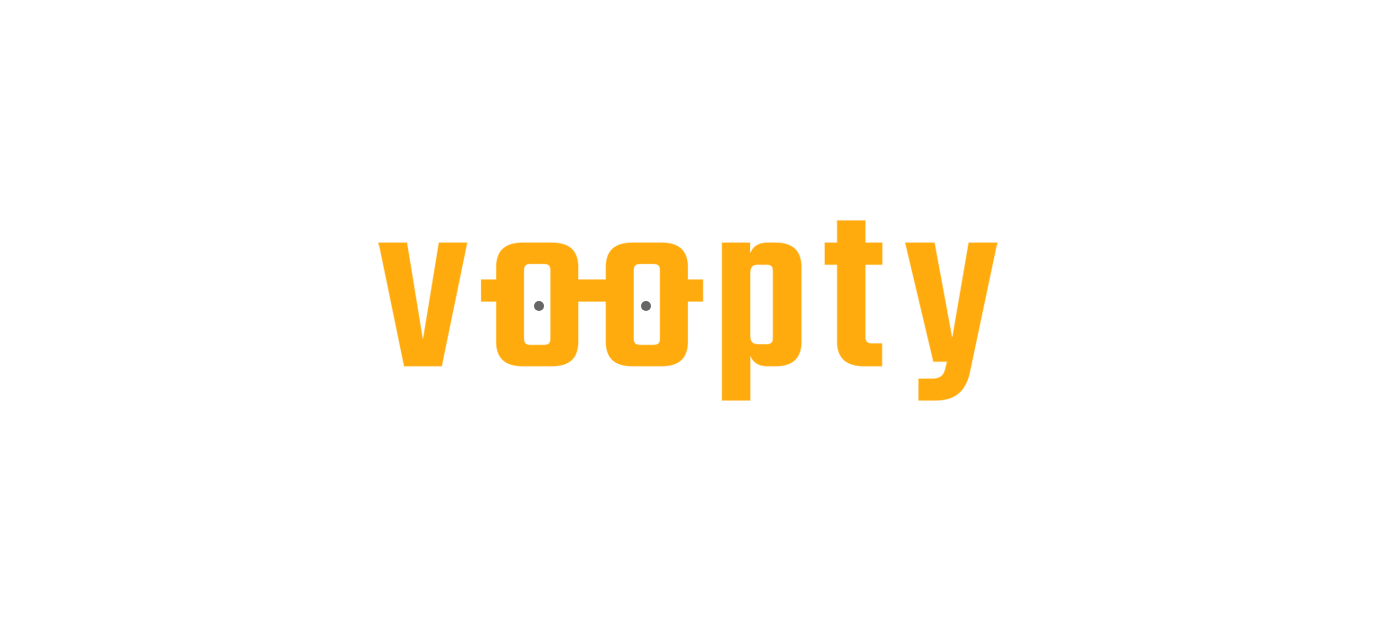 scroll, scrollTop: 0, scrollLeft: 0, axis: both 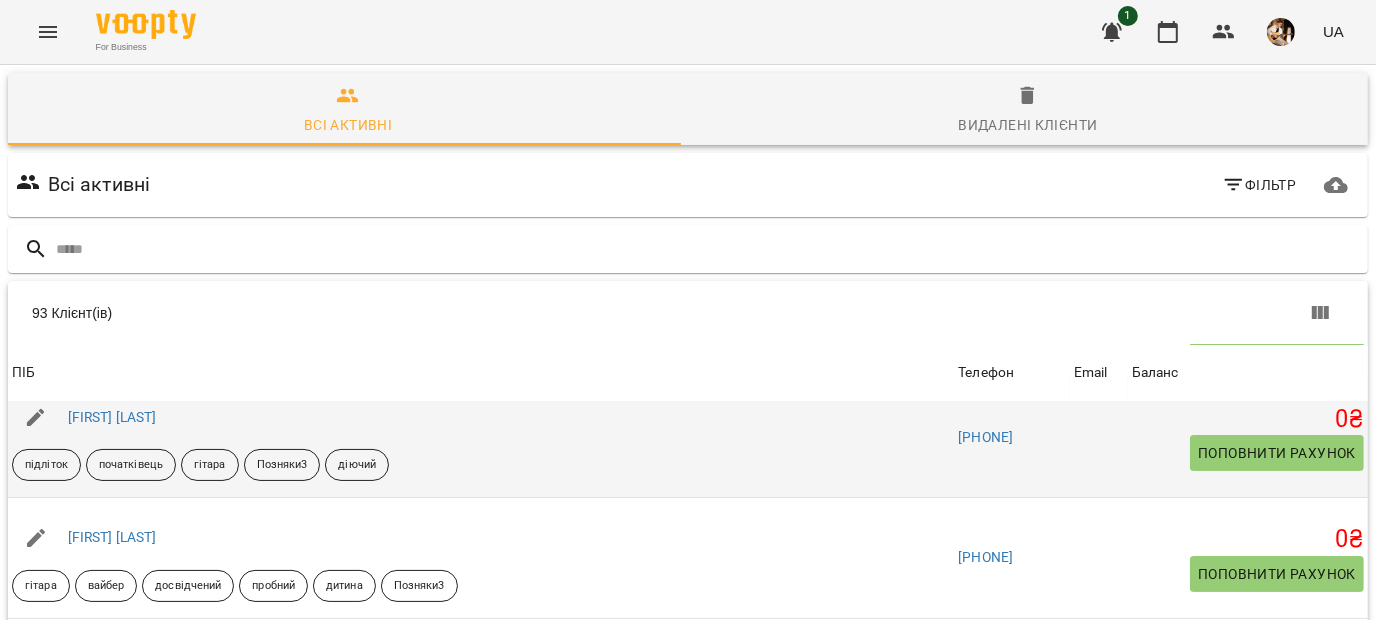 click 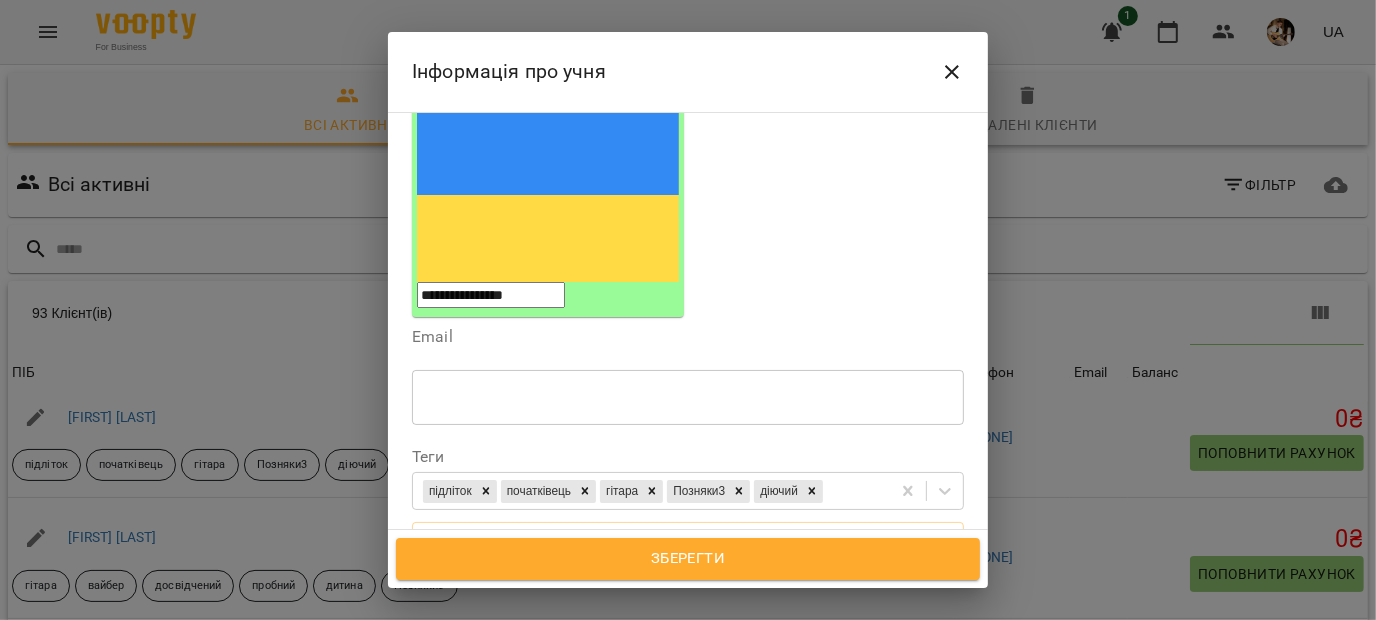 scroll, scrollTop: 267, scrollLeft: 0, axis: vertical 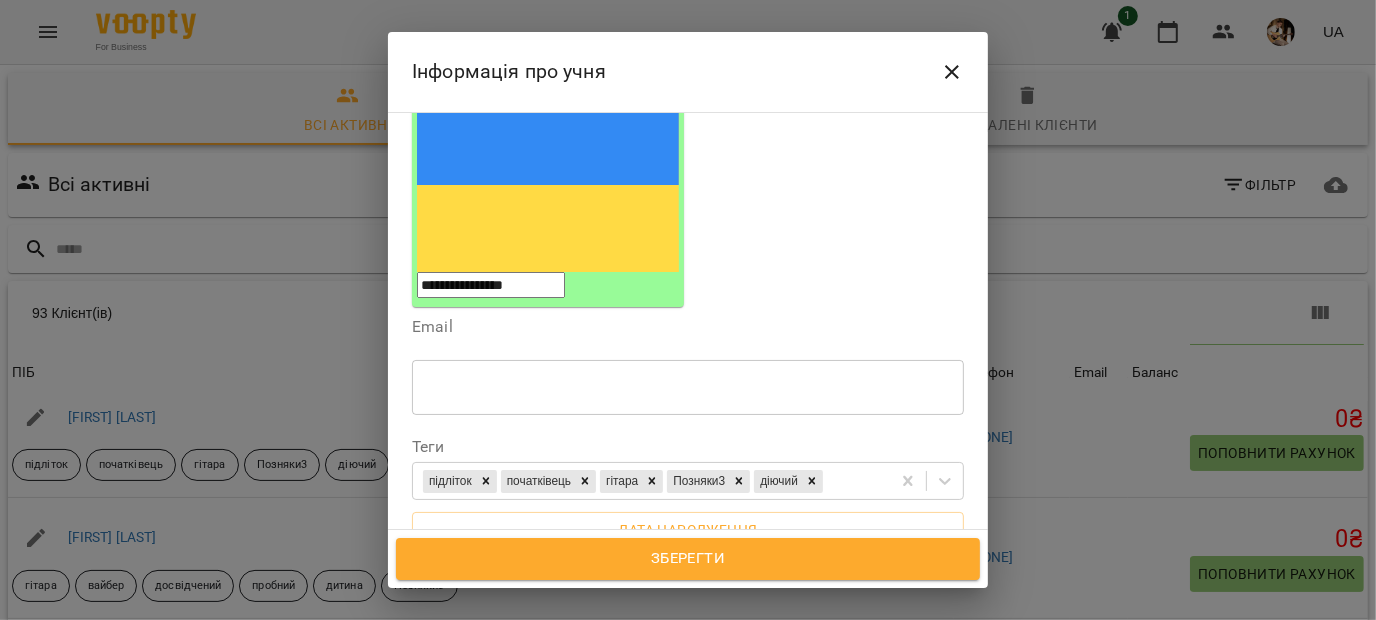 click on "*******" at bounding box center [680, 628] 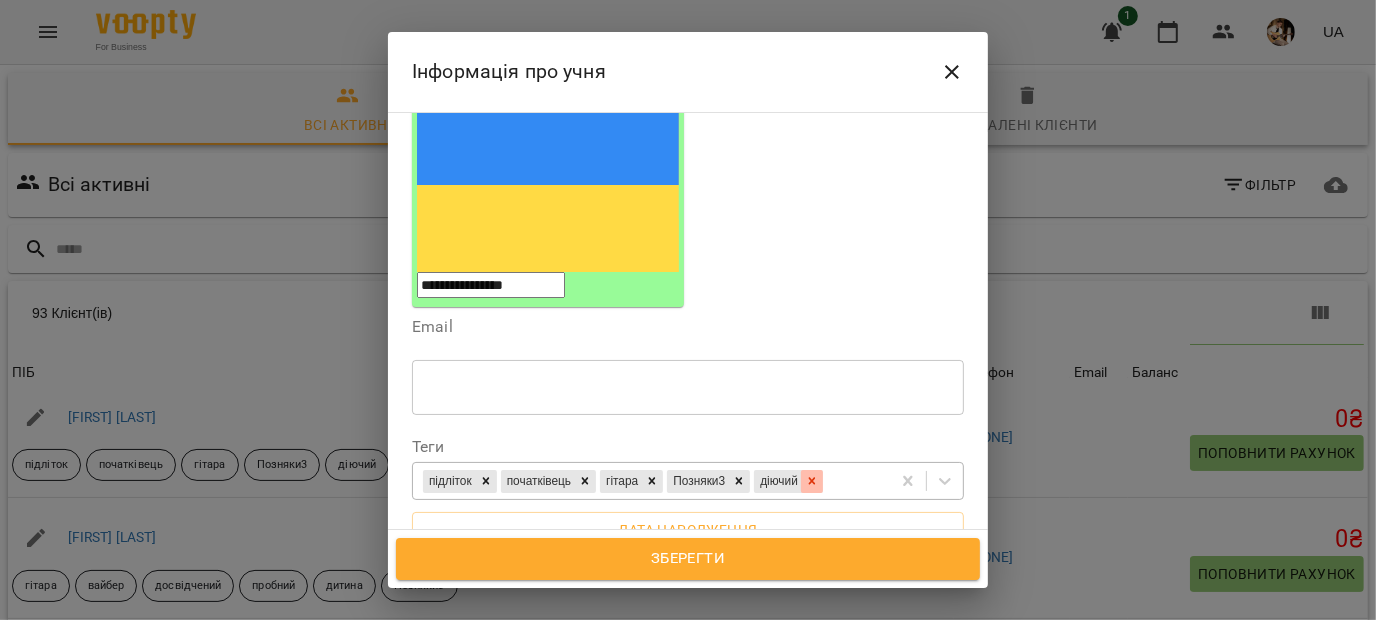 click at bounding box center [812, 481] 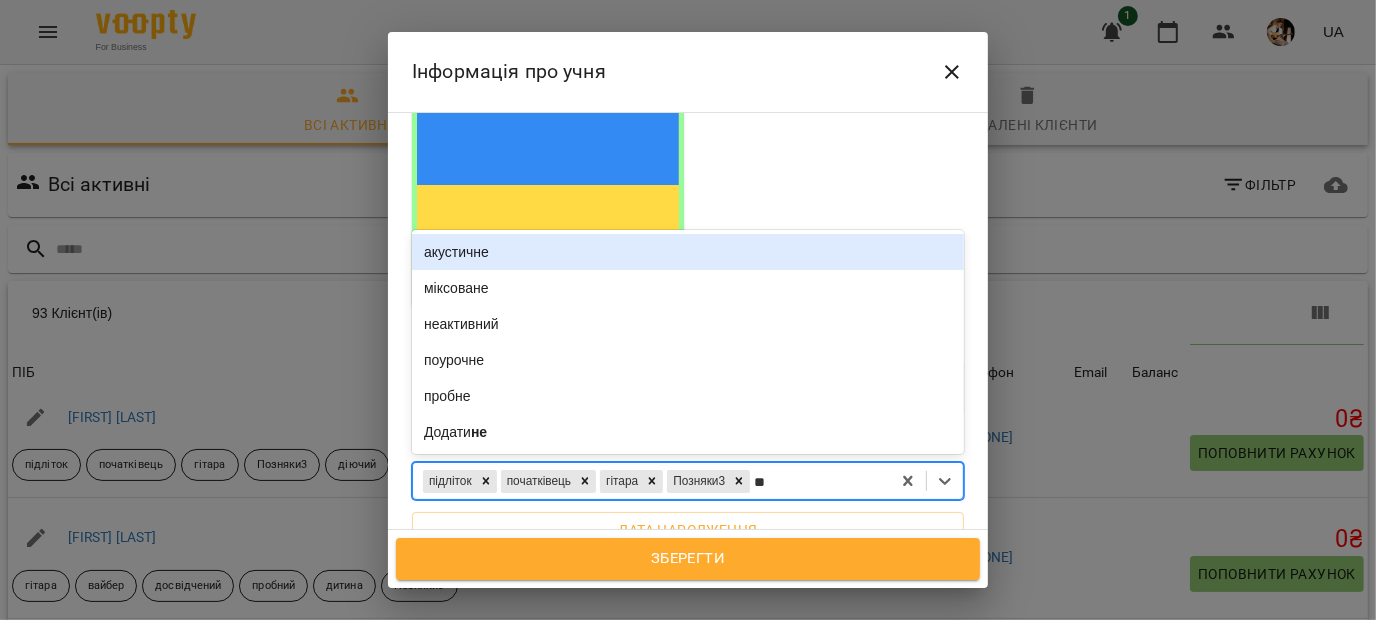 type on "***" 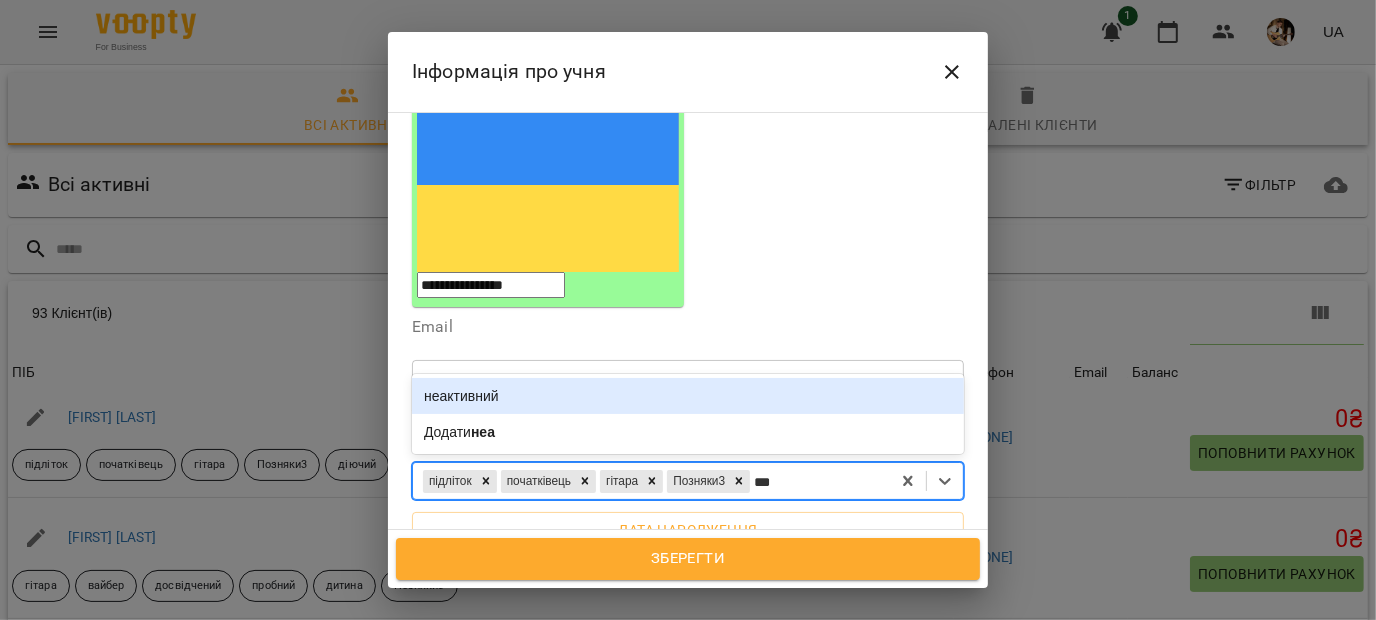 click on "неактивний" at bounding box center (688, 396) 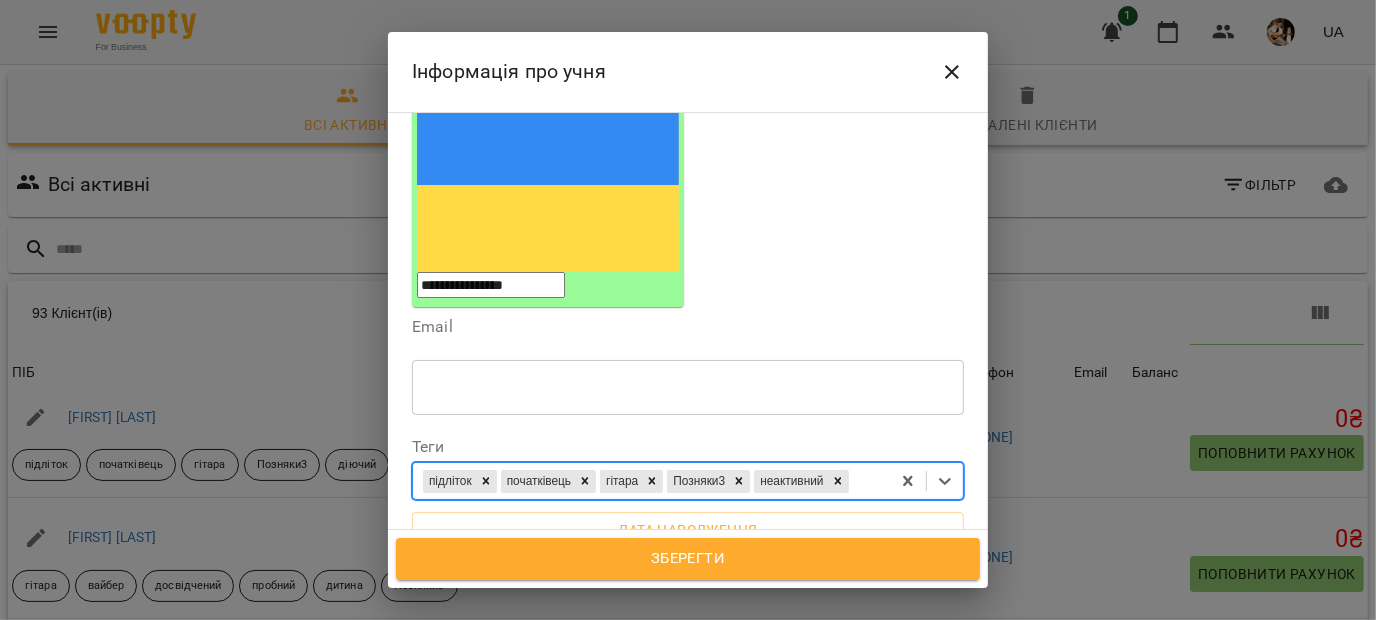 click on "* ​" at bounding box center [688, 628] 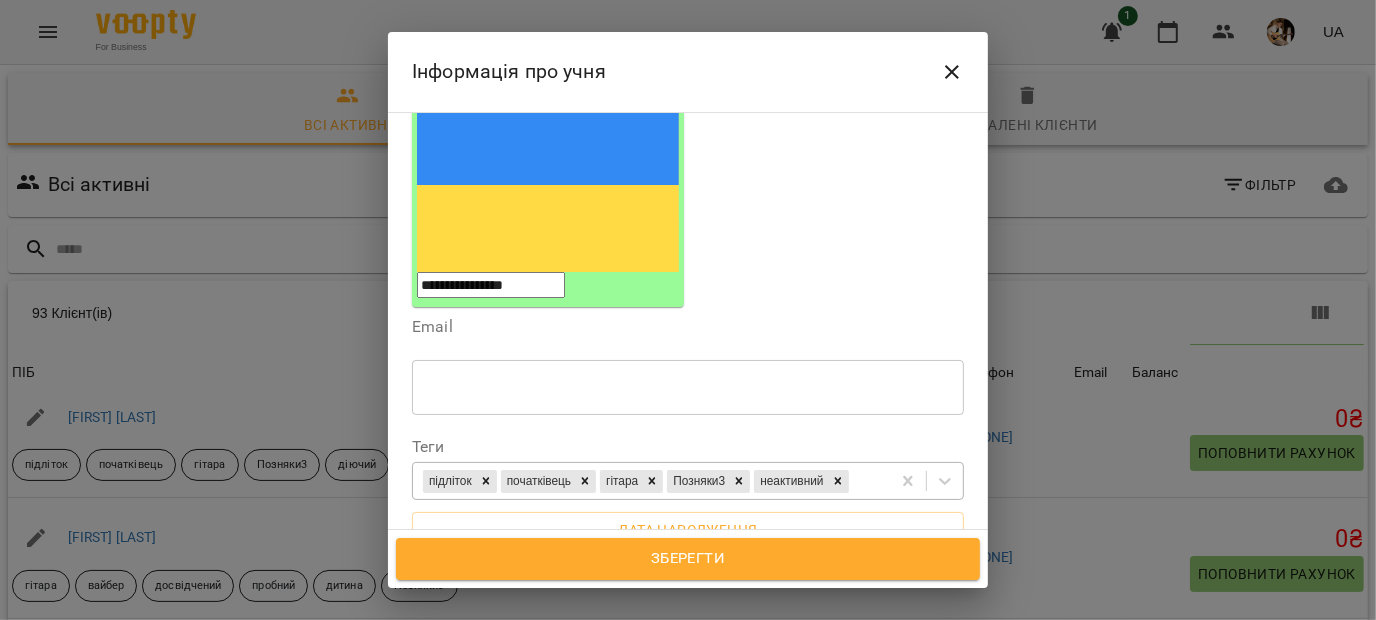 type on "*" 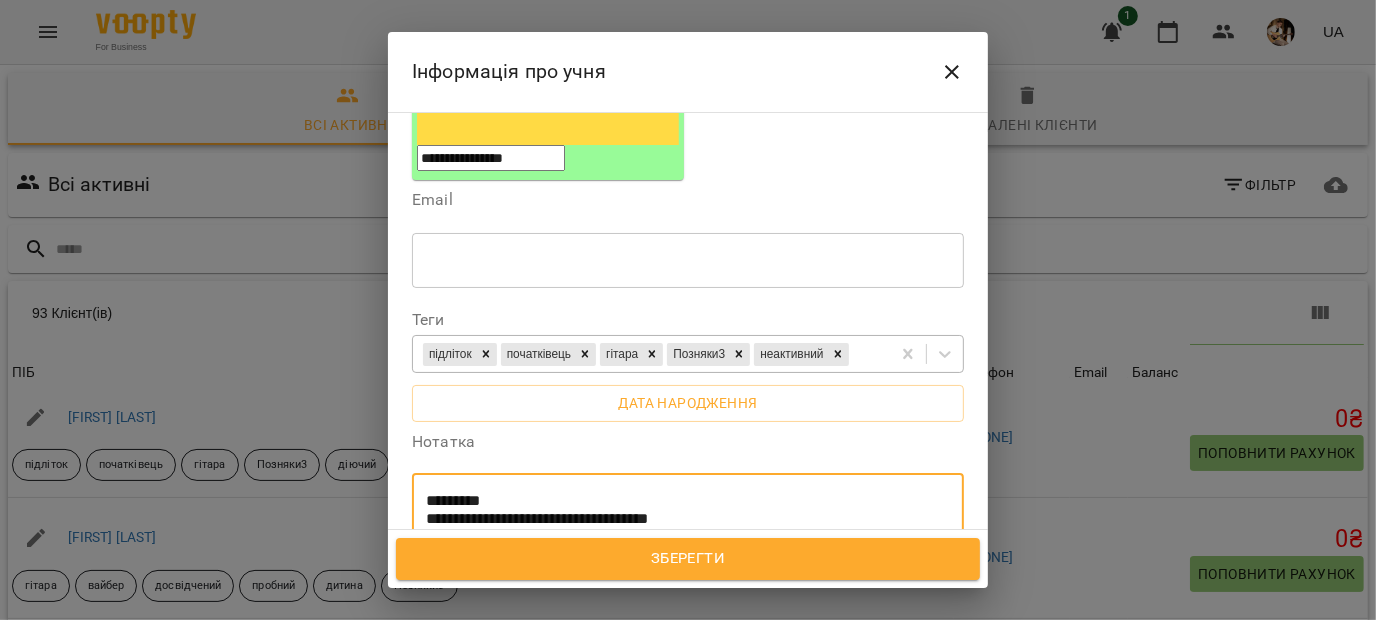 scroll, scrollTop: 399, scrollLeft: 0, axis: vertical 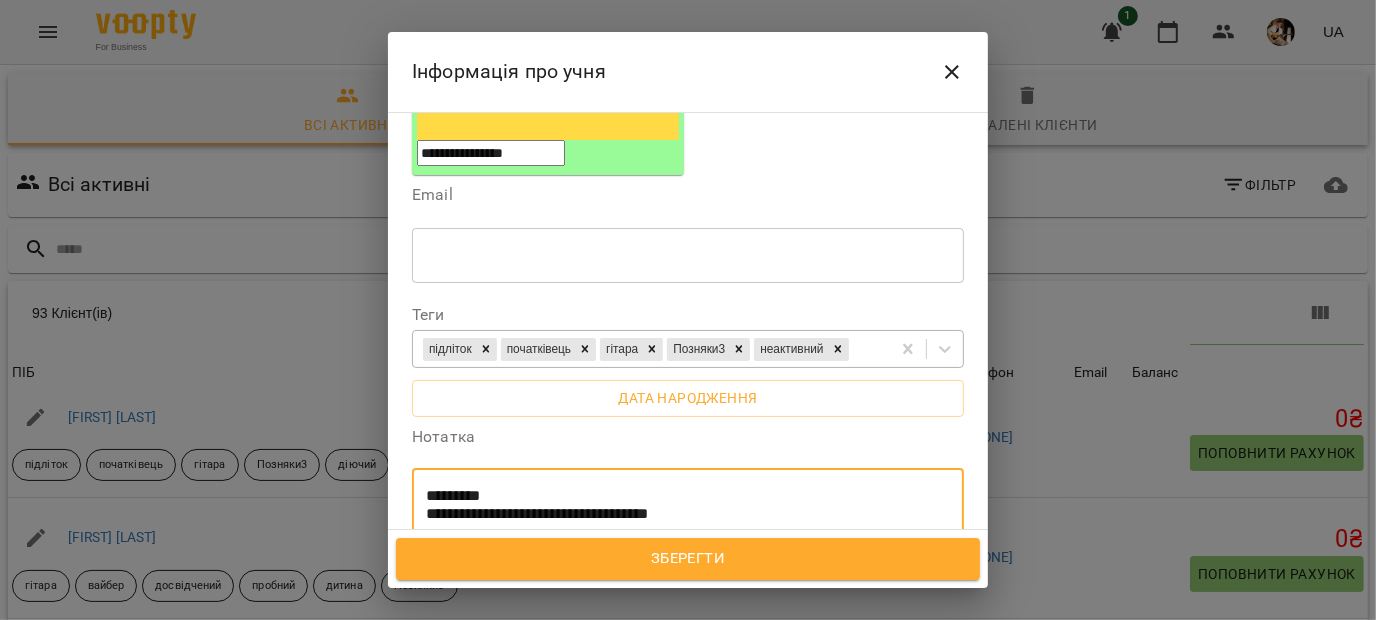 type on "**********" 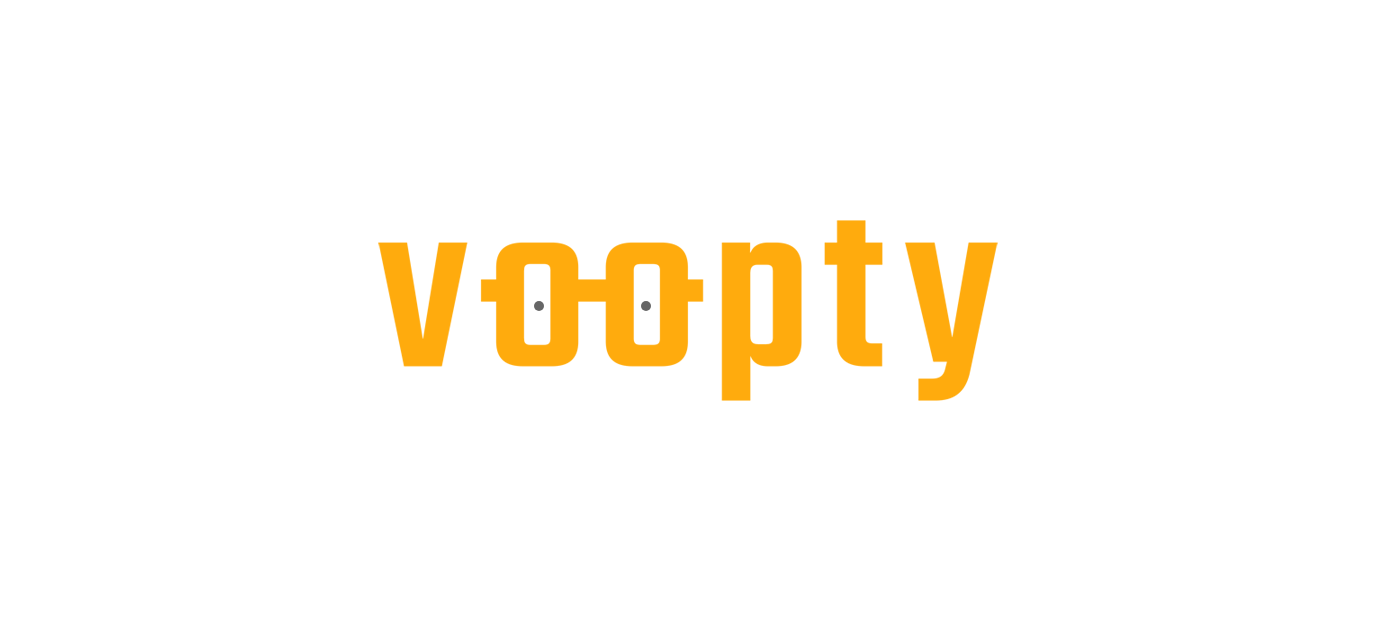scroll, scrollTop: 0, scrollLeft: 0, axis: both 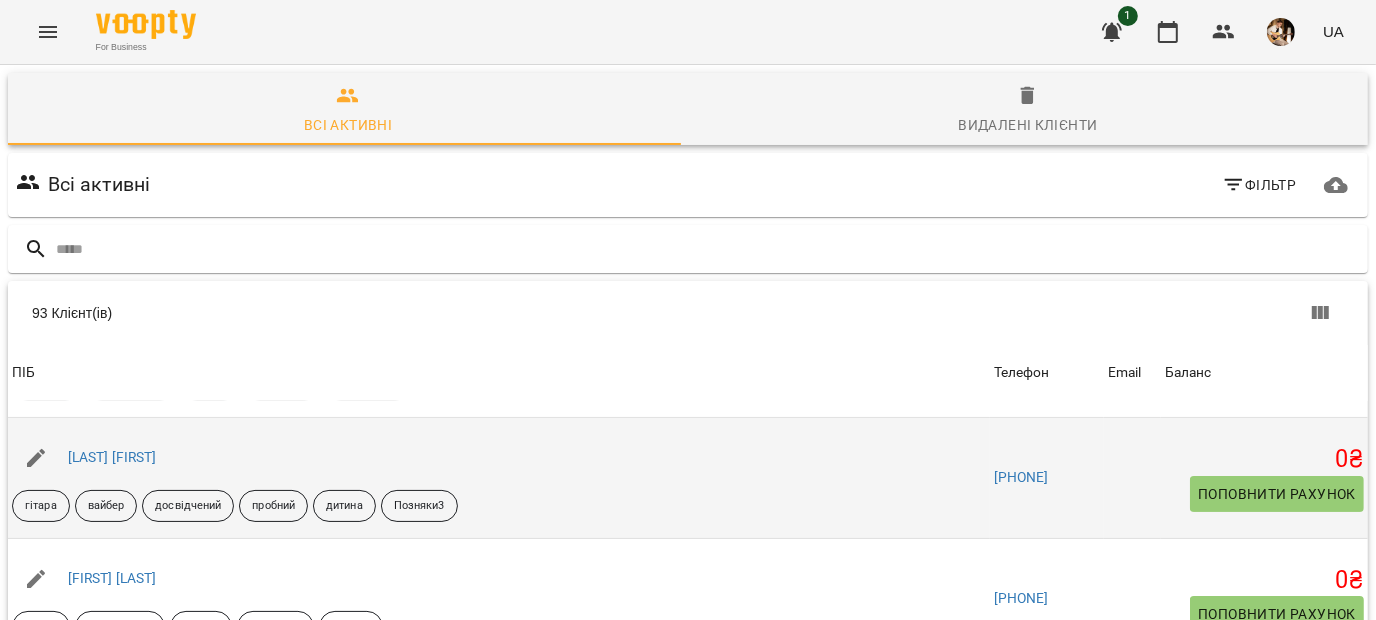 click 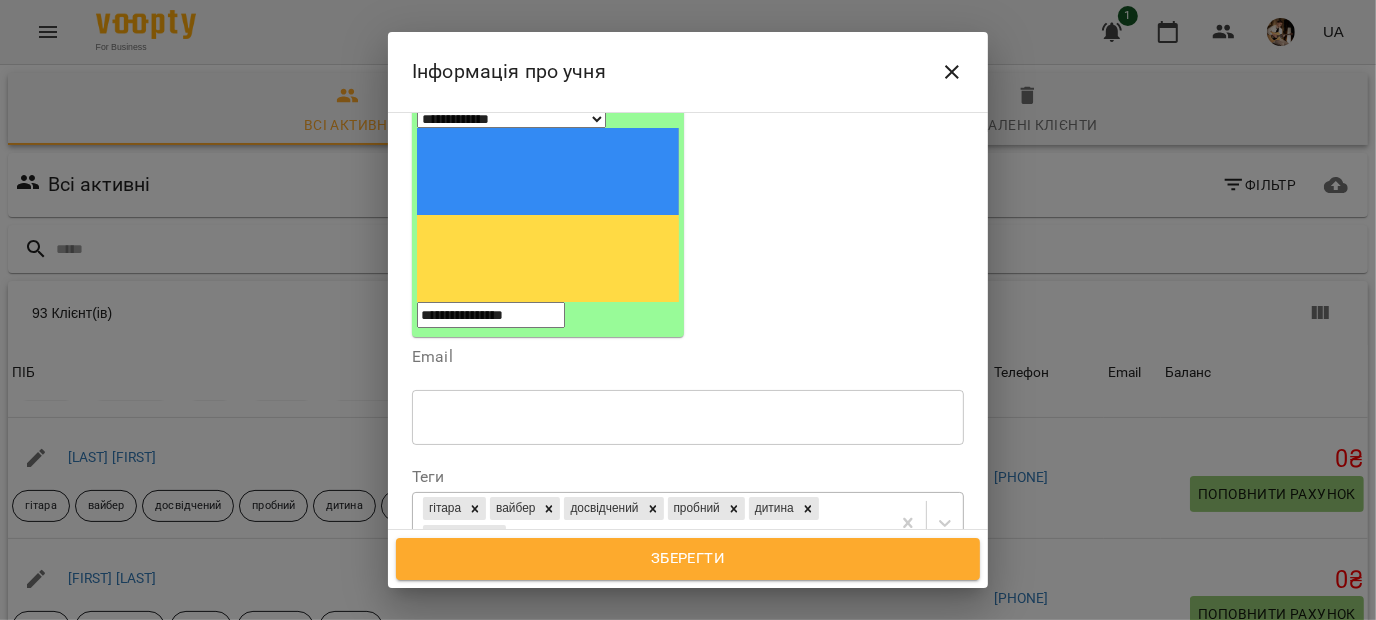scroll, scrollTop: 353, scrollLeft: 0, axis: vertical 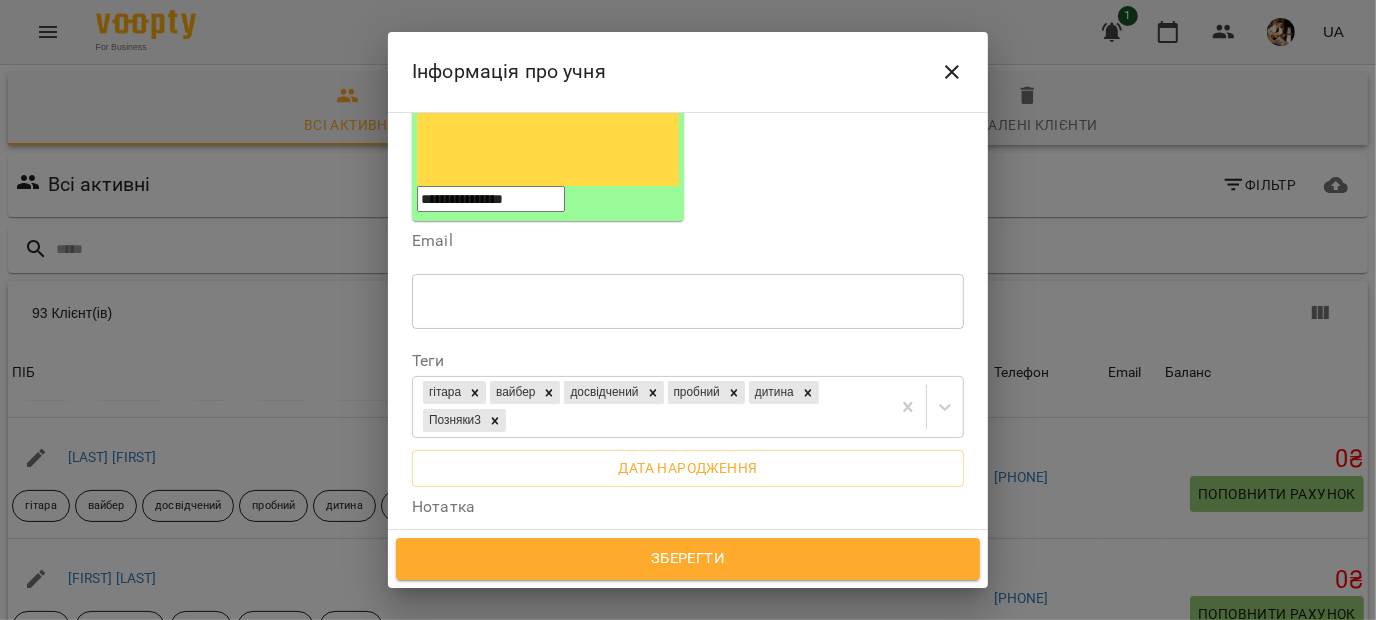 click 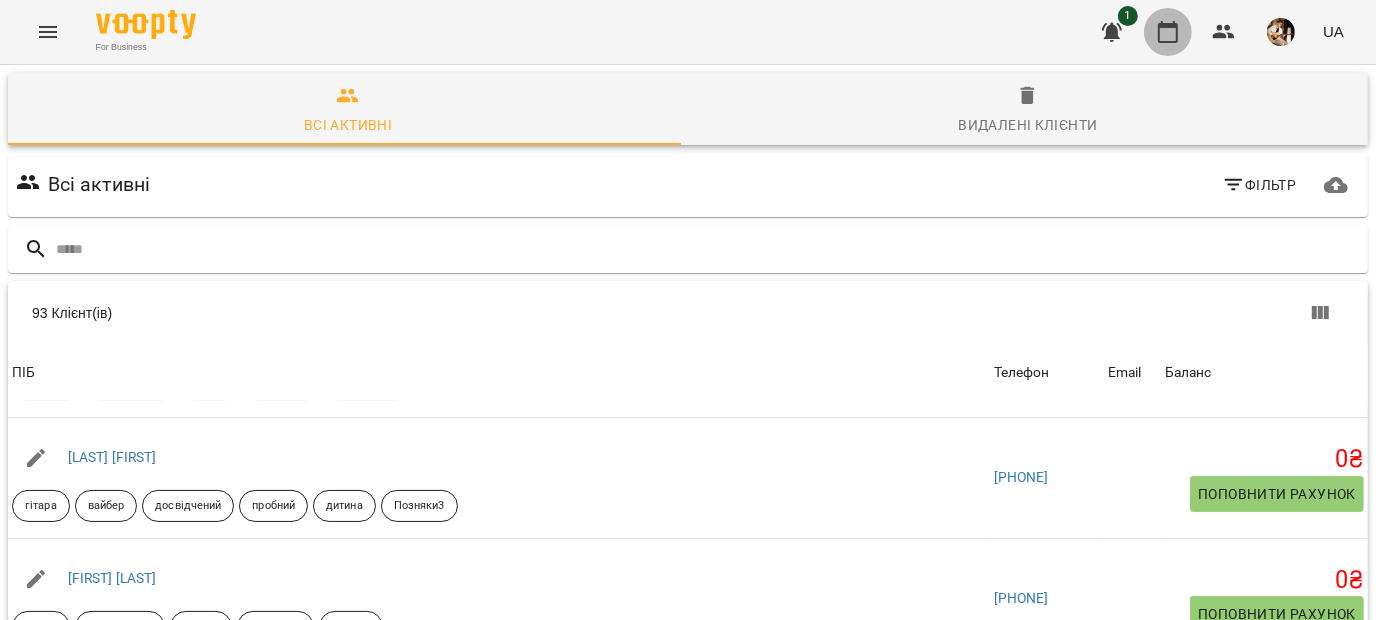 click at bounding box center [1168, 32] 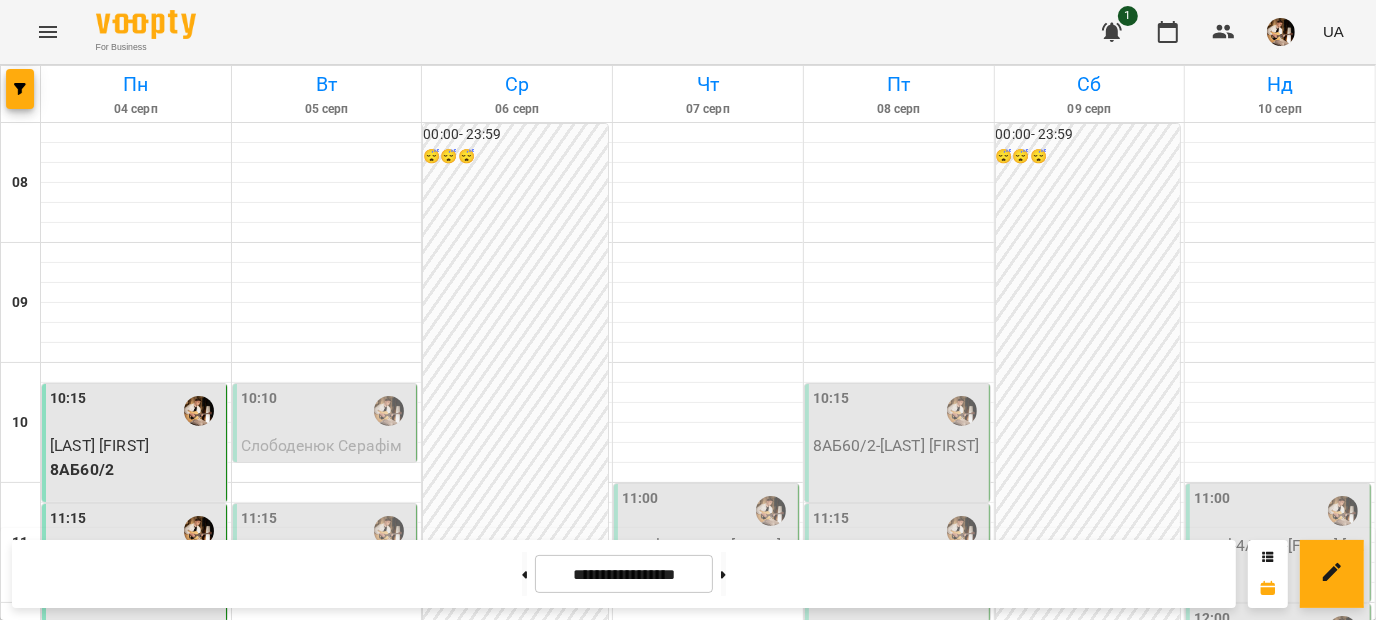 scroll, scrollTop: 257, scrollLeft: 0, axis: vertical 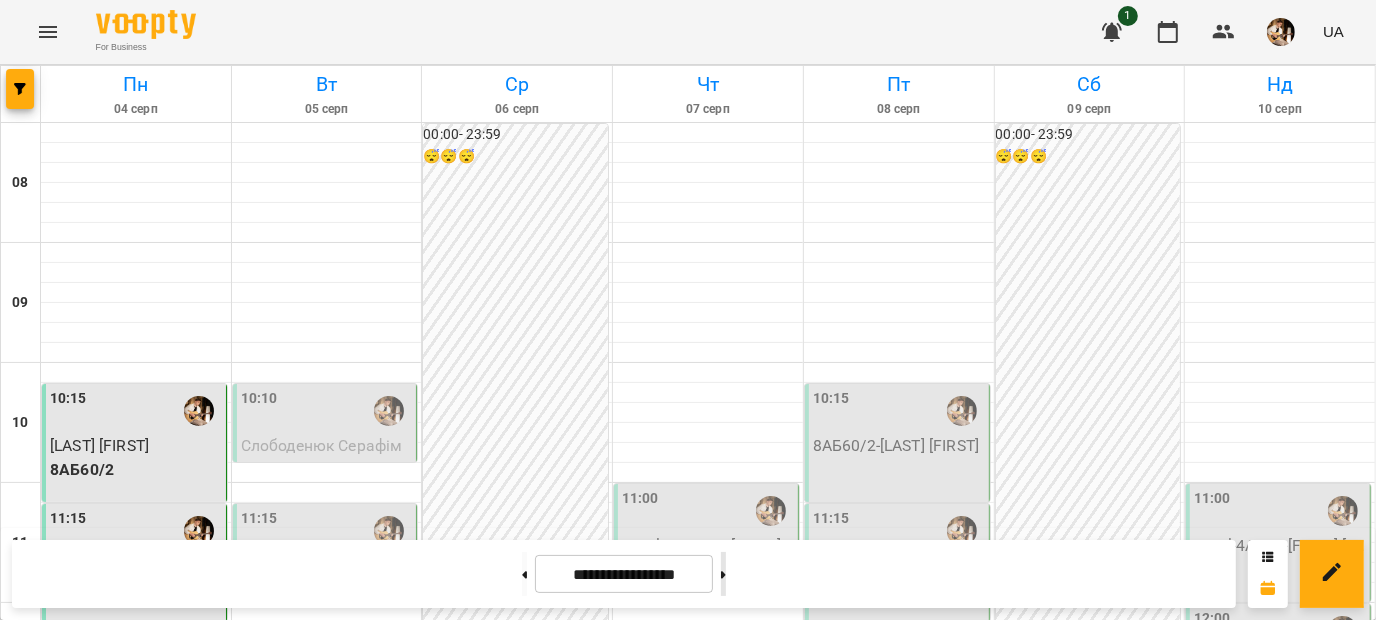 click at bounding box center [723, 574] 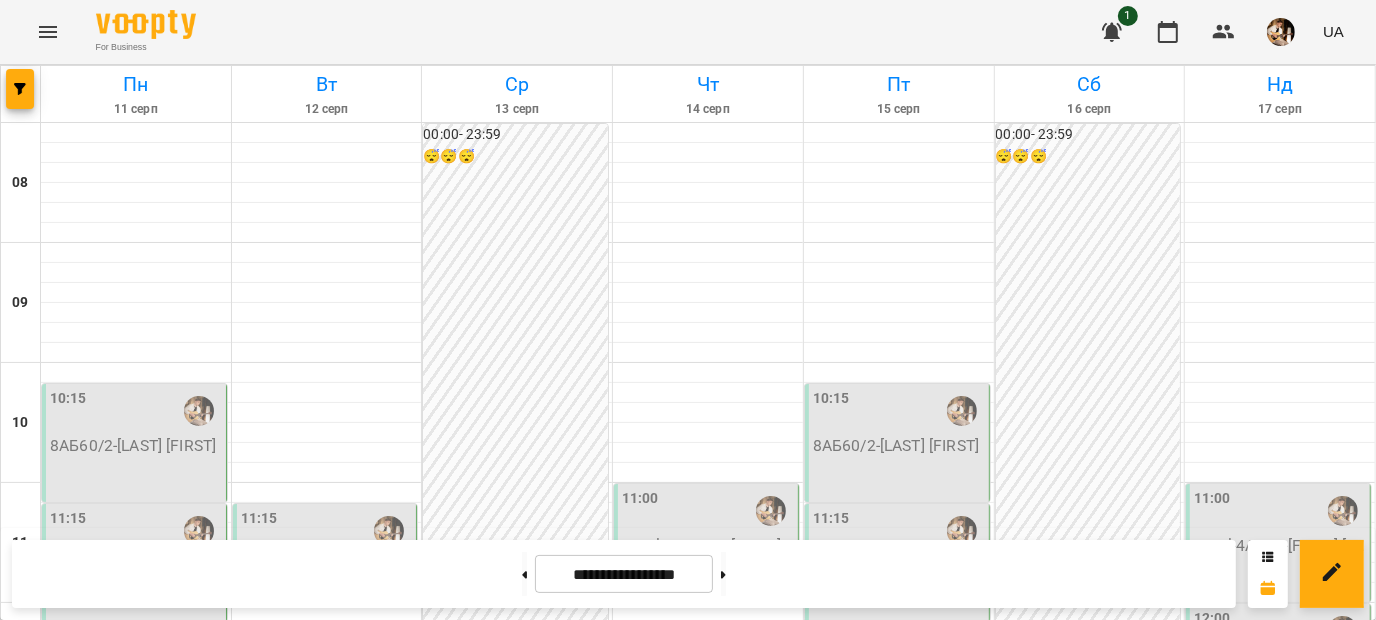 scroll, scrollTop: 1152, scrollLeft: 0, axis: vertical 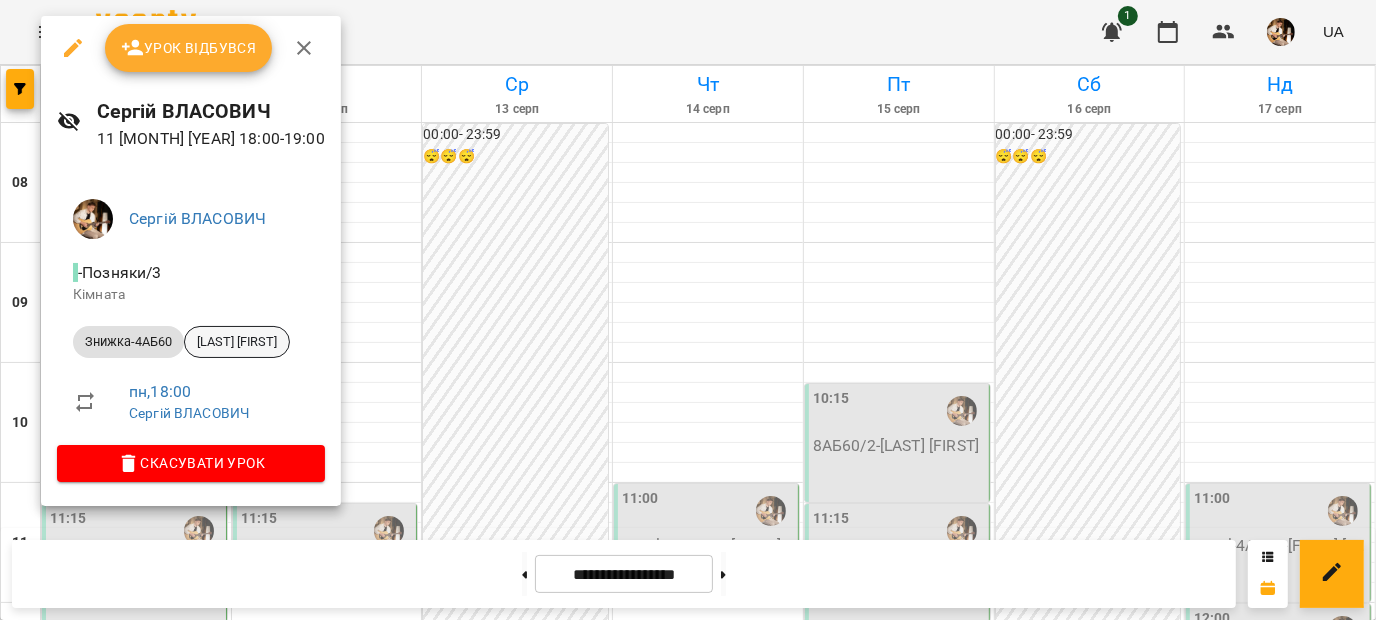 click on "[FIRST] [LAST]" at bounding box center [237, 342] 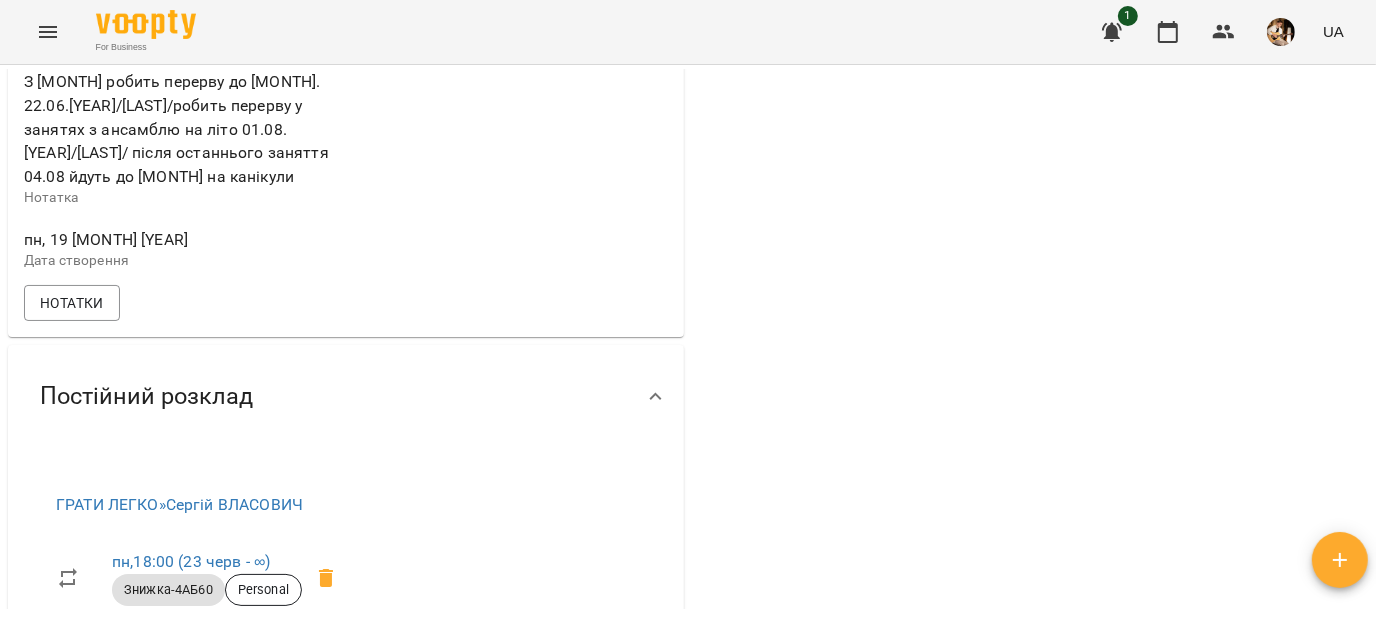 scroll, scrollTop: 859, scrollLeft: 0, axis: vertical 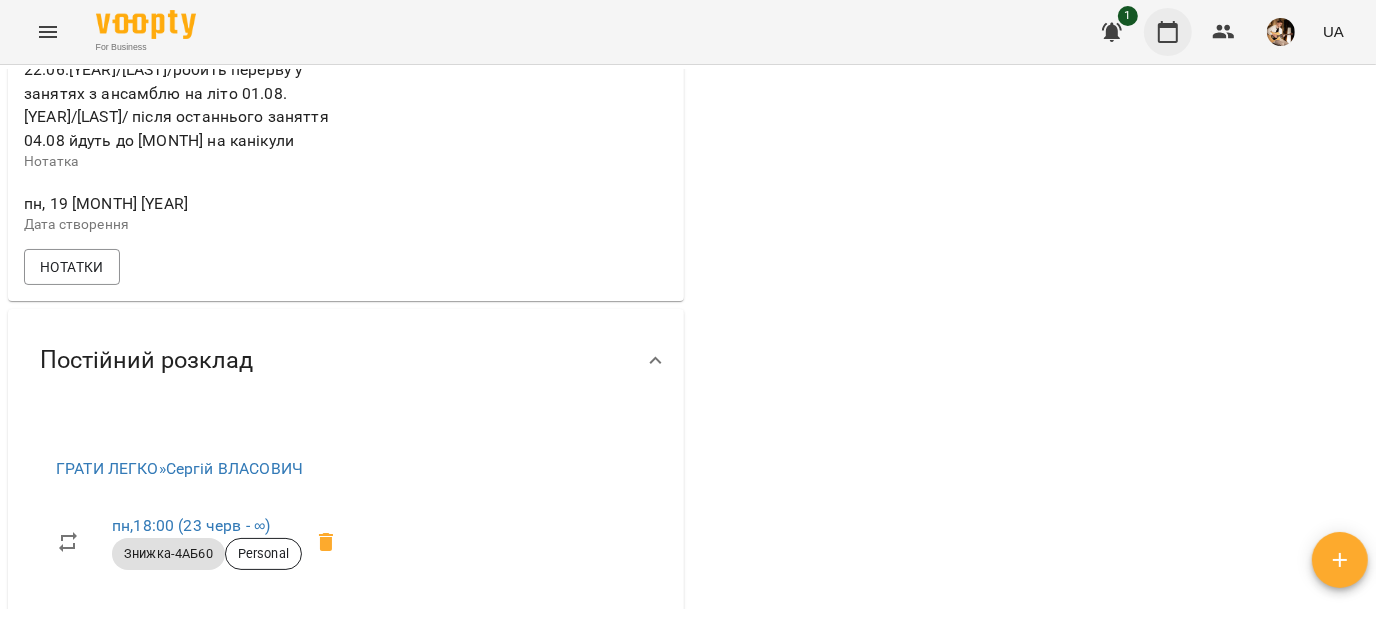 click 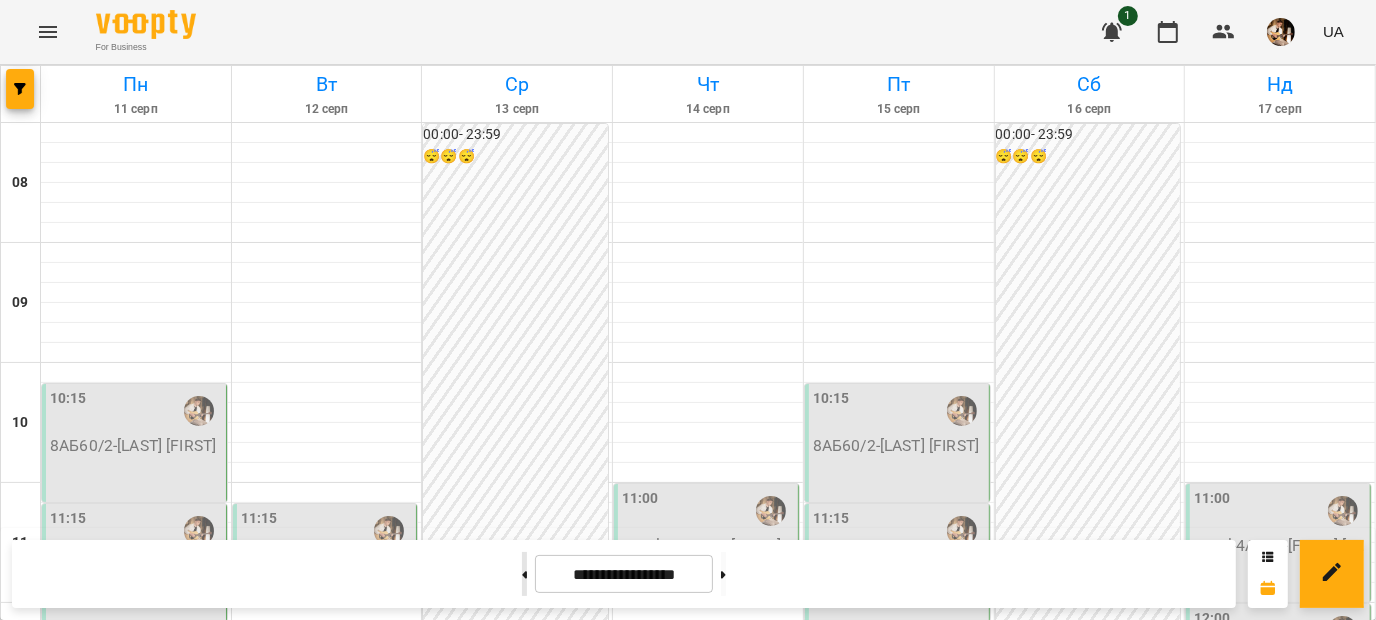 click at bounding box center [524, 574] 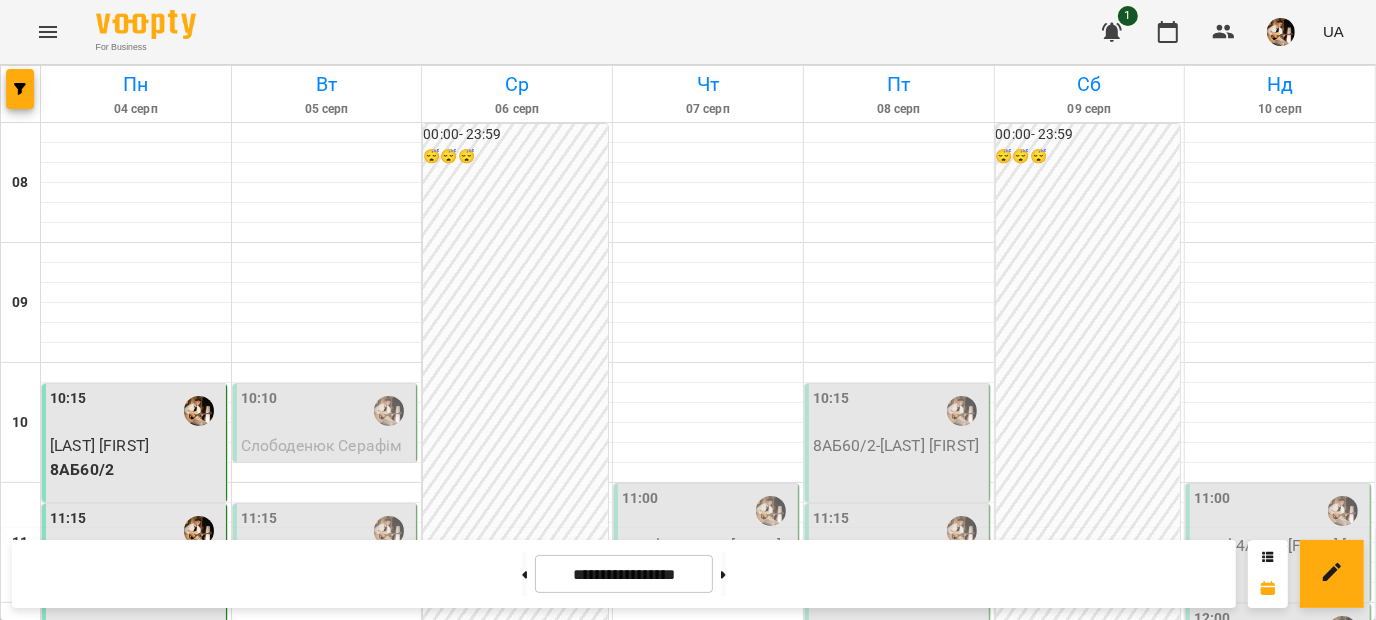 scroll, scrollTop: 1017, scrollLeft: 0, axis: vertical 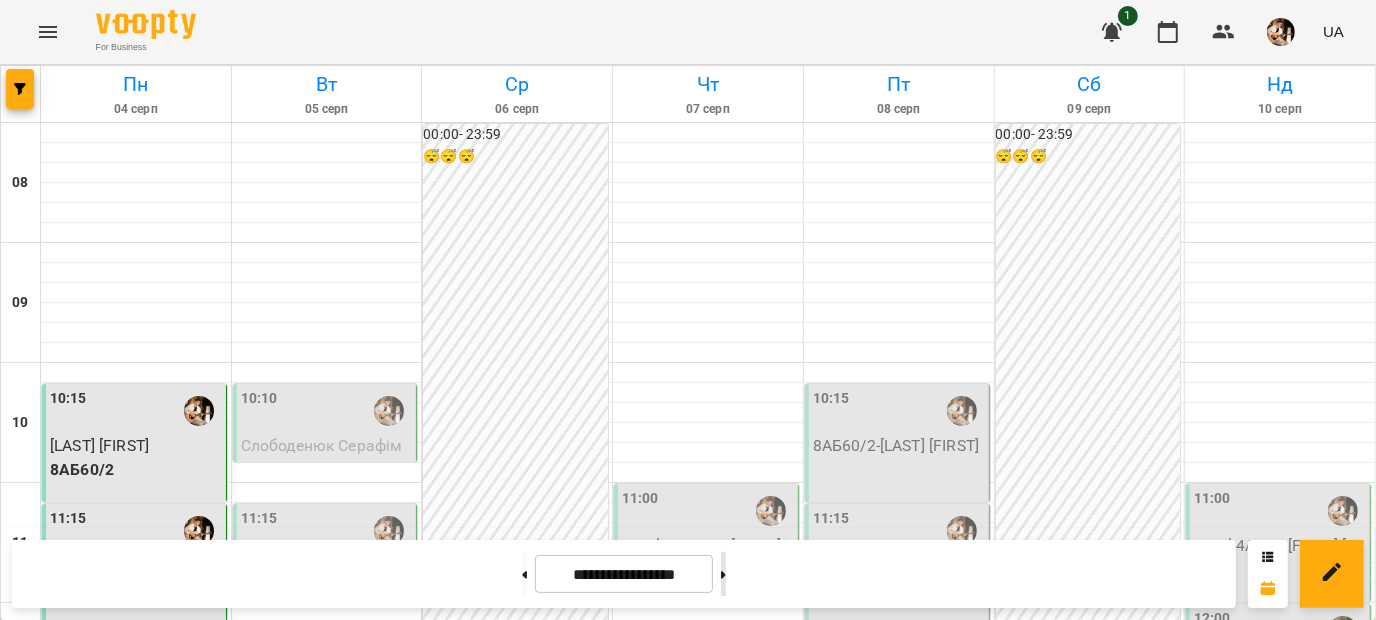 click 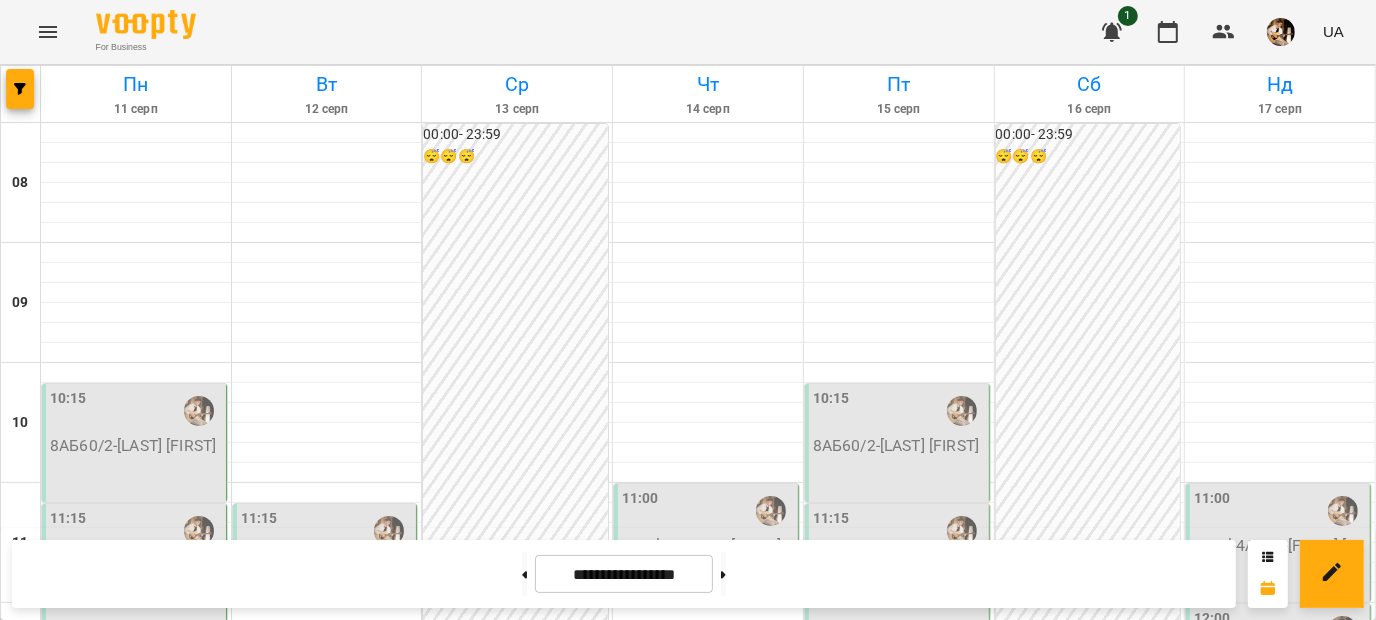 scroll, scrollTop: 303, scrollLeft: 0, axis: vertical 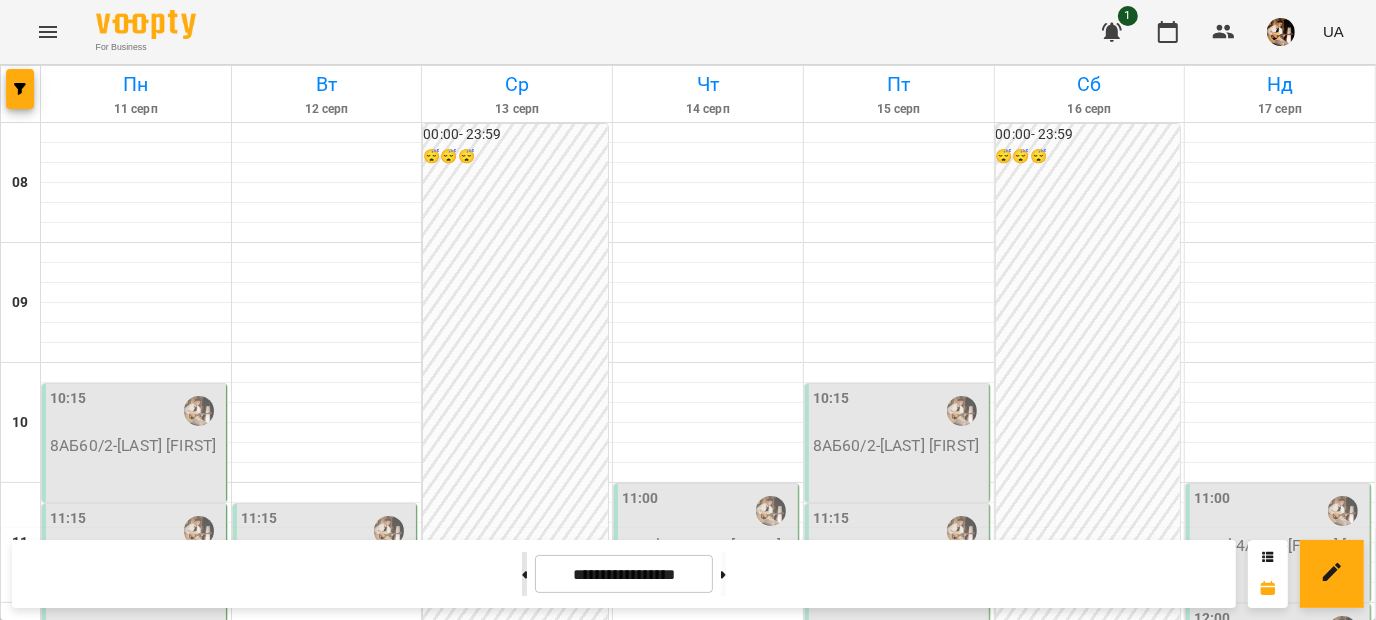 click at bounding box center (524, 574) 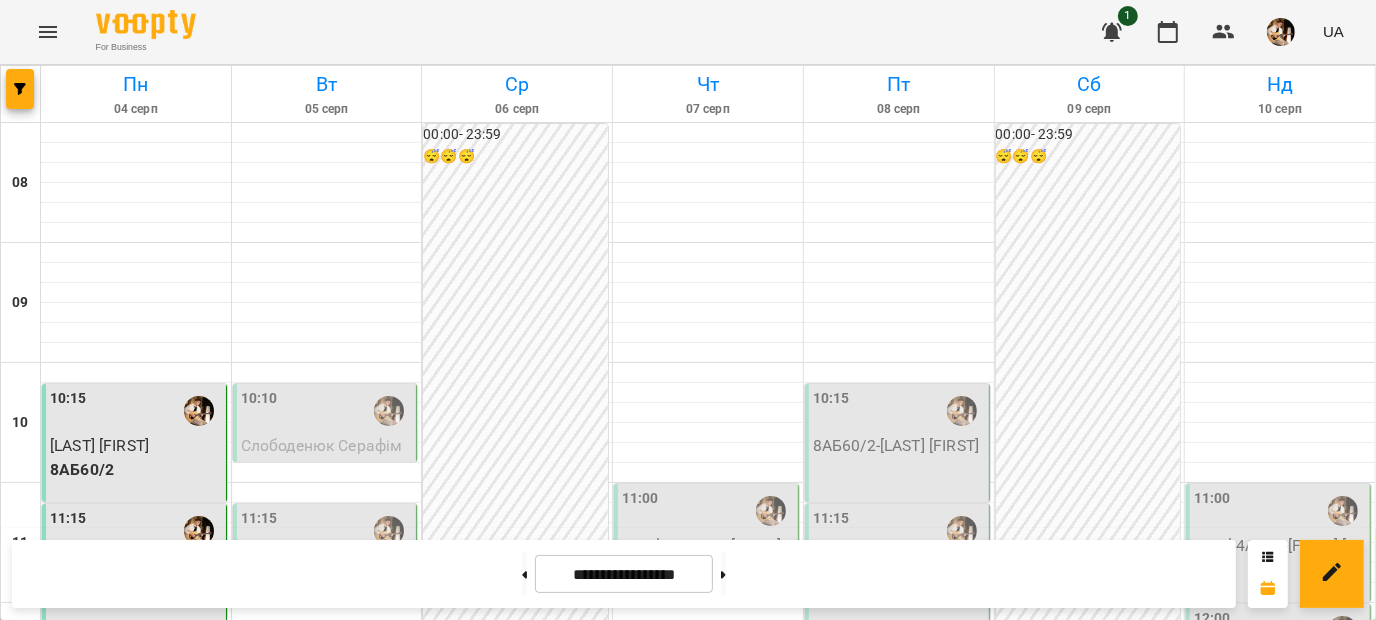 scroll, scrollTop: 927, scrollLeft: 0, axis: vertical 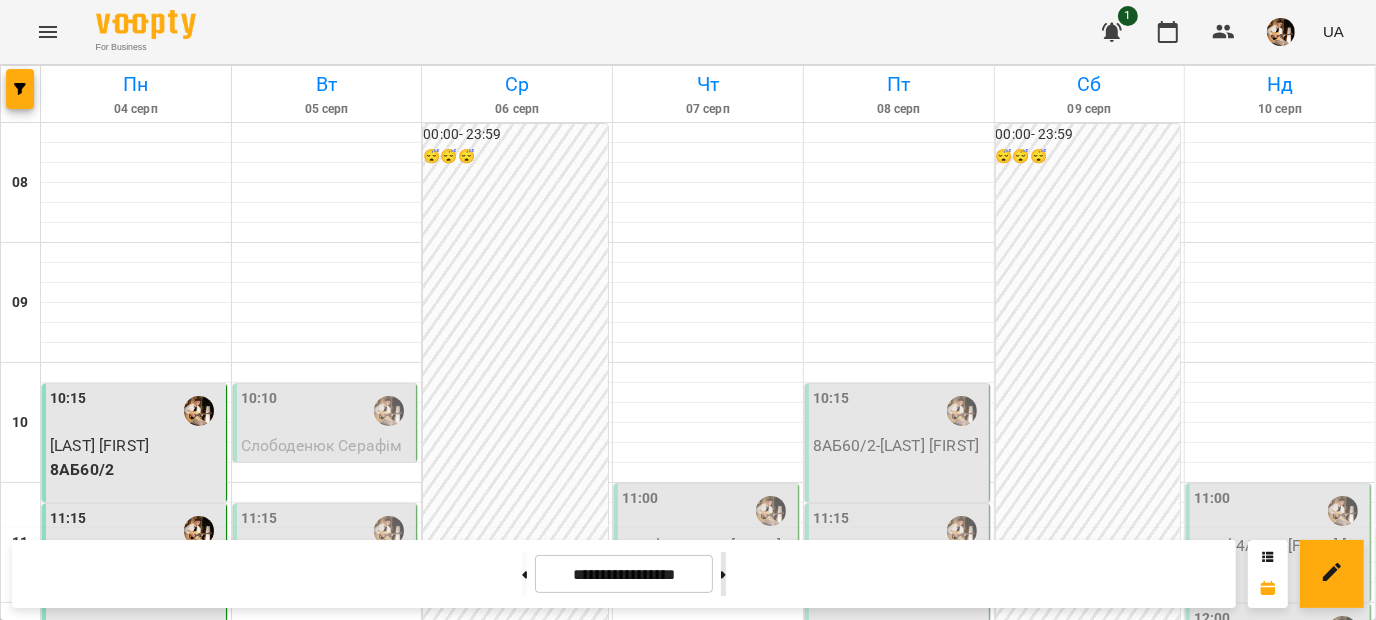 click at bounding box center [723, 574] 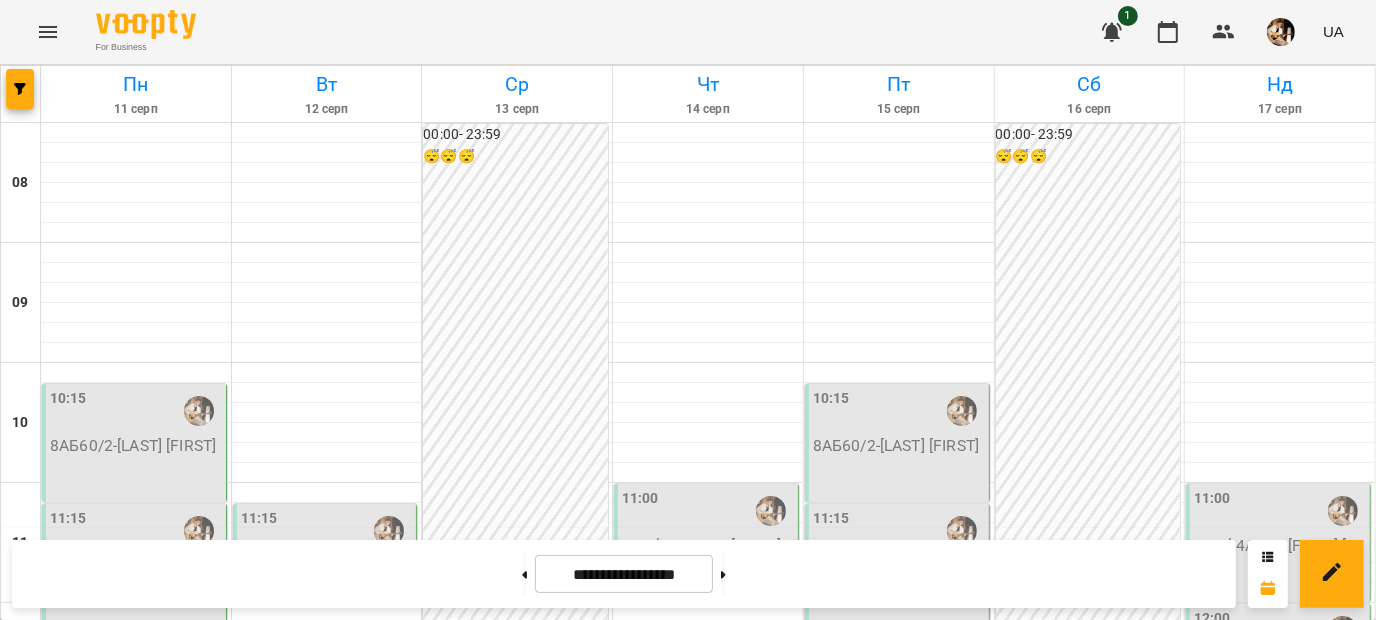 scroll, scrollTop: 712, scrollLeft: 0, axis: vertical 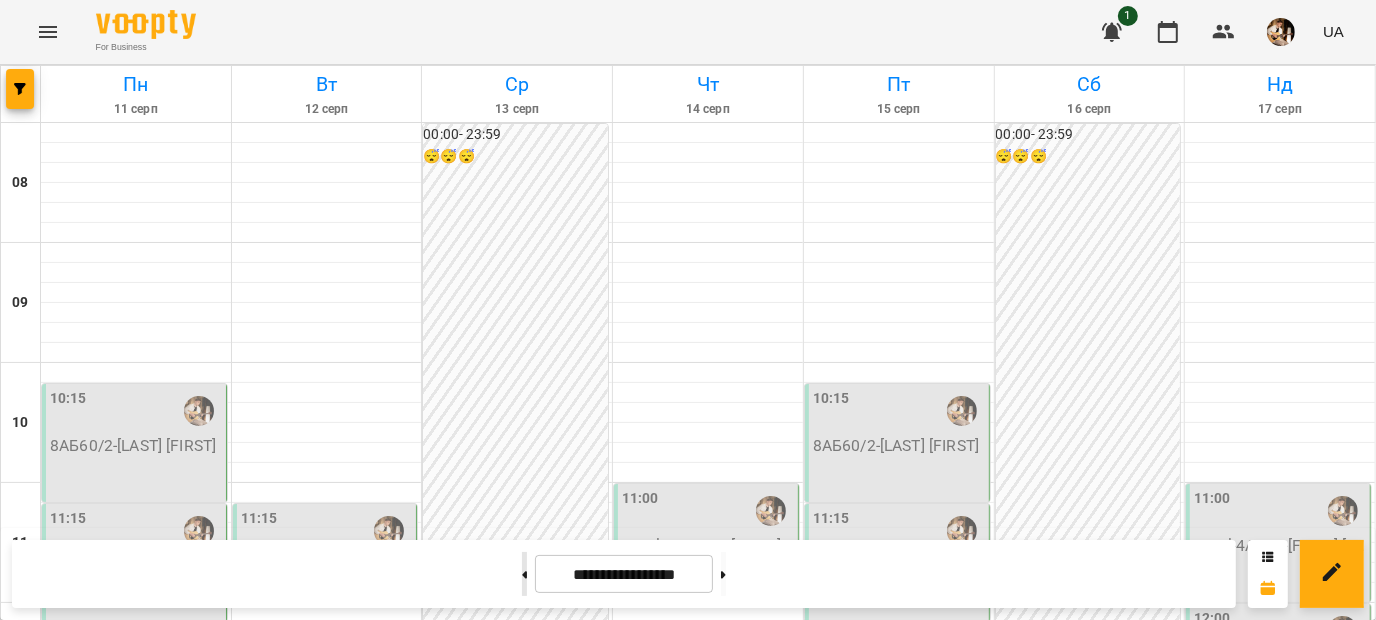 click at bounding box center [524, 574] 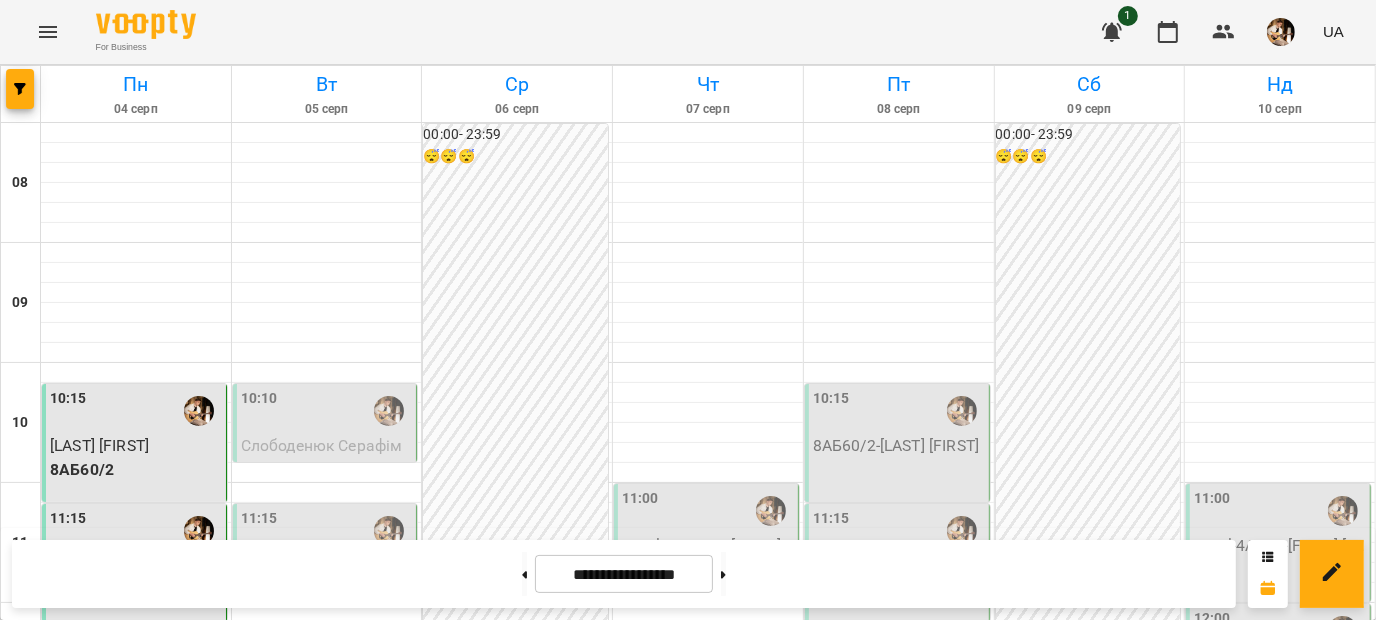 click on "16:00" at bounding box center [136, 1111] 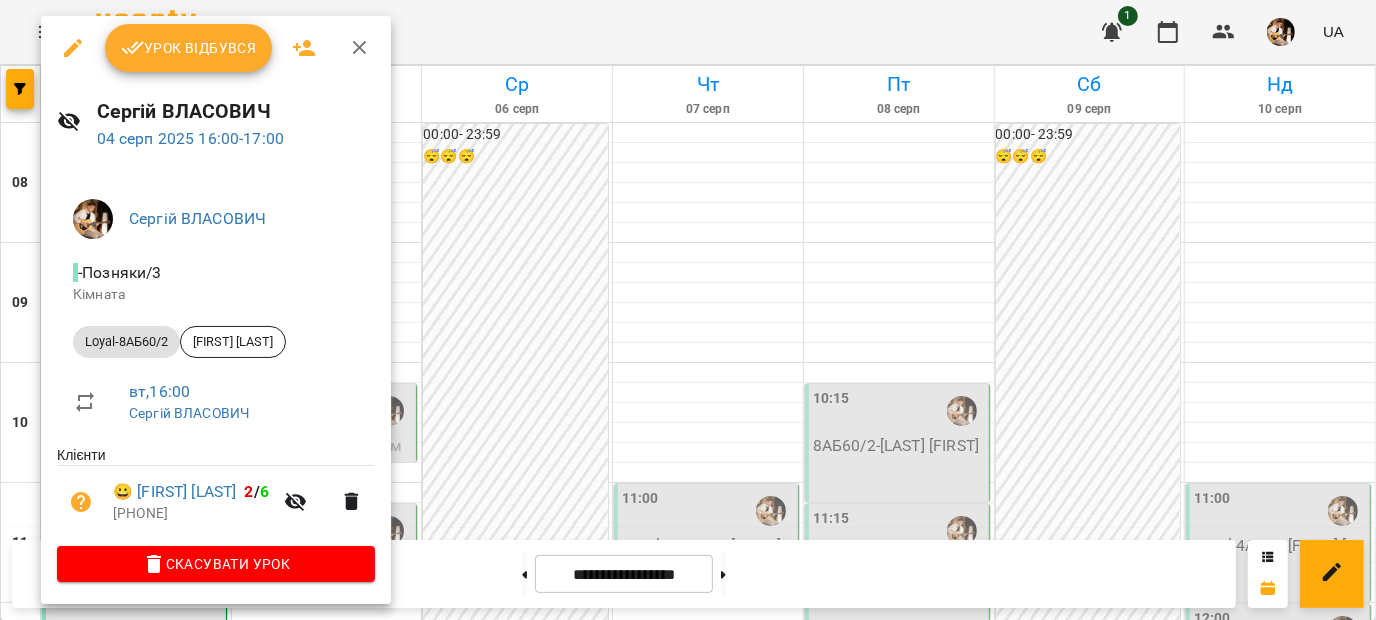 click on "Урок відбувся" at bounding box center (189, 48) 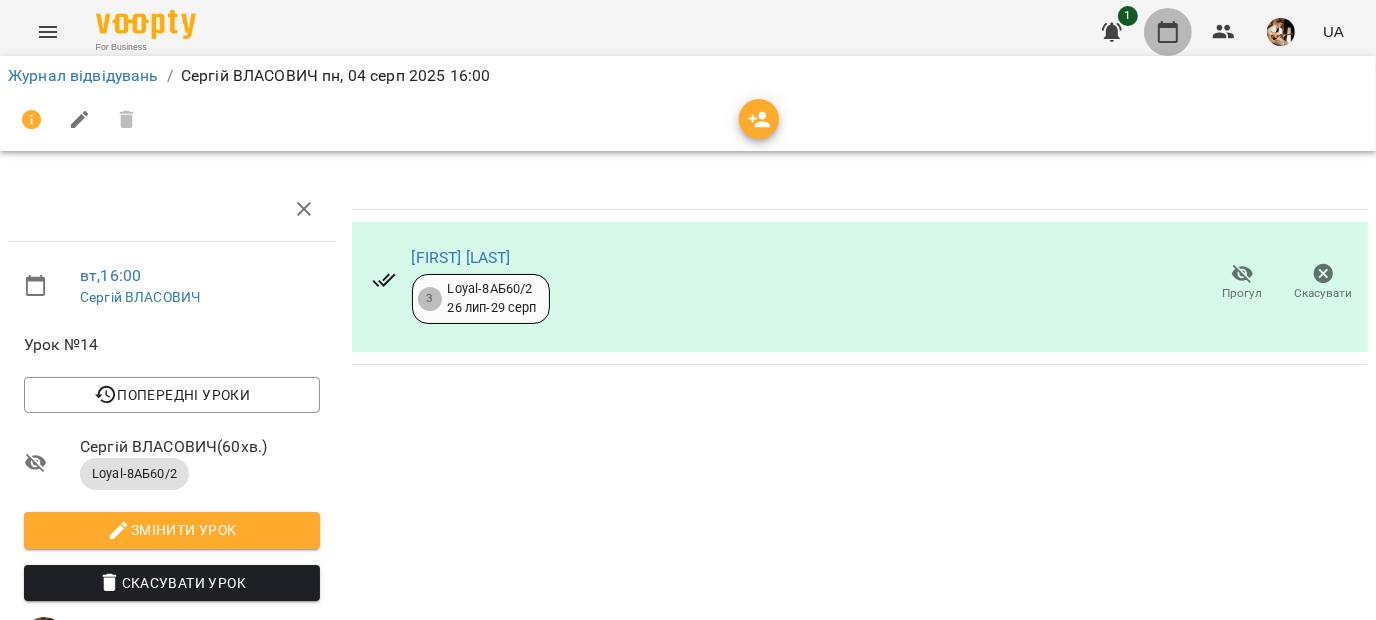 click at bounding box center [1168, 32] 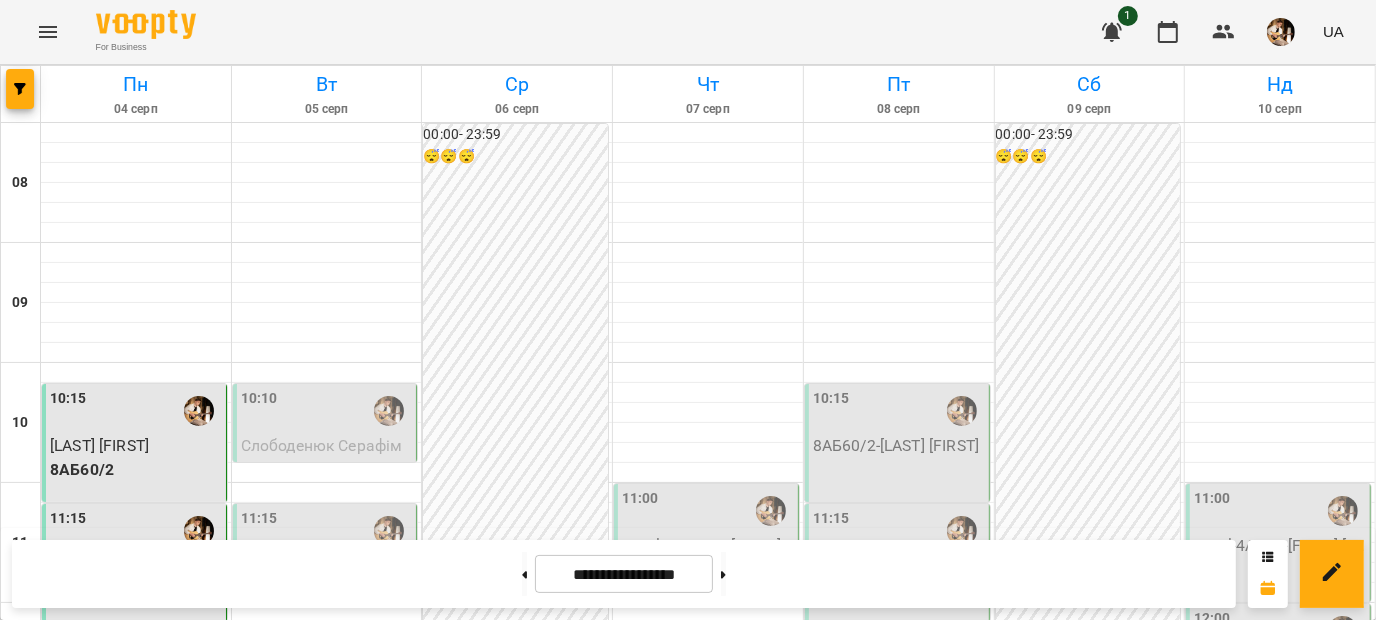 scroll, scrollTop: 1040, scrollLeft: 0, axis: vertical 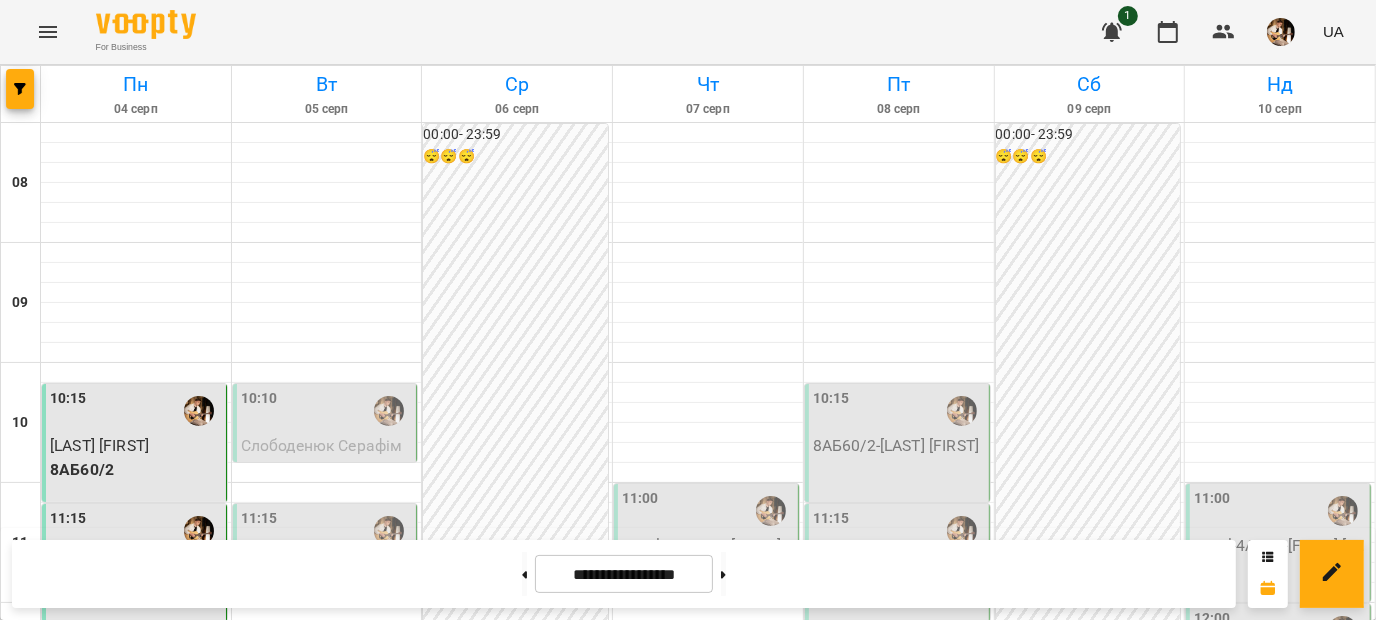 click on "00:00 -   23:59 😴😴😴" at bounding box center [515, 903] 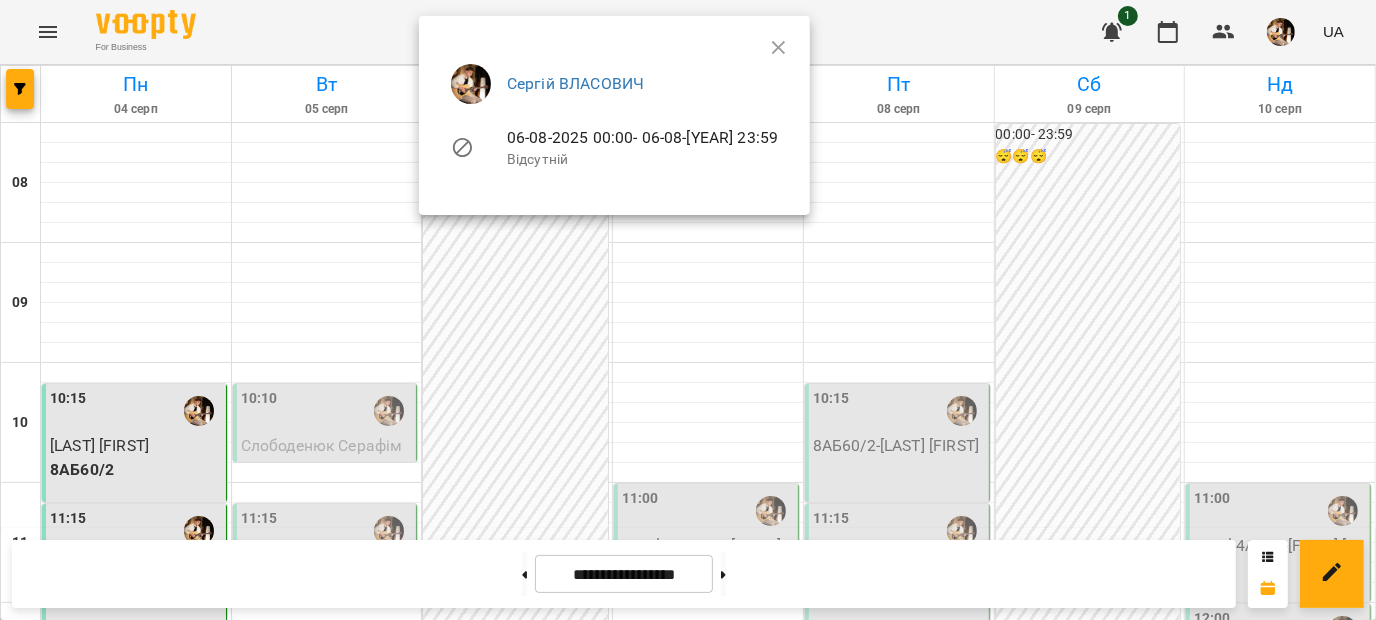 click at bounding box center (688, 310) 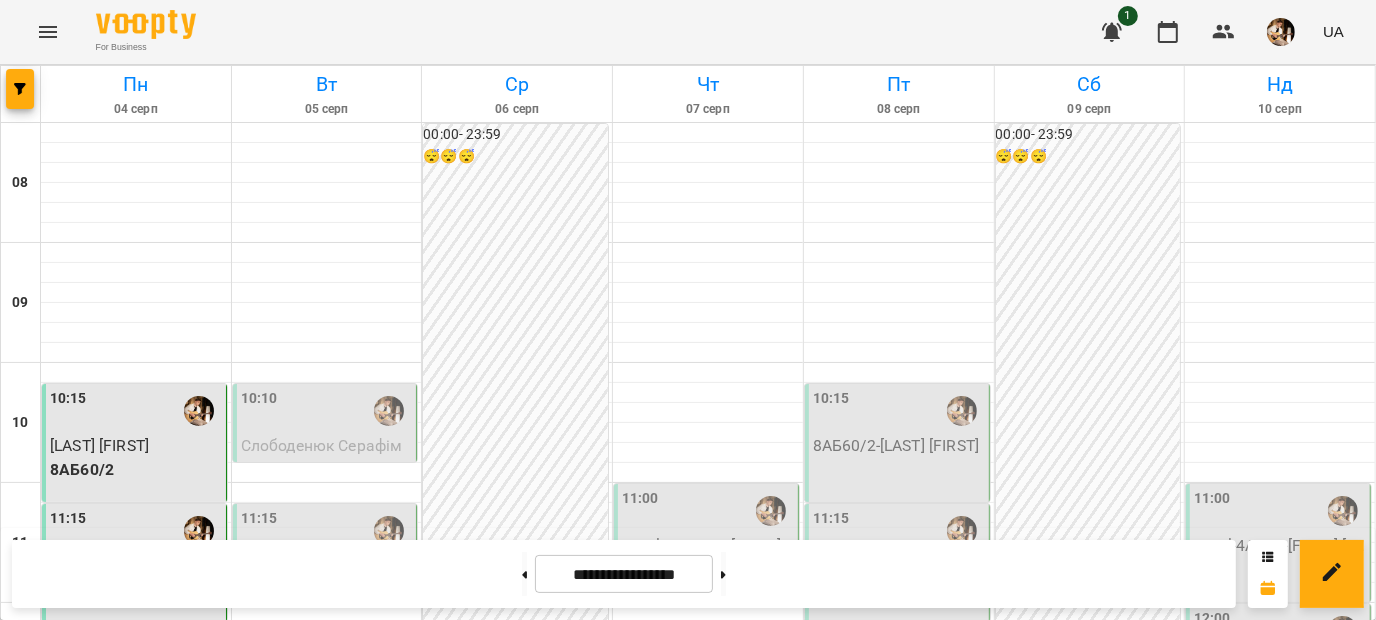 click on "4АБ60/Ансамбль - Ансамбль Аніма" at bounding box center [899, 1357] 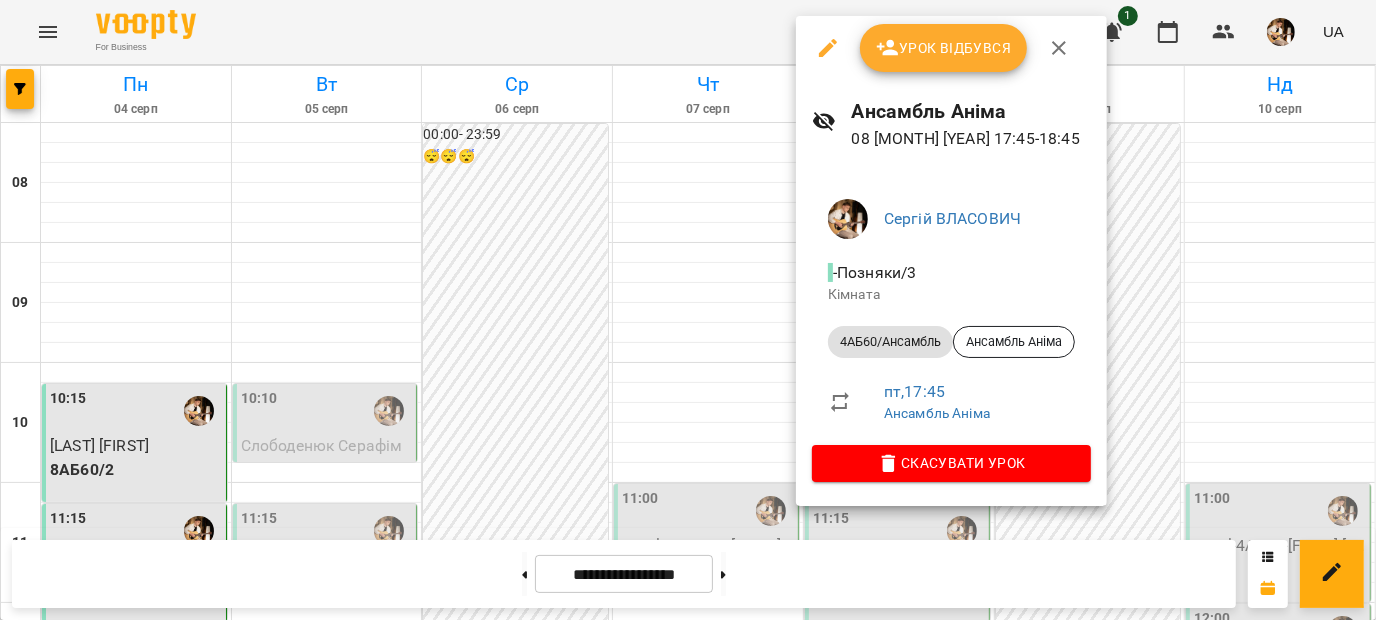 click 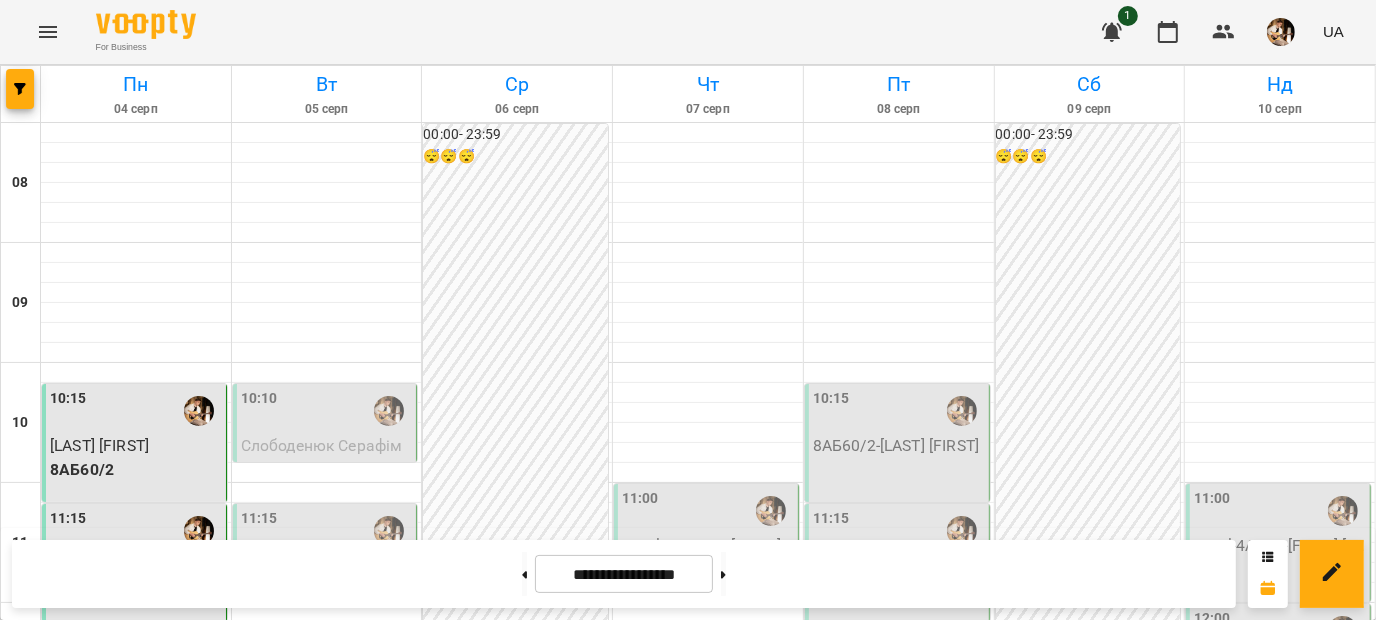 scroll, scrollTop: 1018, scrollLeft: 0, axis: vertical 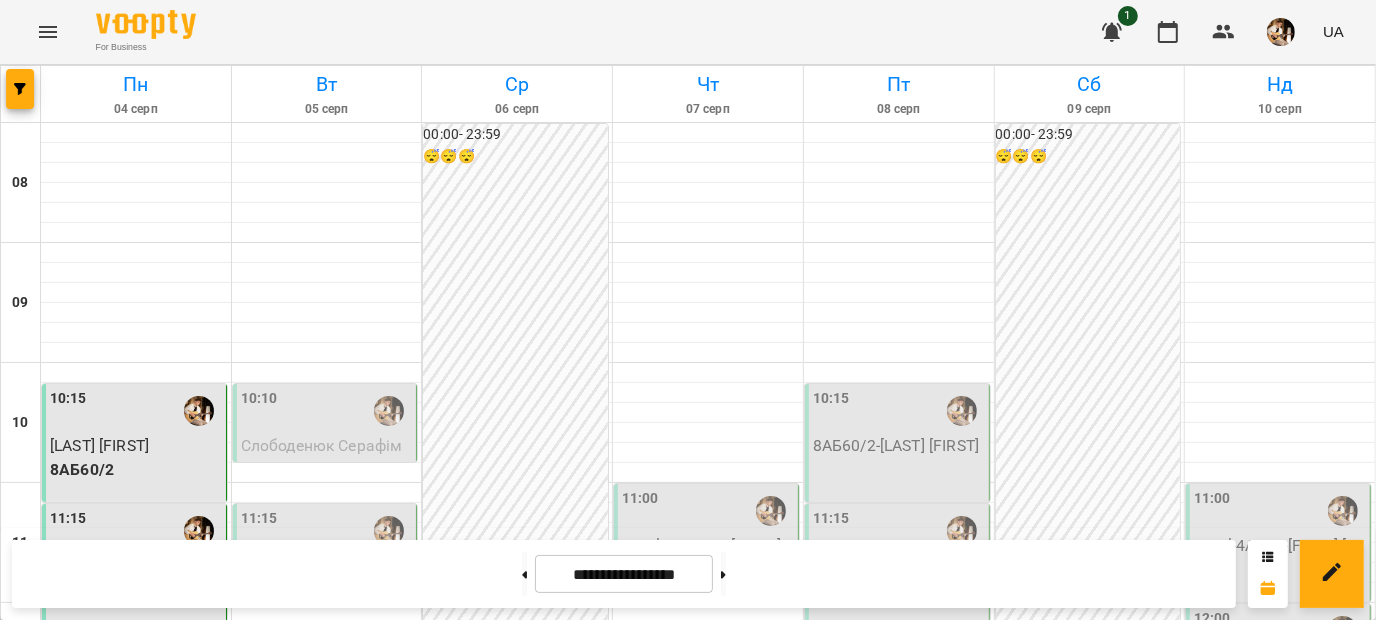 click on "[FIRST] [LAST] (другий напрям)" at bounding box center [129, 1277] 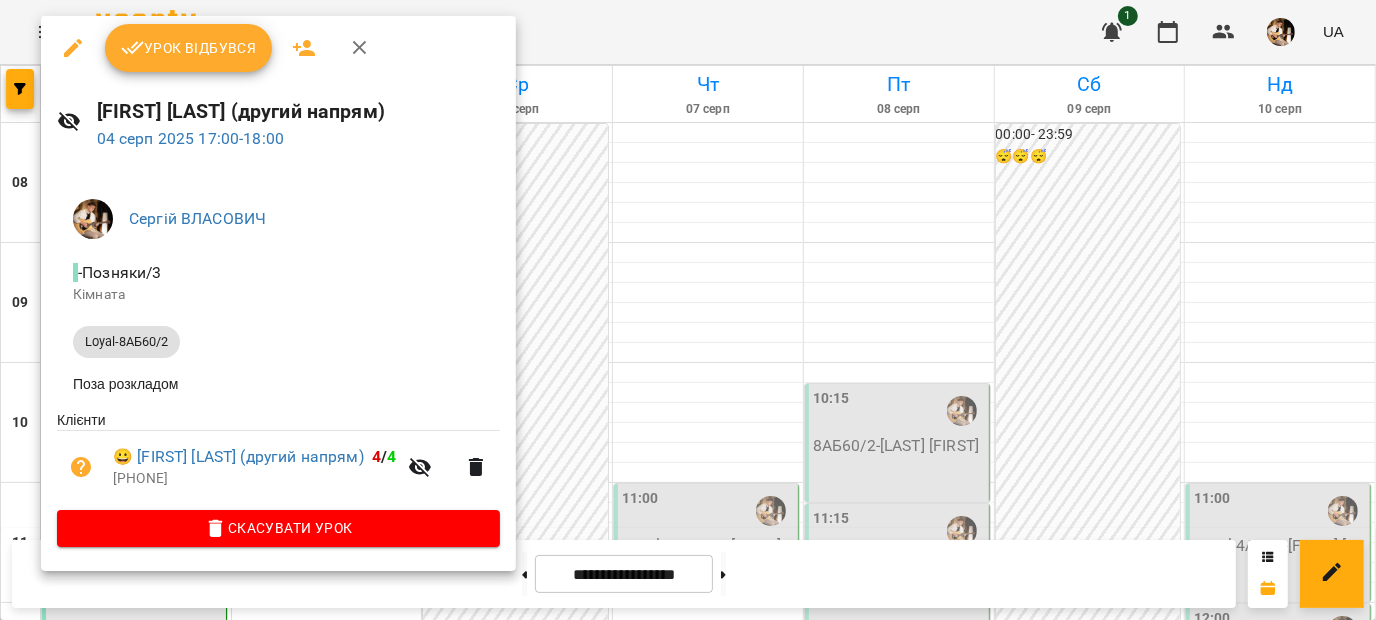 click on "Урок відбувся" at bounding box center [189, 48] 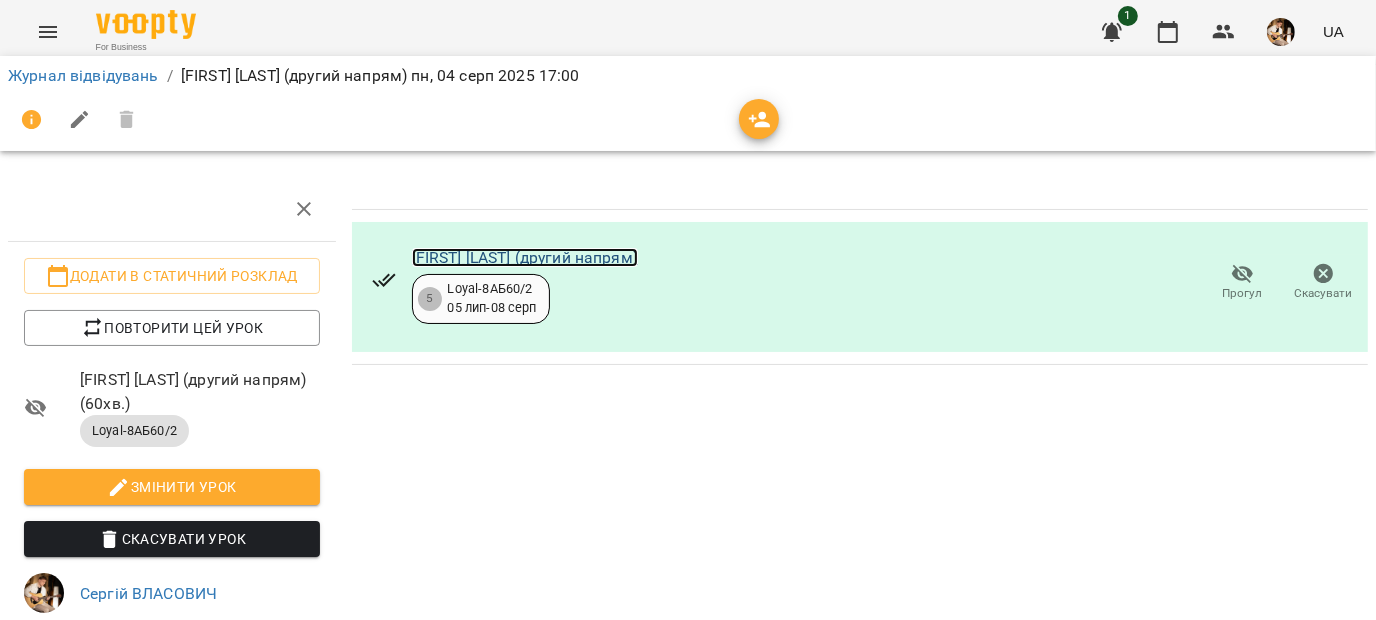 click on "[FIRST] [LAST] (другий напрям)" at bounding box center (525, 257) 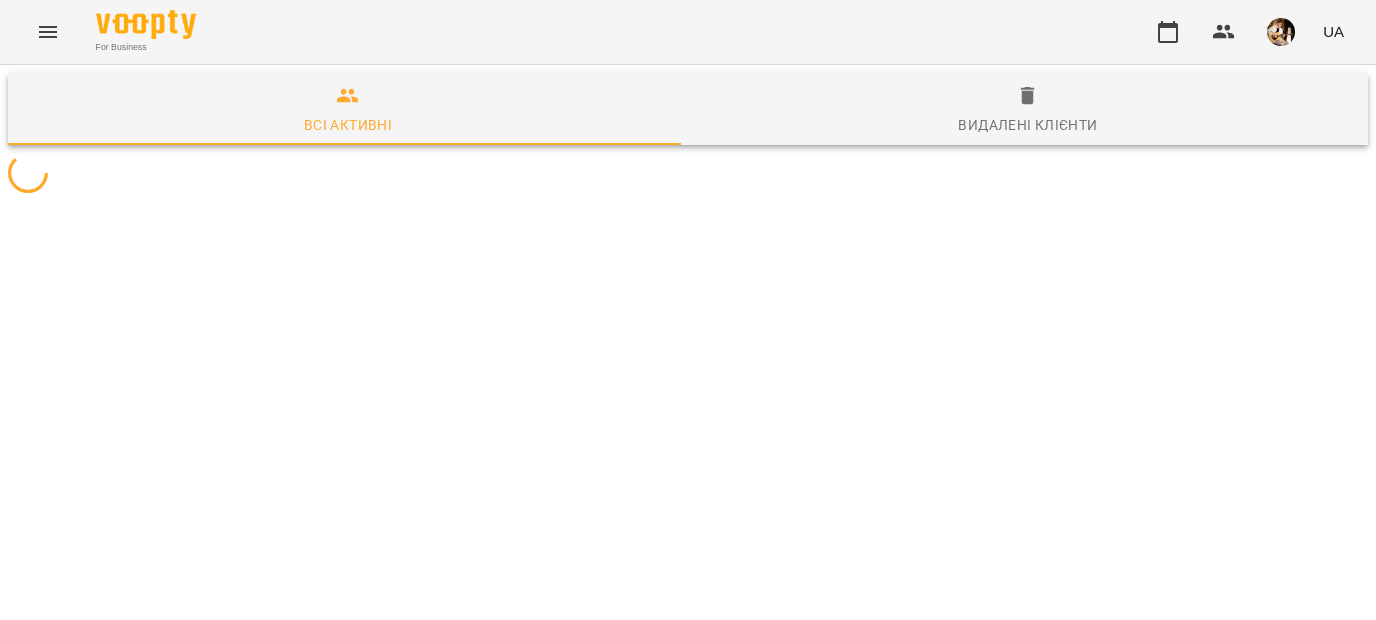 scroll, scrollTop: 0, scrollLeft: 0, axis: both 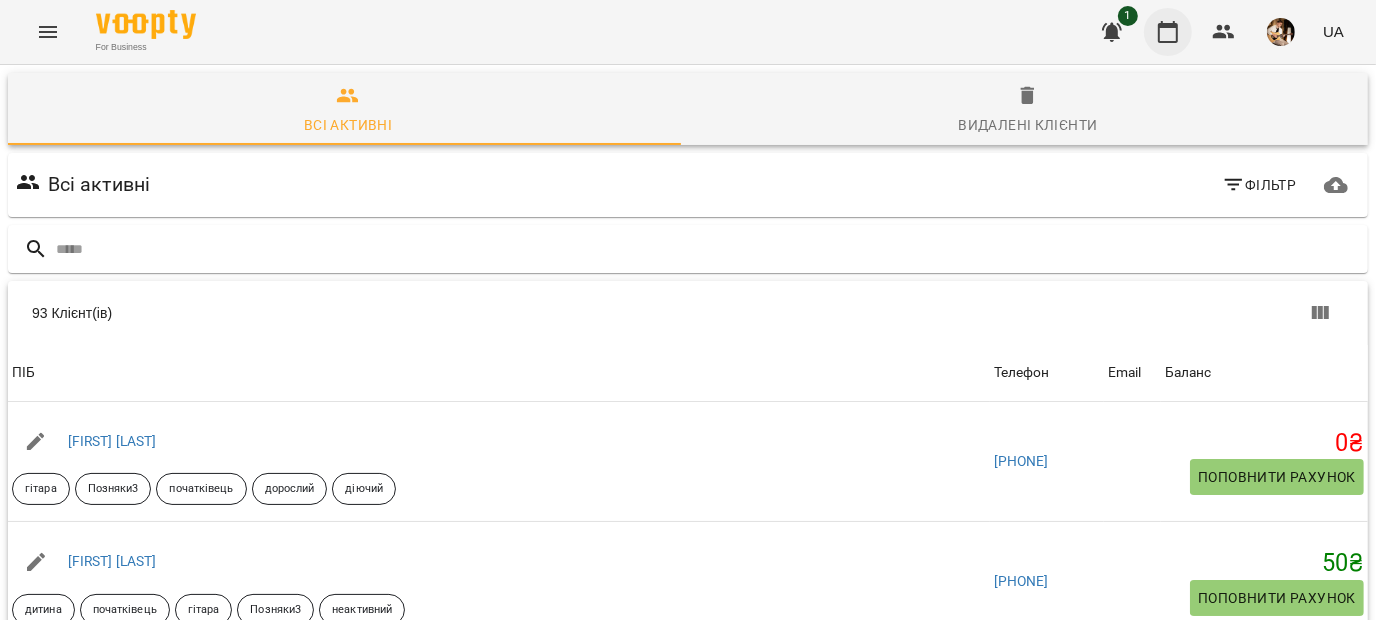 click 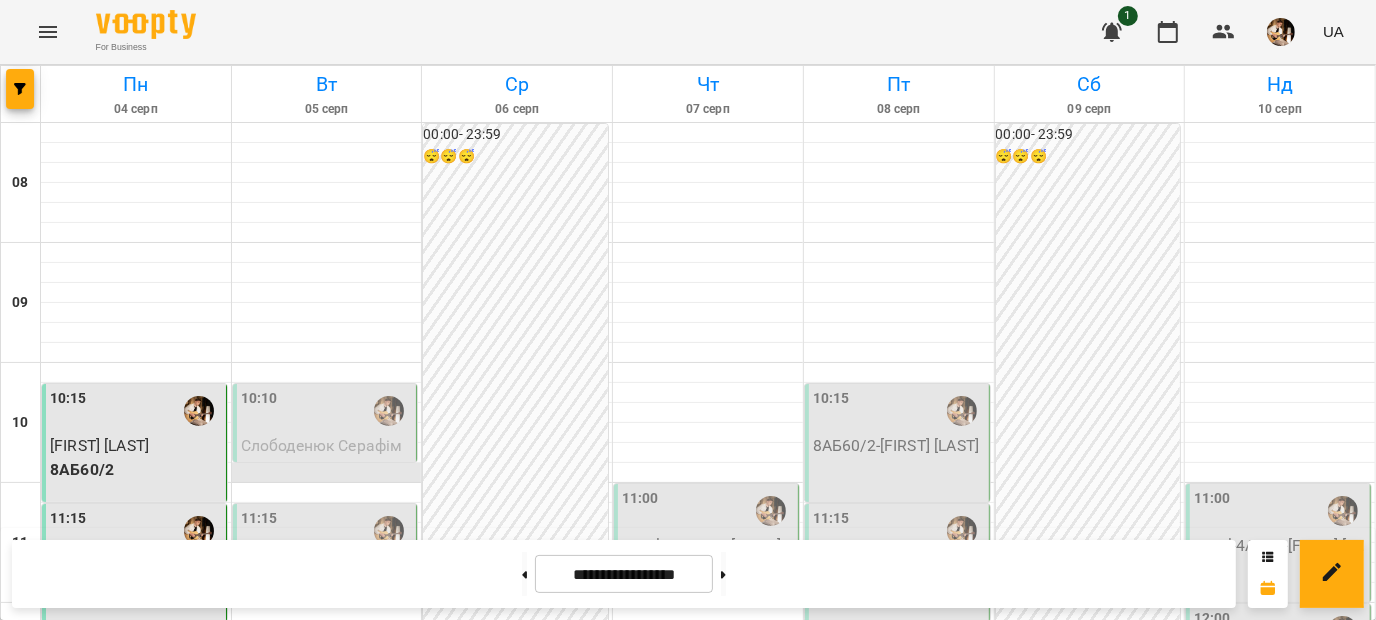 scroll, scrollTop: 171, scrollLeft: 0, axis: vertical 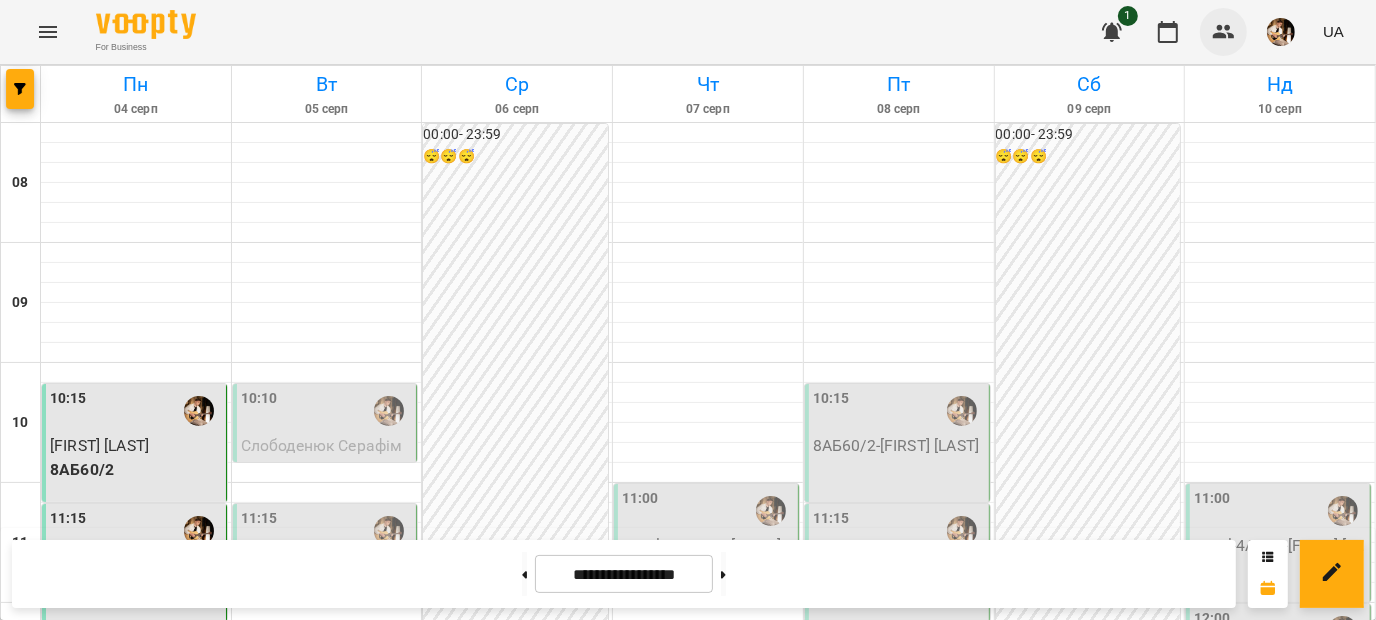 click 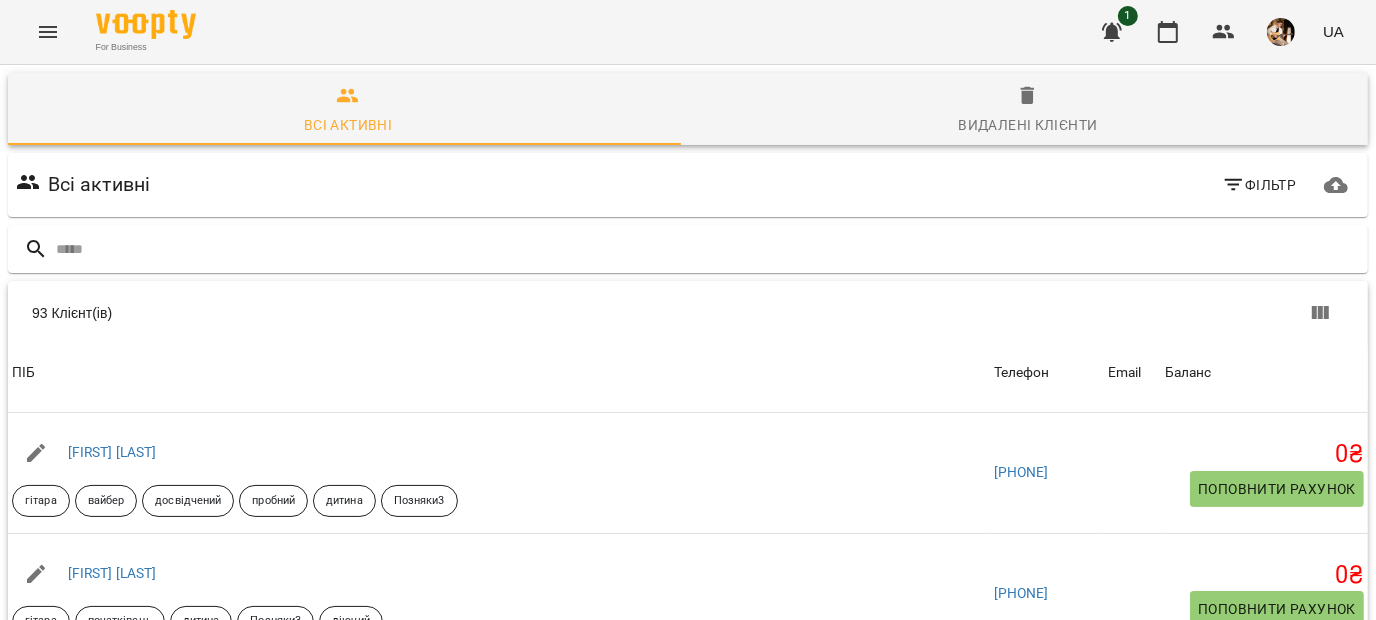scroll, scrollTop: 348, scrollLeft: 0, axis: vertical 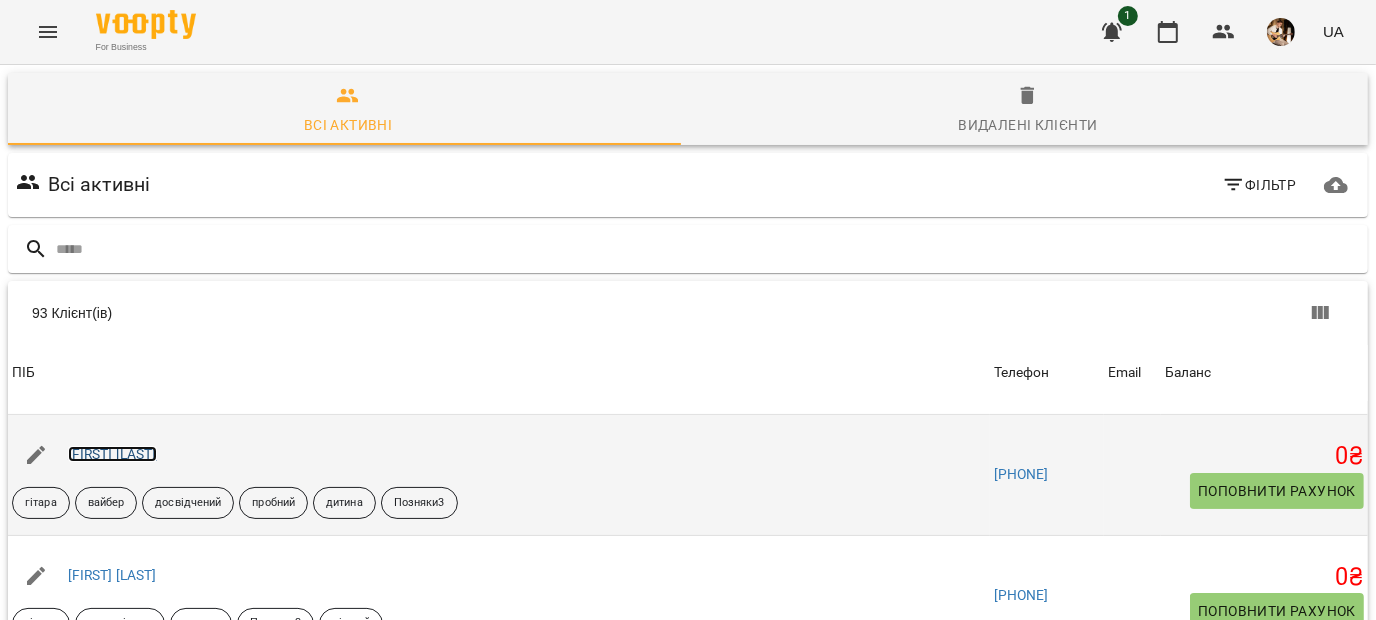 click on "[FIRST] [LAST]" at bounding box center [112, 454] 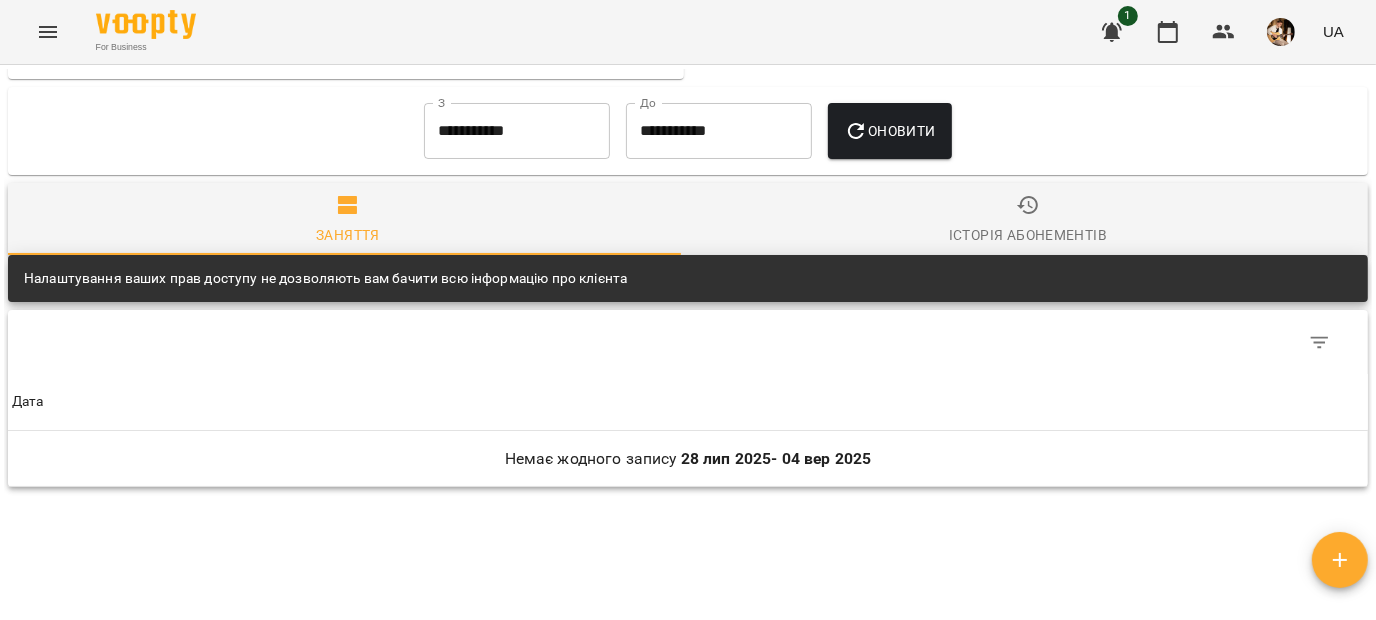 scroll, scrollTop: 1258, scrollLeft: 0, axis: vertical 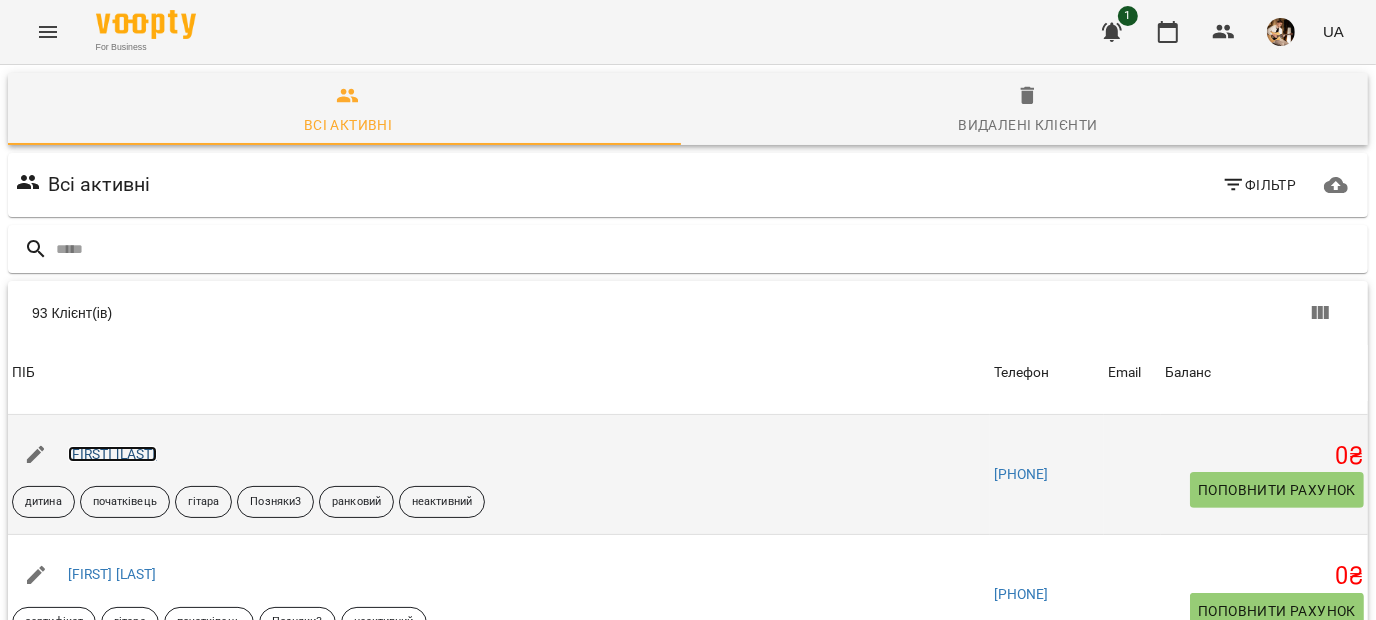 click on "[FIRST] [LAST]" at bounding box center (112, 454) 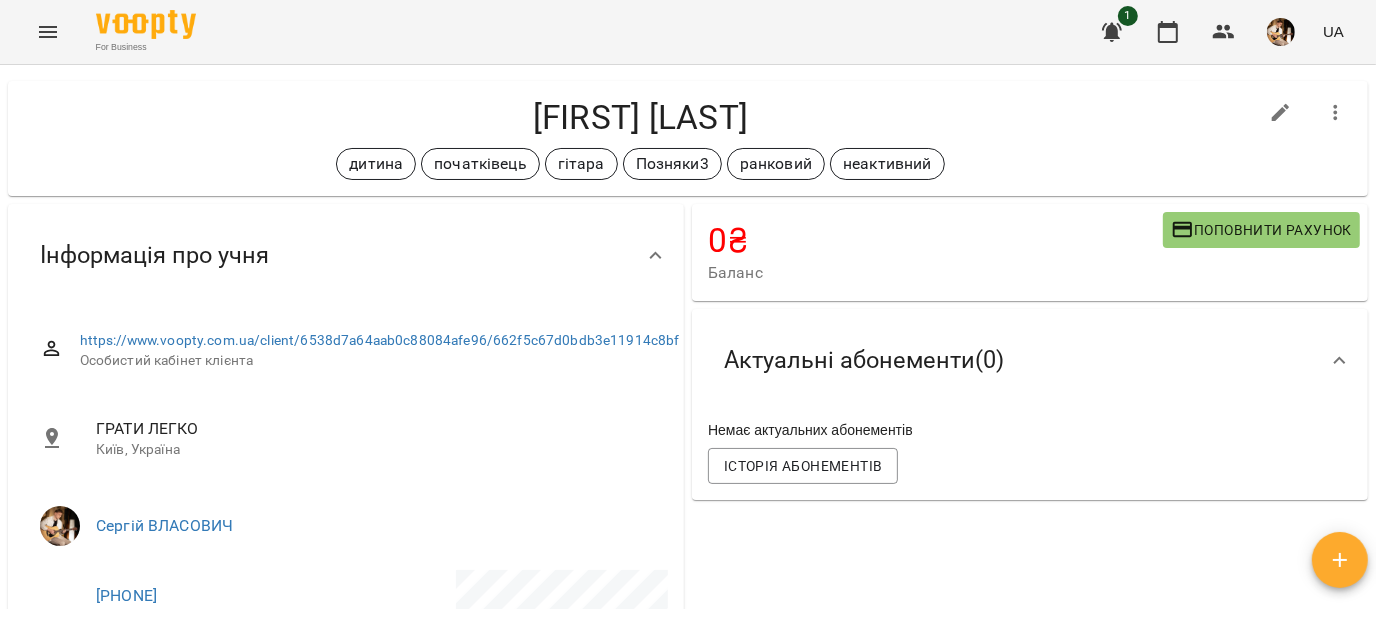 scroll, scrollTop: 22, scrollLeft: 0, axis: vertical 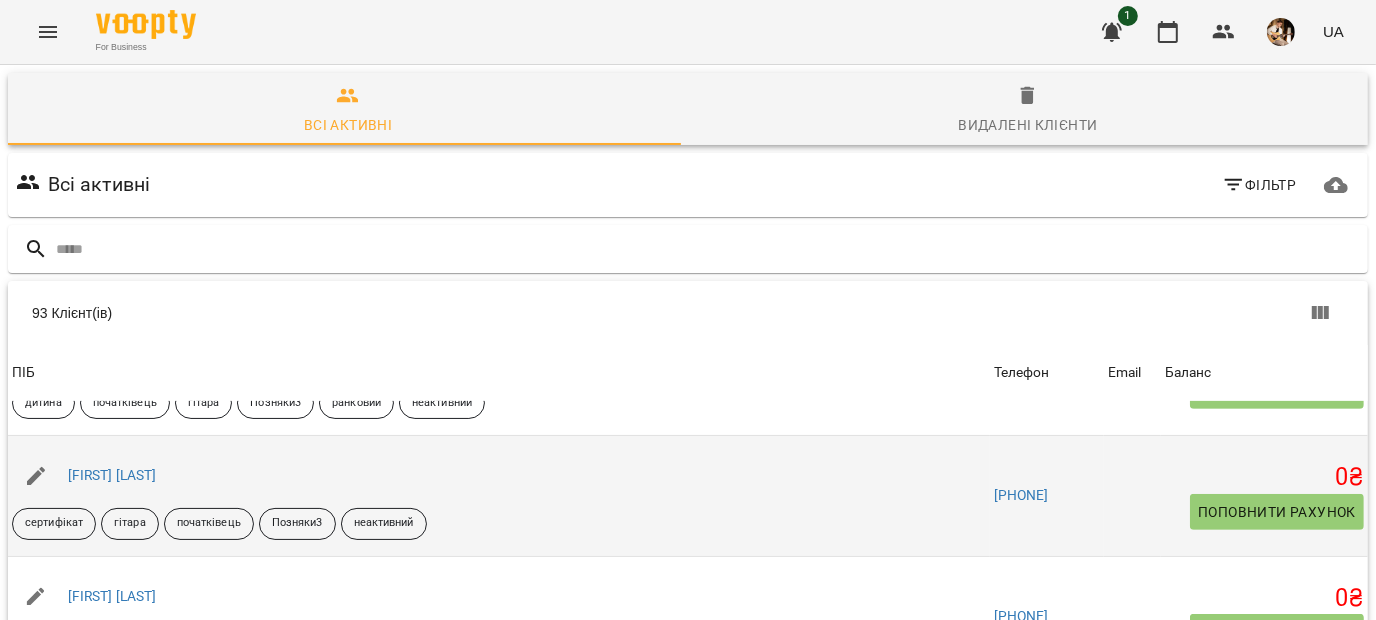 click 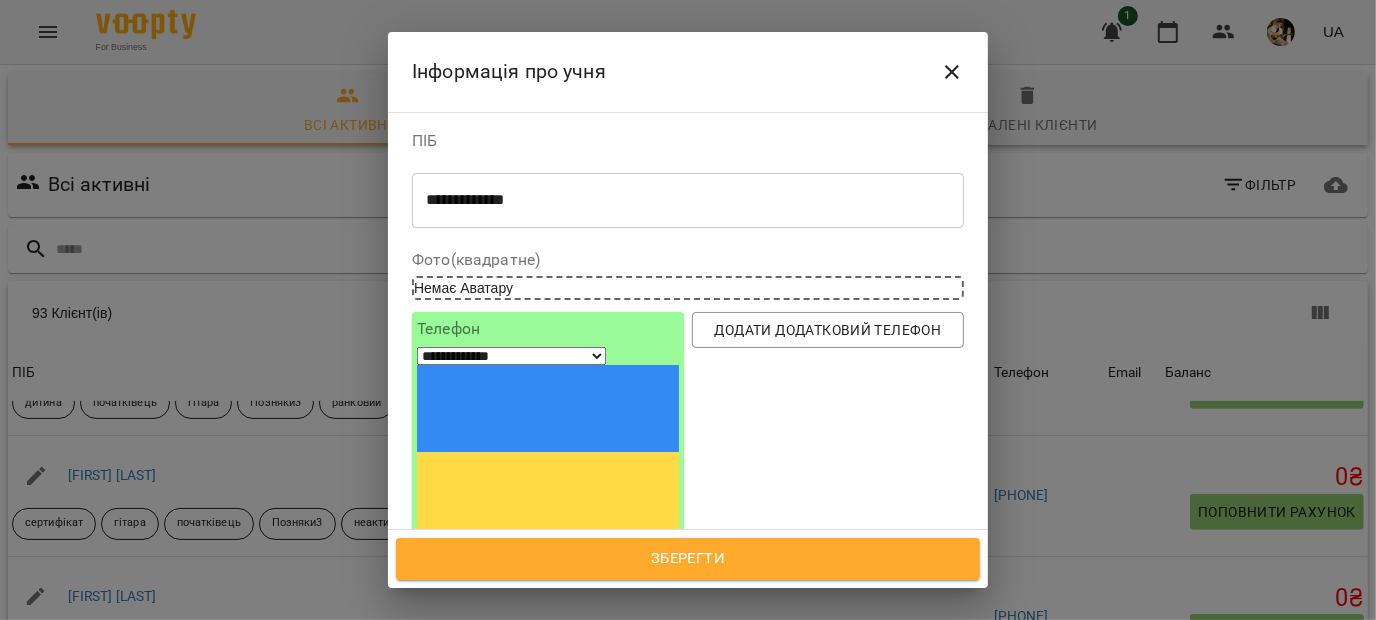 scroll, scrollTop: 341, scrollLeft: 0, axis: vertical 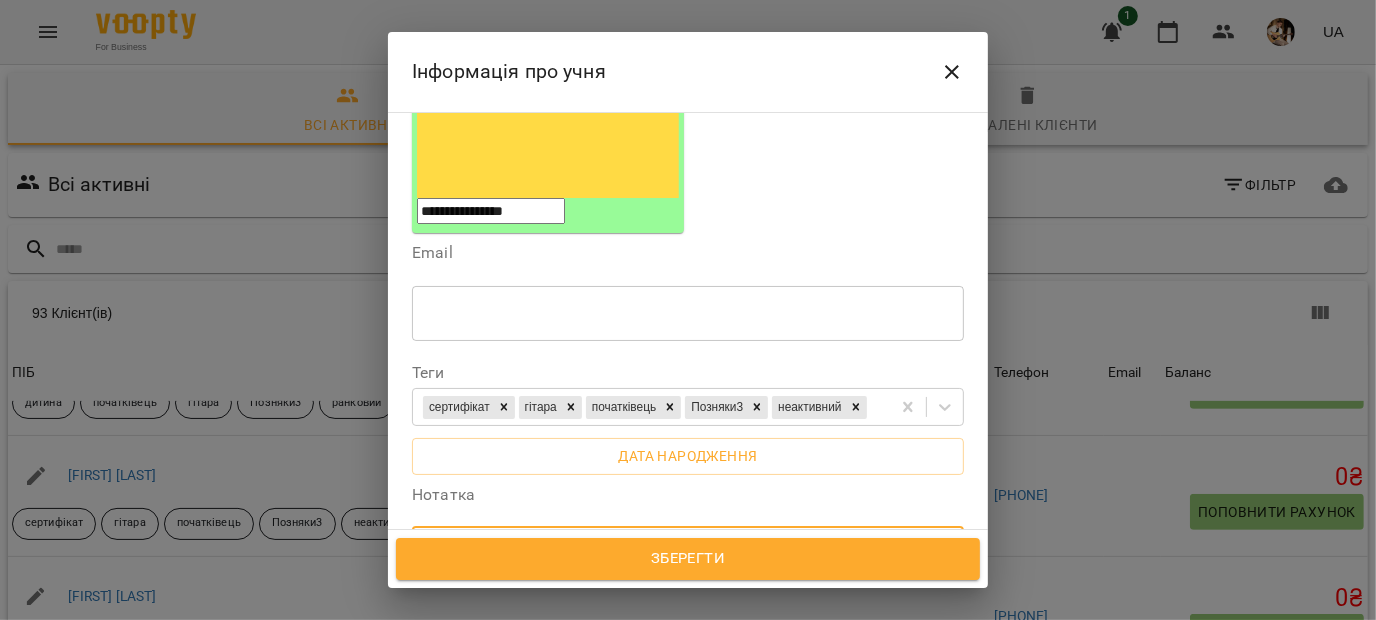 click on "**********" at bounding box center [680, 554] 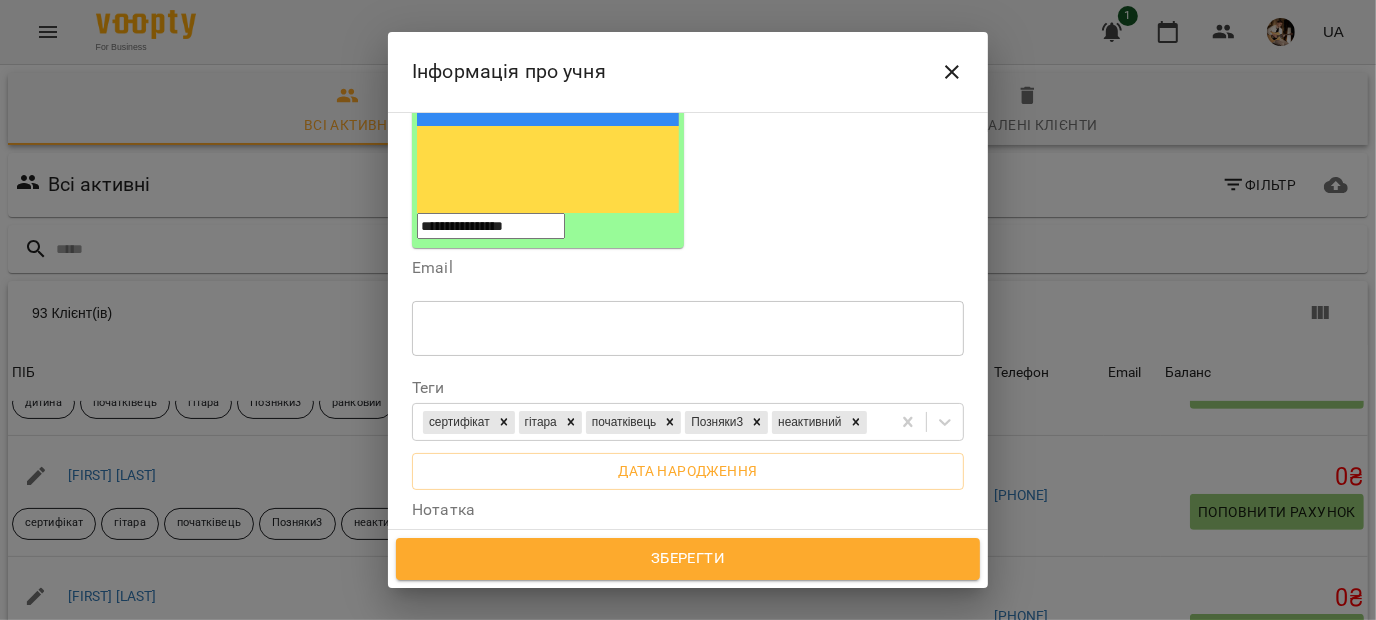 scroll, scrollTop: 328, scrollLeft: 0, axis: vertical 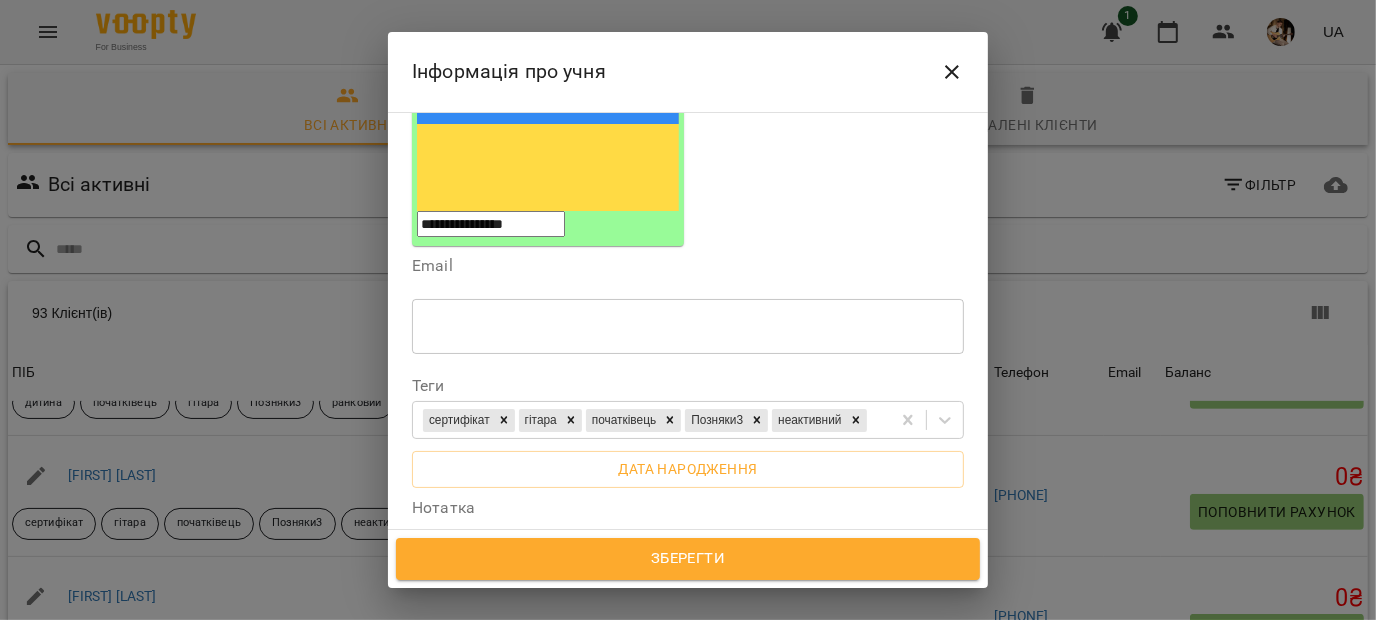 type on "**********" 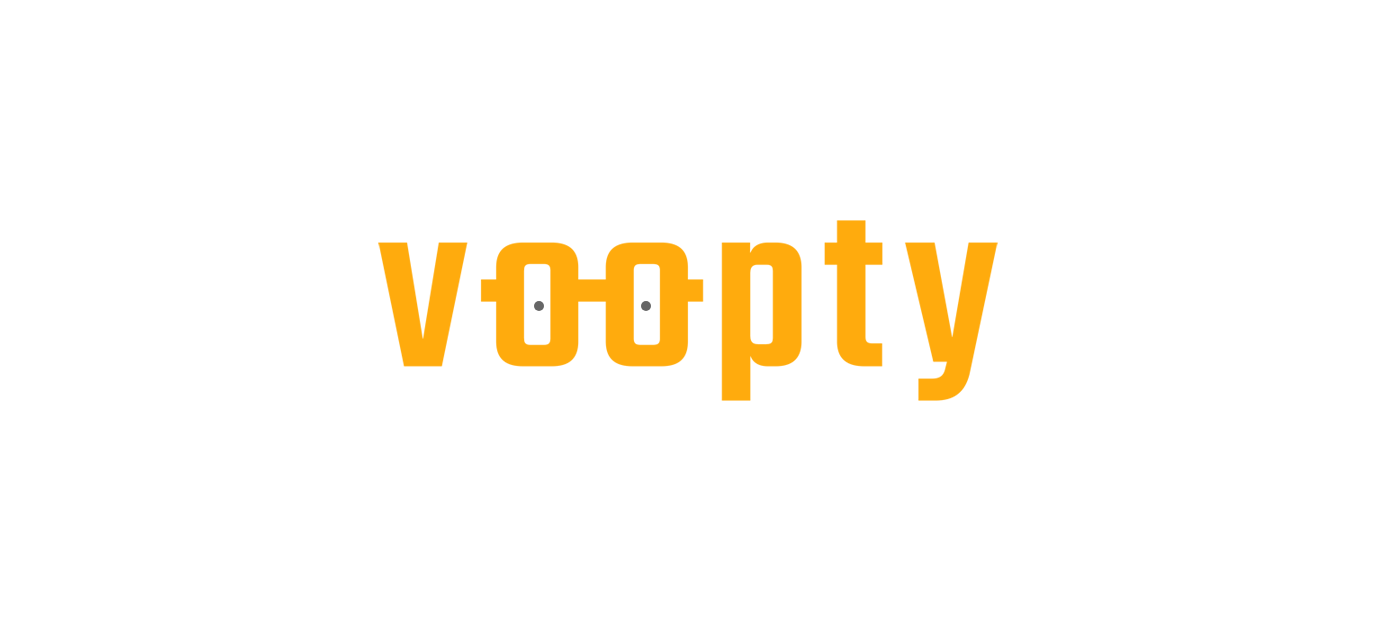 scroll, scrollTop: 0, scrollLeft: 0, axis: both 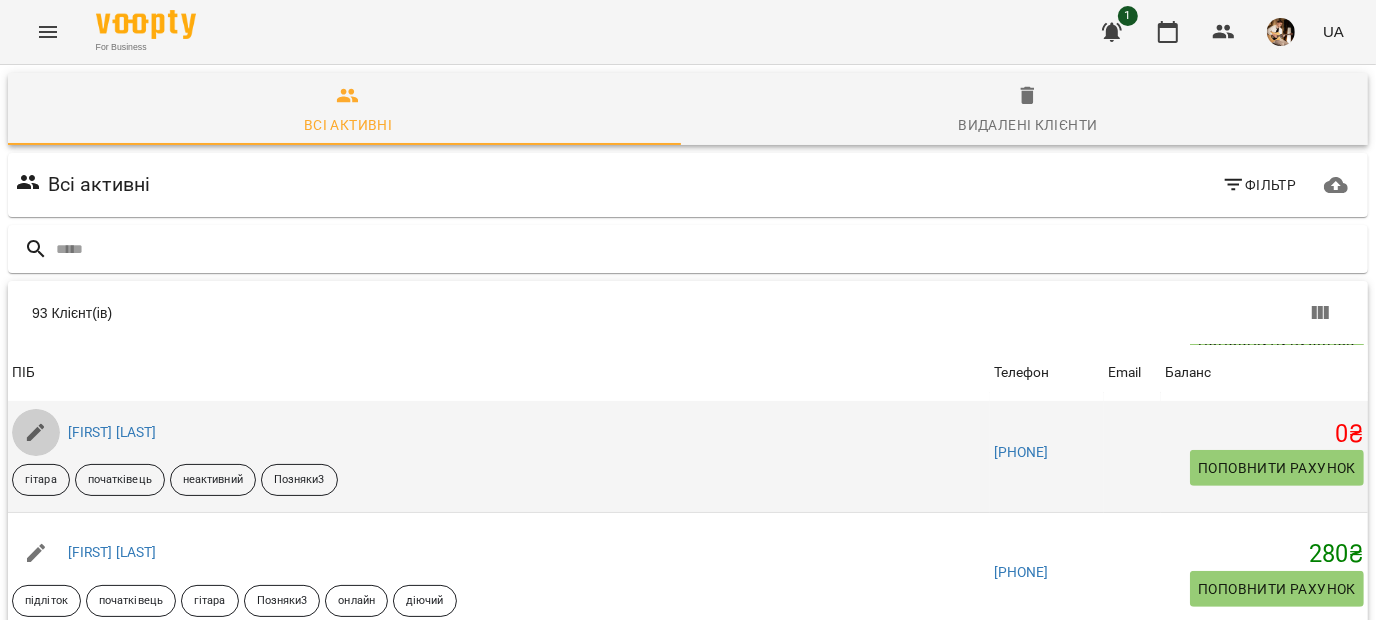 click 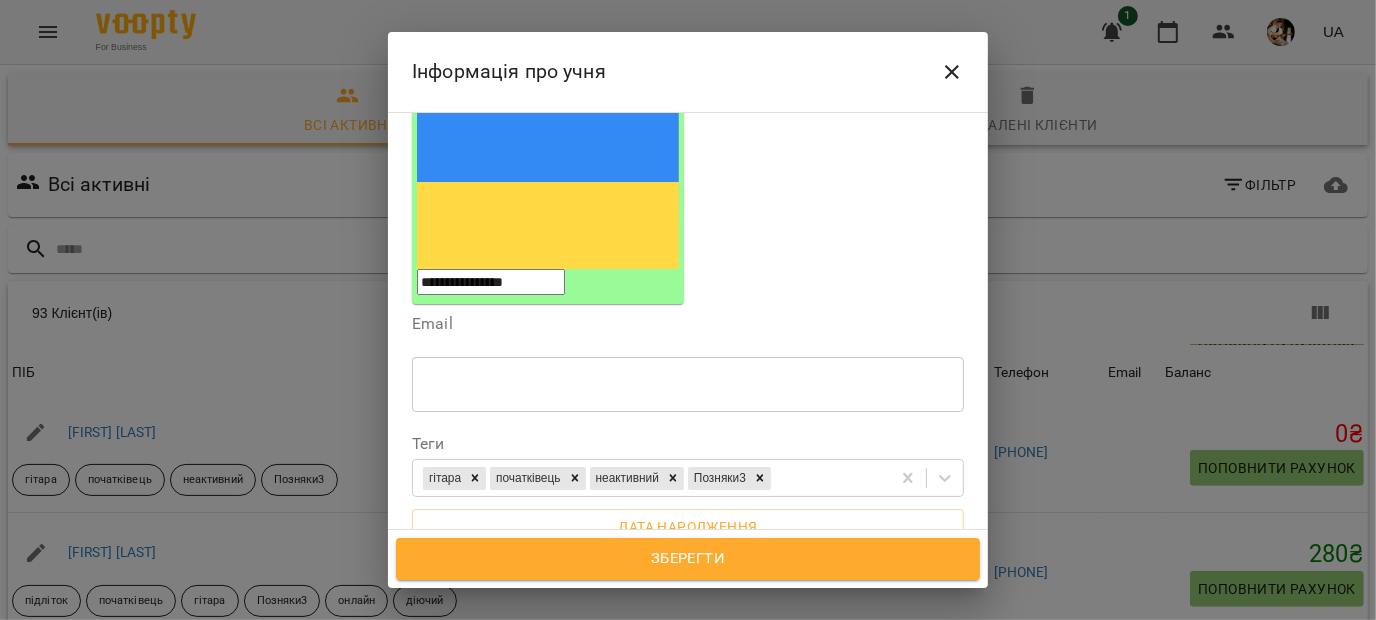 scroll, scrollTop: 282, scrollLeft: 0, axis: vertical 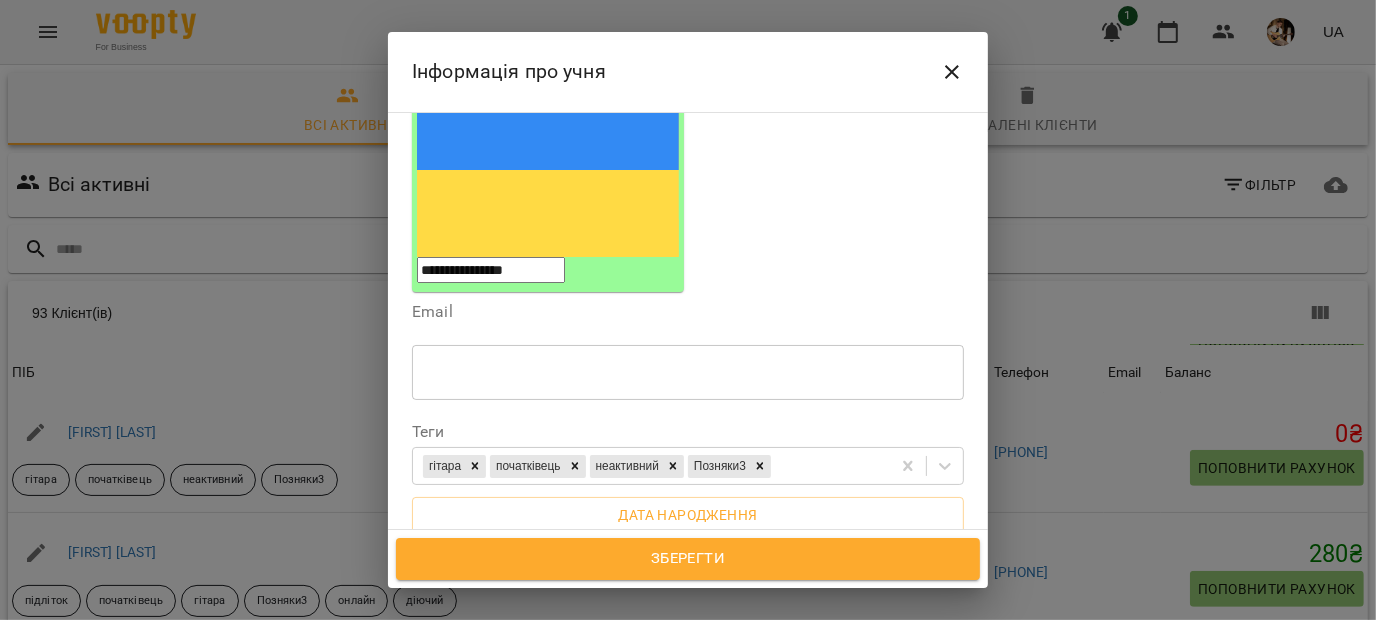 click on "**********" at bounding box center [680, 613] 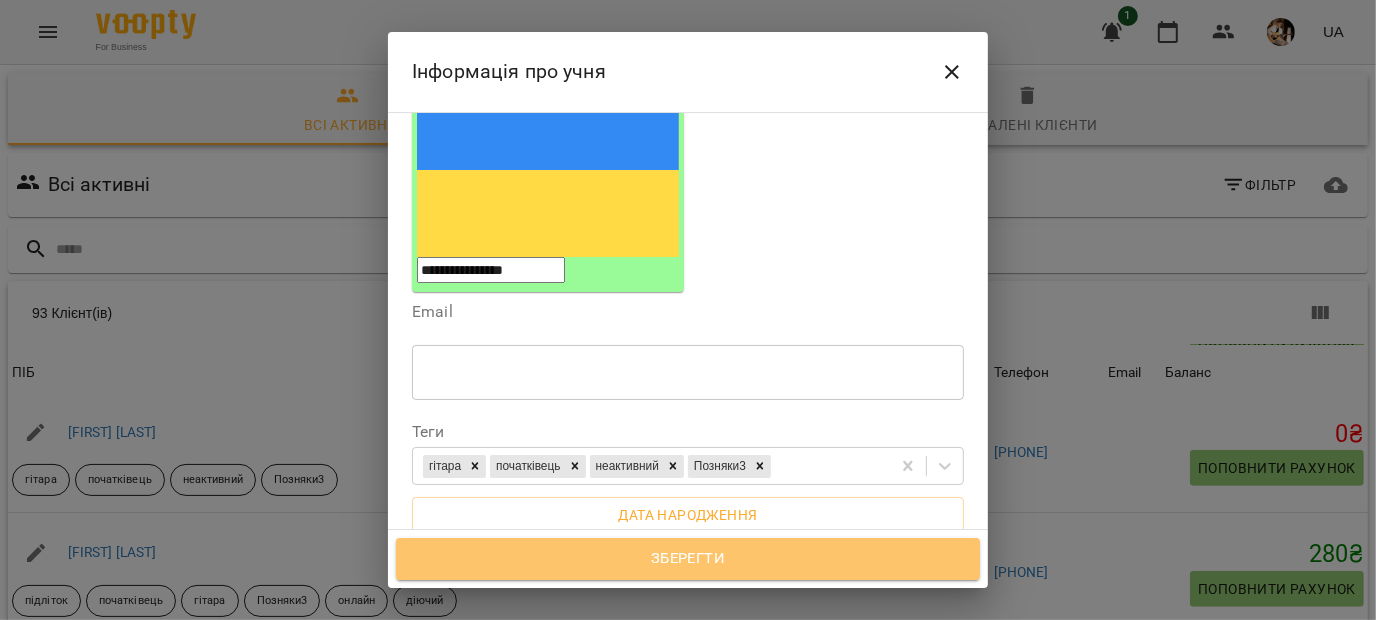 click on "Зберегти" at bounding box center (688, 559) 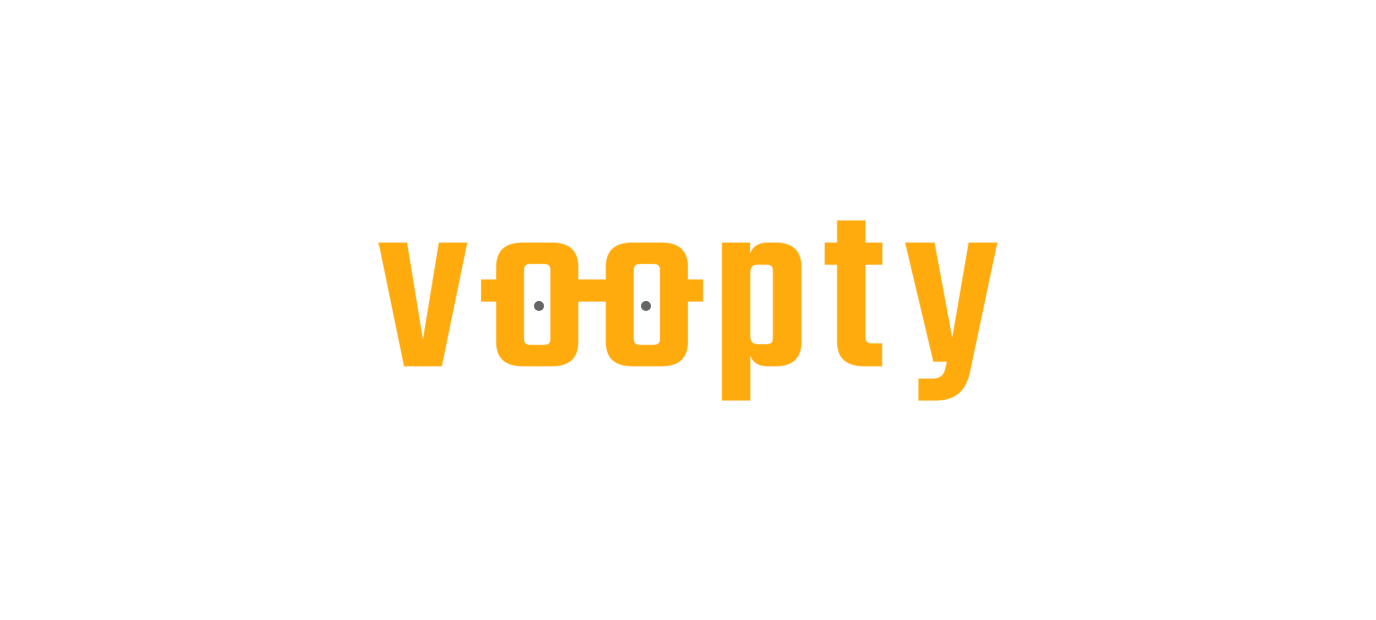 scroll, scrollTop: 0, scrollLeft: 0, axis: both 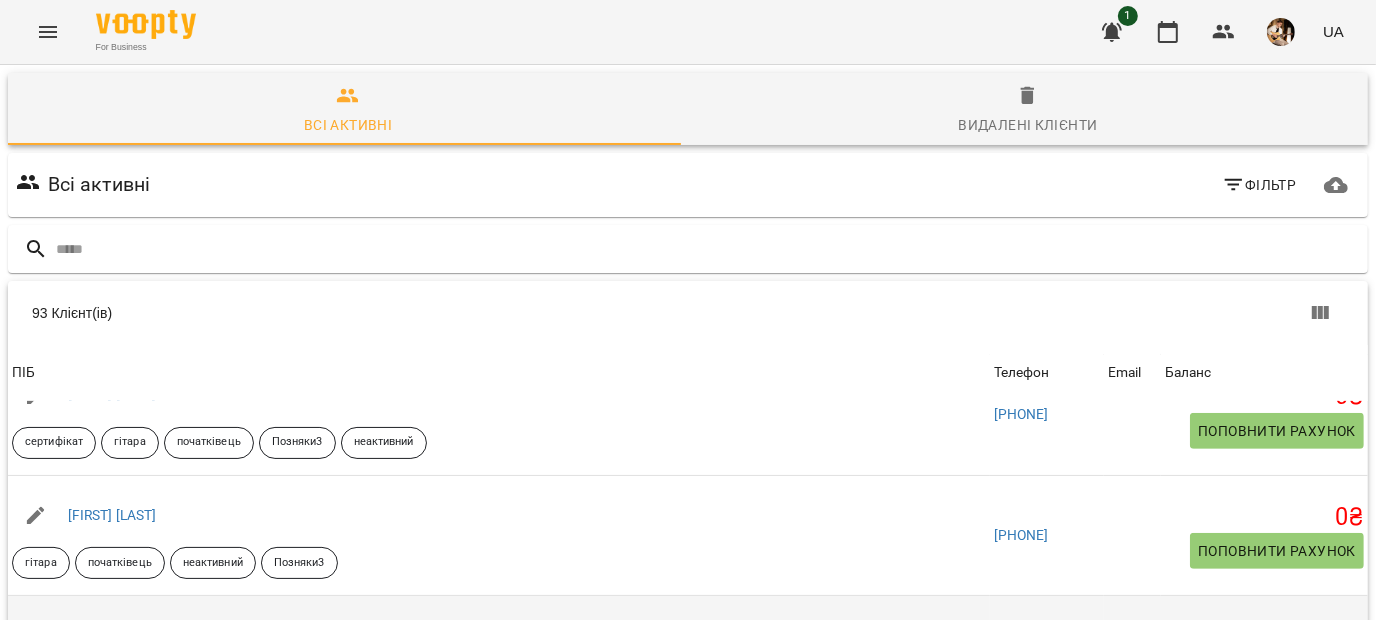 click 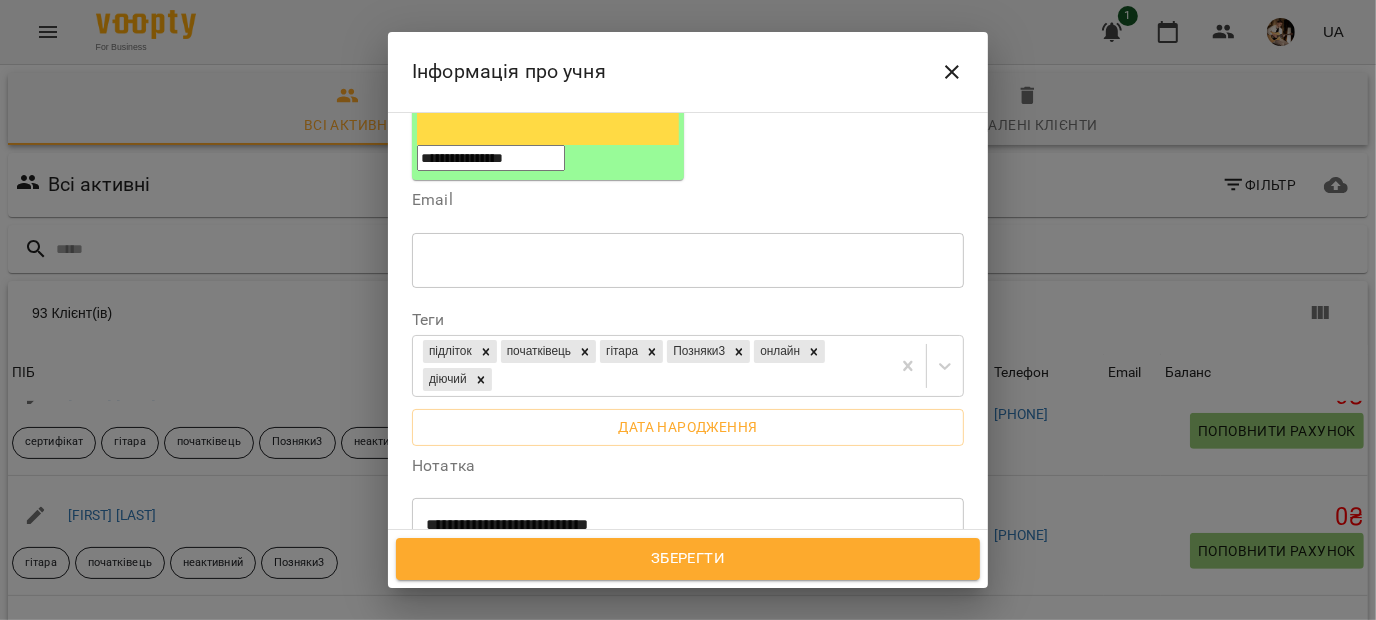 scroll, scrollTop: 386, scrollLeft: 0, axis: vertical 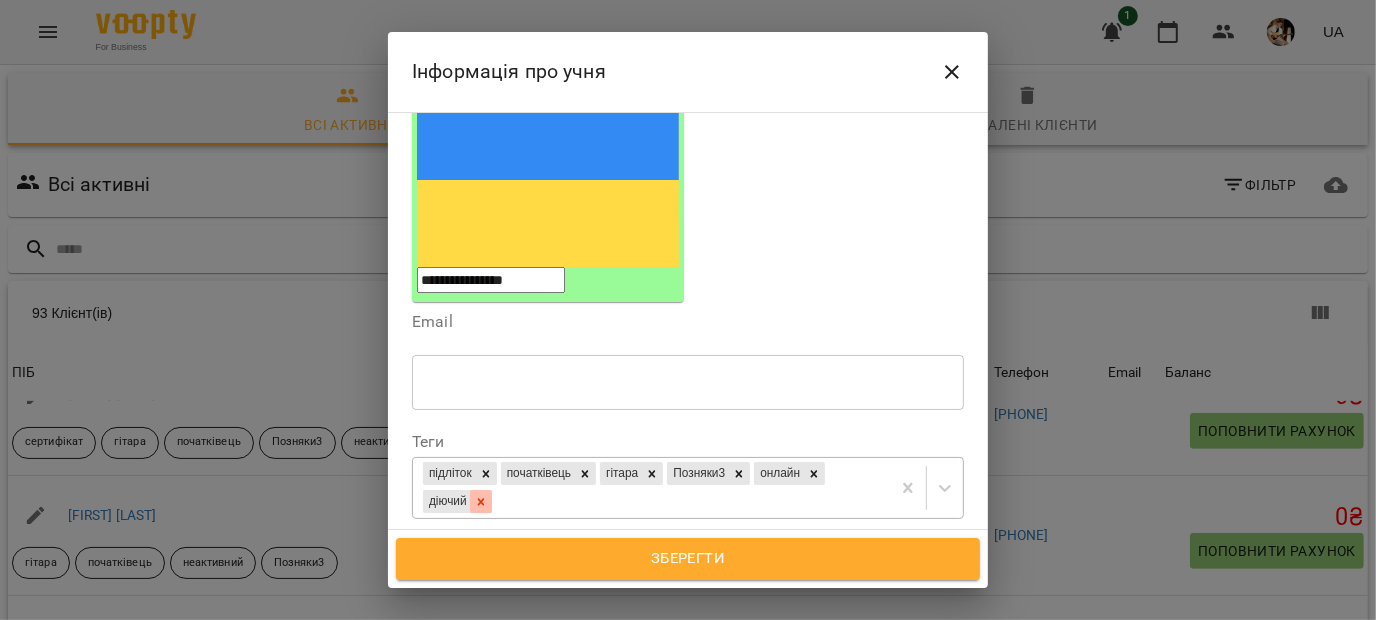 click 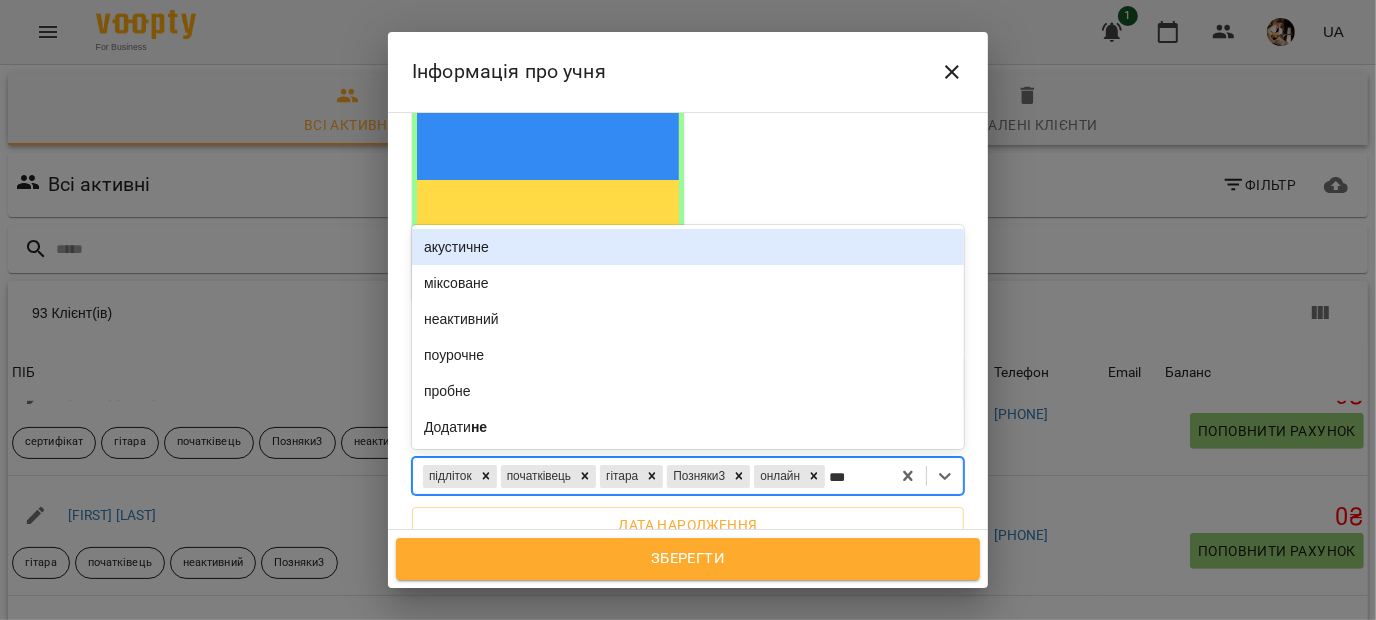 type on "****" 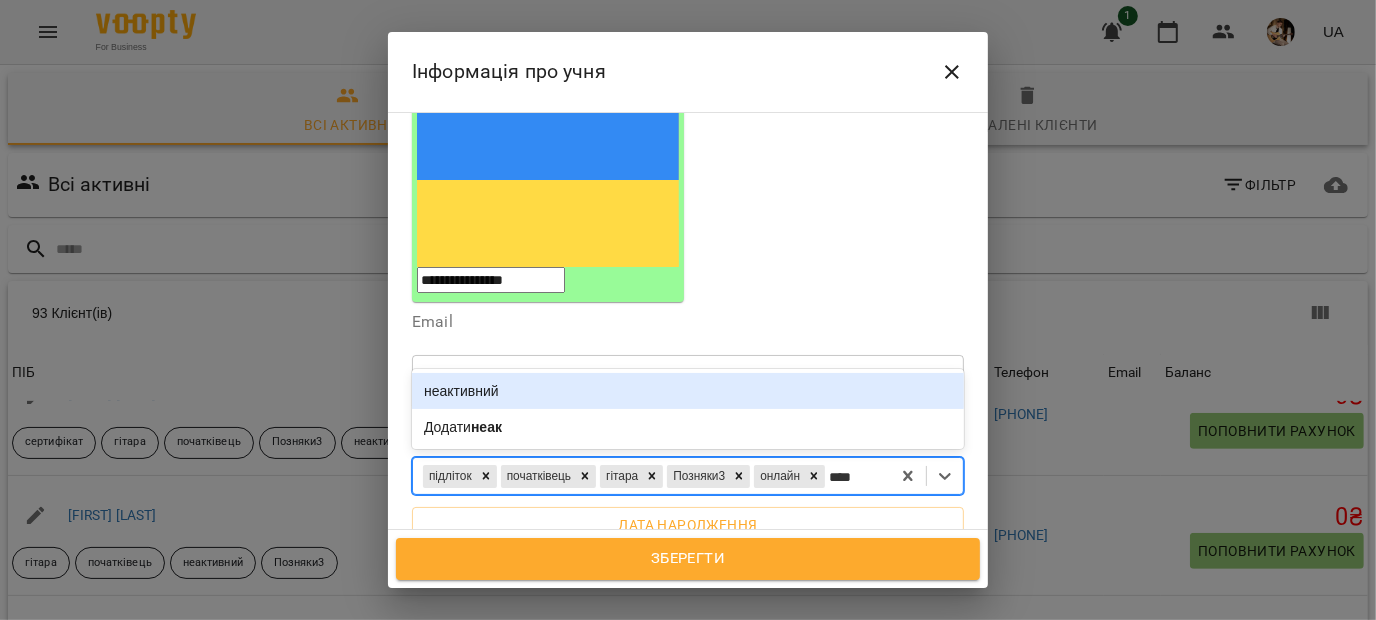 click on "неактивний" at bounding box center [688, 391] 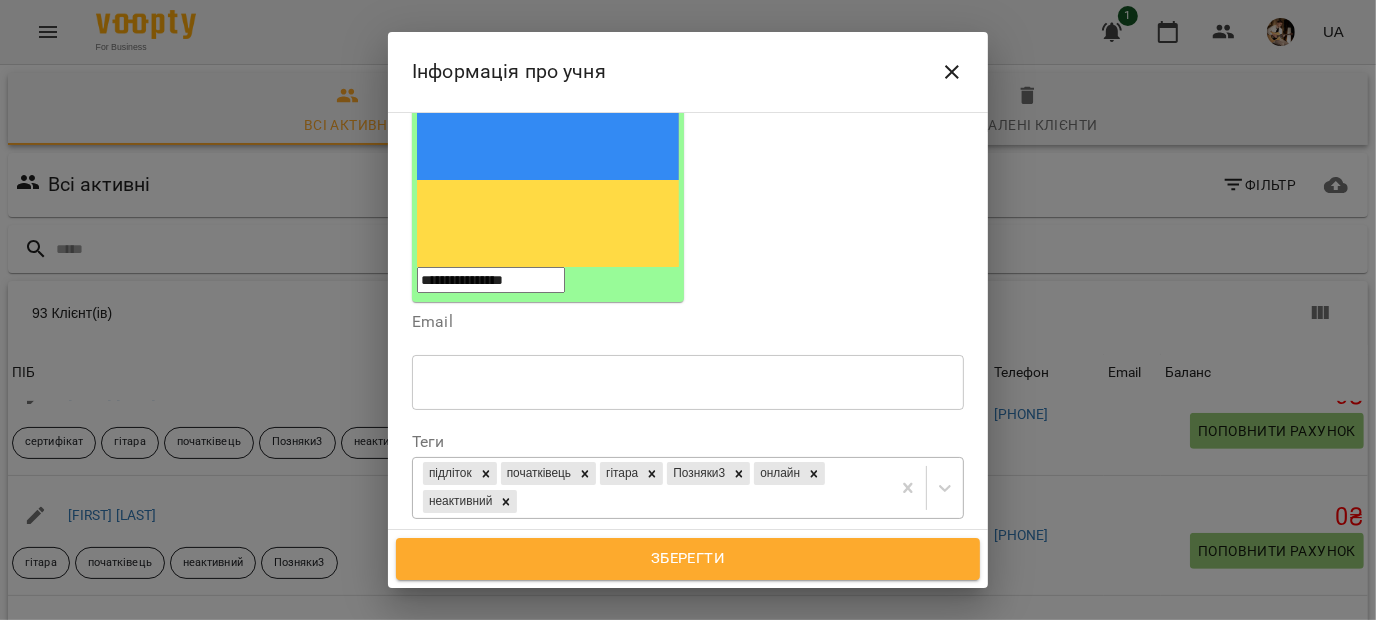 click on "**********" at bounding box center [688, 647] 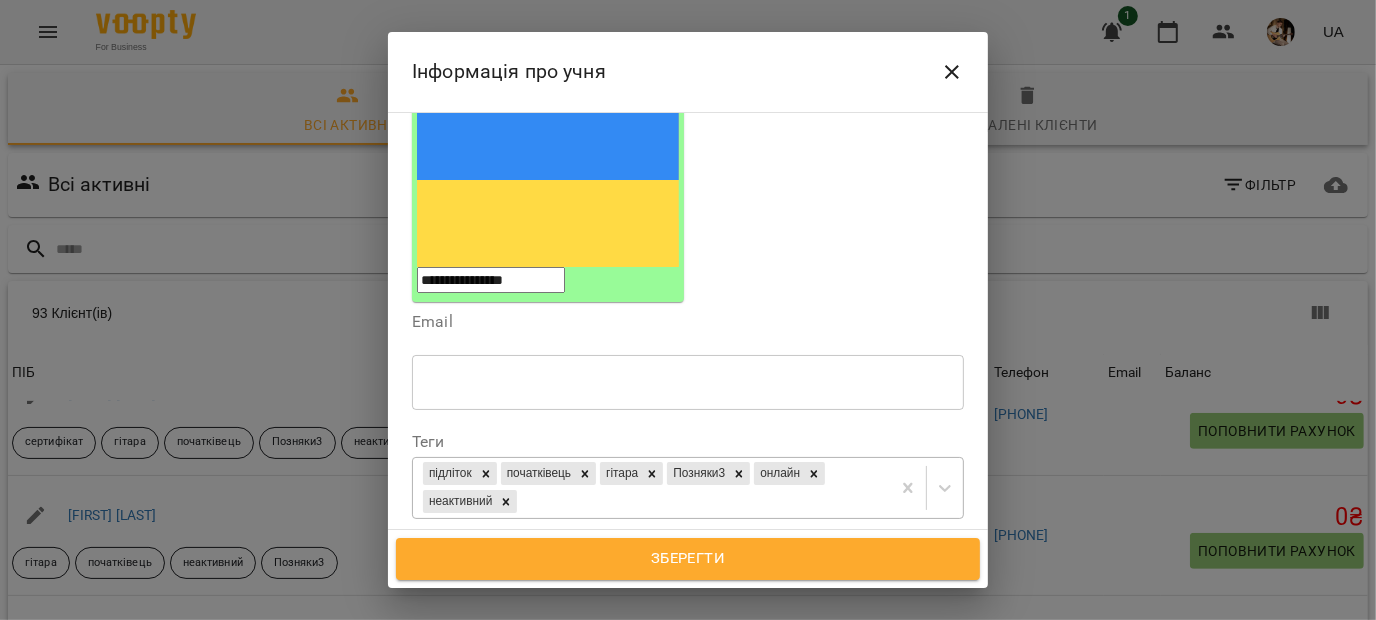 click on "**********" at bounding box center (688, 647) 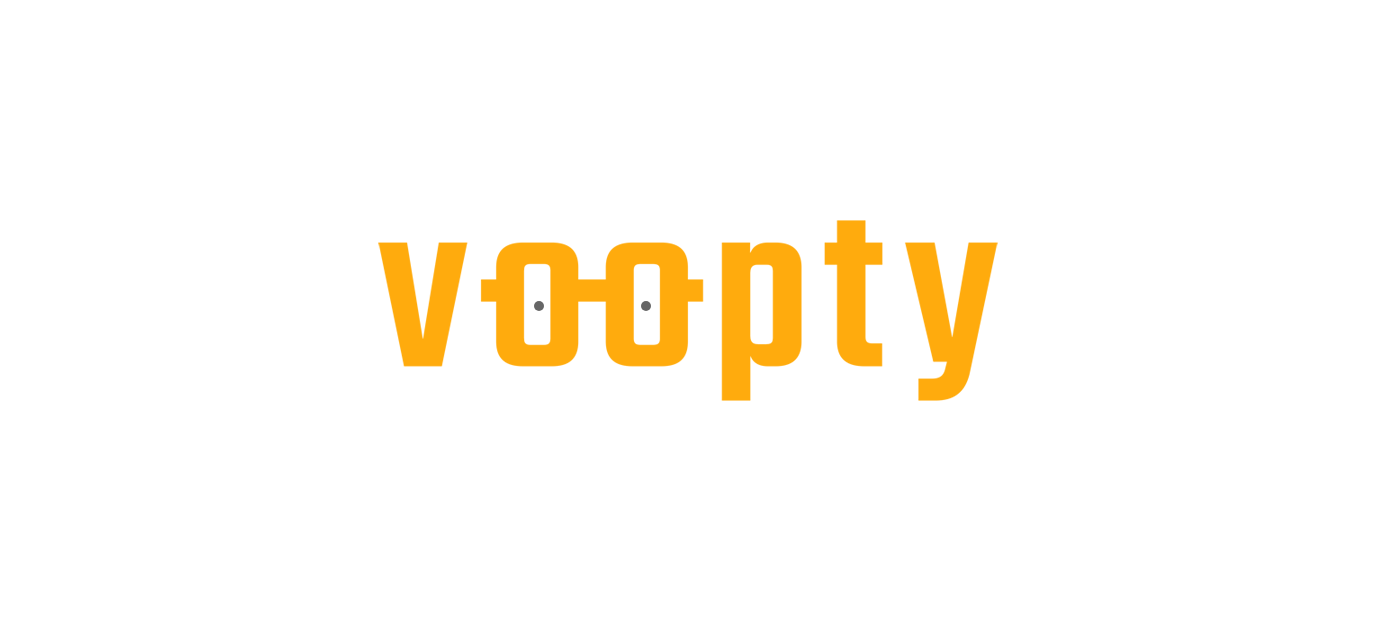 scroll, scrollTop: 0, scrollLeft: 0, axis: both 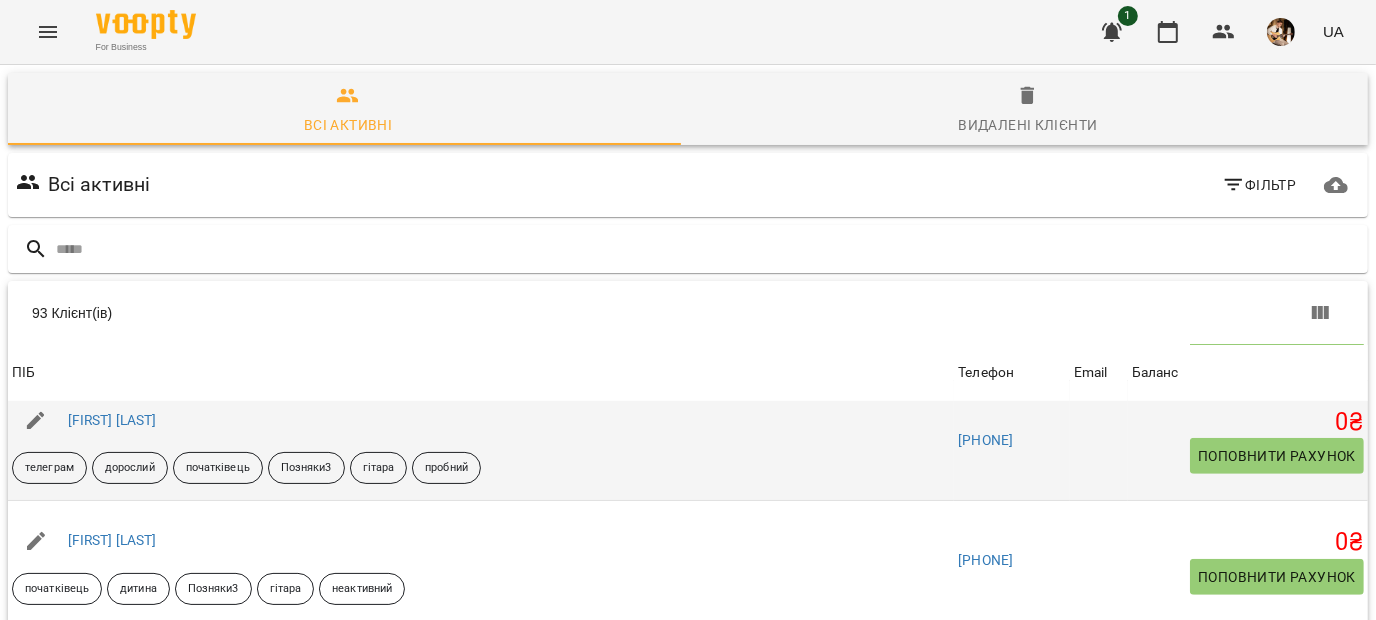 click 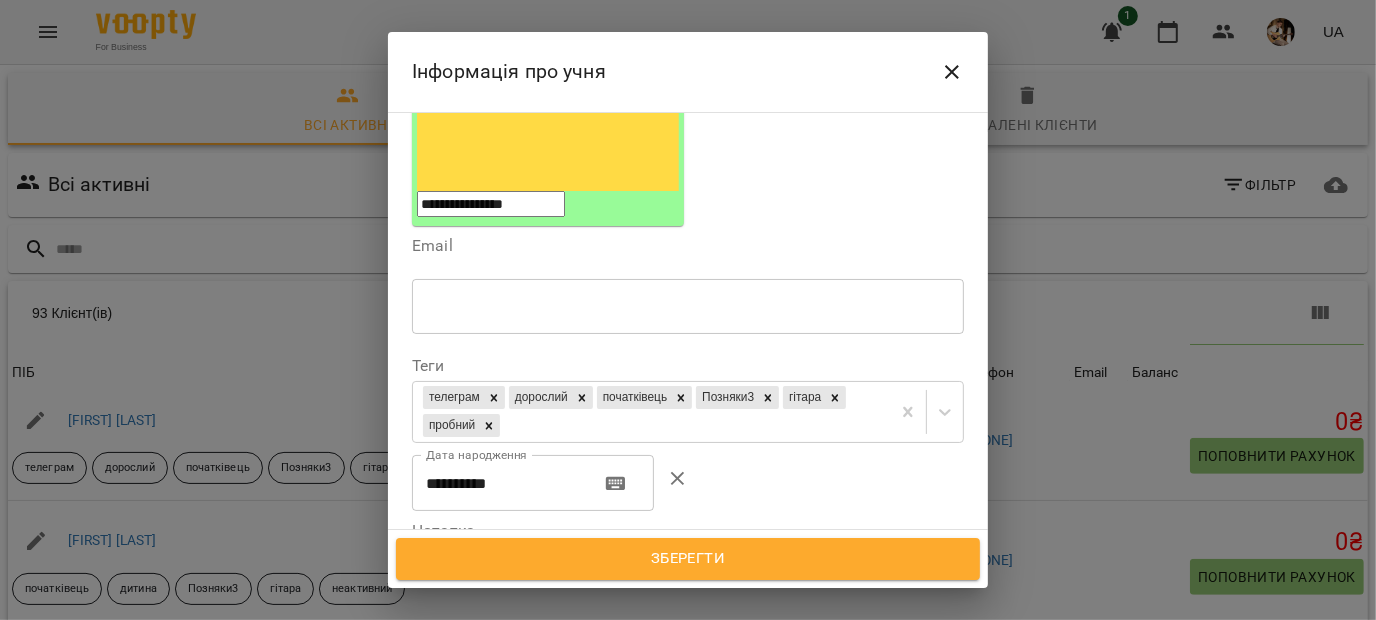 scroll, scrollTop: 348, scrollLeft: 0, axis: vertical 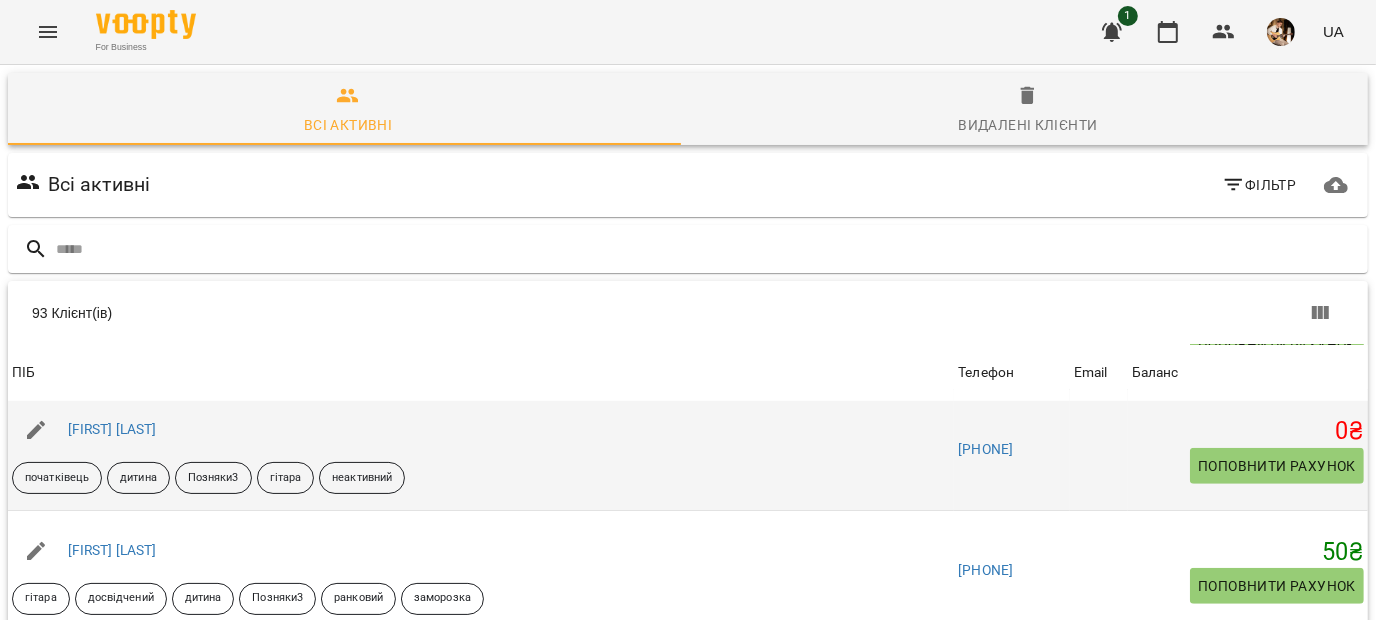 click 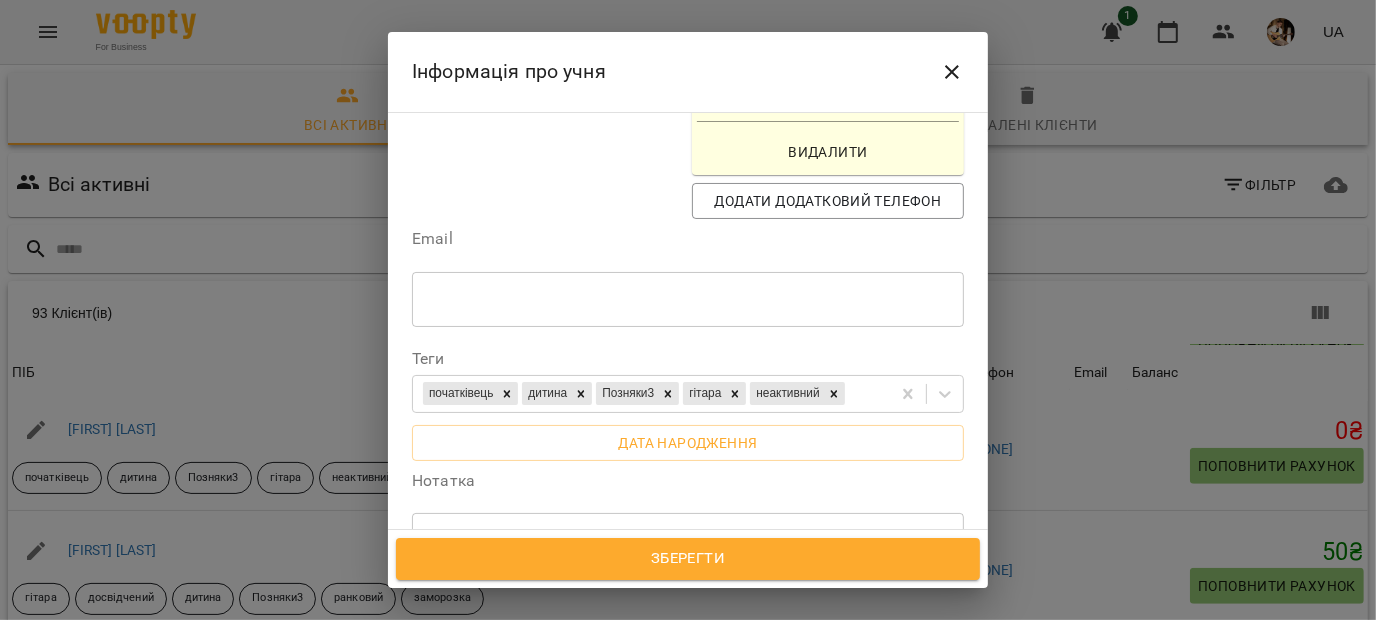 scroll, scrollTop: 581, scrollLeft: 0, axis: vertical 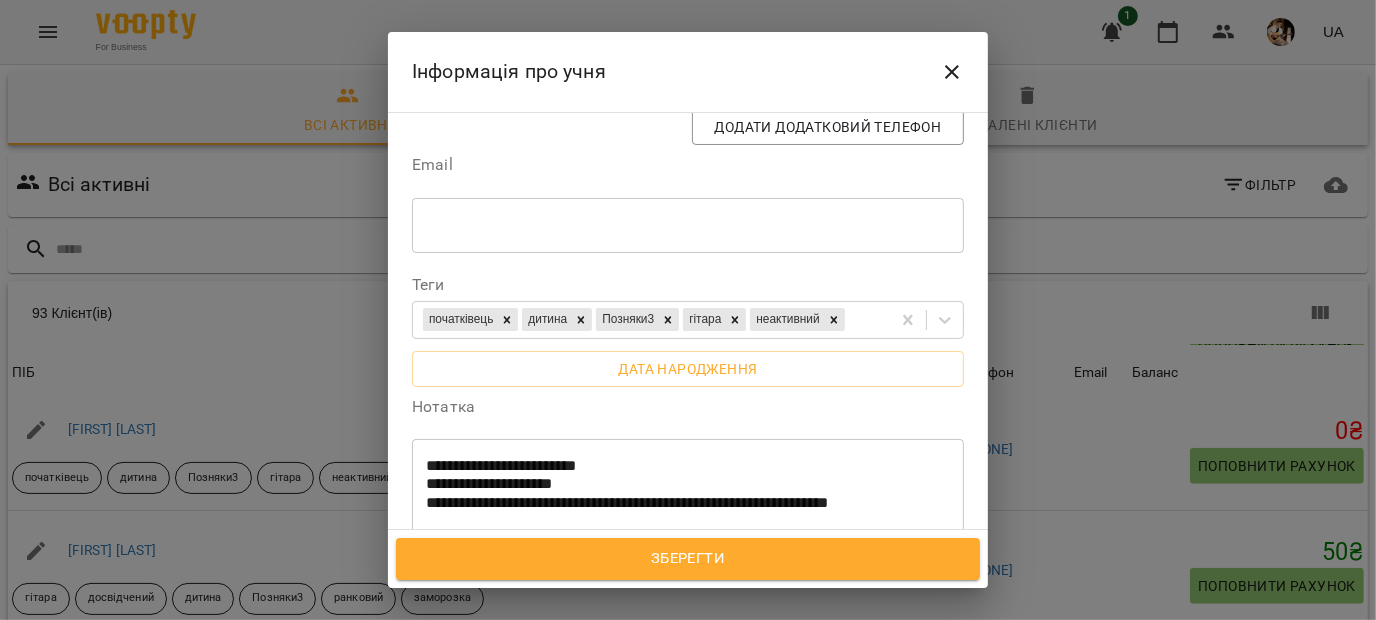 click on "**********" at bounding box center (688, 494) 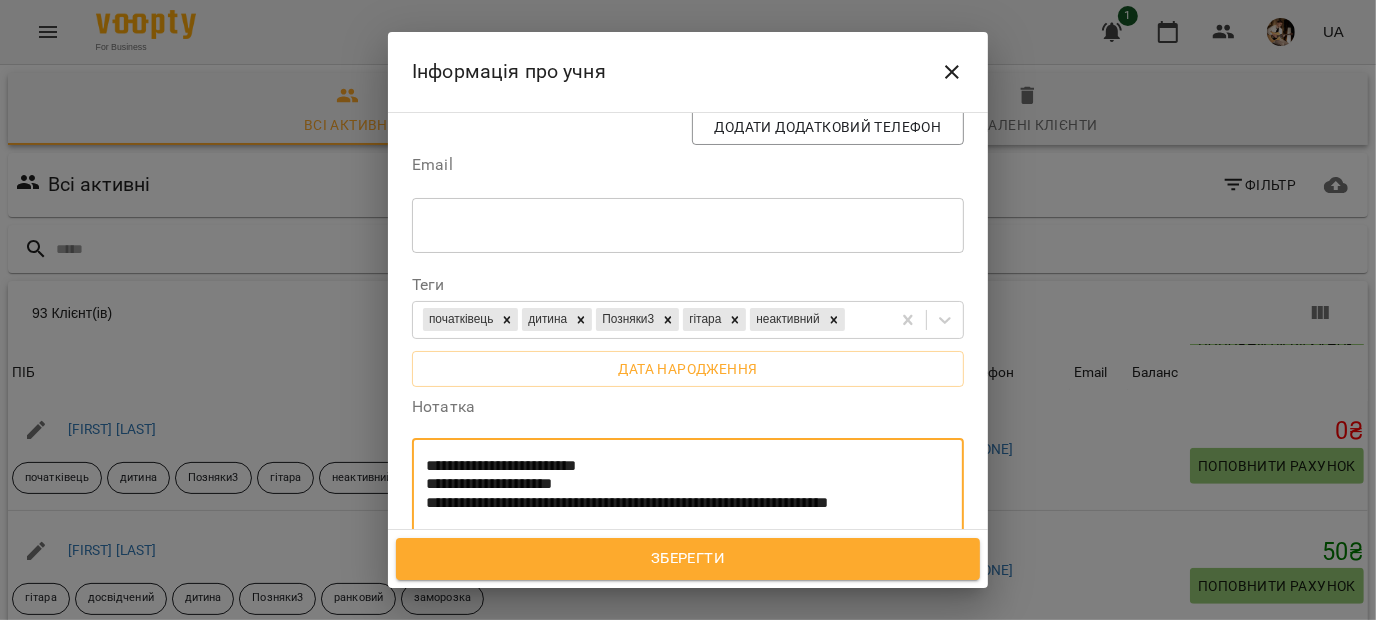 drag, startPoint x: 506, startPoint y: 378, endPoint x: 473, endPoint y: 360, distance: 37.589893 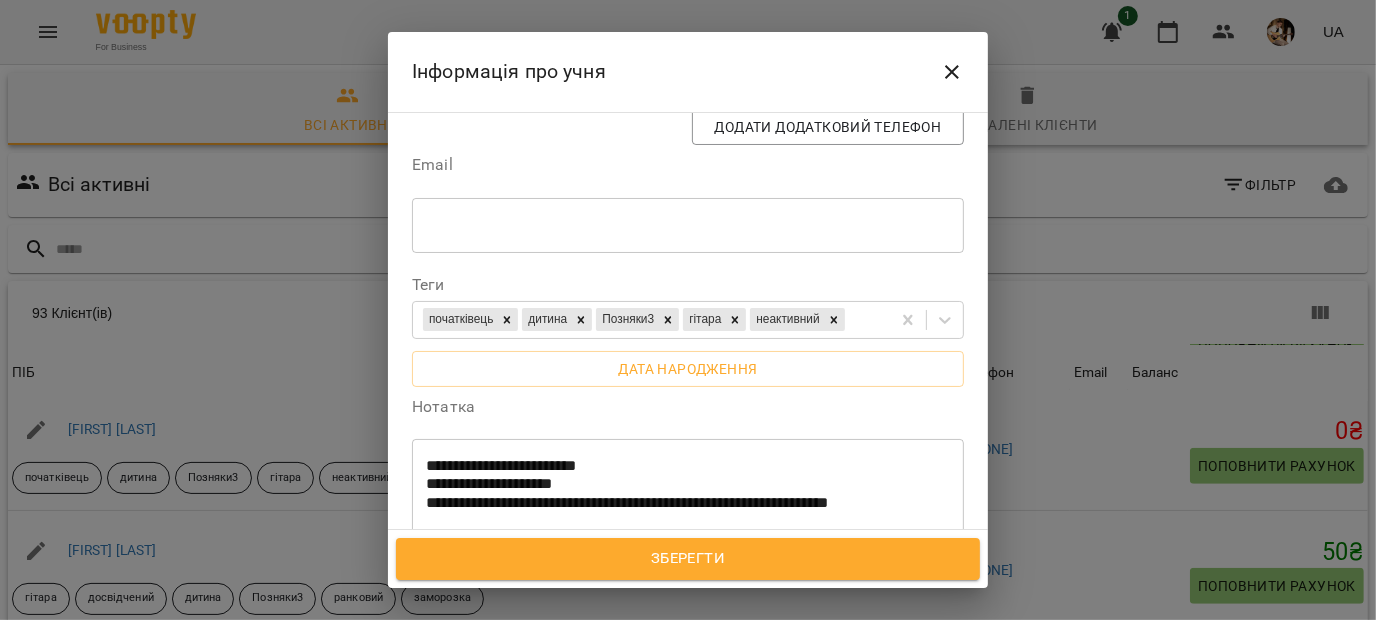 drag, startPoint x: 424, startPoint y: 318, endPoint x: 537, endPoint y: 379, distance: 128.41339 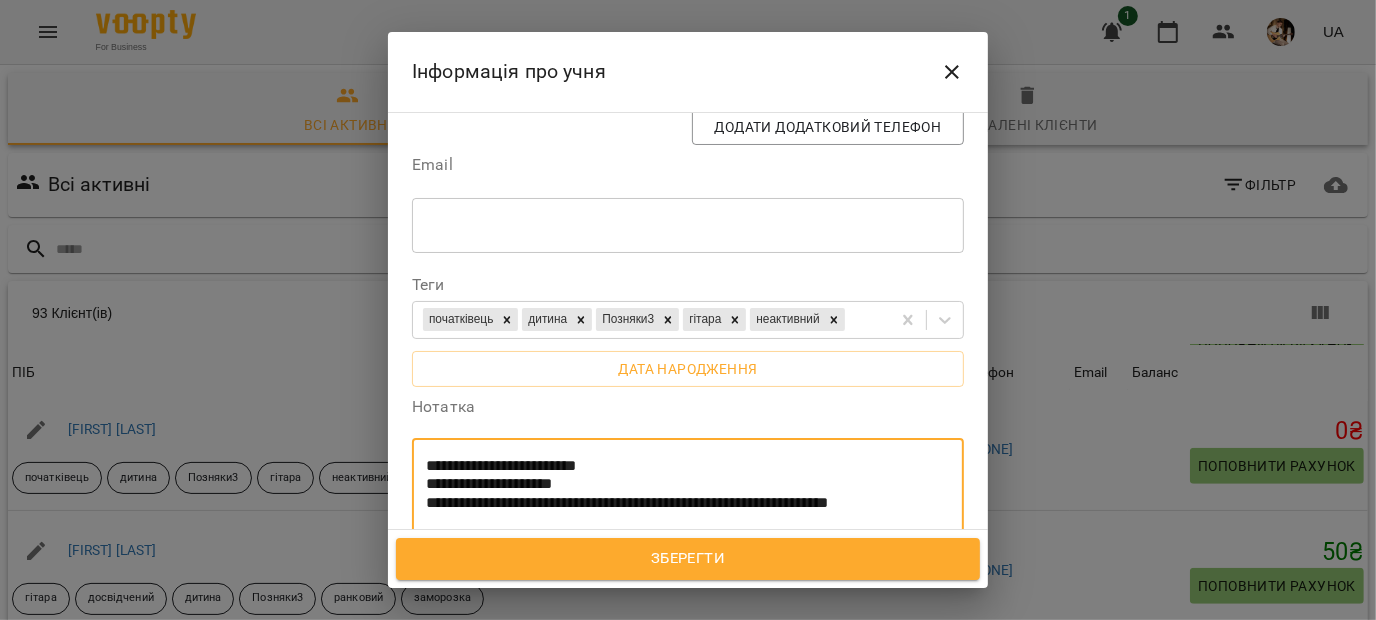 click on "**********" at bounding box center (680, 494) 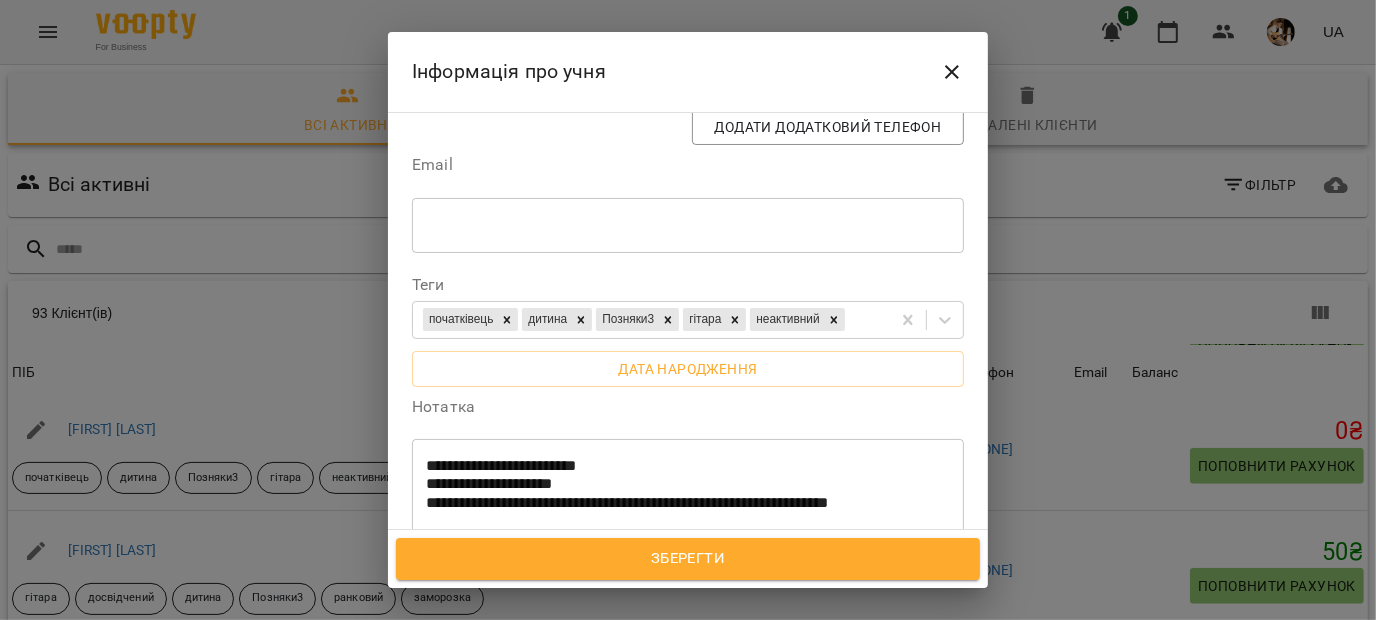 drag, startPoint x: 520, startPoint y: 388, endPoint x: 439, endPoint y: 330, distance: 99.62429 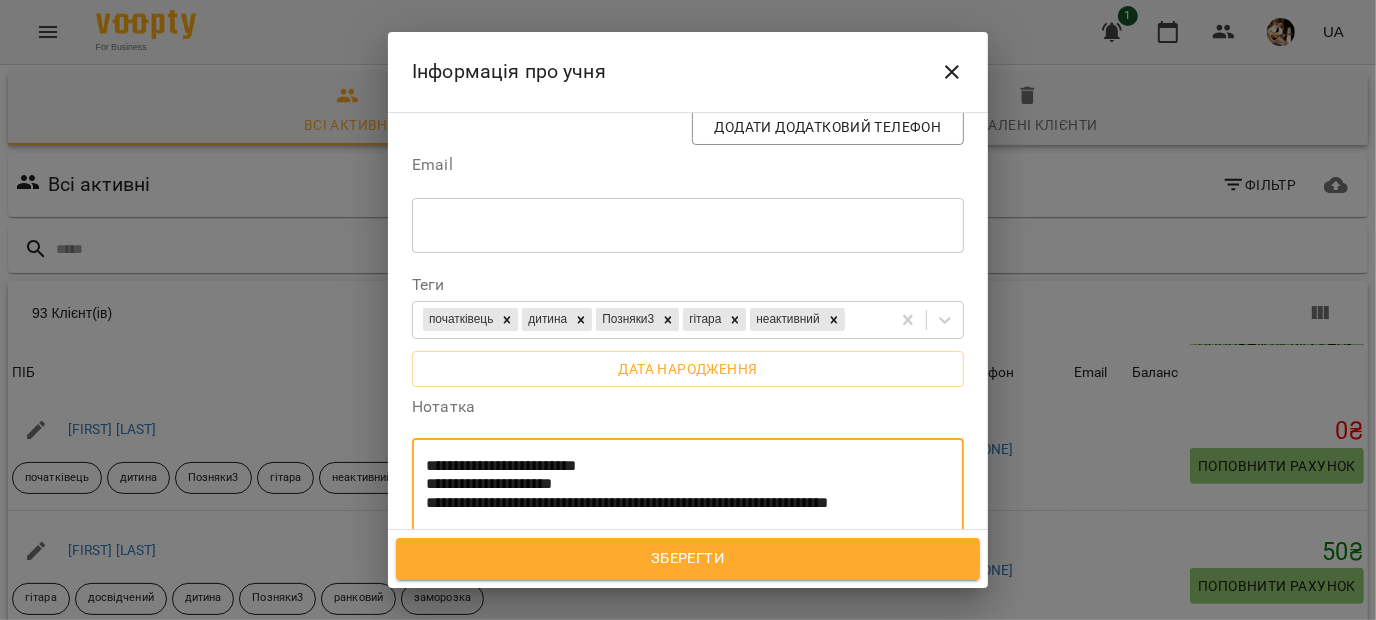 drag, startPoint x: 500, startPoint y: 378, endPoint x: 405, endPoint y: 297, distance: 124.8439 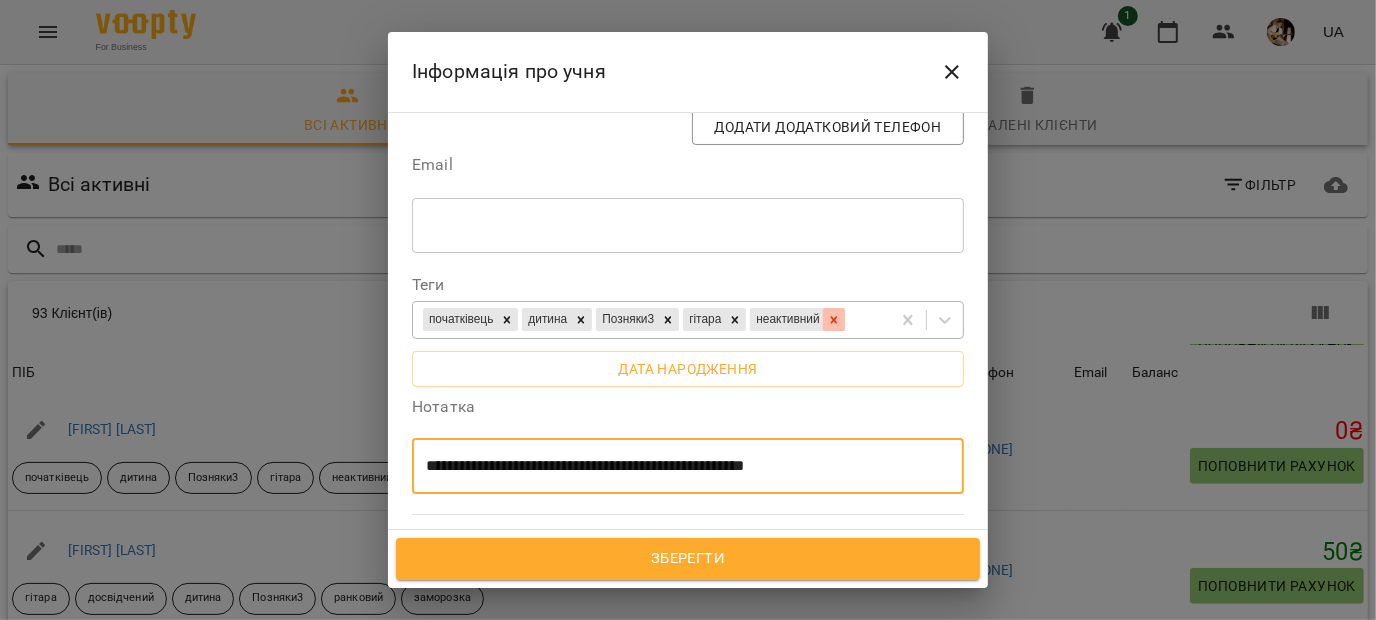 click 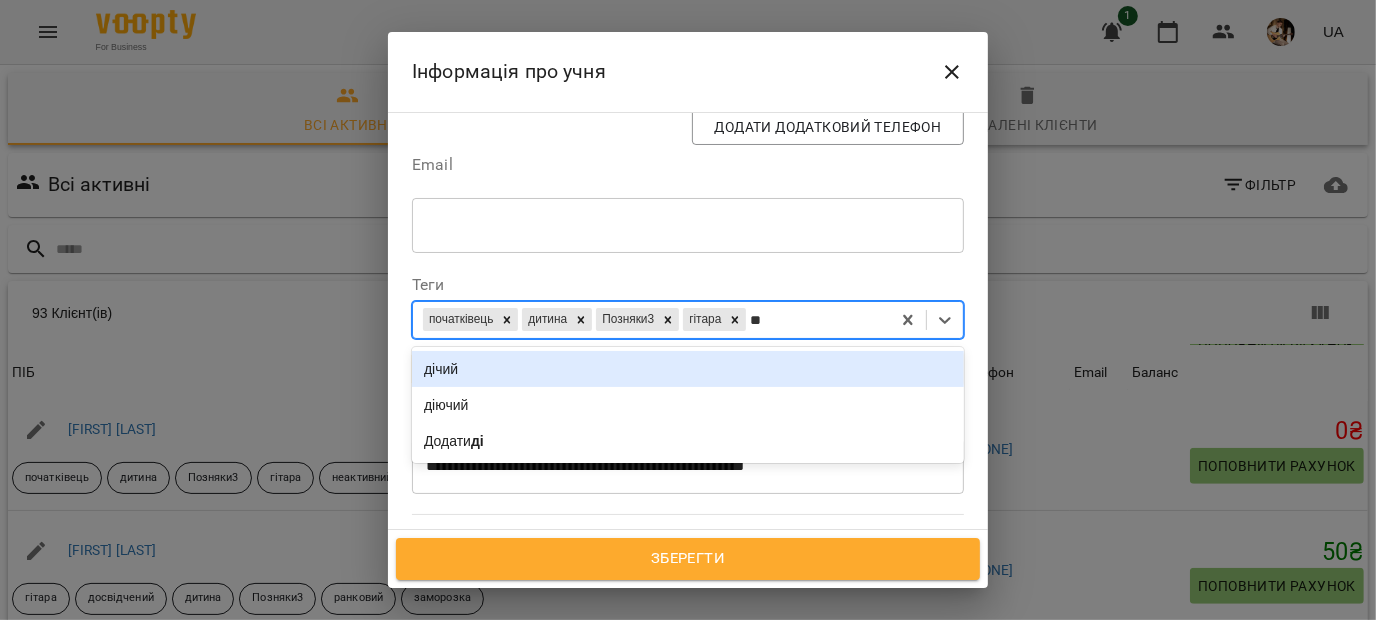 type on "***" 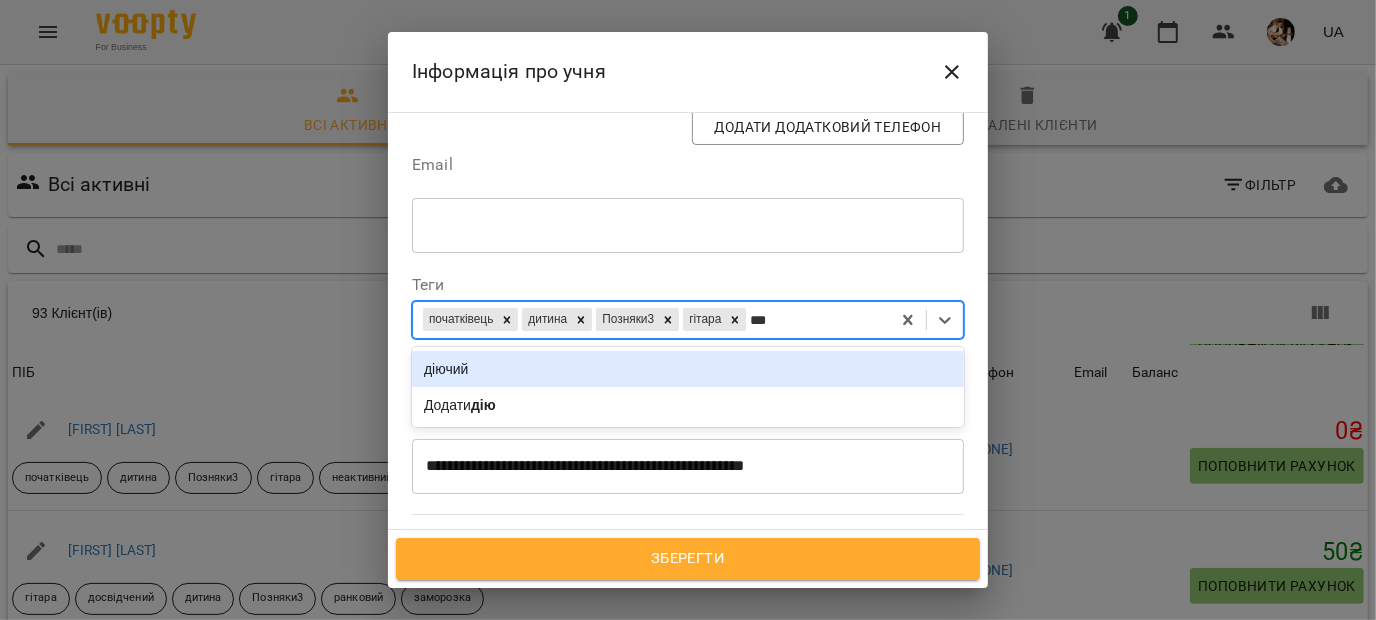 click on "діючий" at bounding box center (688, 369) 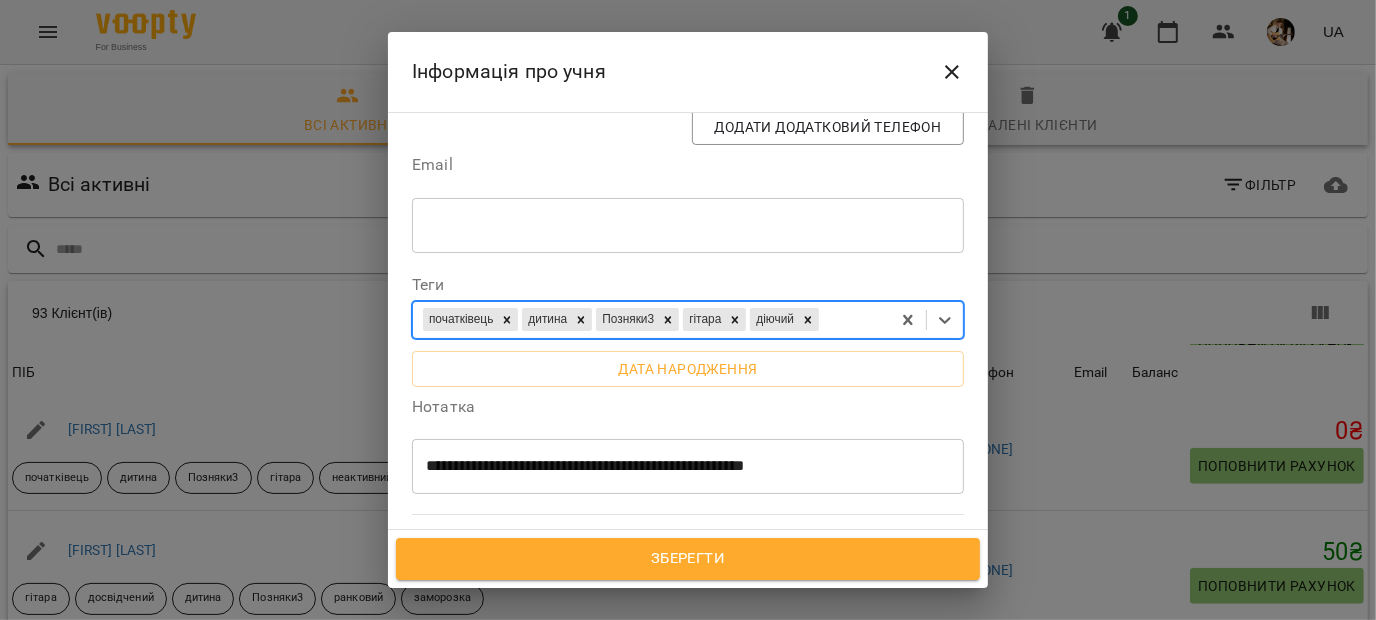 click on "Зберегти" at bounding box center (688, 559) 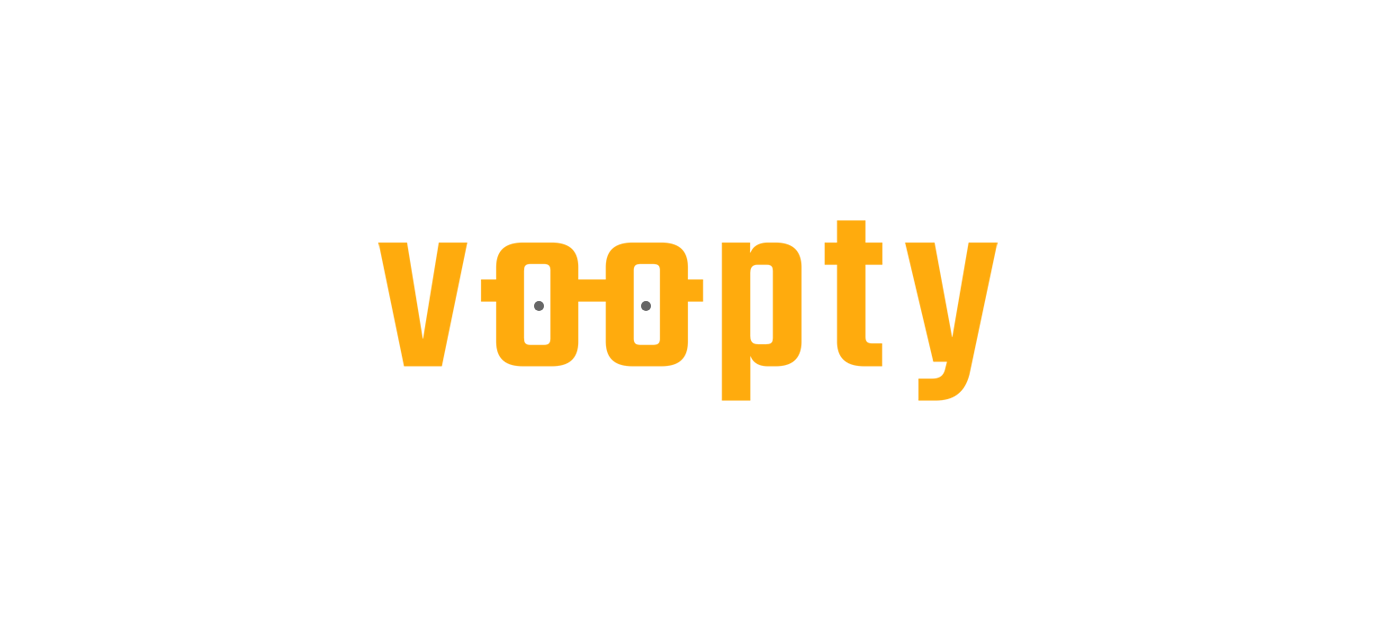 scroll, scrollTop: 0, scrollLeft: 0, axis: both 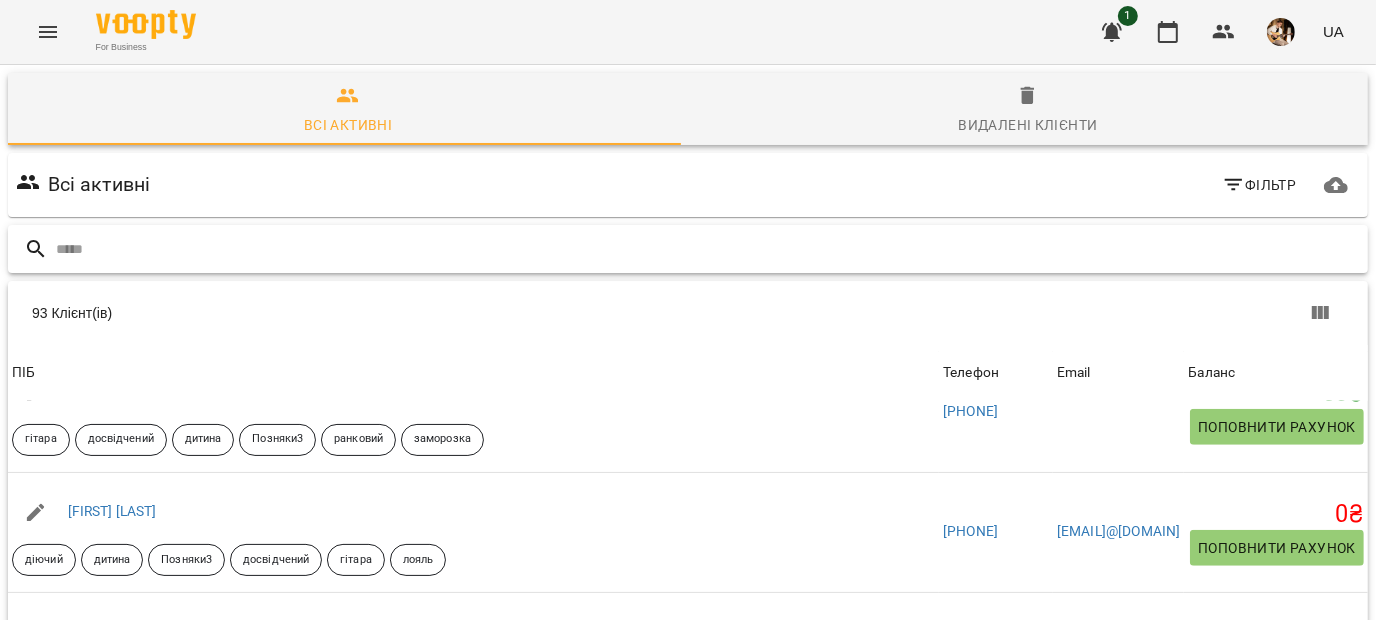 click at bounding box center (708, 249) 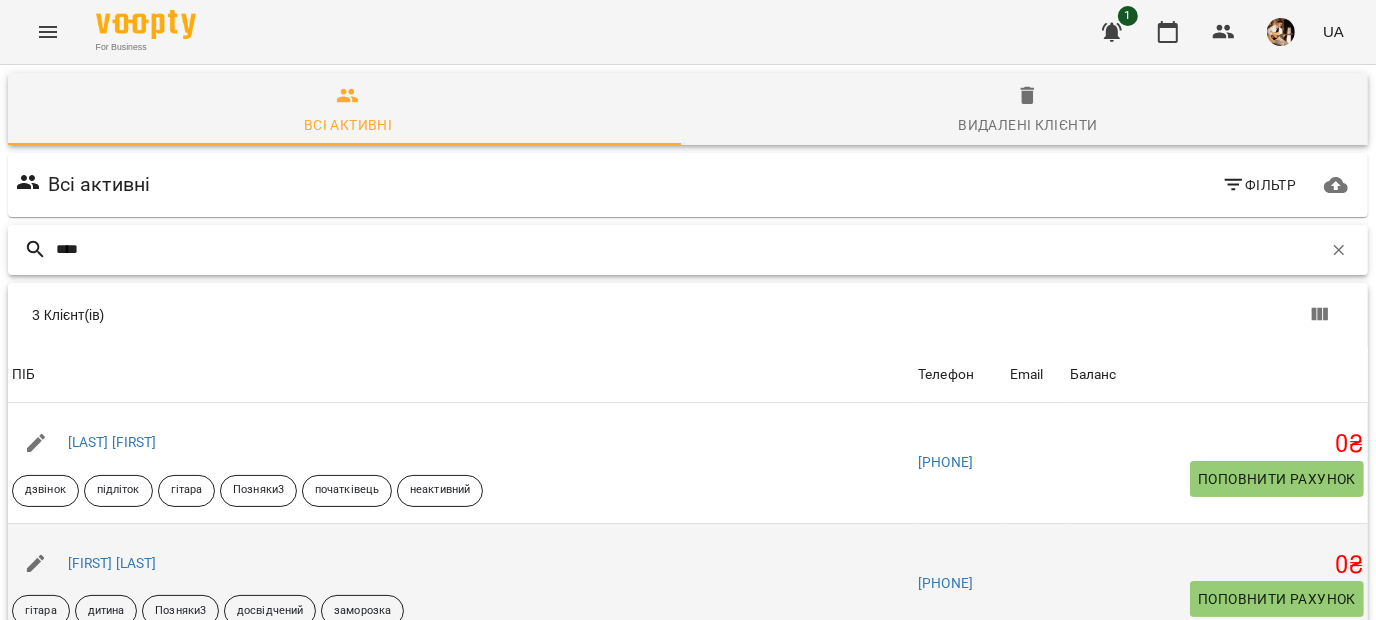 type on "****" 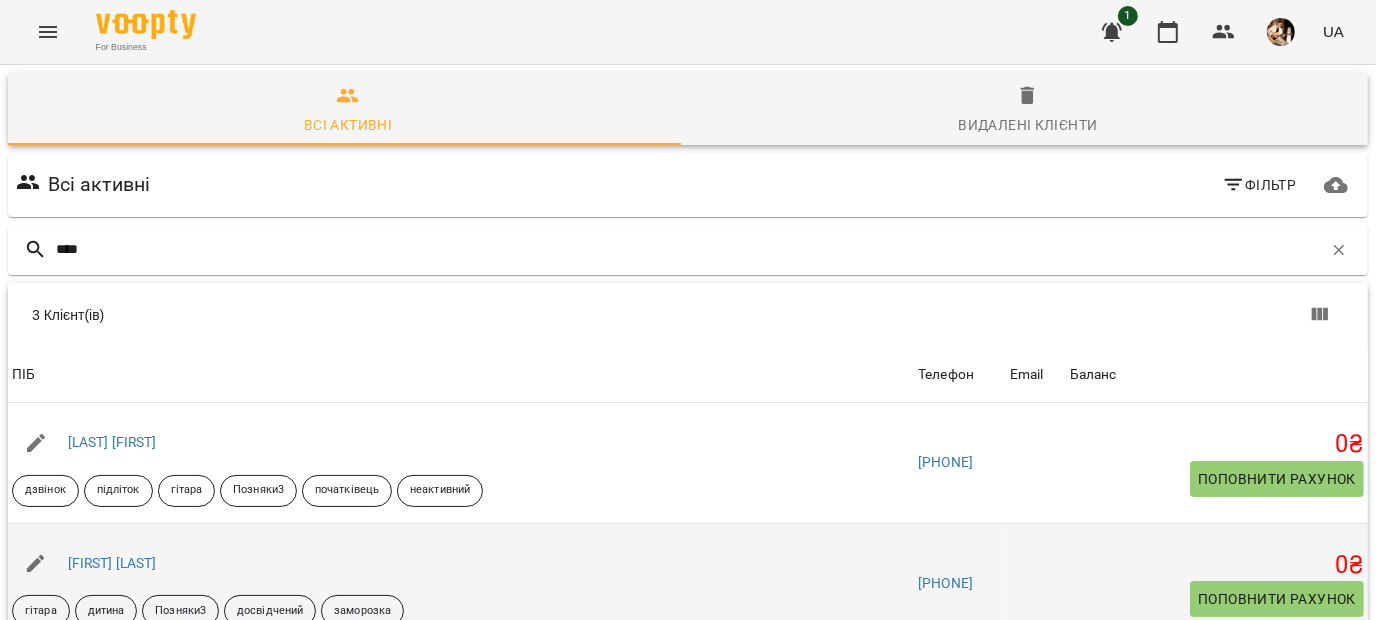 click 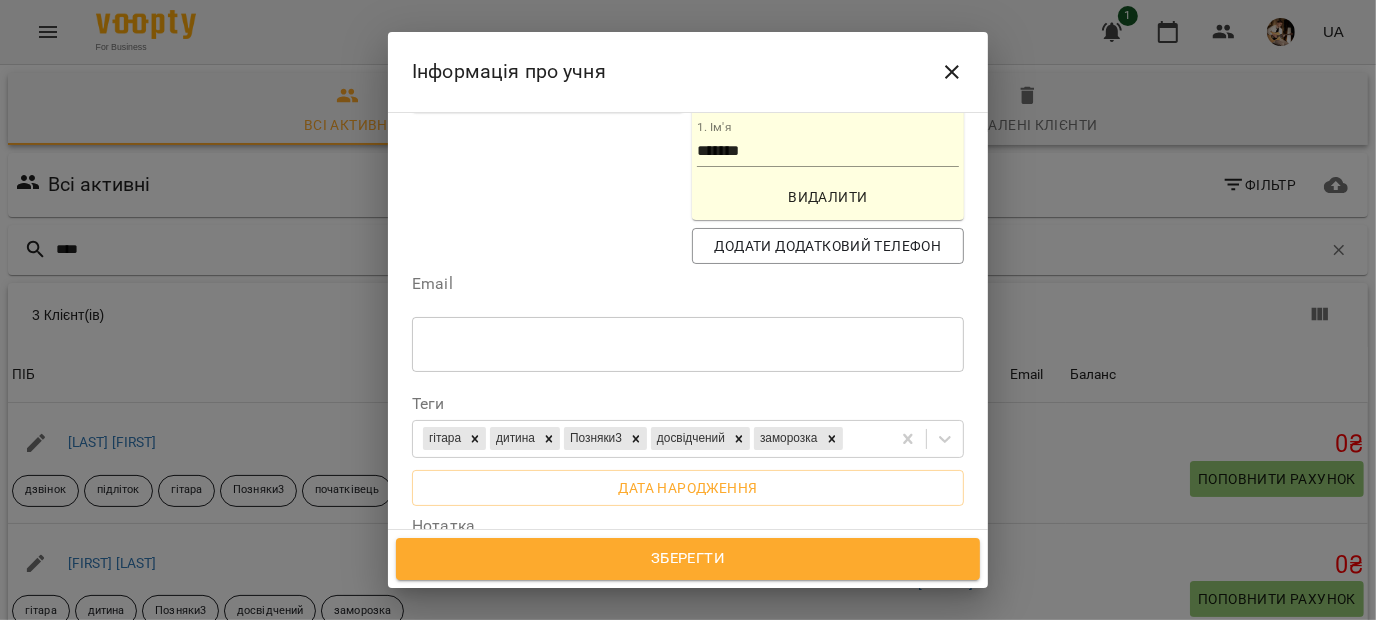 scroll, scrollTop: 492, scrollLeft: 0, axis: vertical 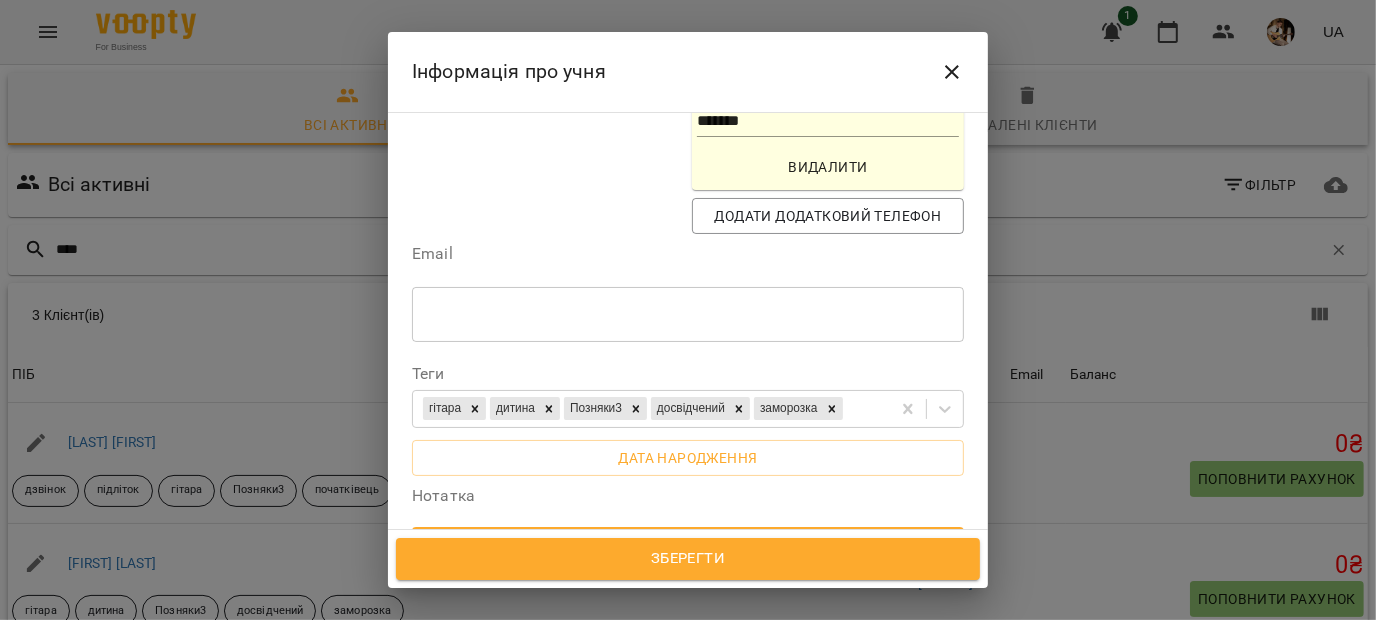 drag, startPoint x: 621, startPoint y: 401, endPoint x: 378, endPoint y: 394, distance: 243.1008 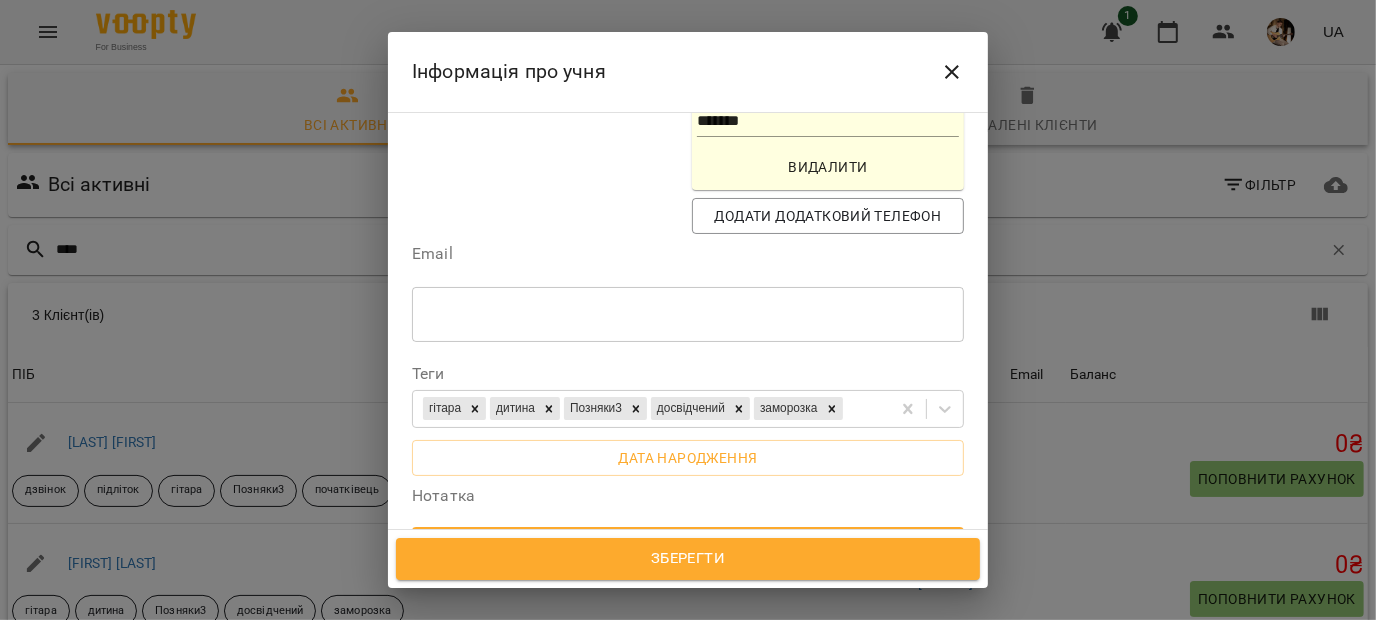 type on "**********" 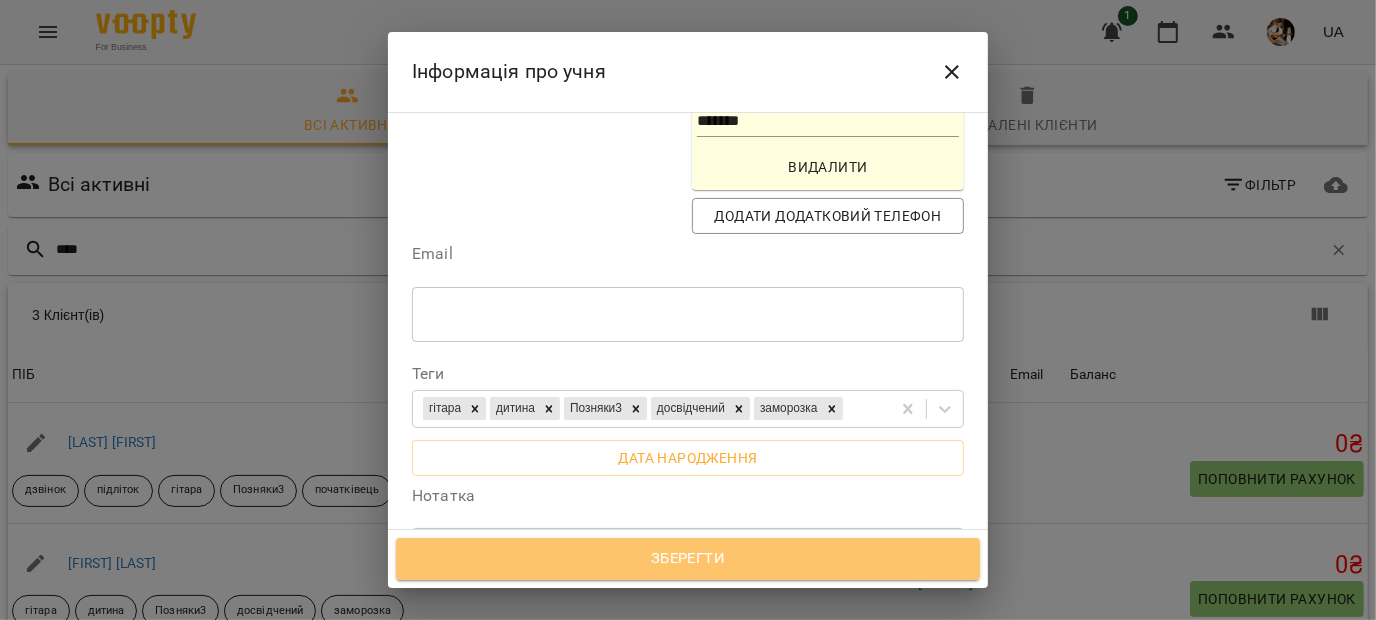 click on "Зберегти" at bounding box center (688, 559) 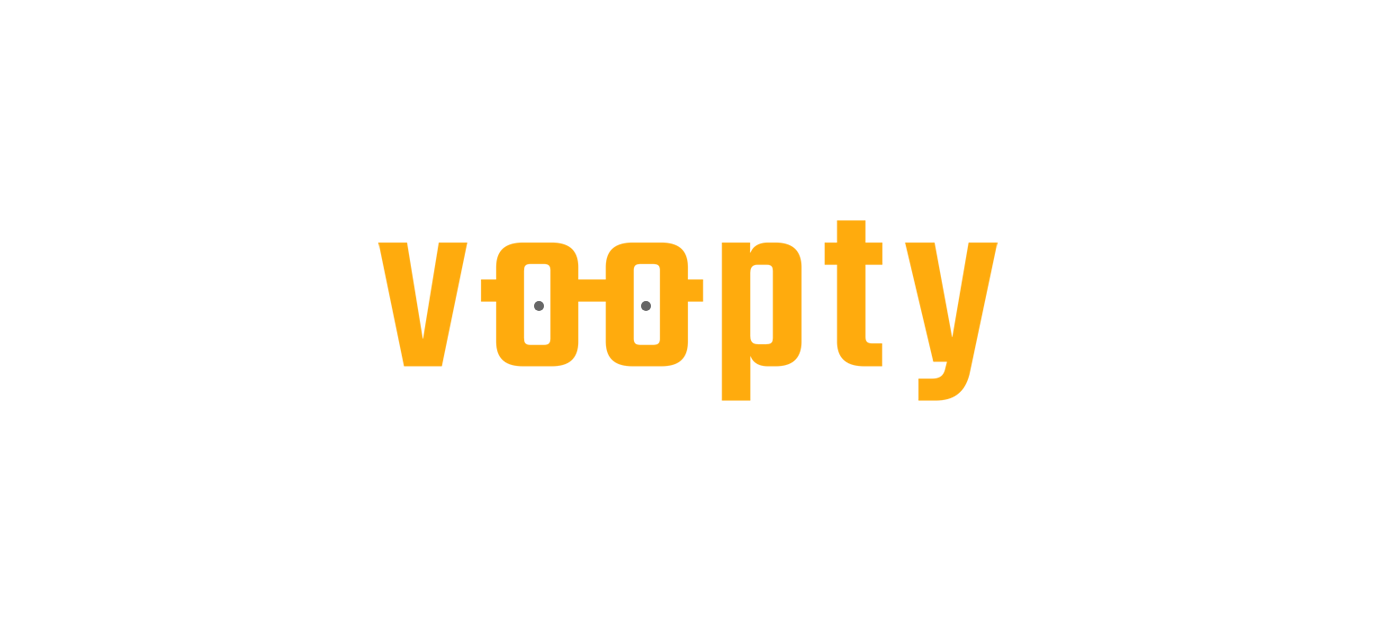 scroll, scrollTop: 0, scrollLeft: 0, axis: both 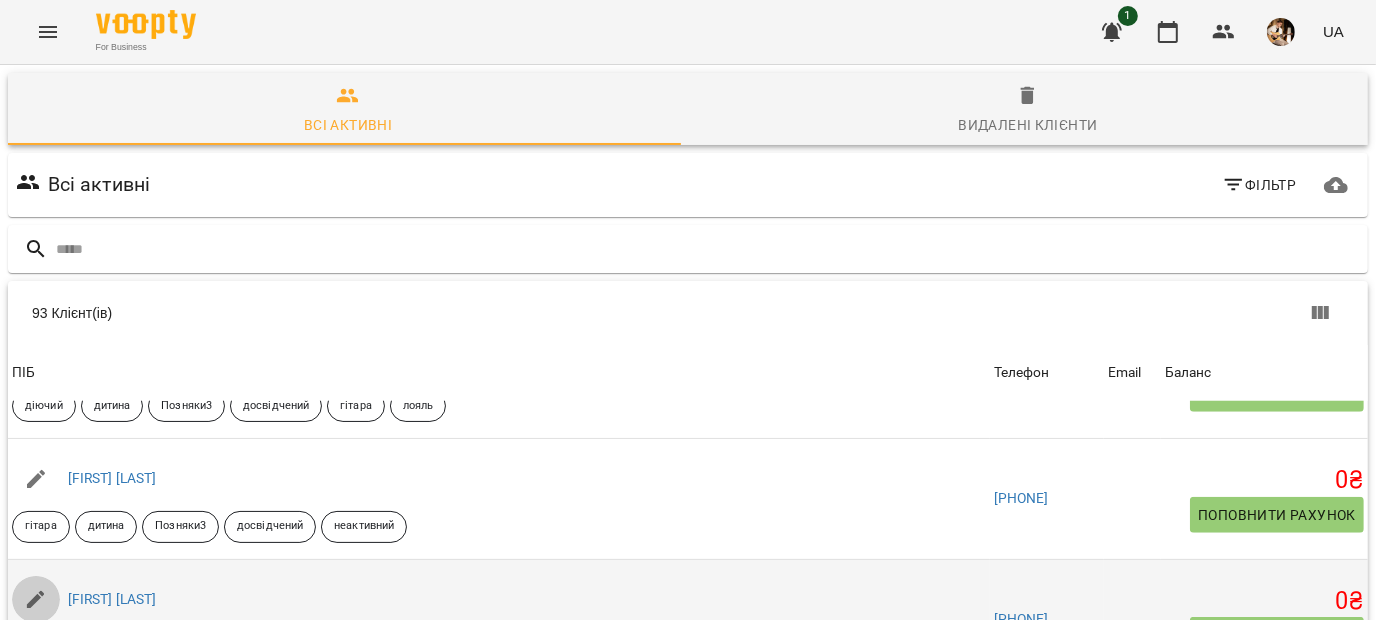click at bounding box center [36, 600] 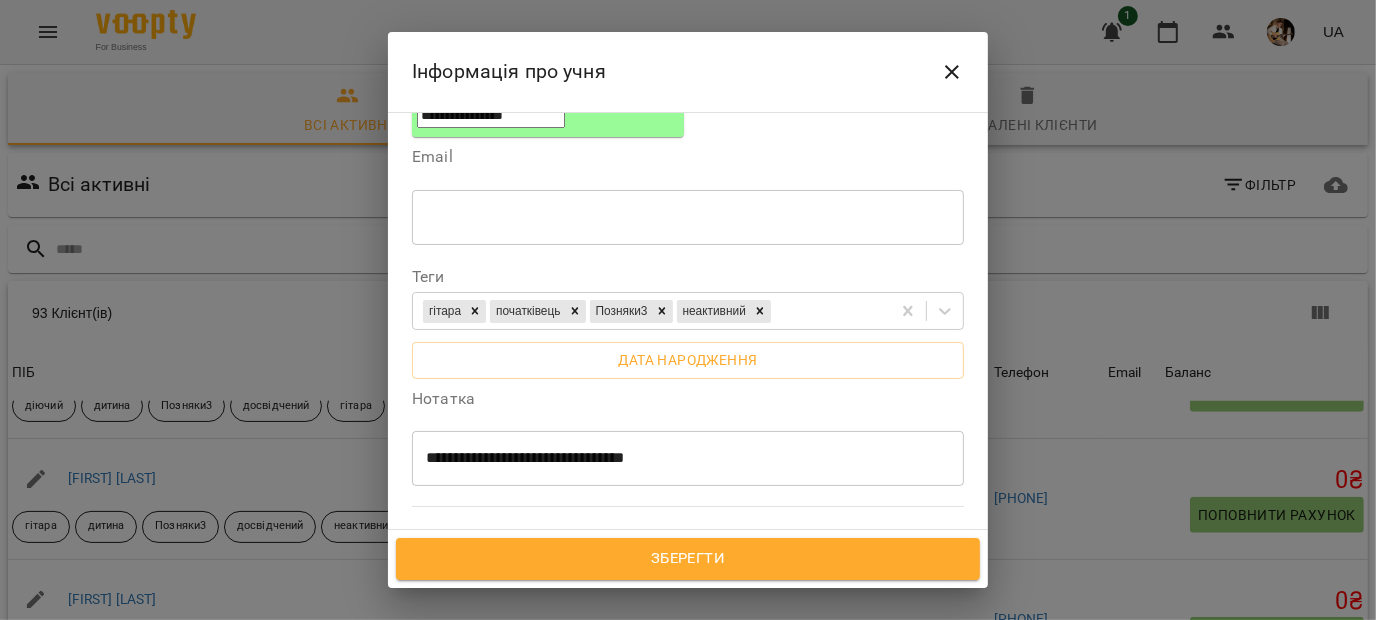 scroll, scrollTop: 437, scrollLeft: 0, axis: vertical 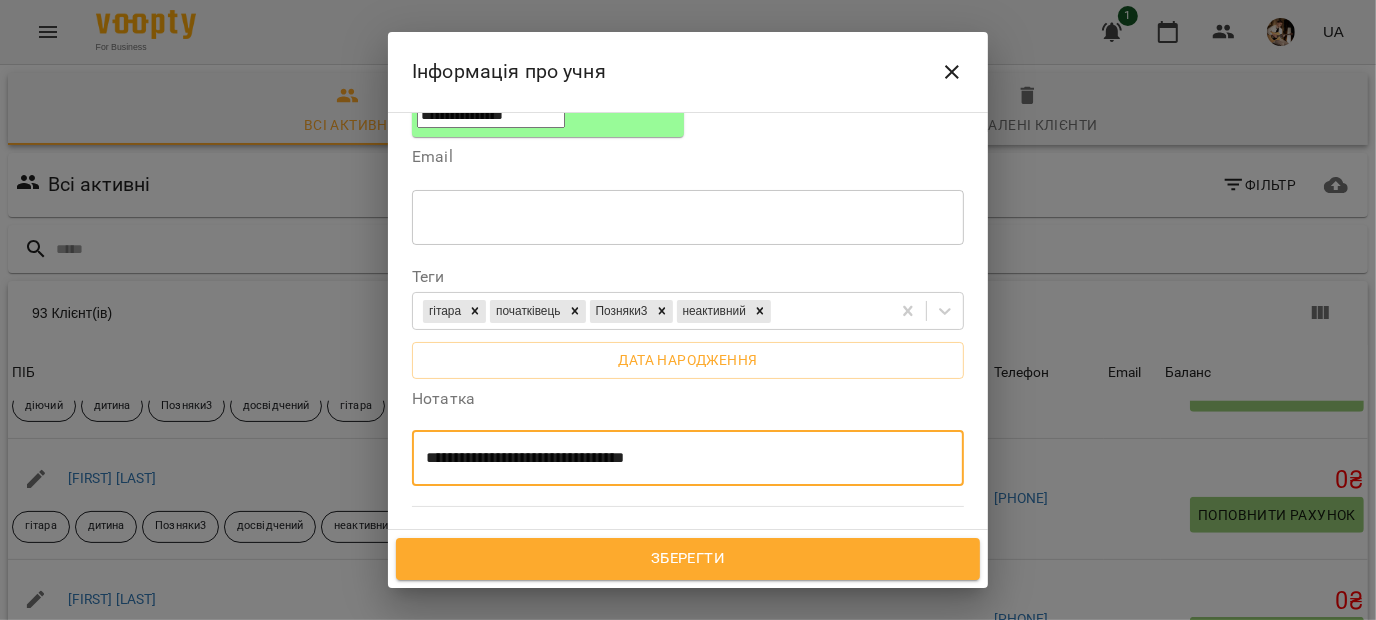 click on "**********" at bounding box center (680, 458) 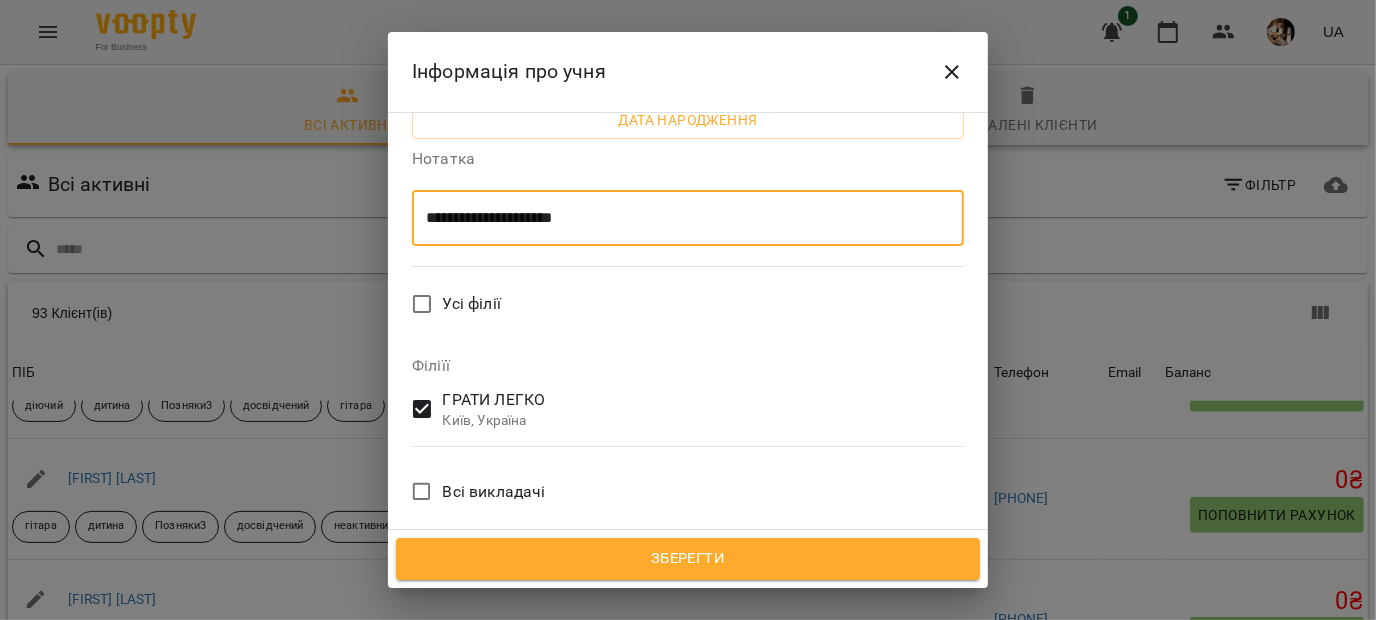 scroll, scrollTop: 681, scrollLeft: 0, axis: vertical 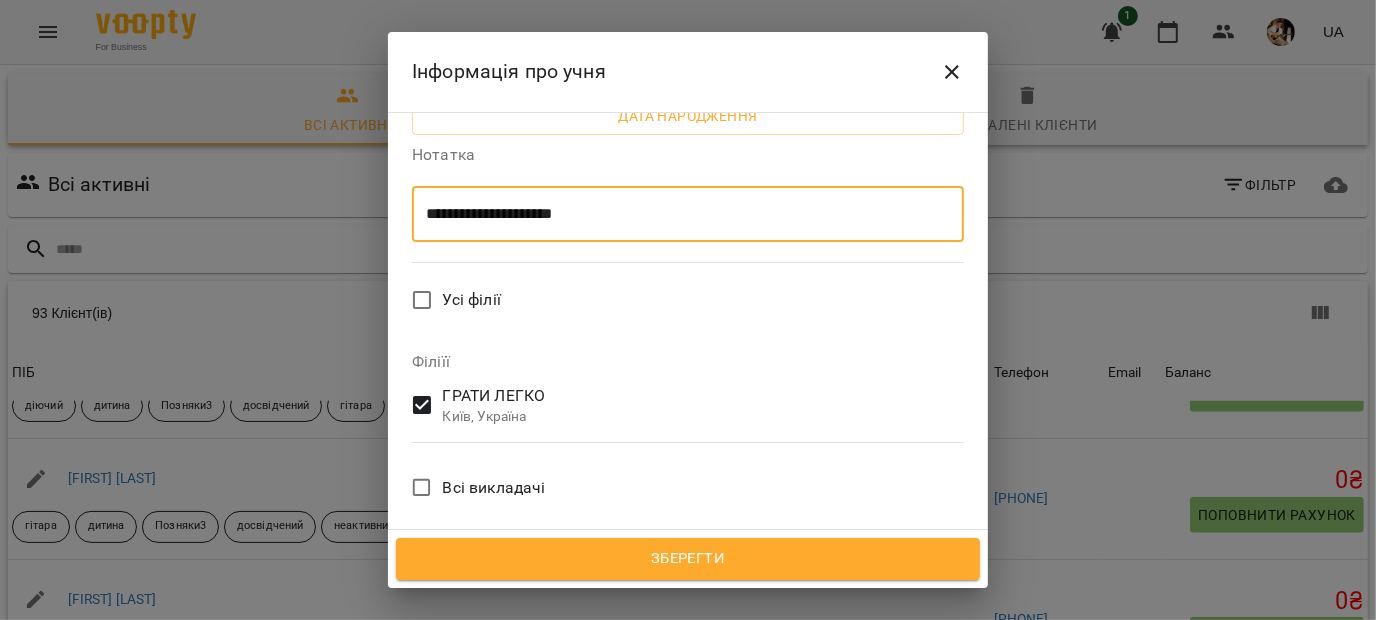 type on "**********" 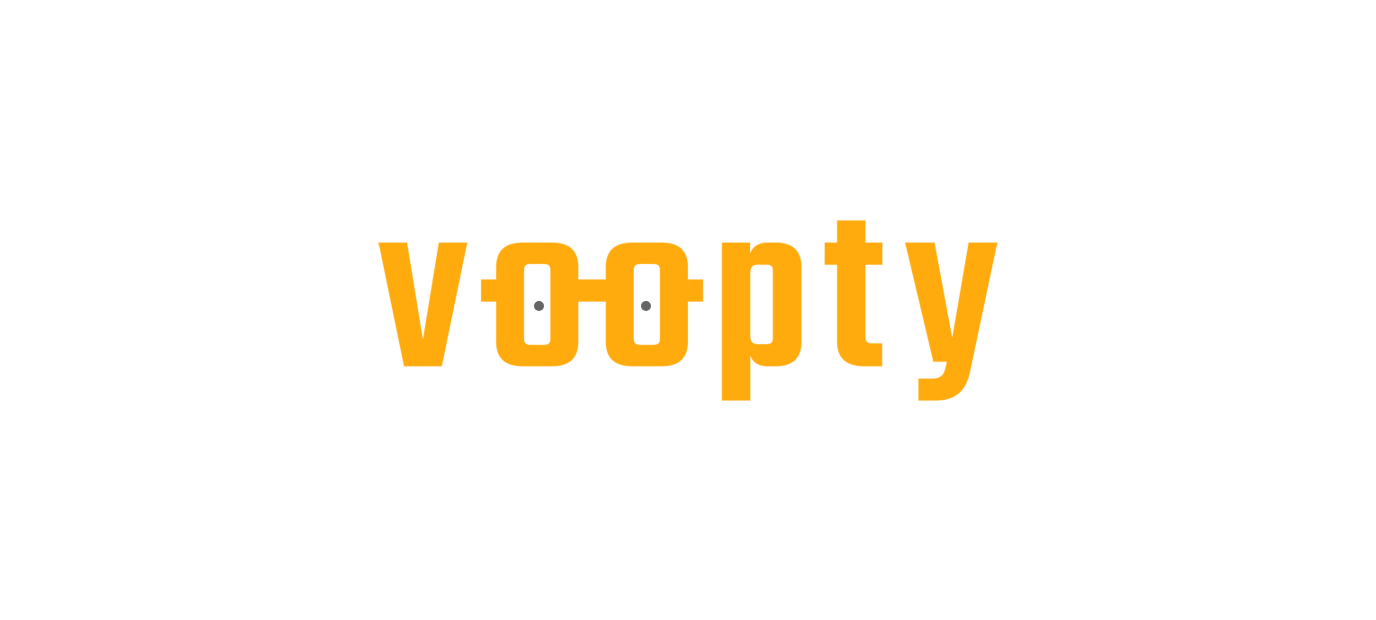 scroll, scrollTop: 0, scrollLeft: 0, axis: both 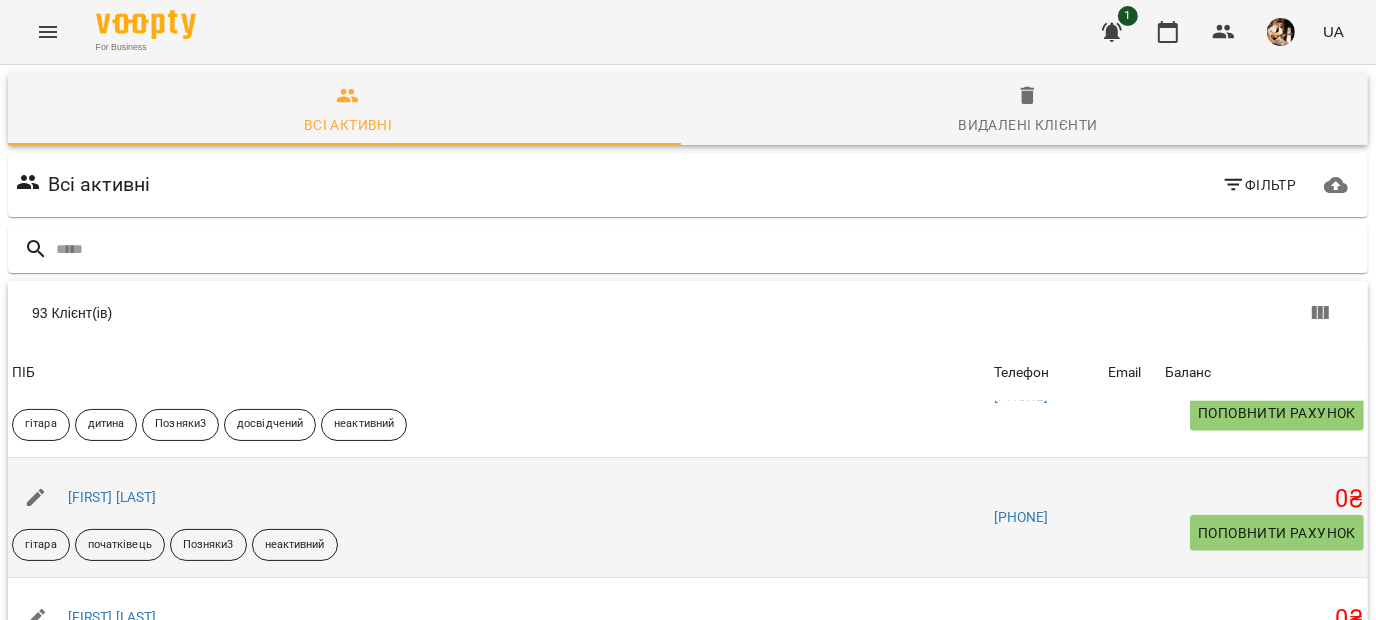 click 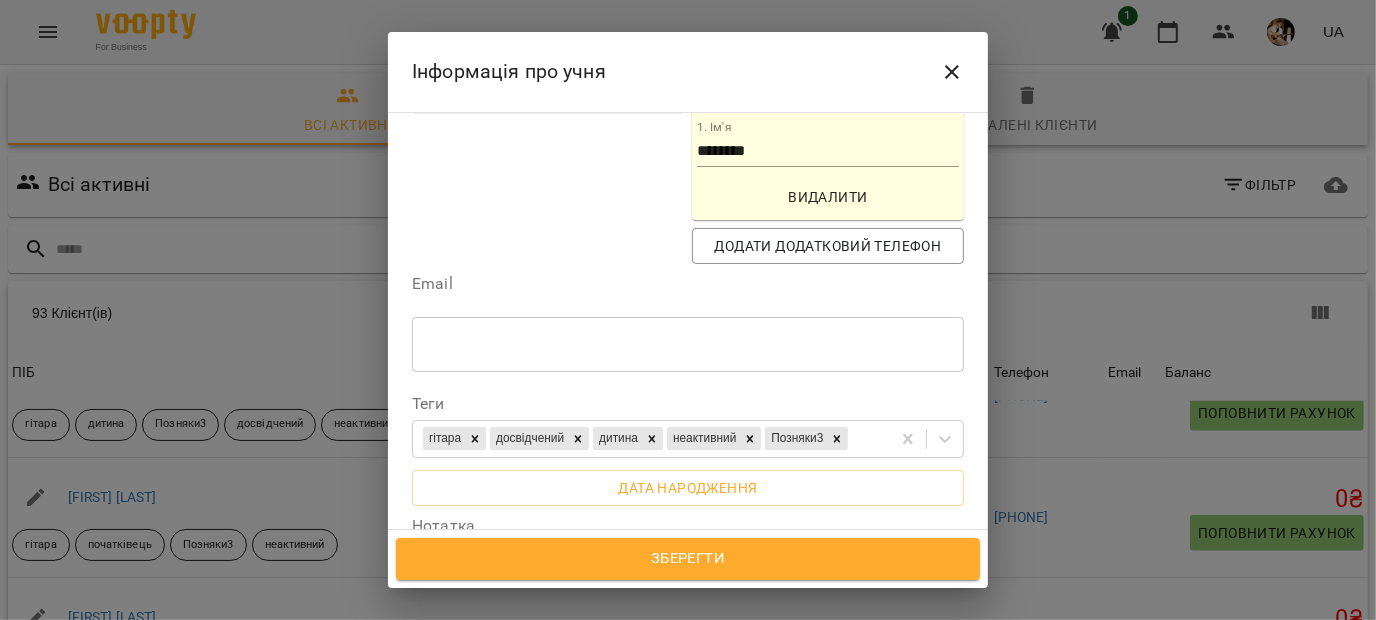scroll, scrollTop: 464, scrollLeft: 0, axis: vertical 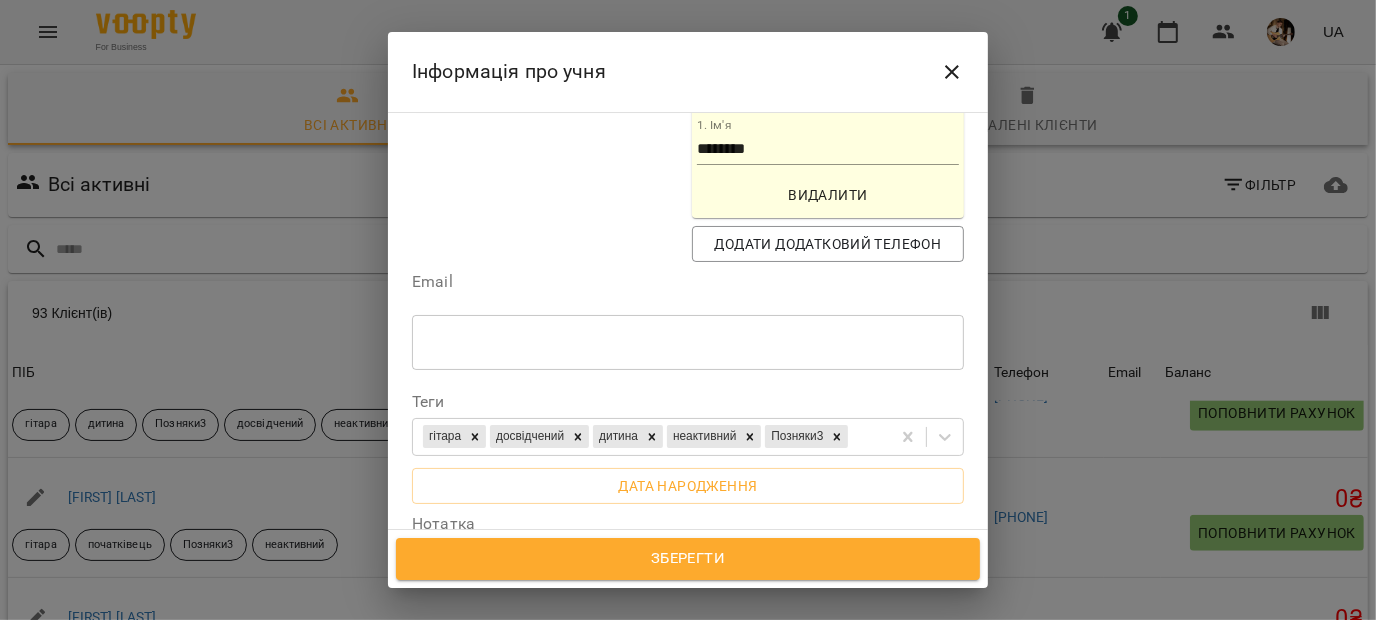 drag, startPoint x: 771, startPoint y: 428, endPoint x: 359, endPoint y: 440, distance: 412.1747 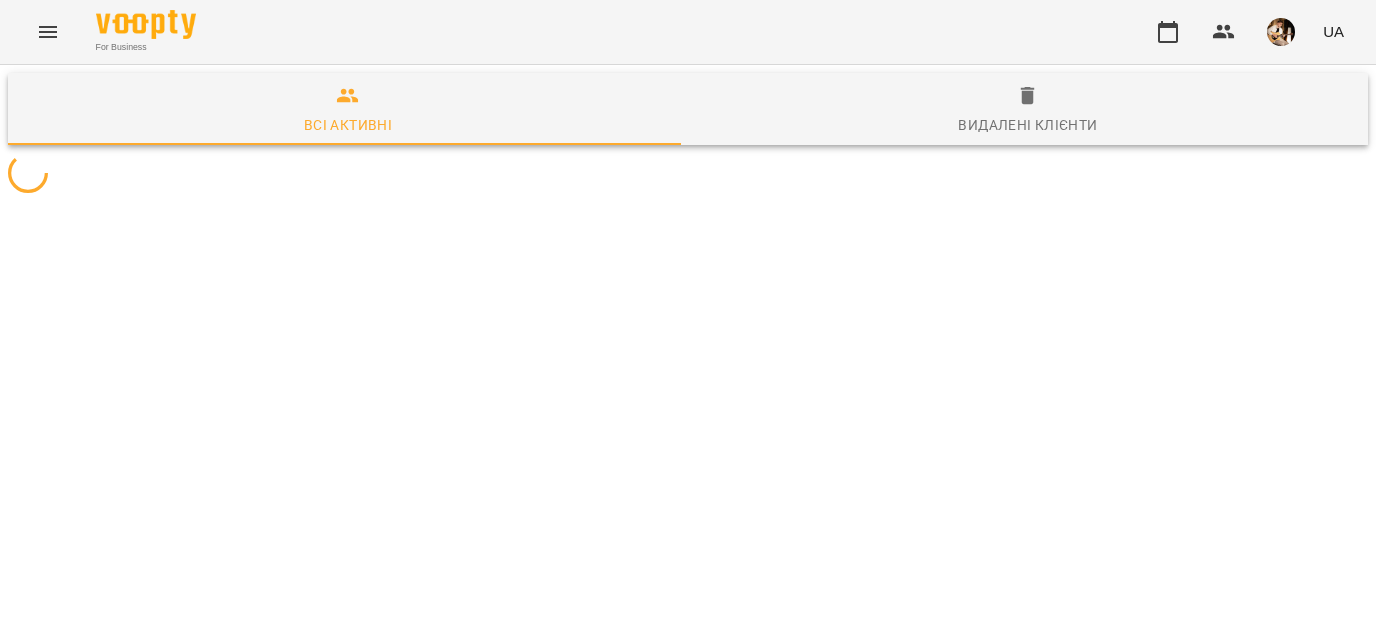 scroll, scrollTop: 0, scrollLeft: 0, axis: both 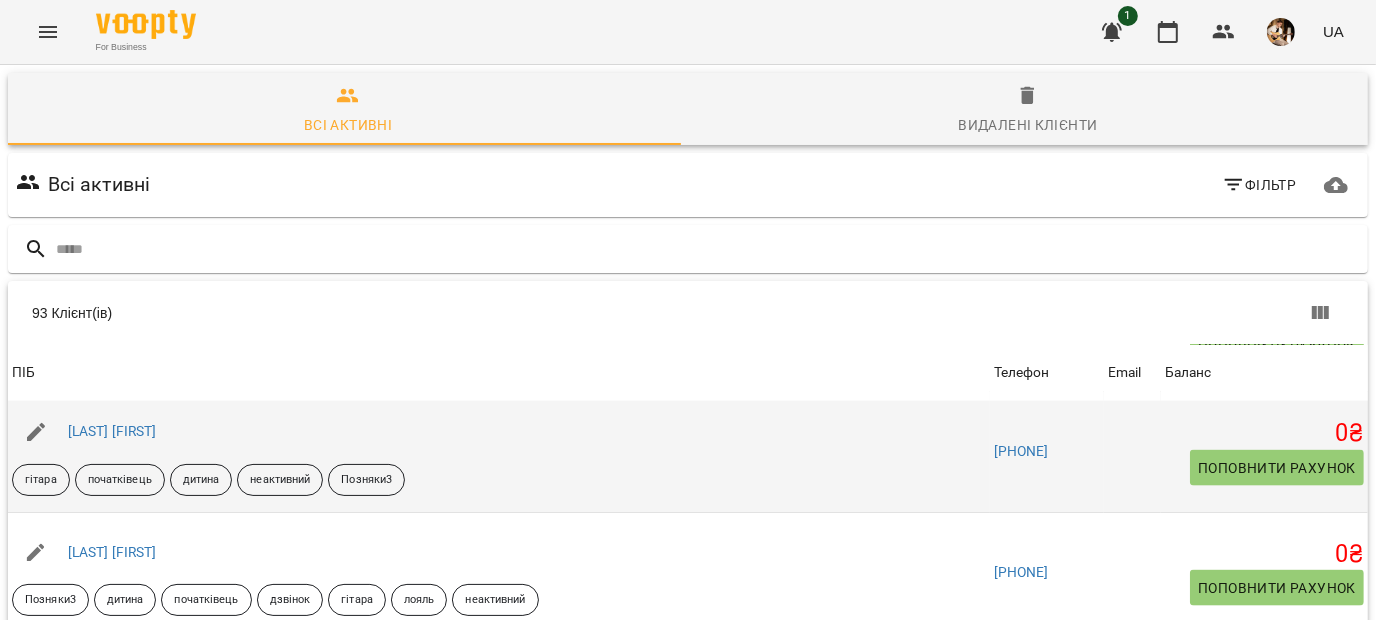 click 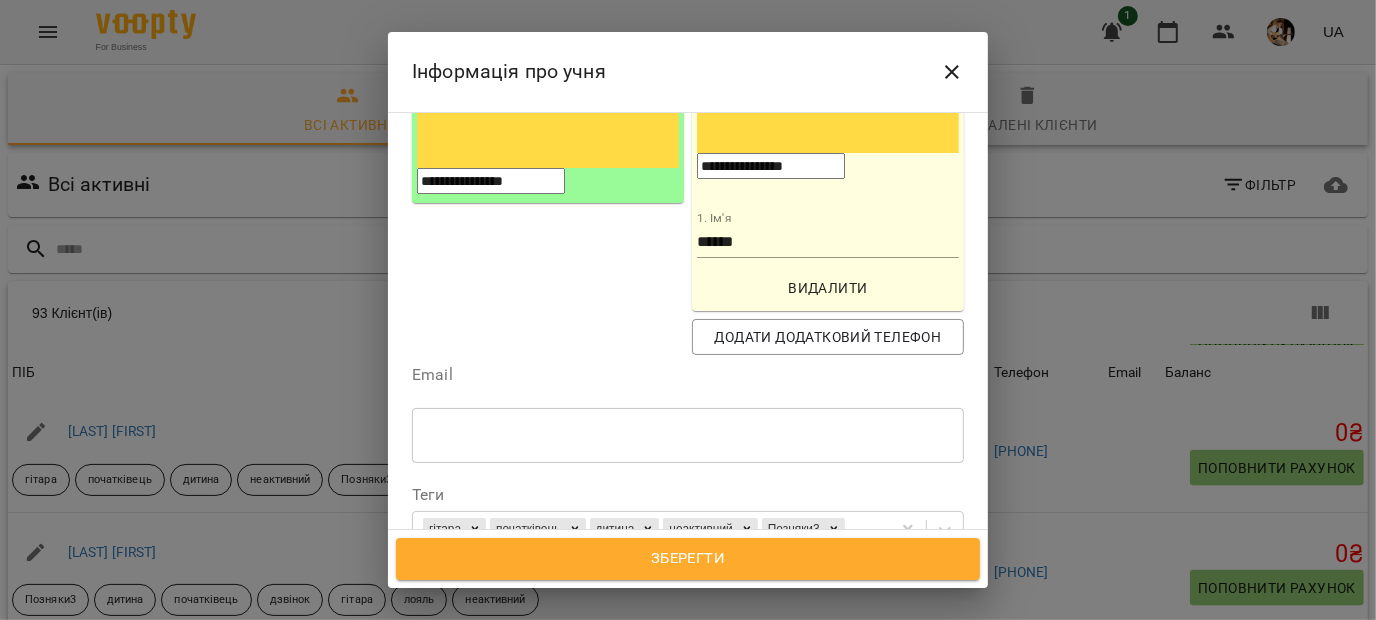 scroll, scrollTop: 489, scrollLeft: 0, axis: vertical 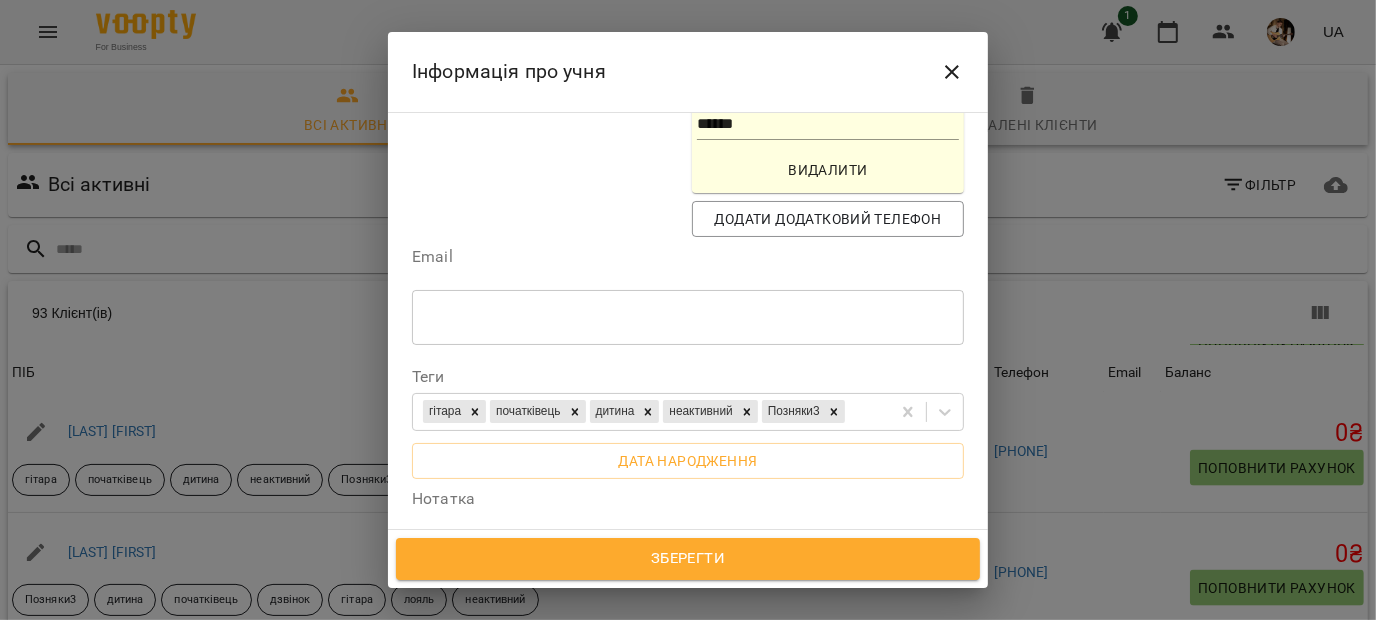 drag, startPoint x: 551, startPoint y: 454, endPoint x: 396, endPoint y: 420, distance: 158.68523 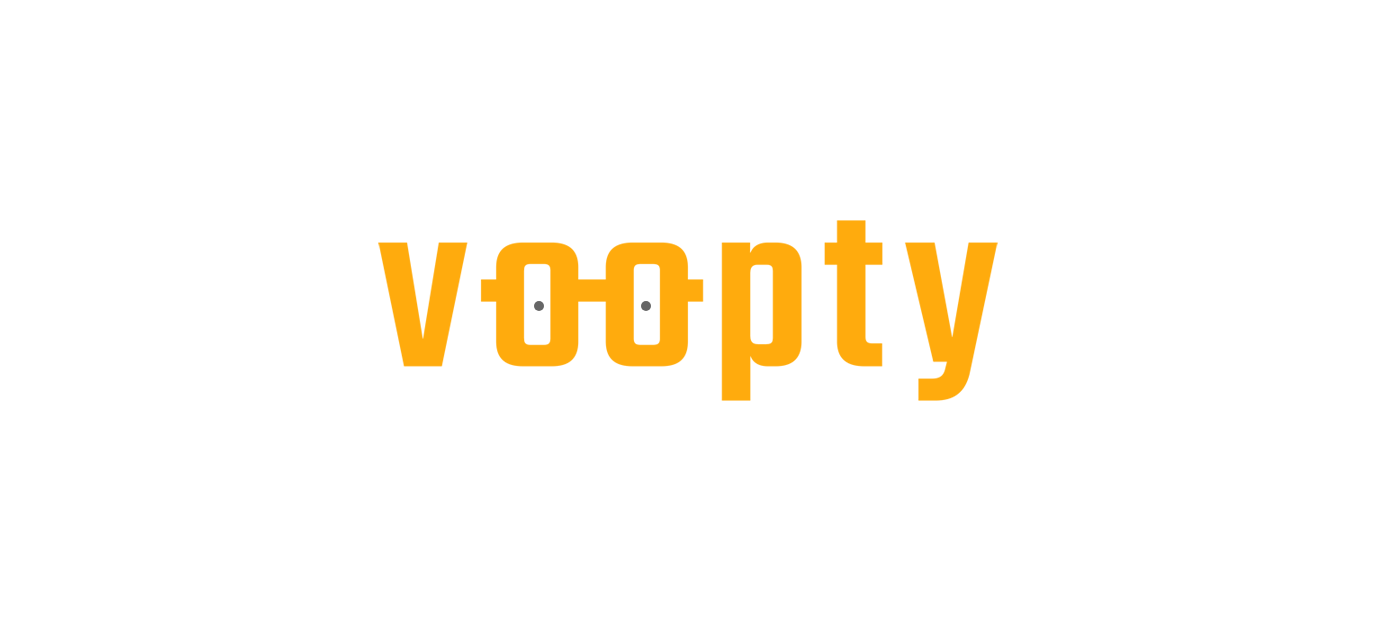 scroll, scrollTop: 0, scrollLeft: 0, axis: both 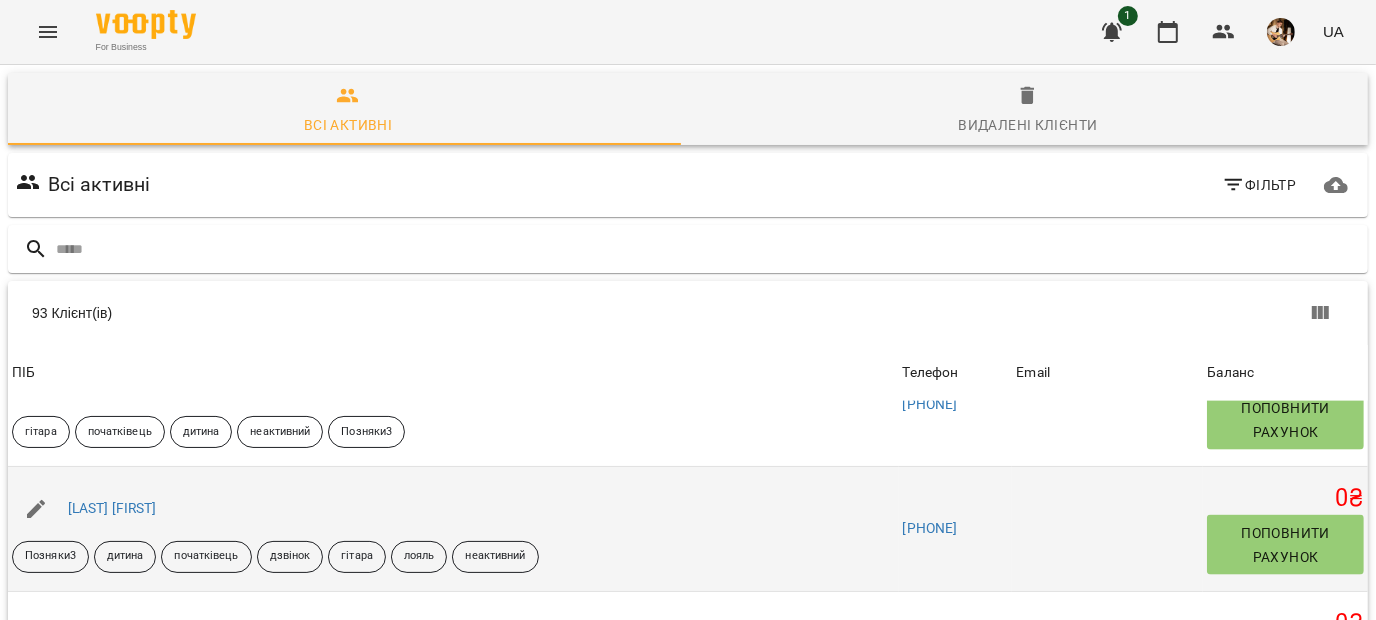 click 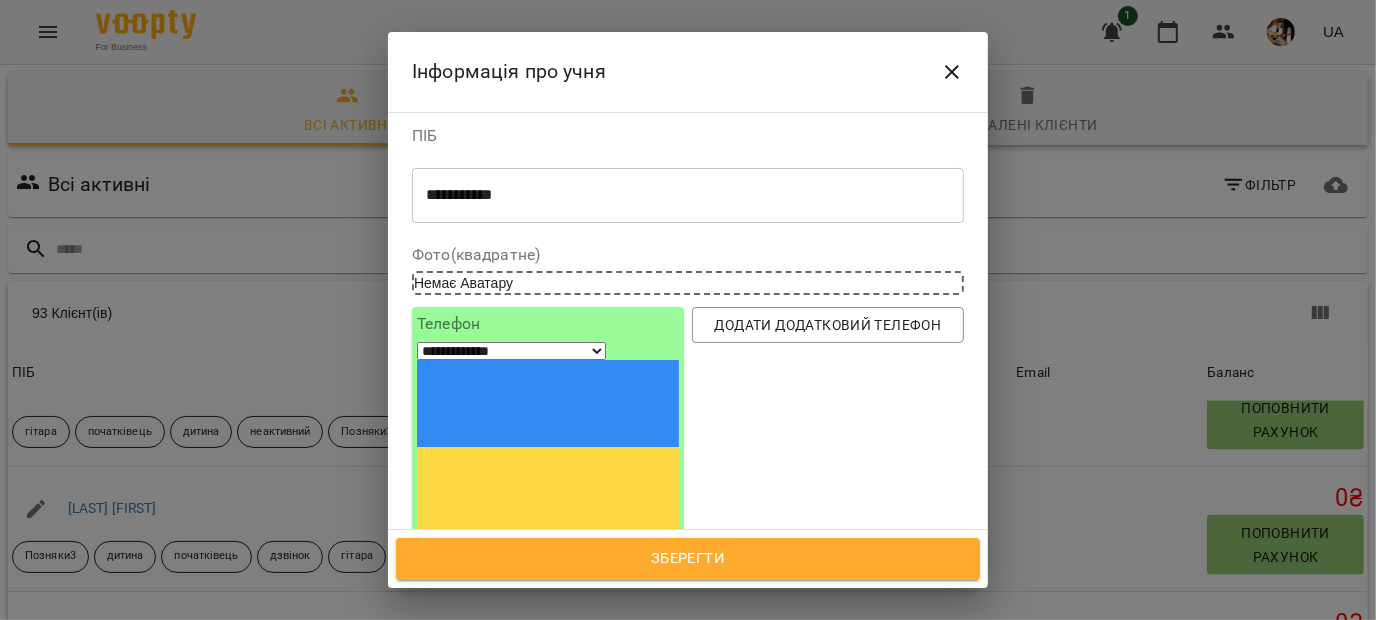 scroll, scrollTop: 0, scrollLeft: 0, axis: both 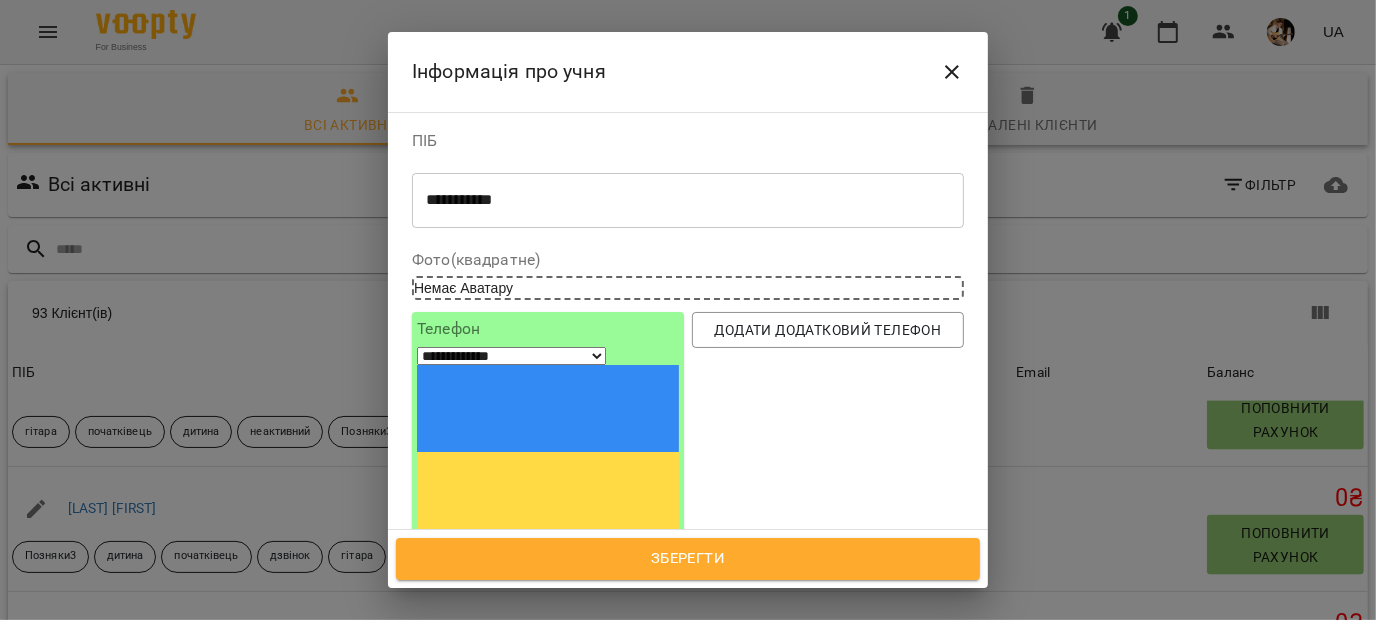 click at bounding box center (952, 72) 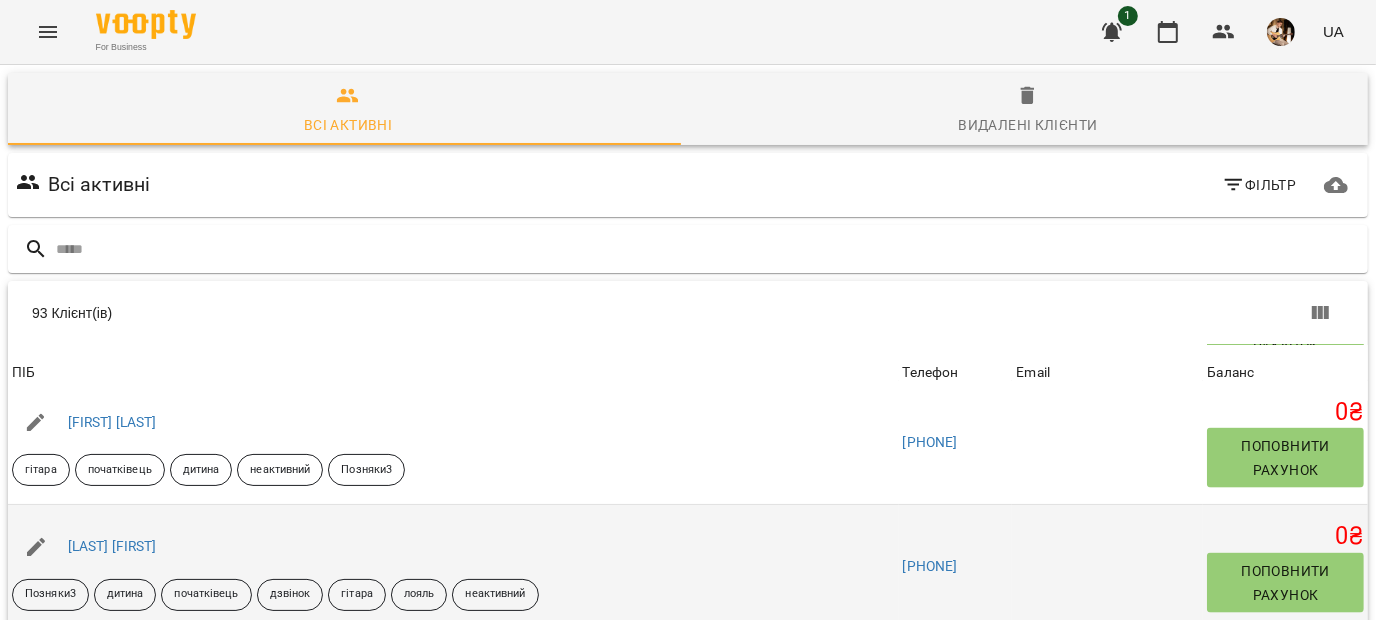scroll, scrollTop: 2140, scrollLeft: 0, axis: vertical 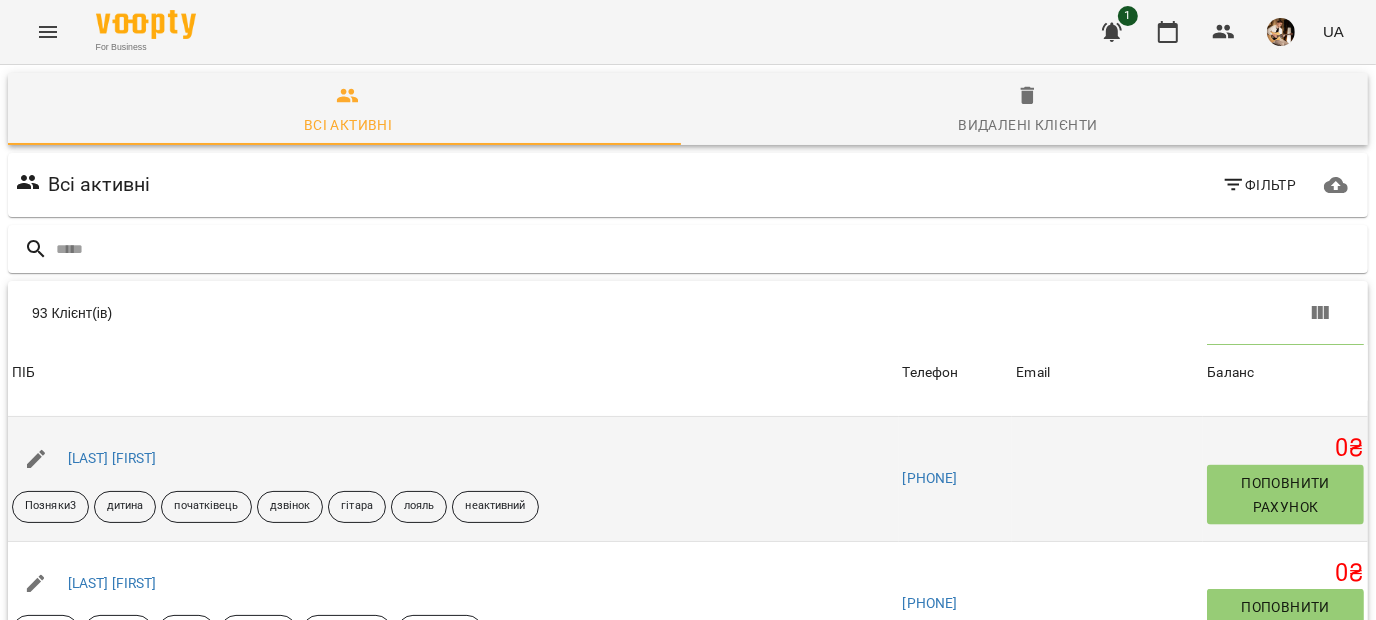 click 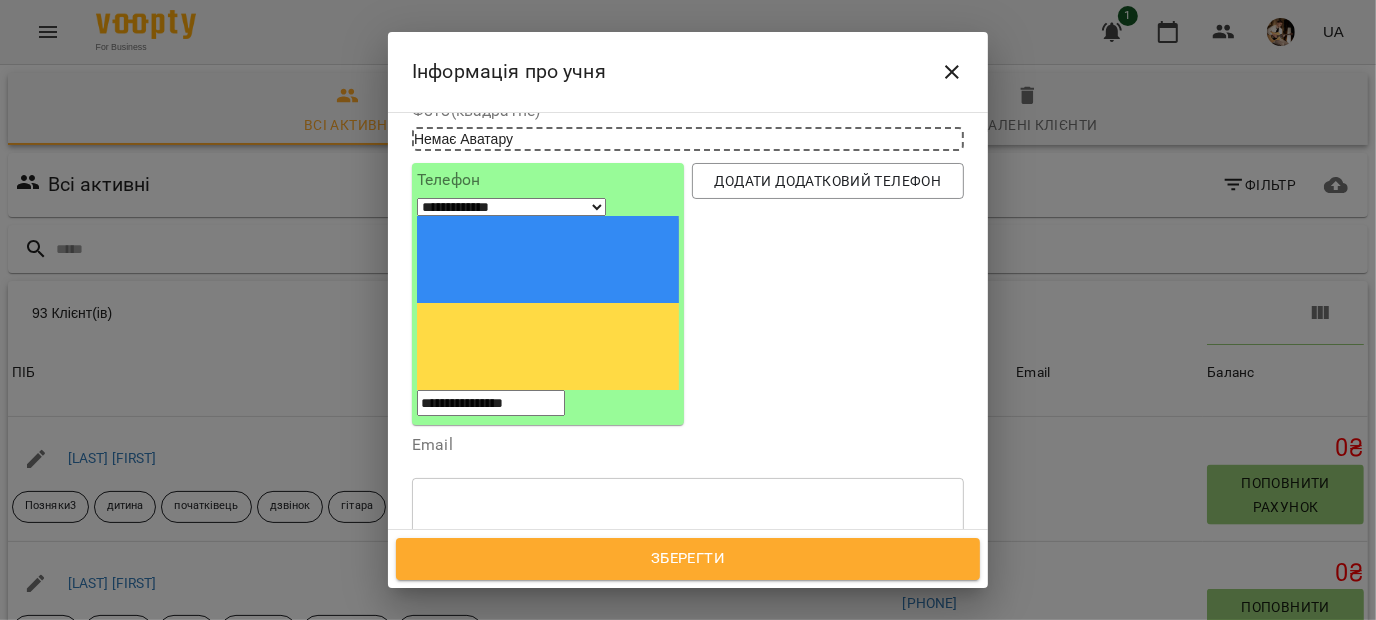 scroll, scrollTop: 219, scrollLeft: 0, axis: vertical 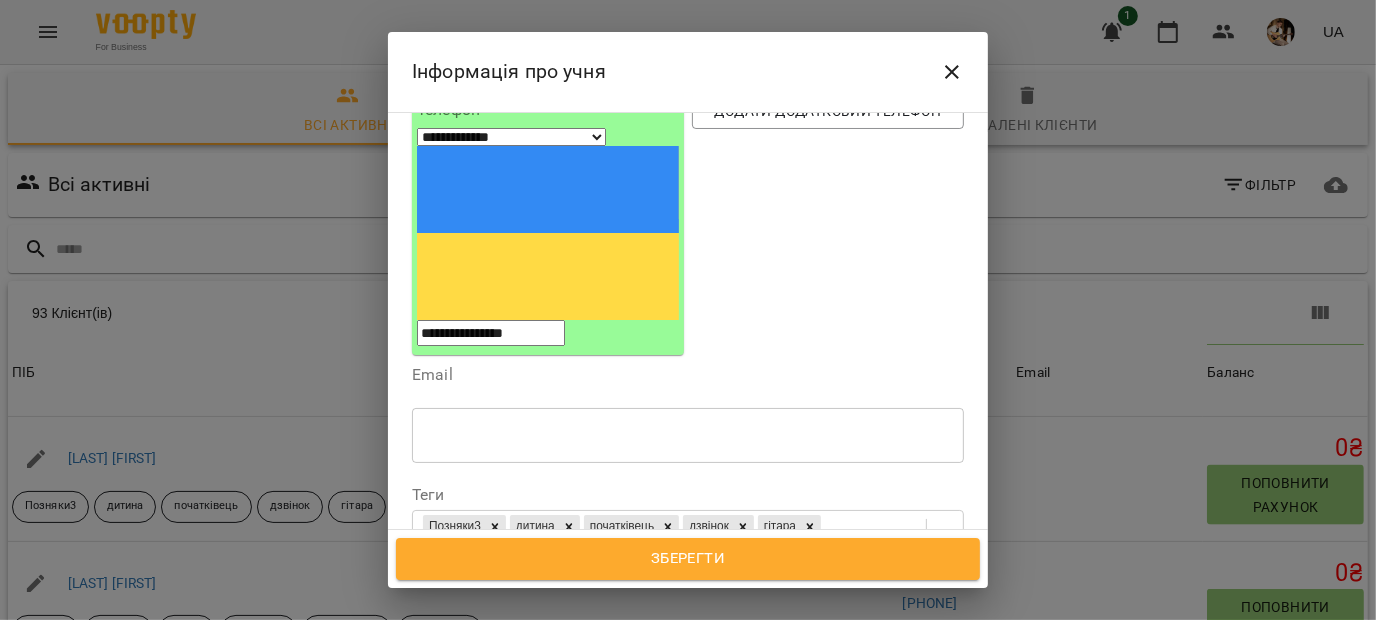 click 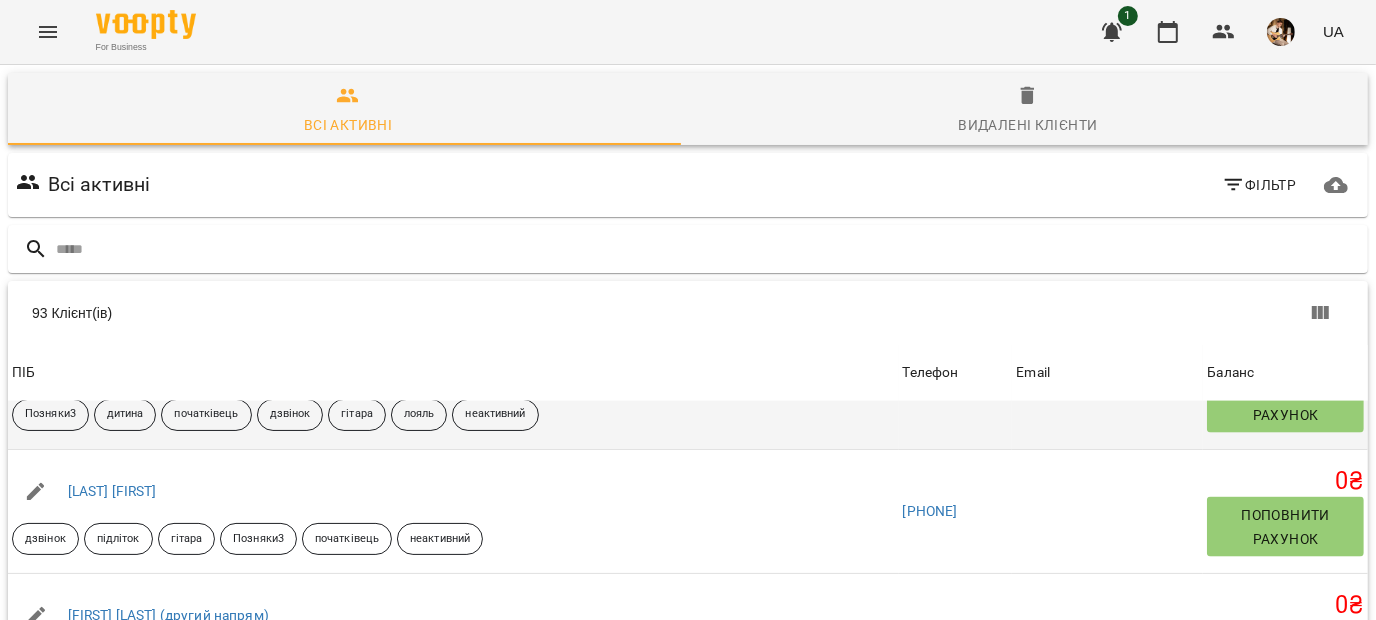 scroll, scrollTop: 2352, scrollLeft: 0, axis: vertical 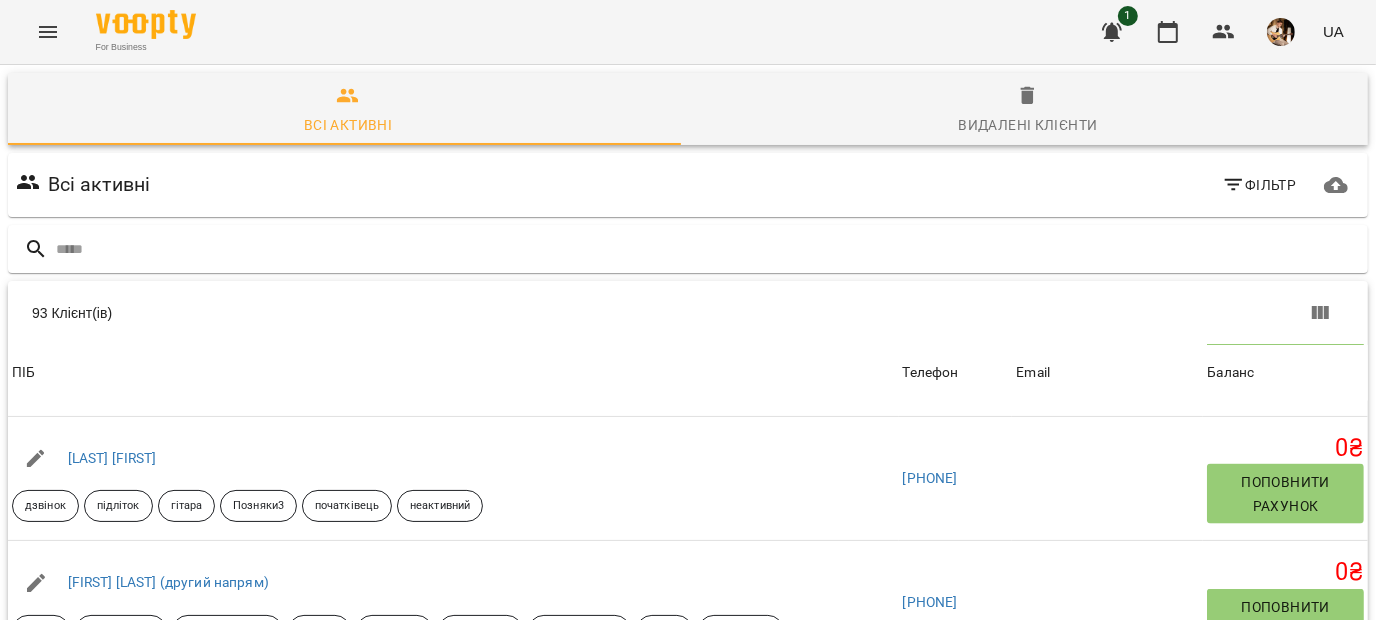 click on "93   Клієнт(ів)" at bounding box center [368, 313] 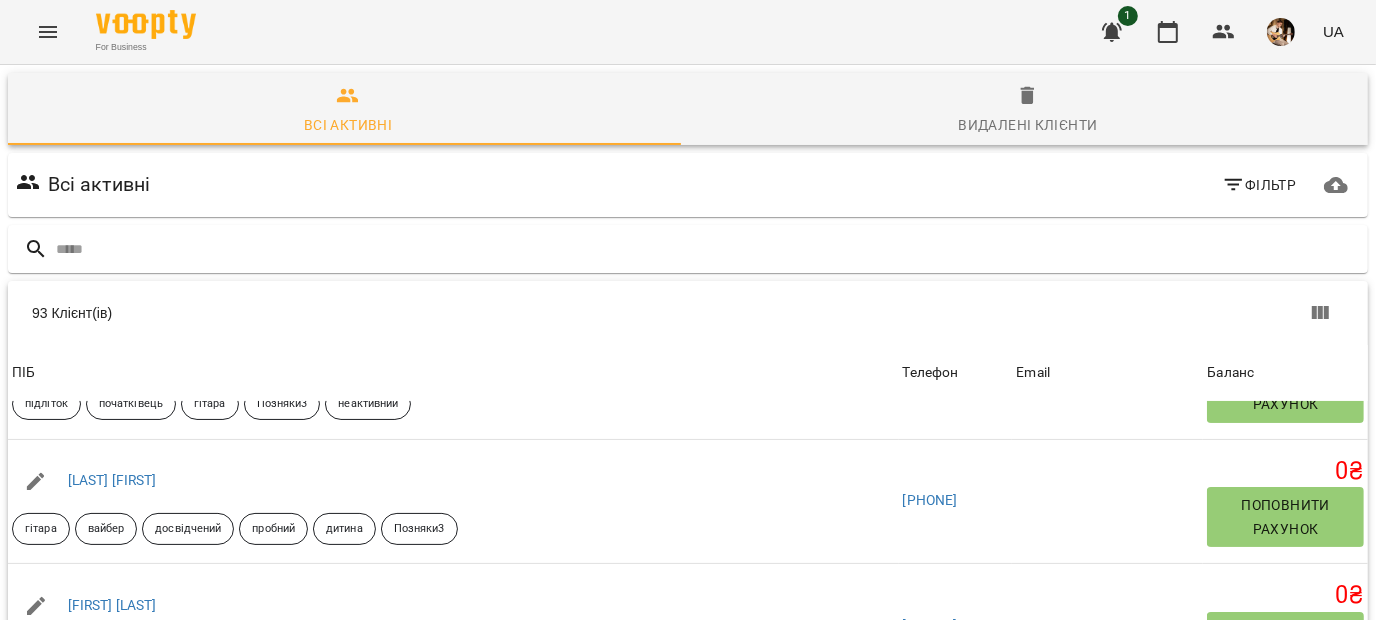 scroll, scrollTop: 523, scrollLeft: 0, axis: vertical 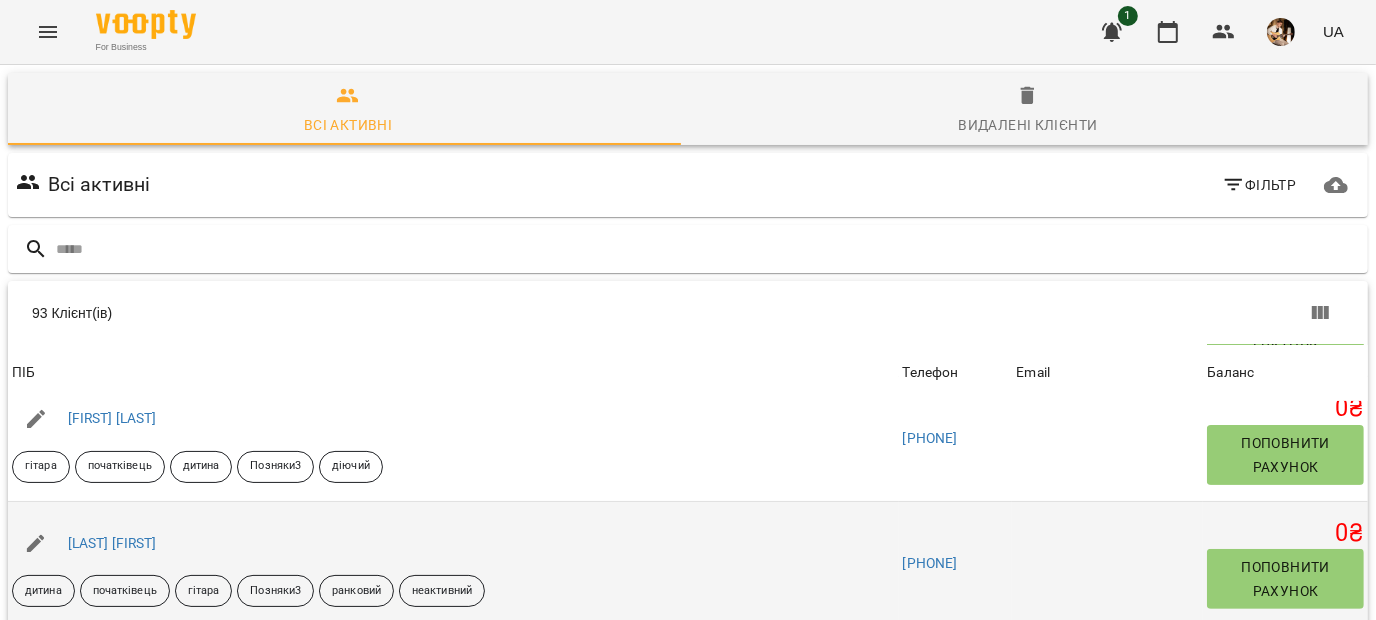 click 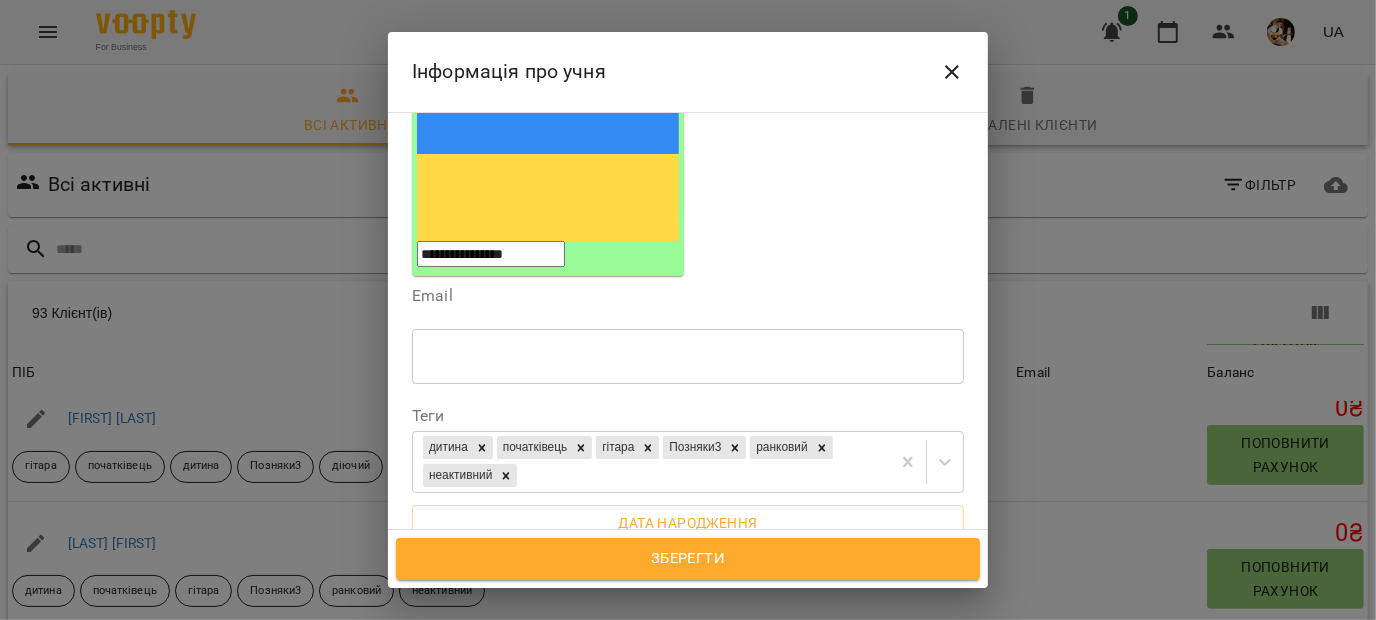 scroll, scrollTop: 302, scrollLeft: 0, axis: vertical 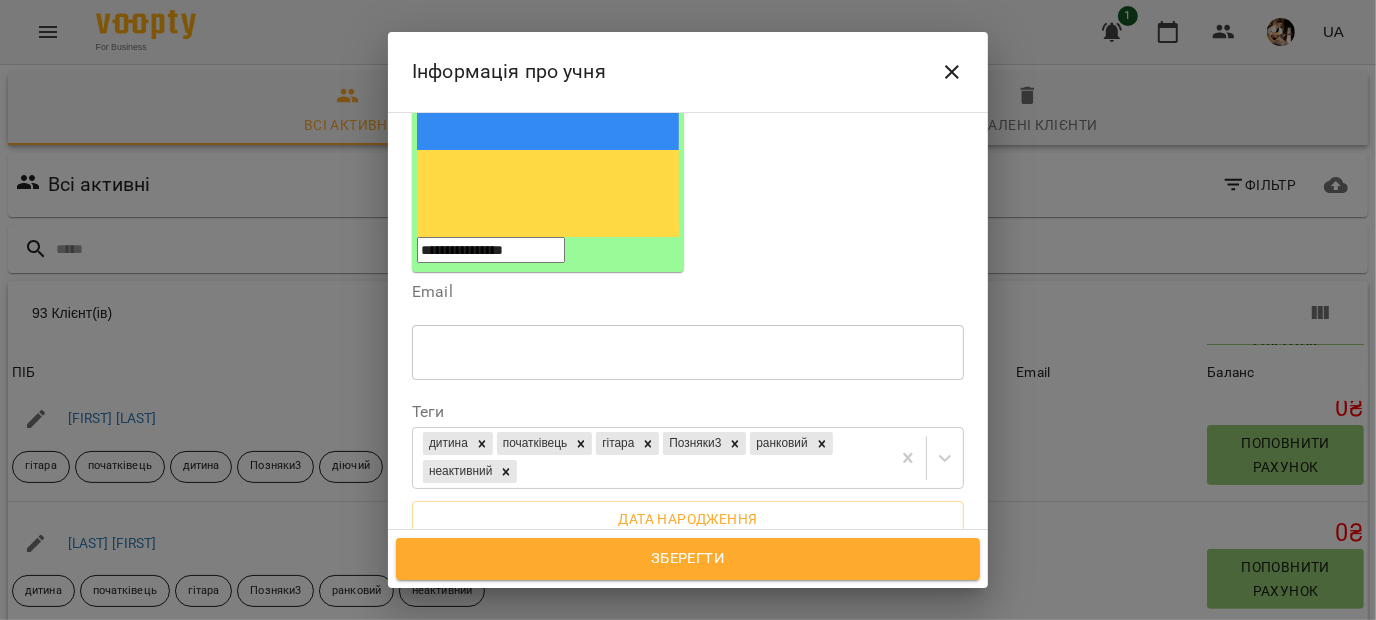 drag, startPoint x: 712, startPoint y: 445, endPoint x: 373, endPoint y: 454, distance: 339.11945 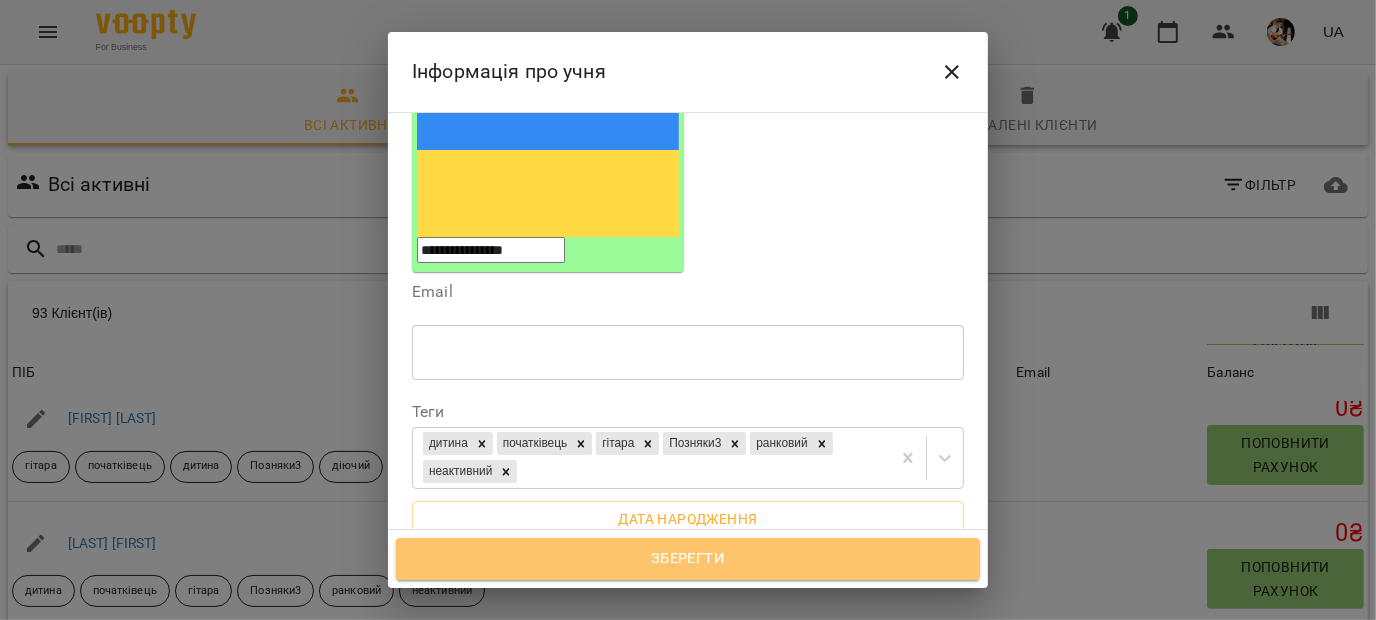 click on "Зберегти" at bounding box center [688, 559] 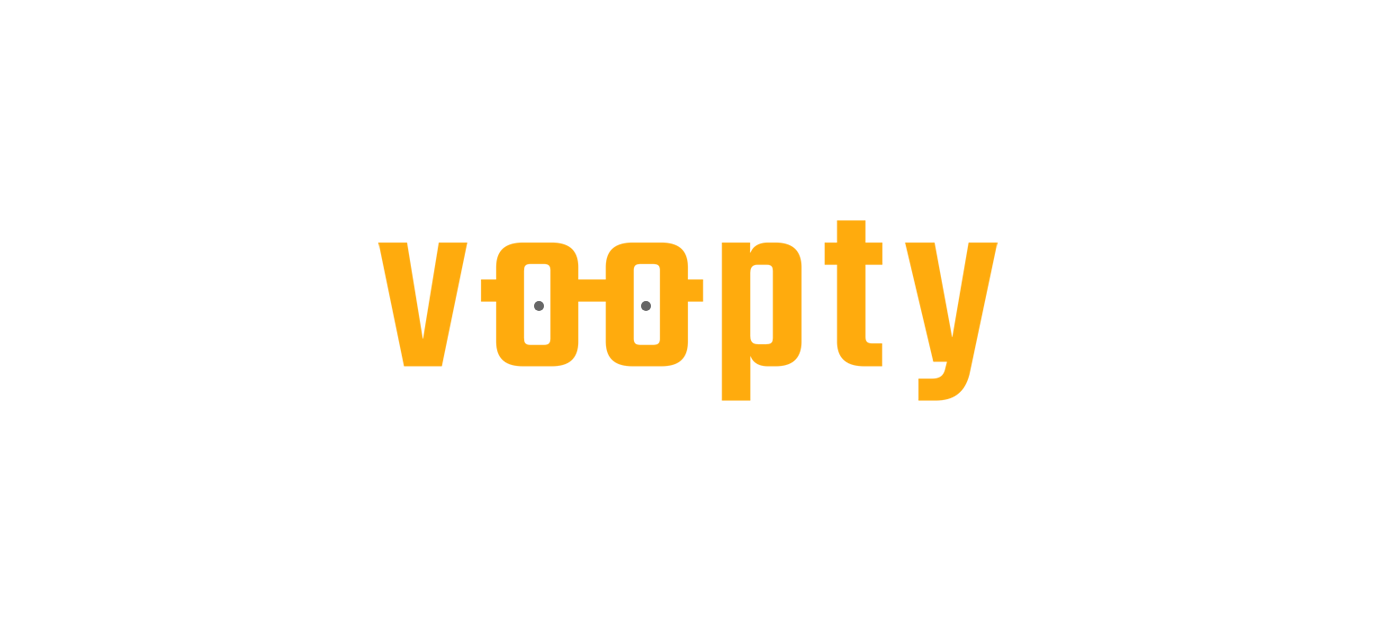 scroll, scrollTop: 0, scrollLeft: 0, axis: both 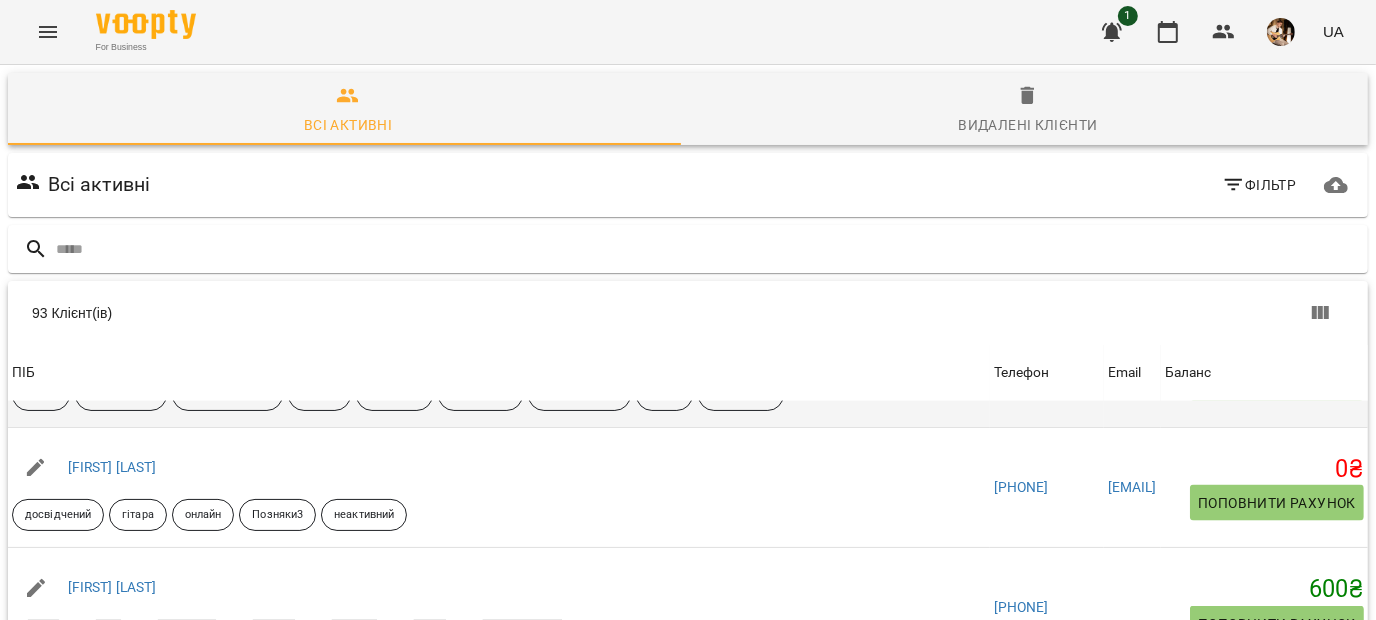 click 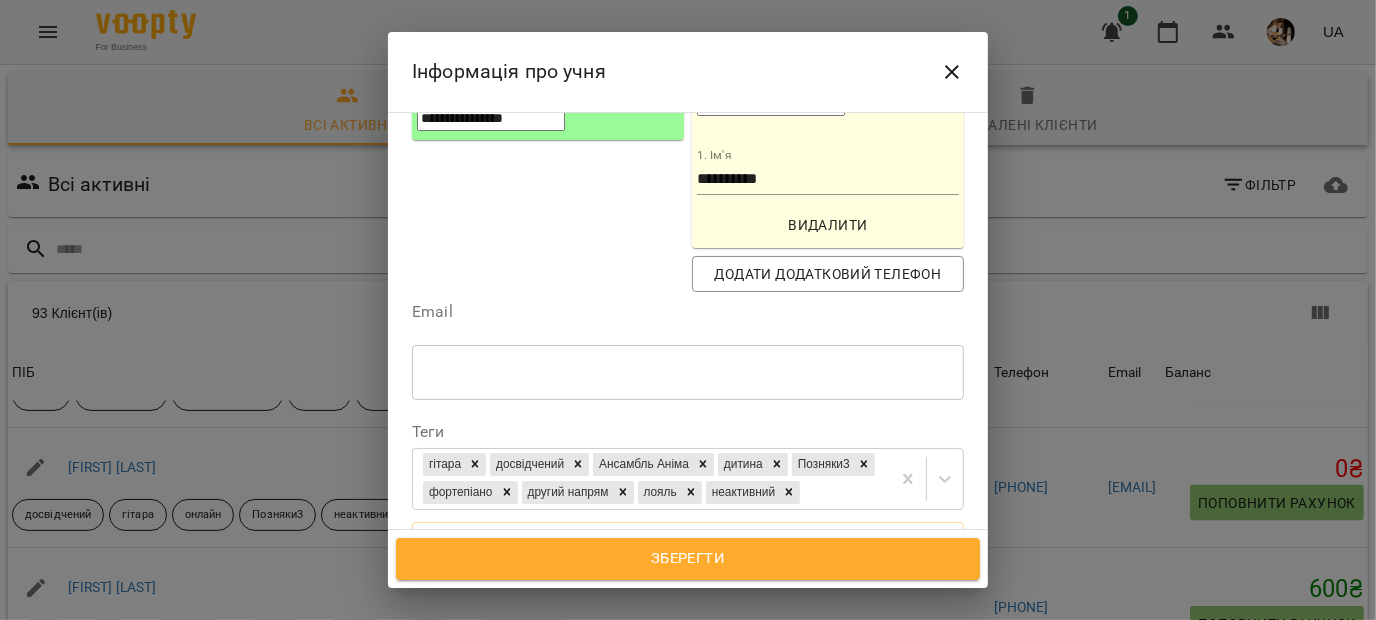scroll, scrollTop: 434, scrollLeft: 0, axis: vertical 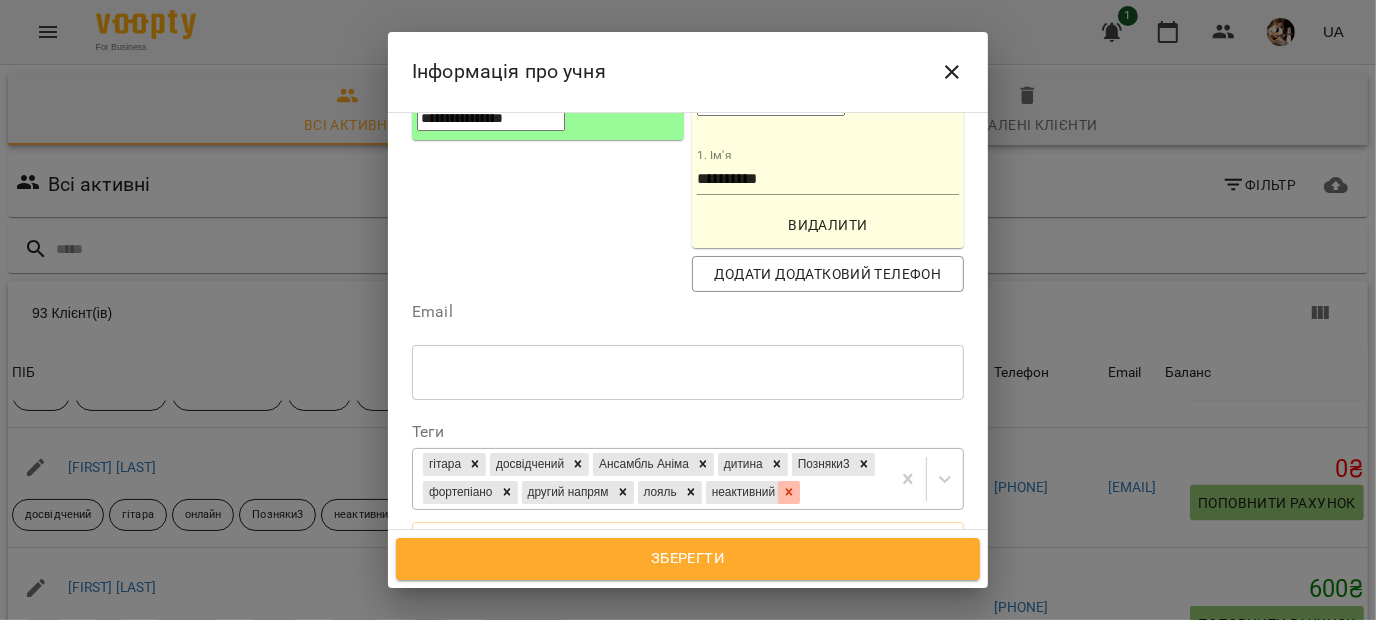 click 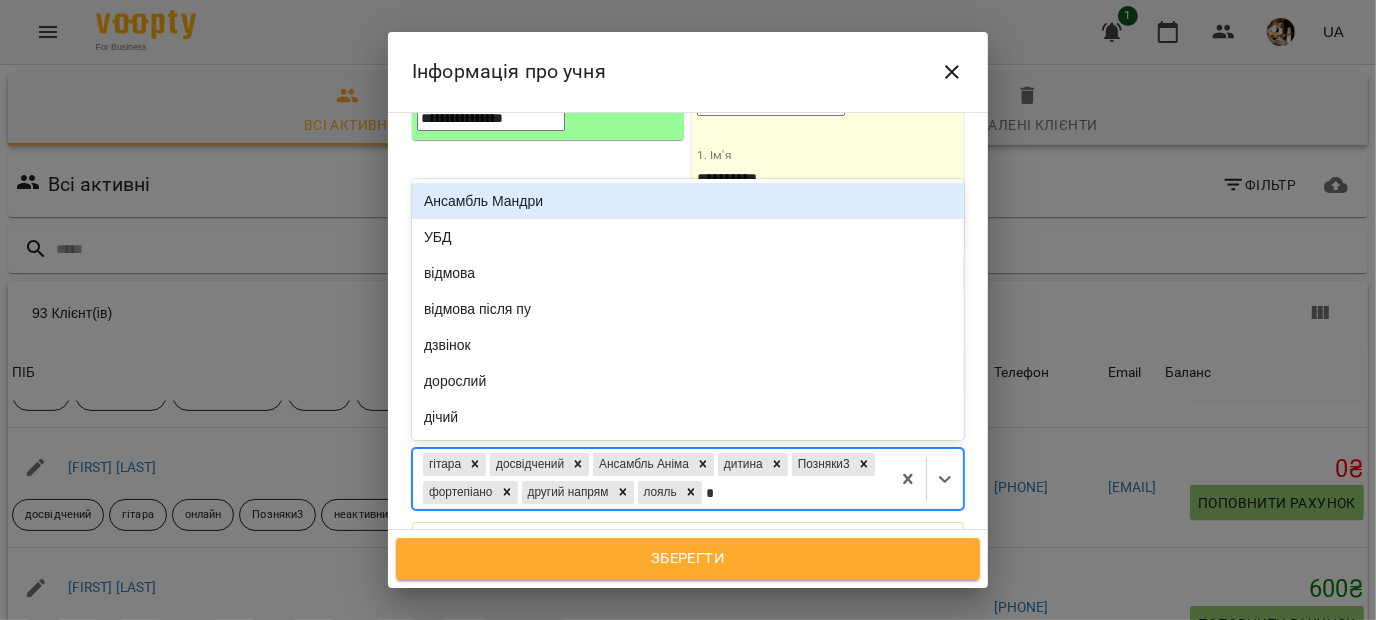 type on "**" 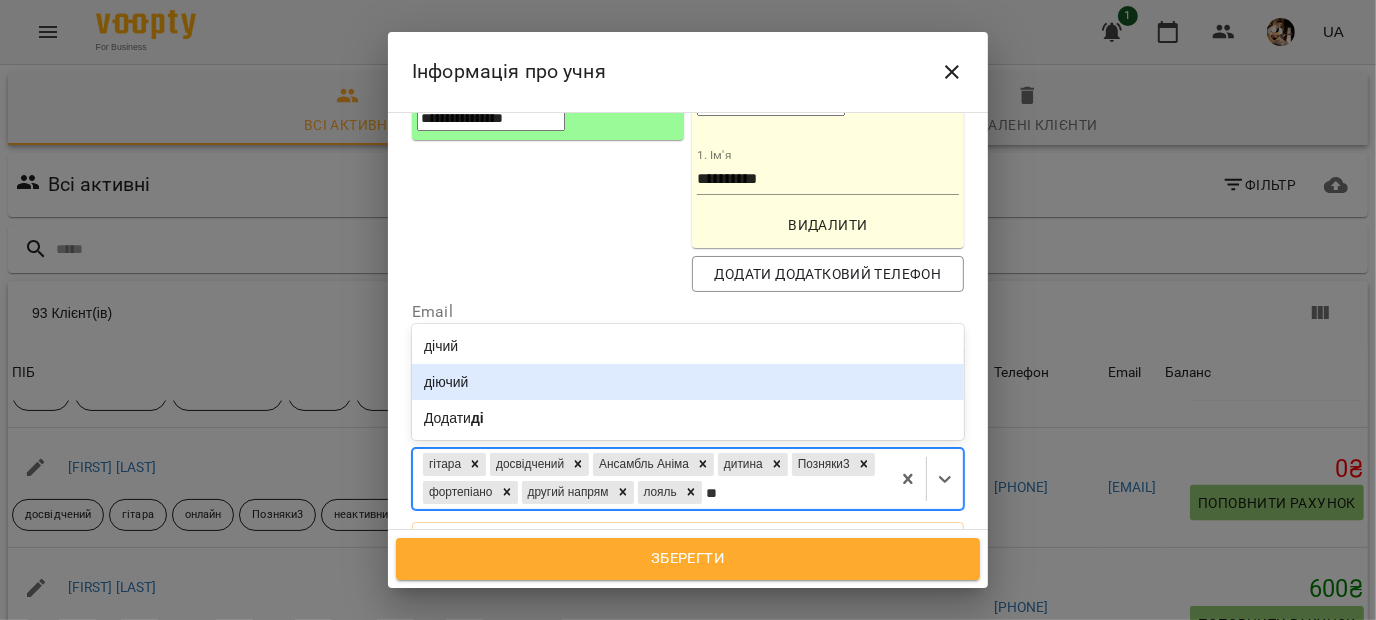 click on "діючий" at bounding box center [688, 382] 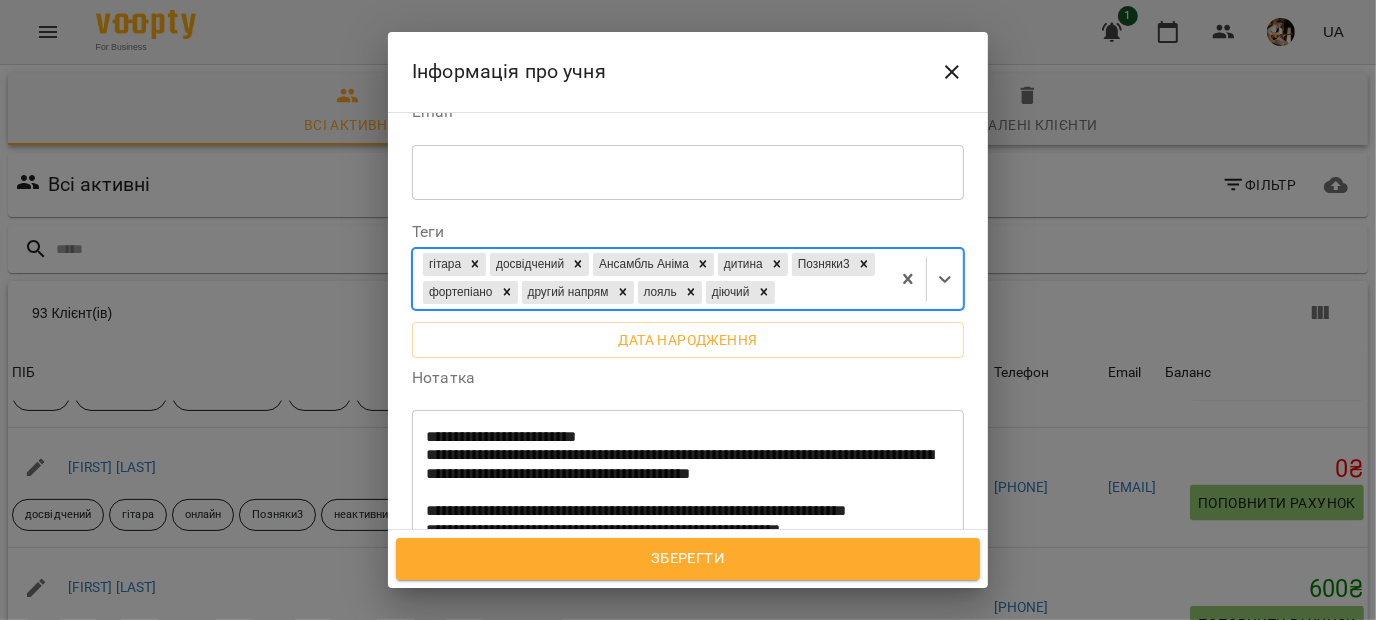 scroll, scrollTop: 626, scrollLeft: 0, axis: vertical 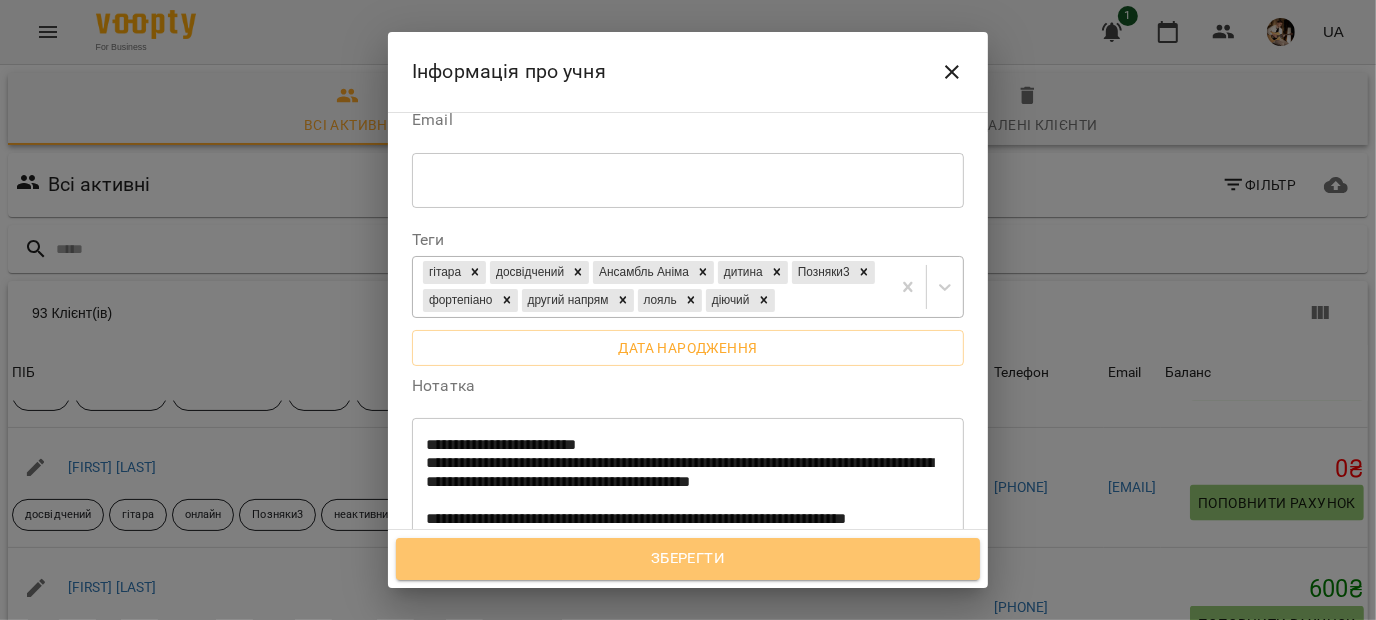 click on "Зберегти" at bounding box center (688, 559) 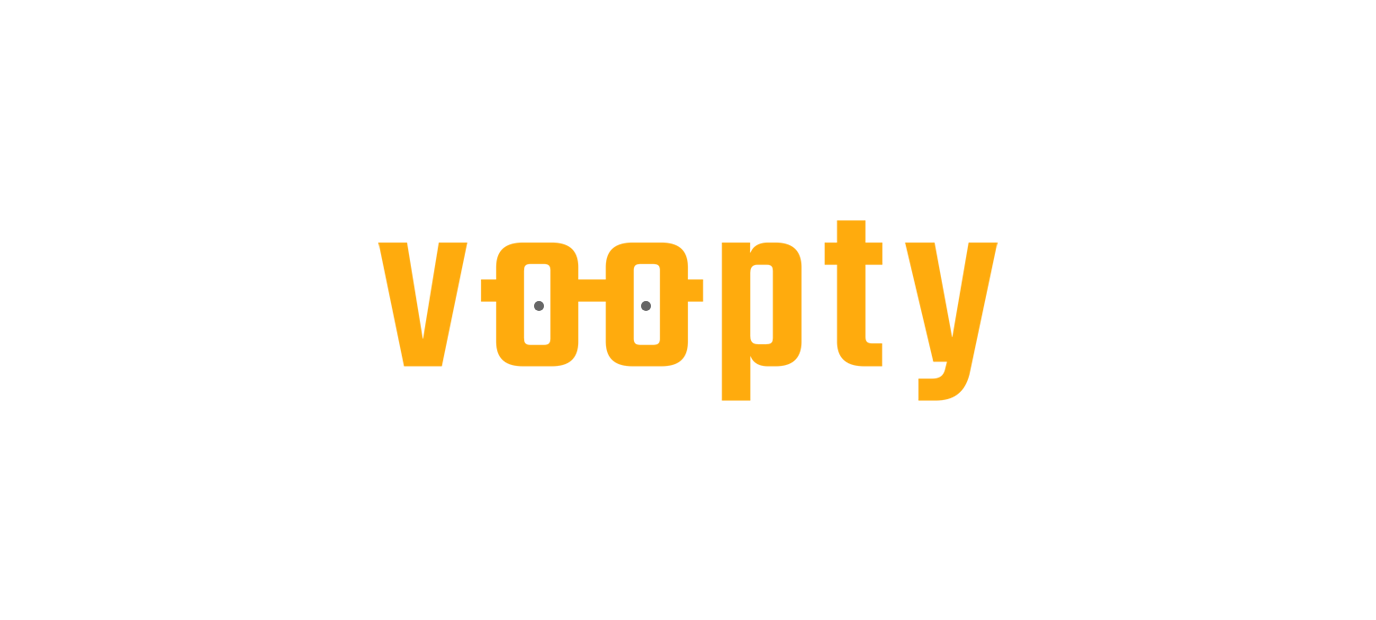 scroll, scrollTop: 0, scrollLeft: 0, axis: both 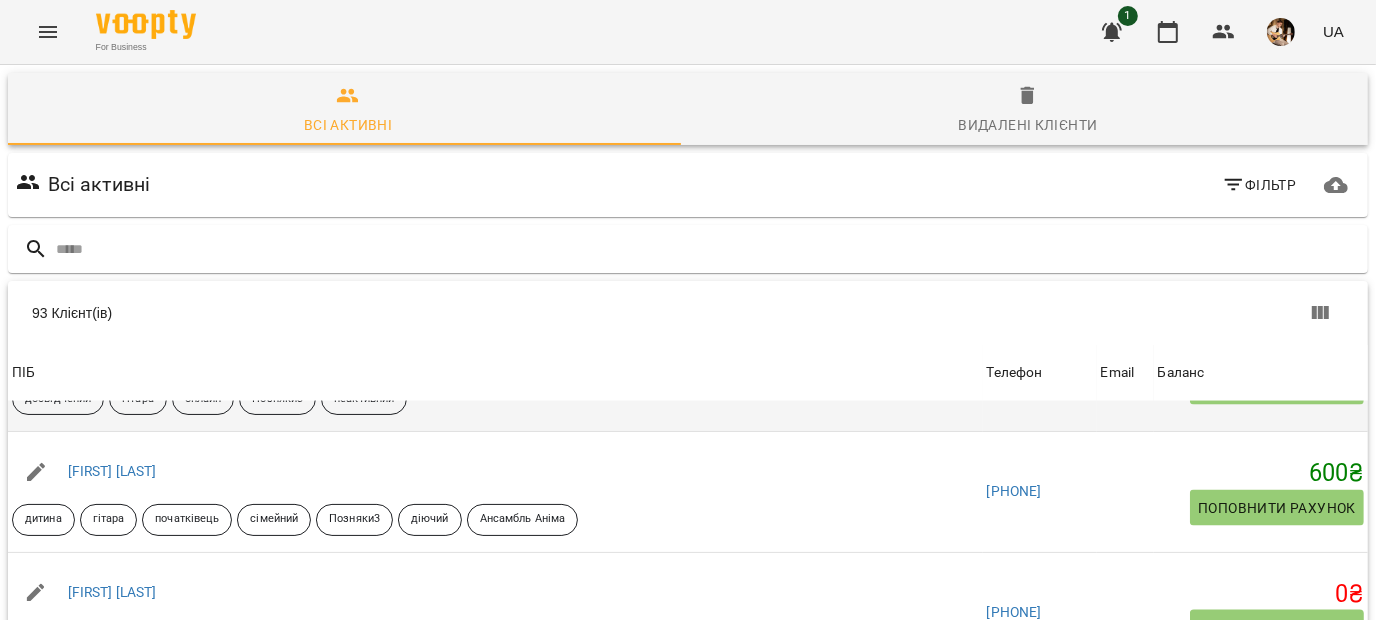 click 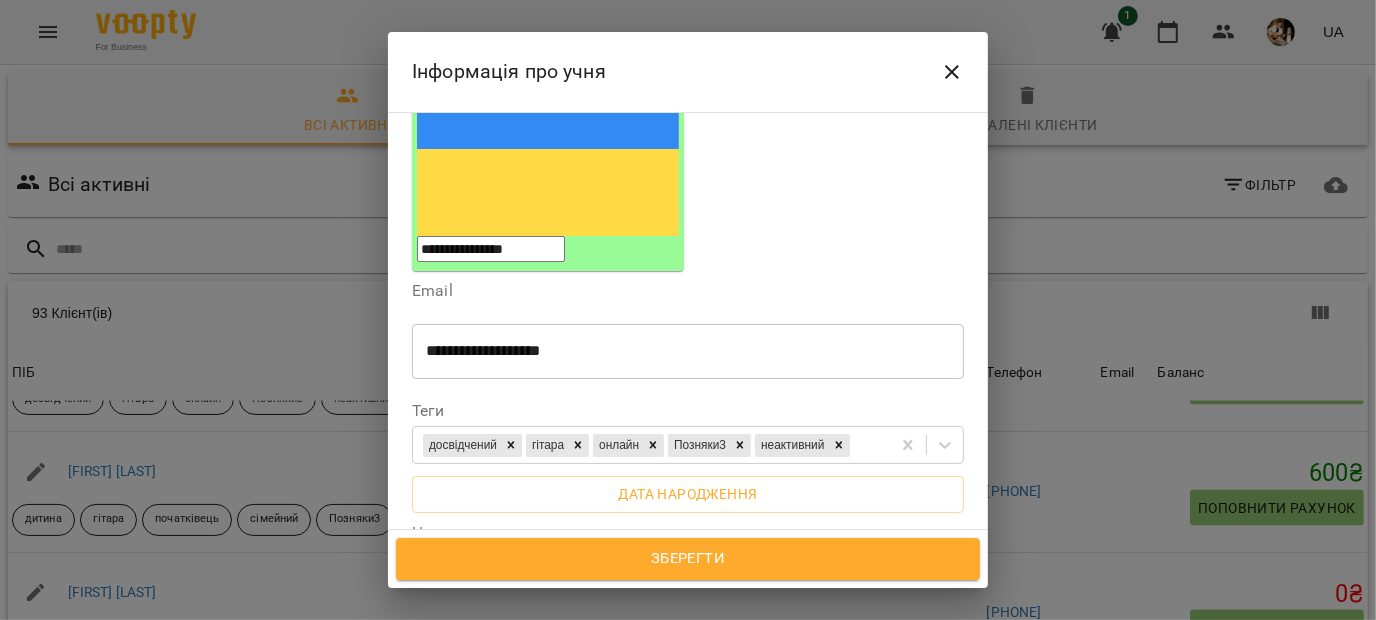 scroll, scrollTop: 303, scrollLeft: 0, axis: vertical 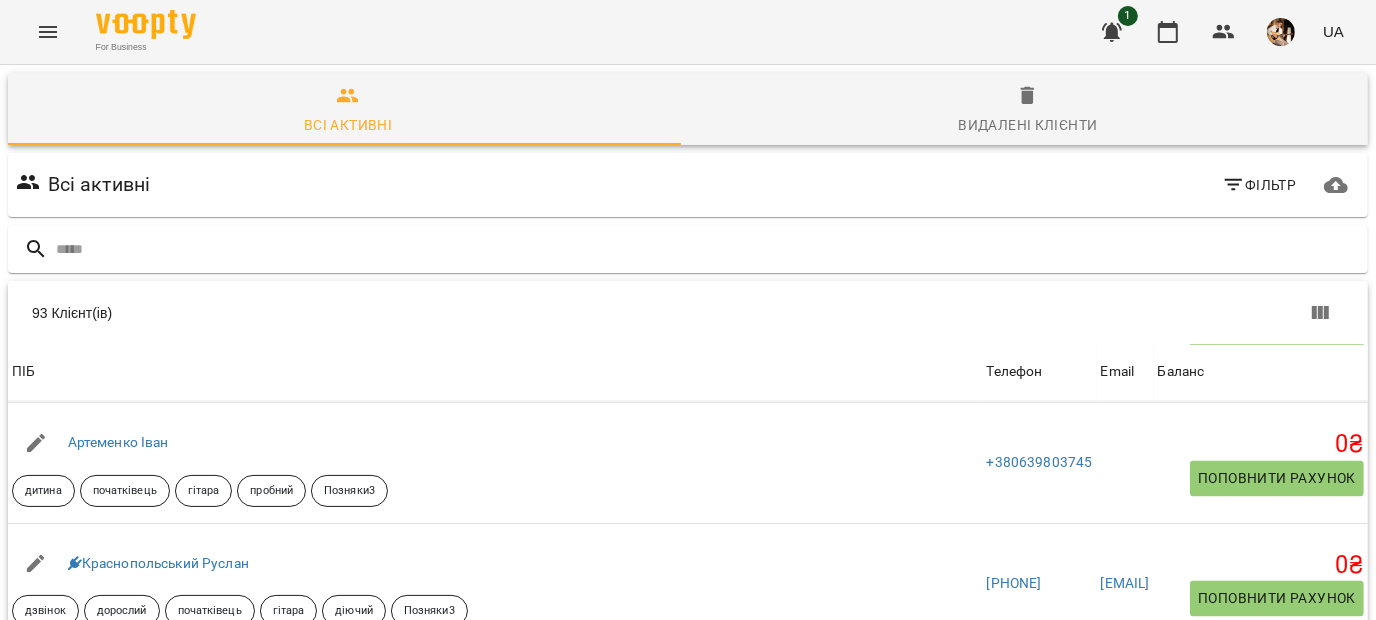 click 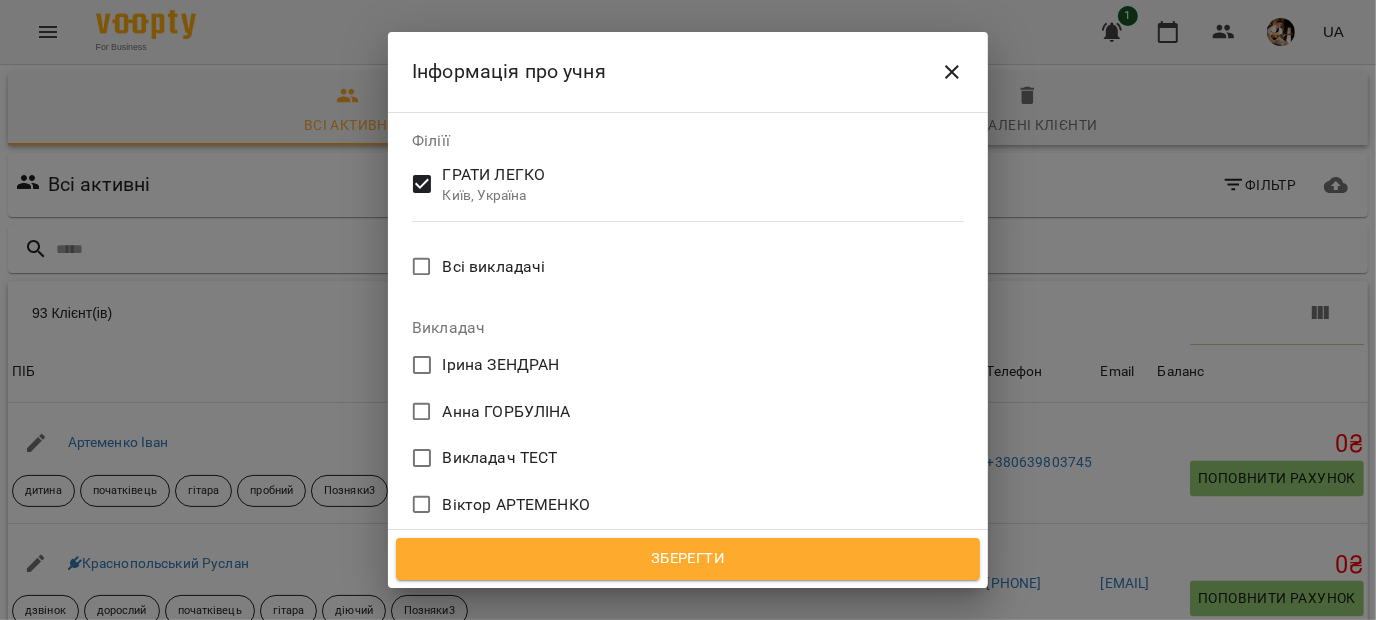 scroll, scrollTop: 906, scrollLeft: 0, axis: vertical 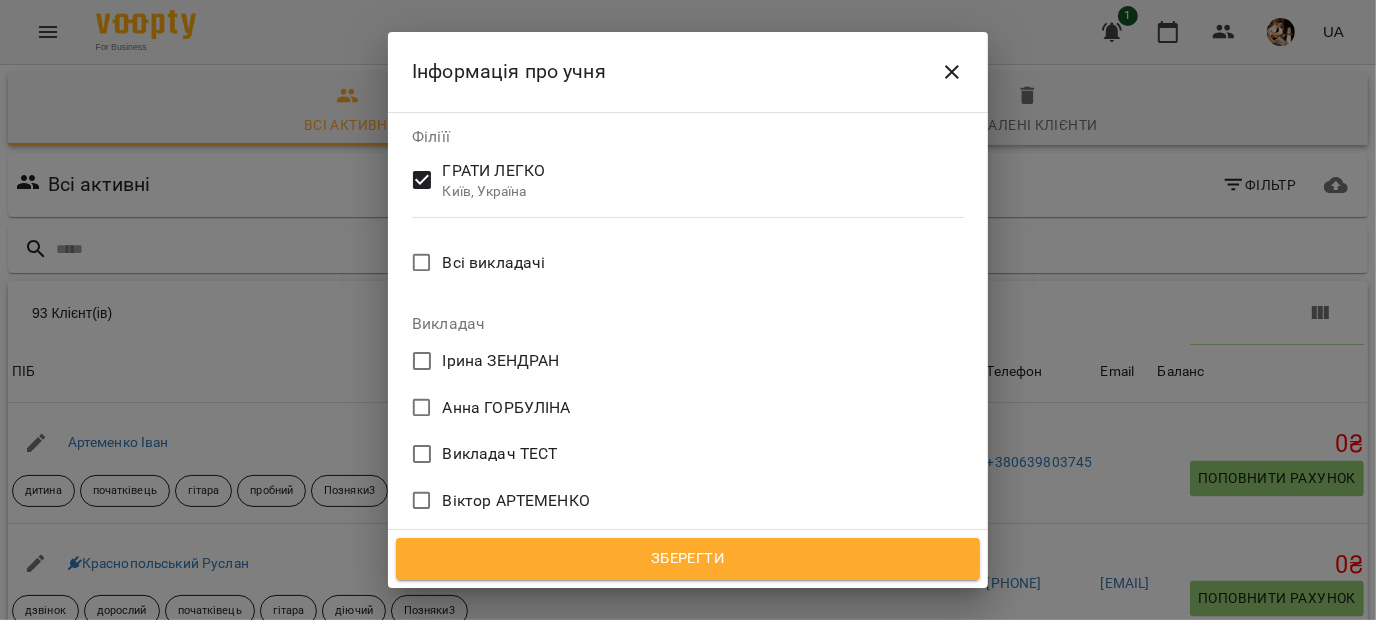 click 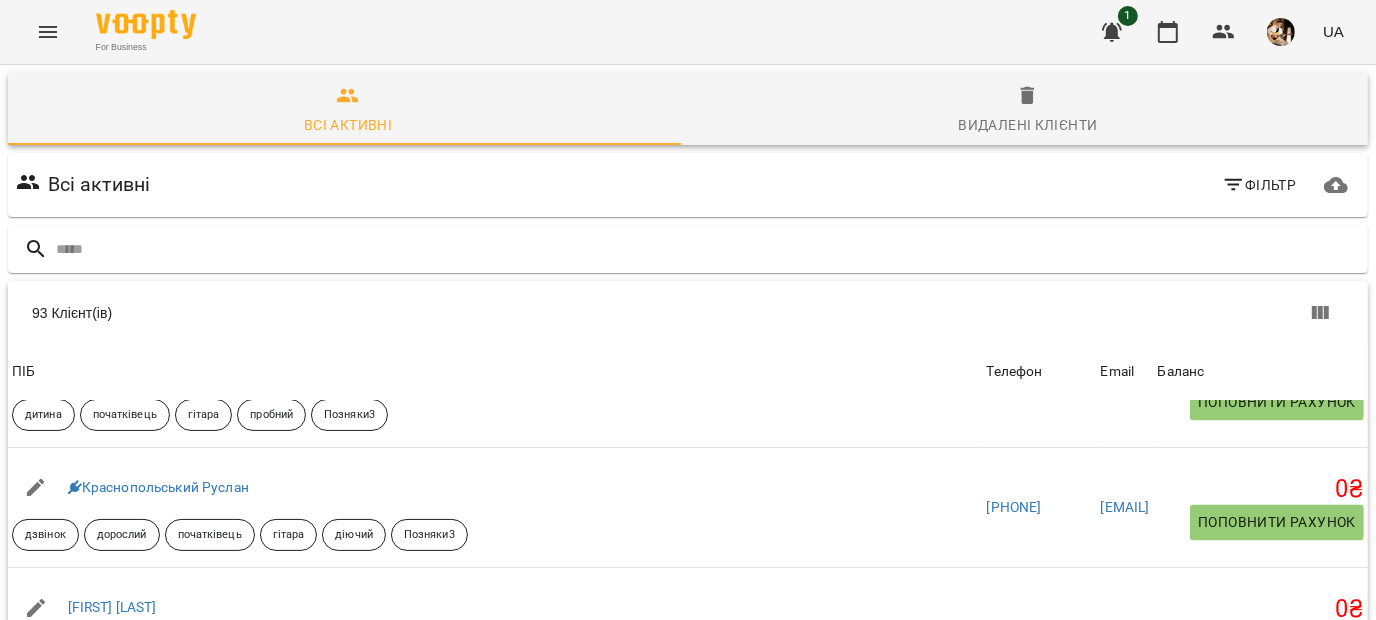 scroll, scrollTop: 3003, scrollLeft: 0, axis: vertical 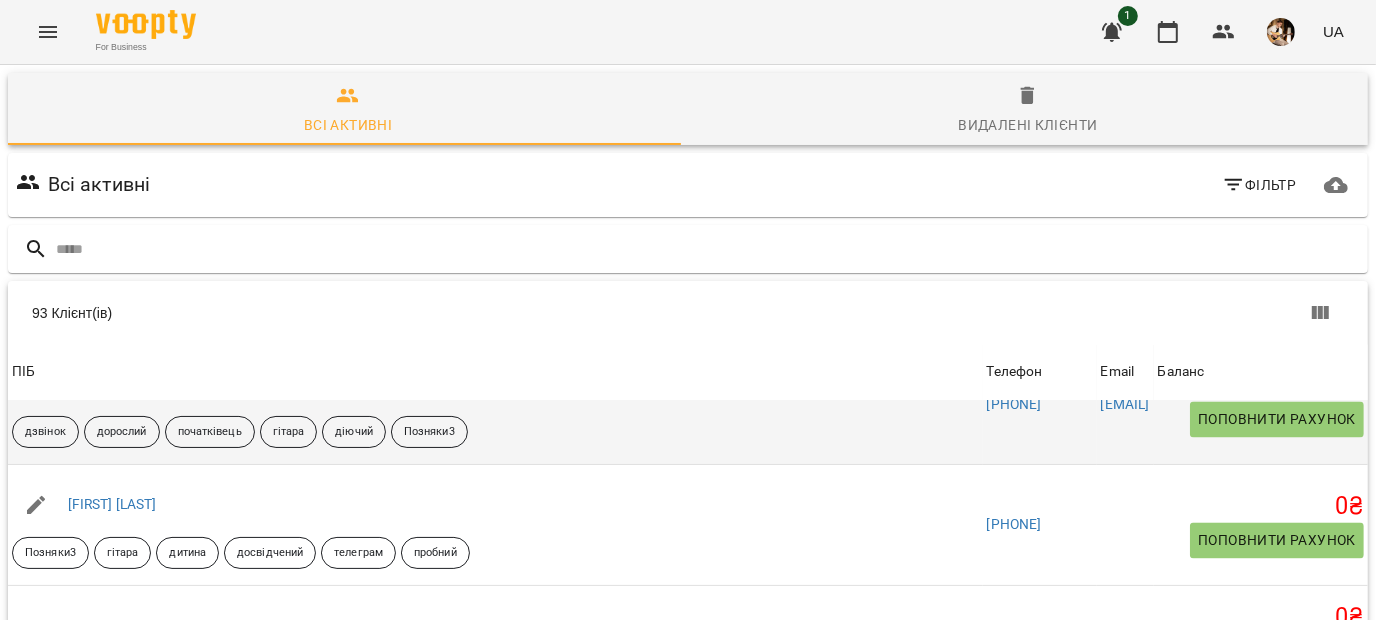 click on "Краснопольський Руслан" at bounding box center [158, 384] 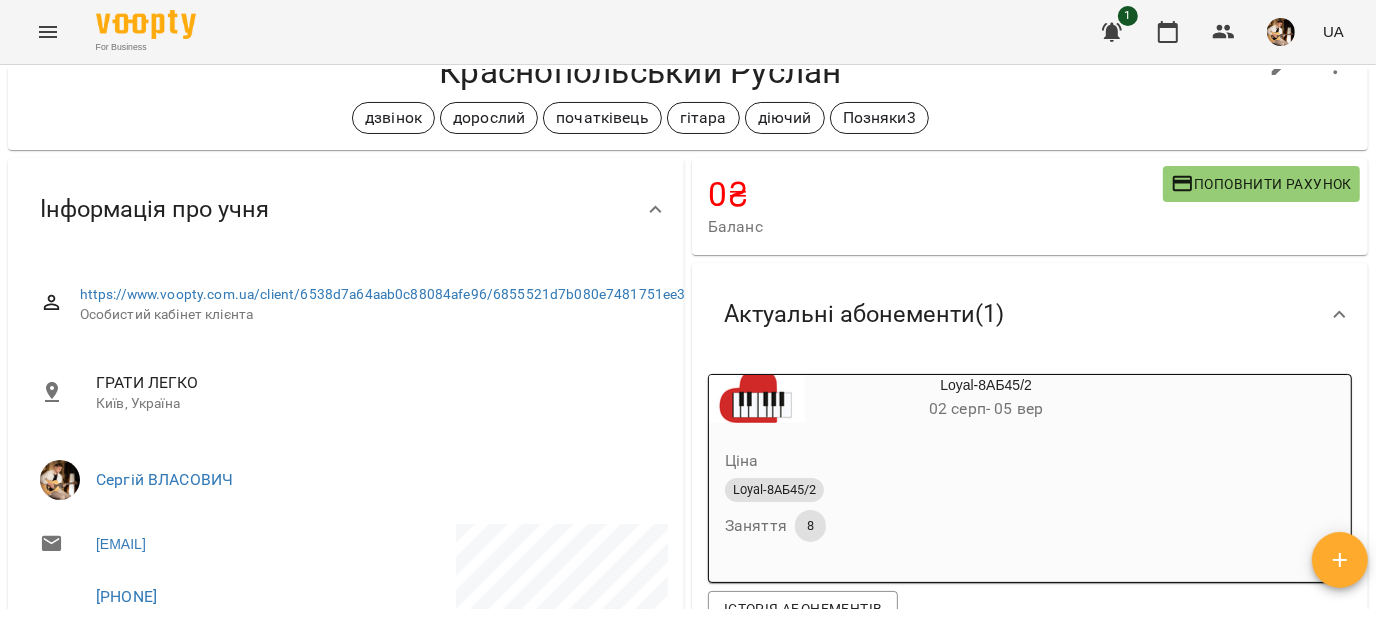 scroll, scrollTop: 23, scrollLeft: 0, axis: vertical 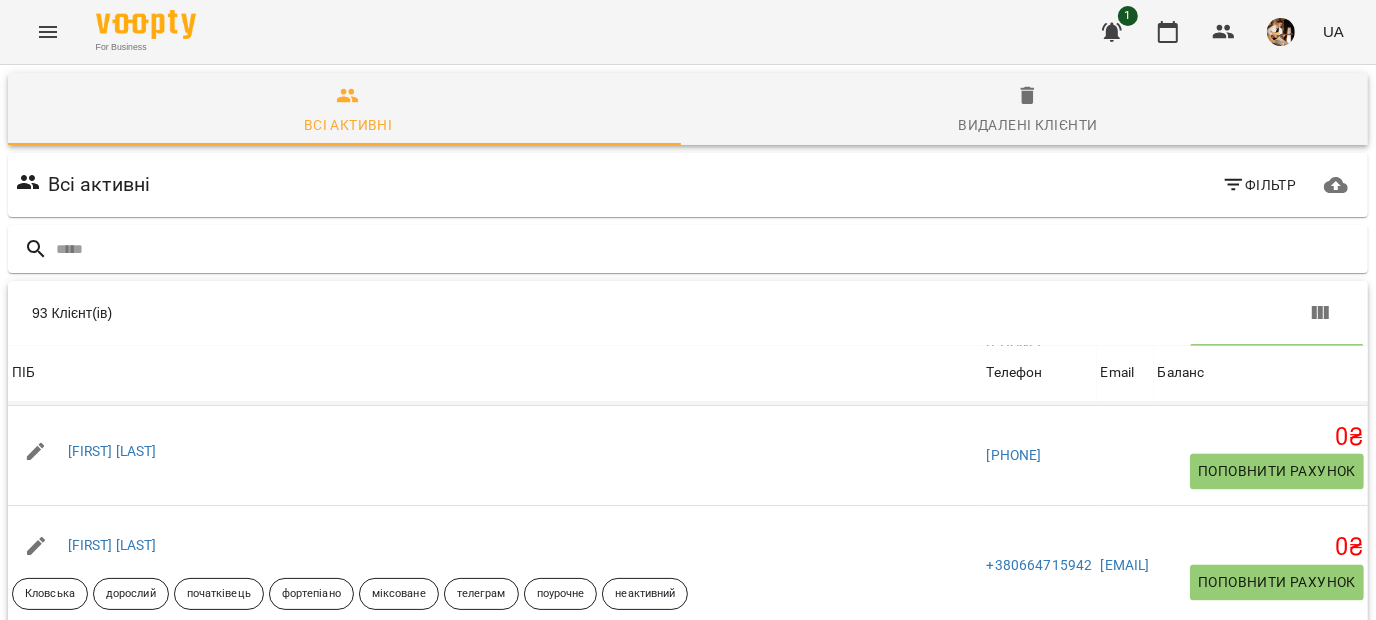 click 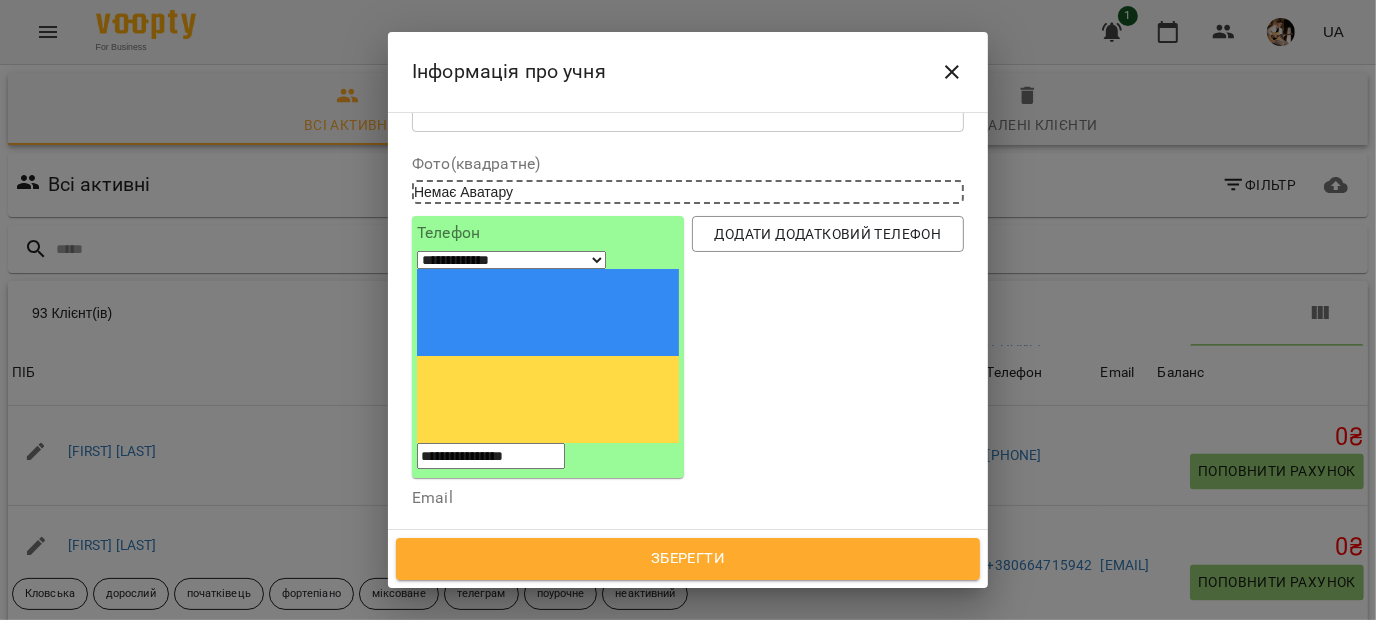 scroll, scrollTop: 0, scrollLeft: 0, axis: both 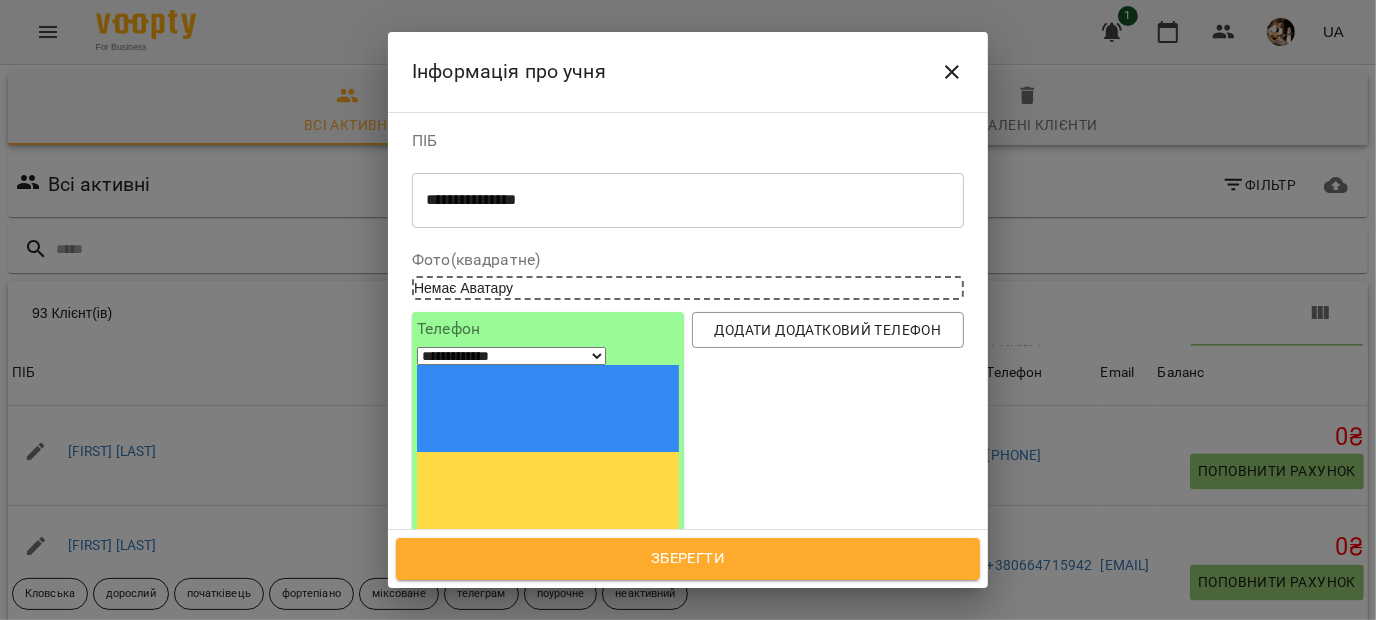 click 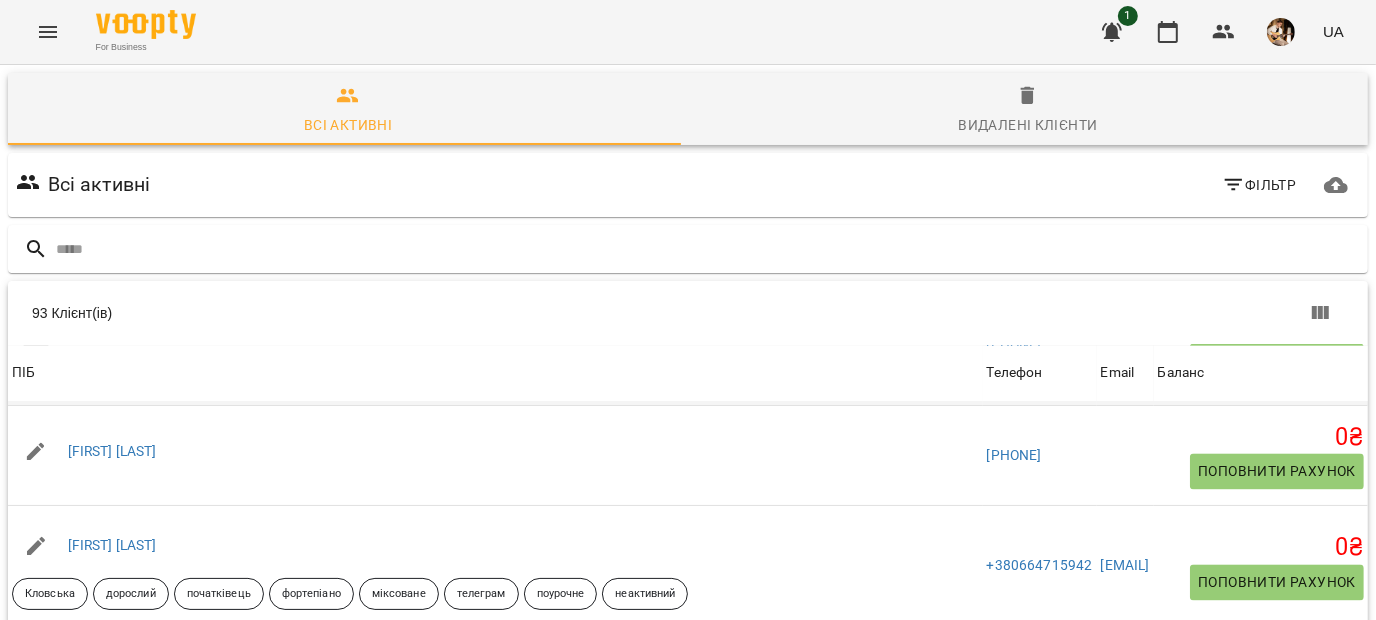 click 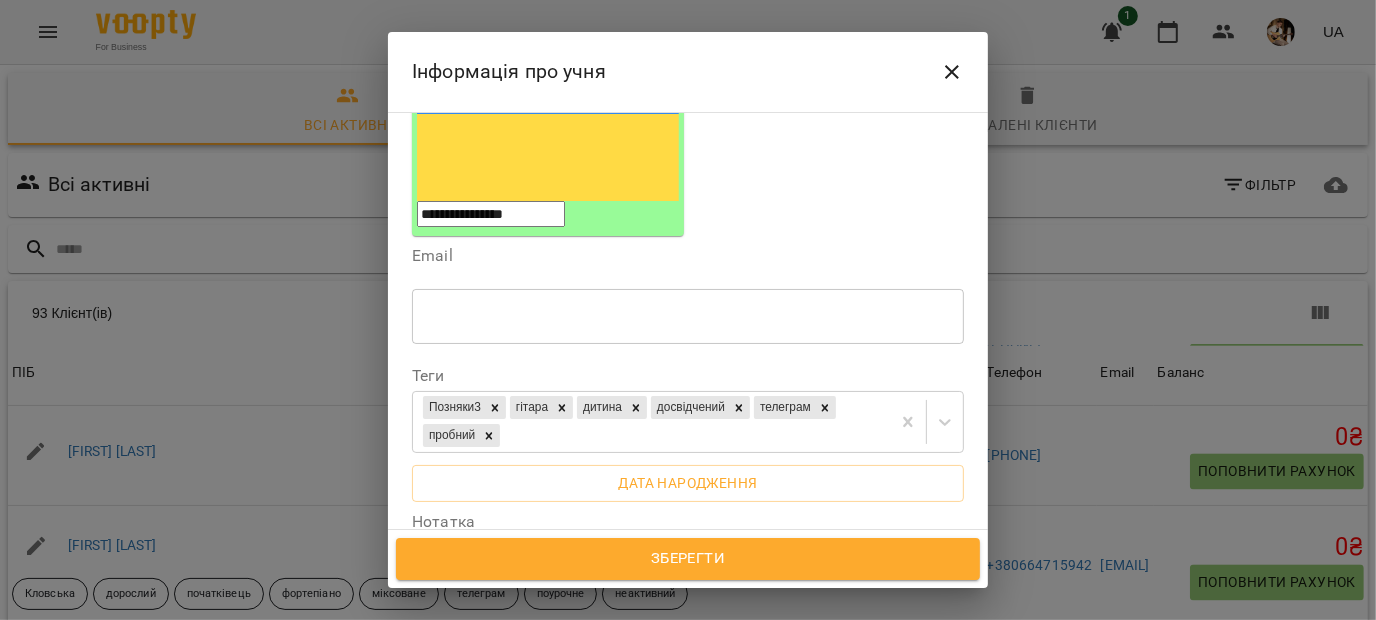 scroll, scrollTop: 345, scrollLeft: 0, axis: vertical 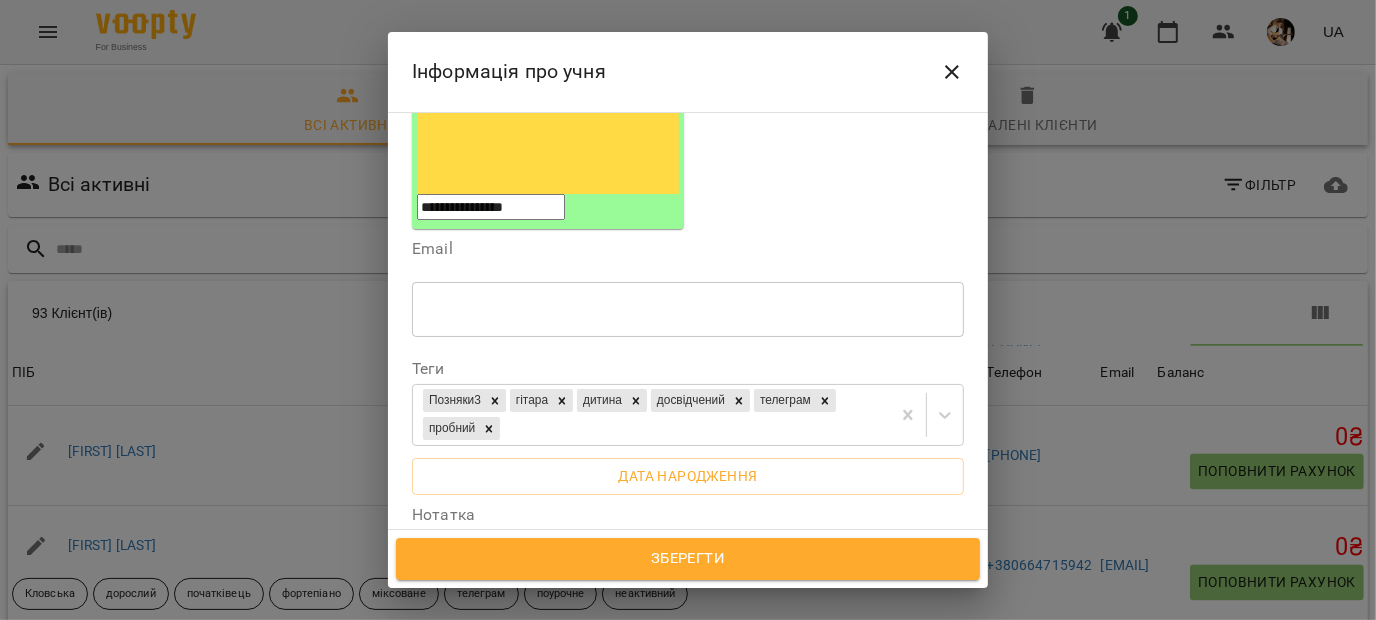 click 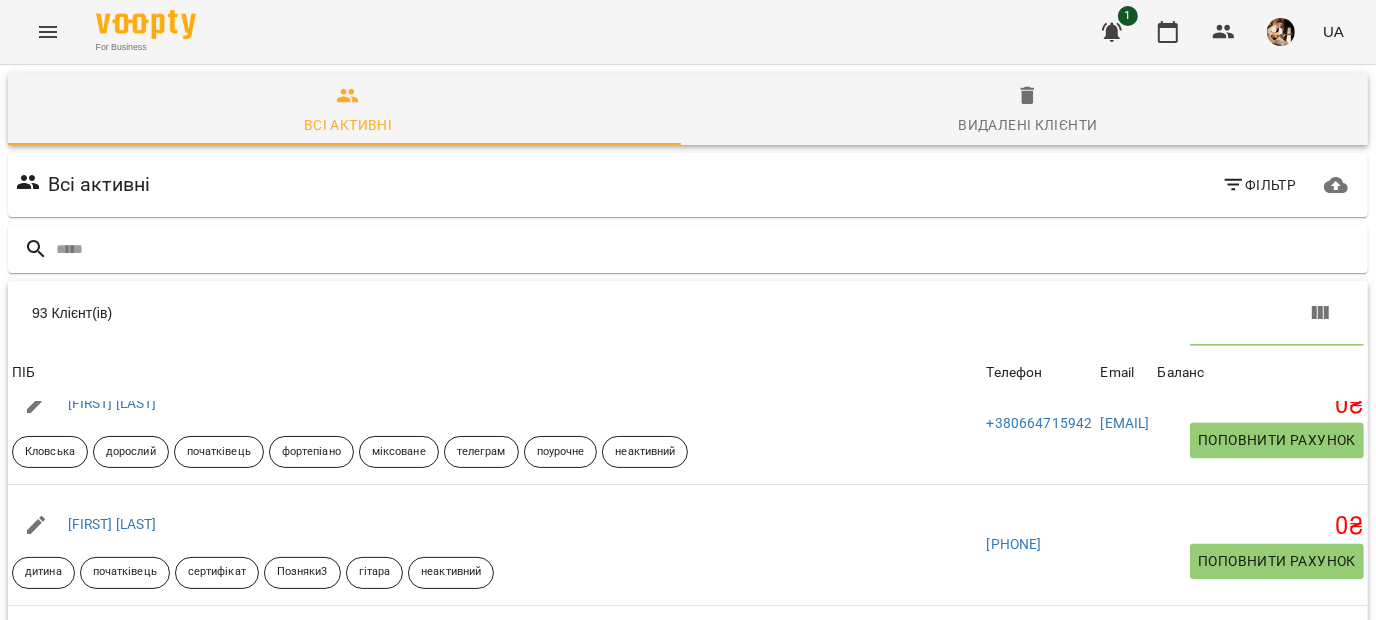 scroll, scrollTop: 3402, scrollLeft: 0, axis: vertical 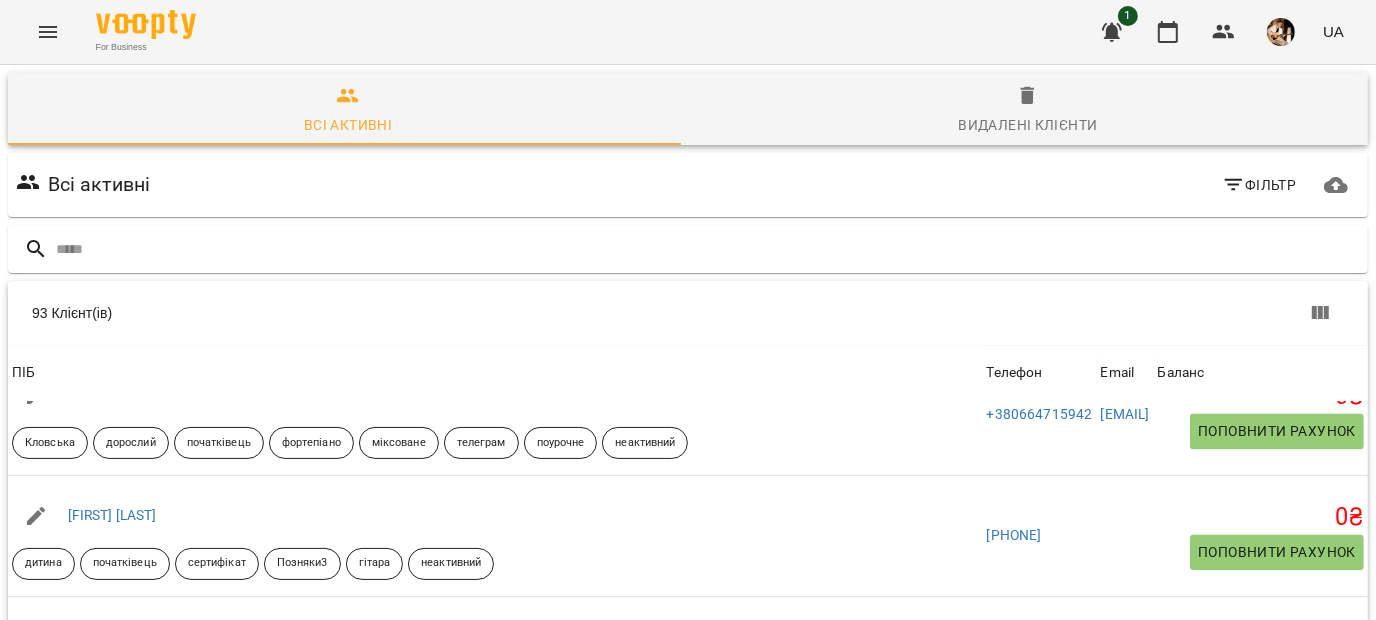 click 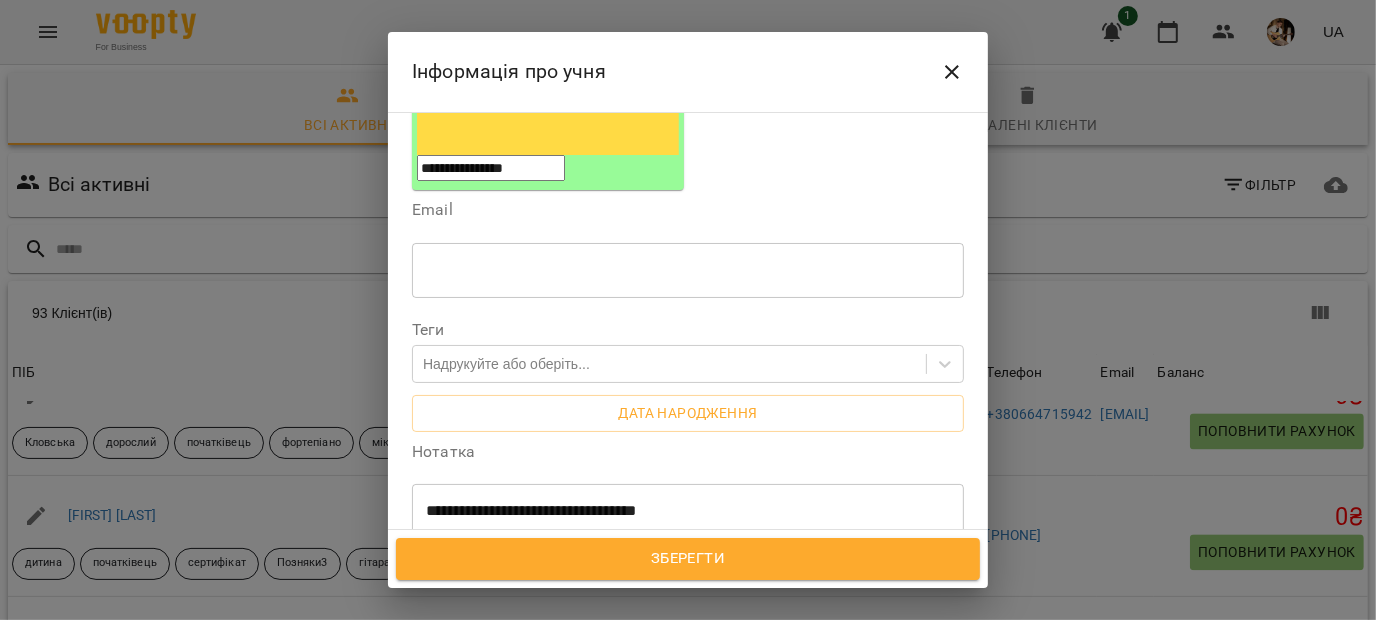 scroll, scrollTop: 452, scrollLeft: 0, axis: vertical 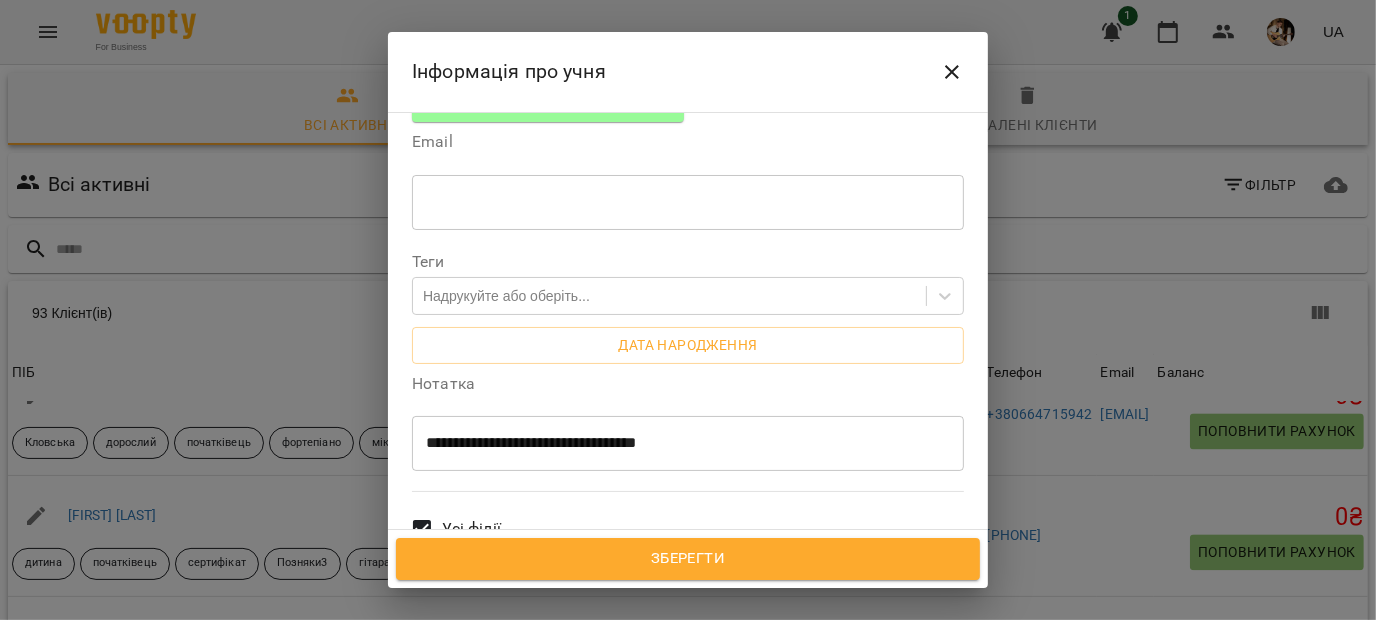 click at bounding box center [952, 72] 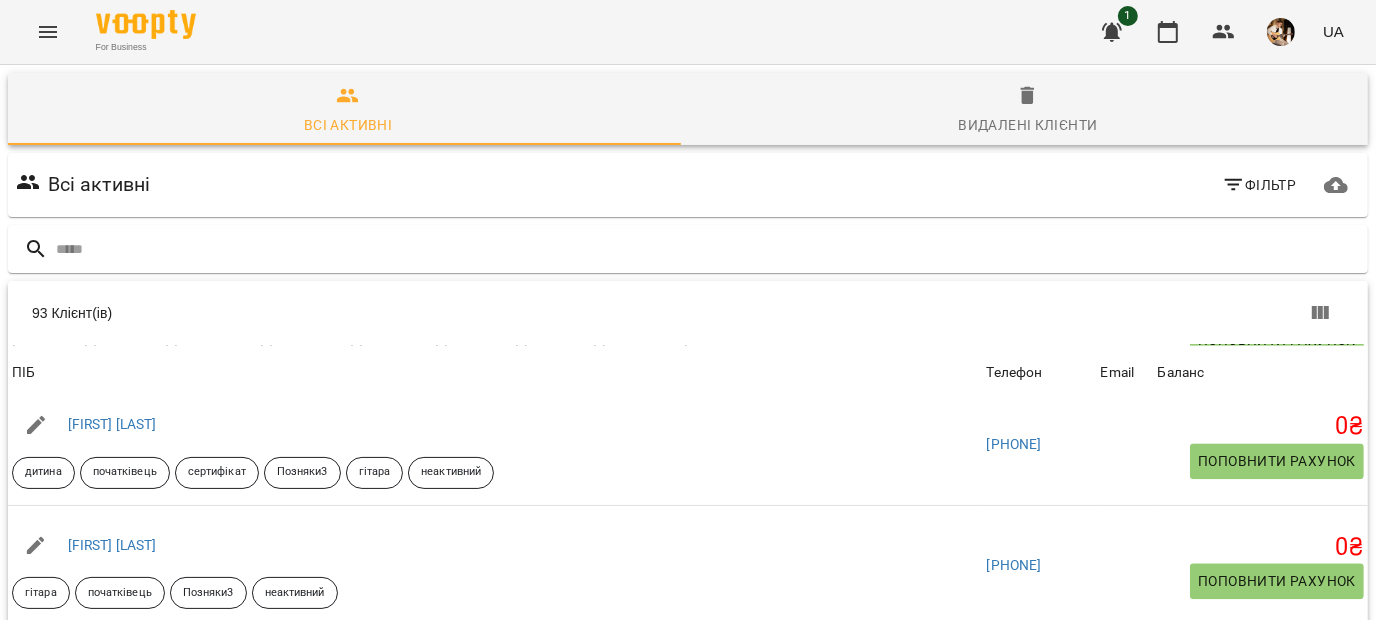scroll, scrollTop: 3496, scrollLeft: 0, axis: vertical 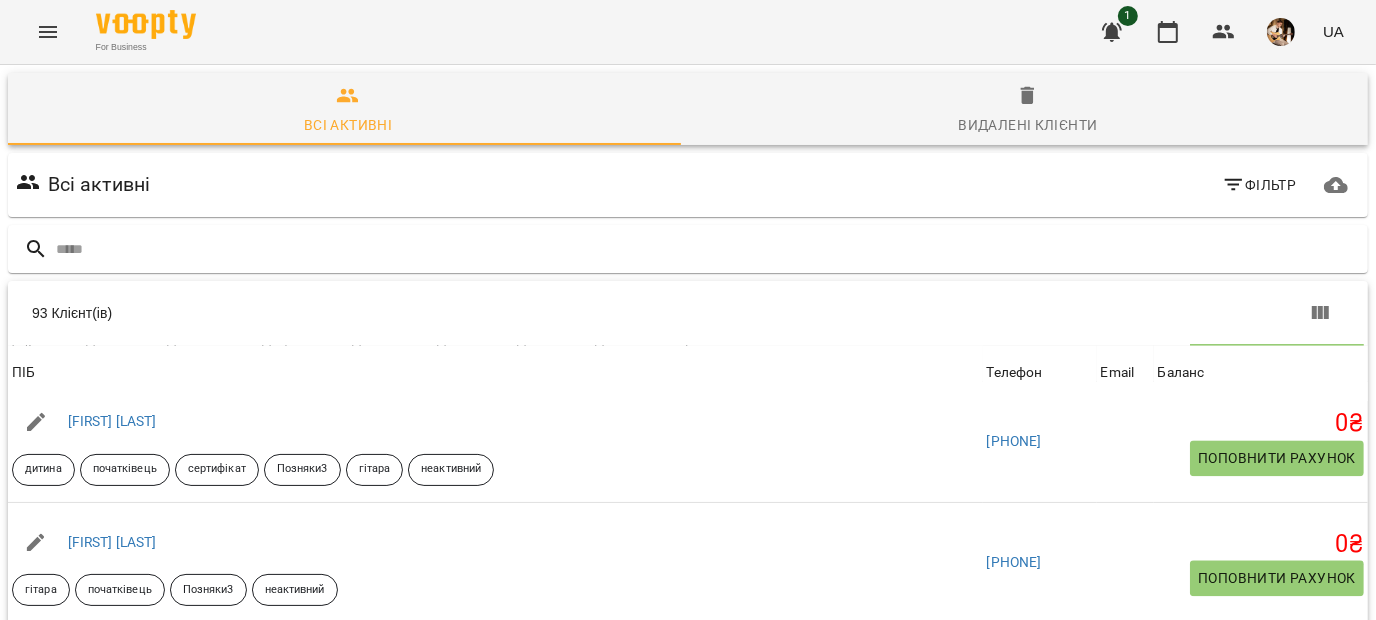 click 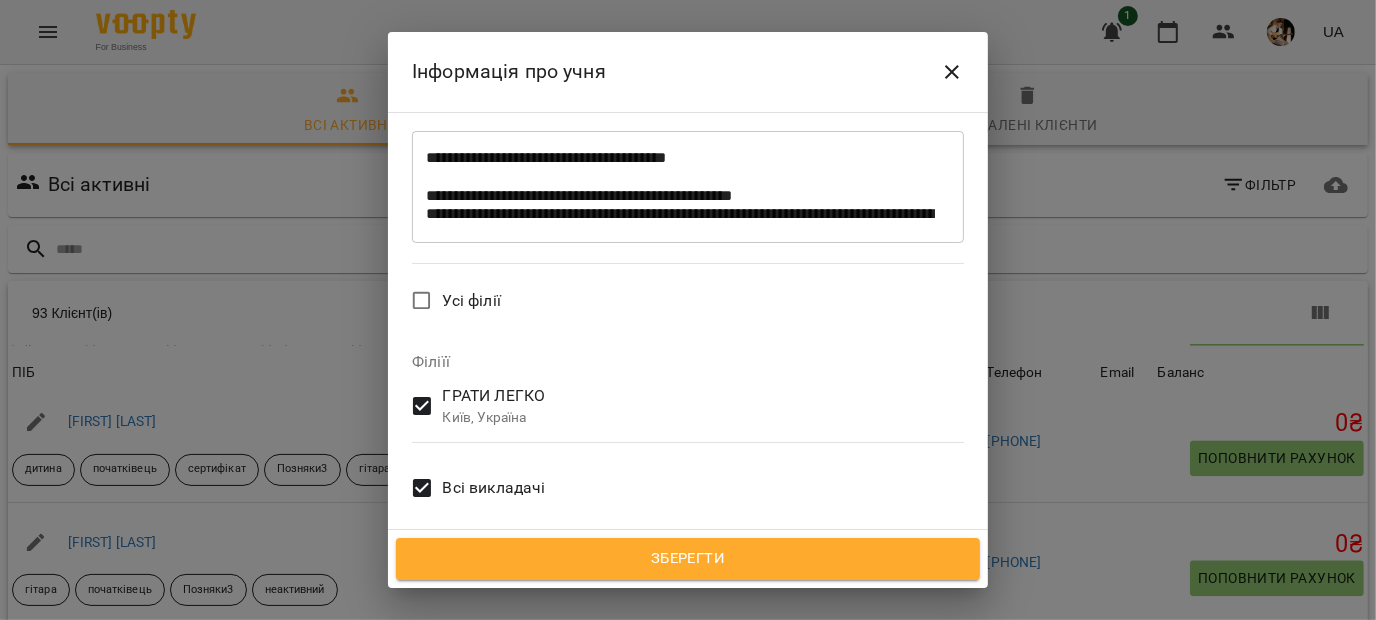 scroll, scrollTop: 793, scrollLeft: 0, axis: vertical 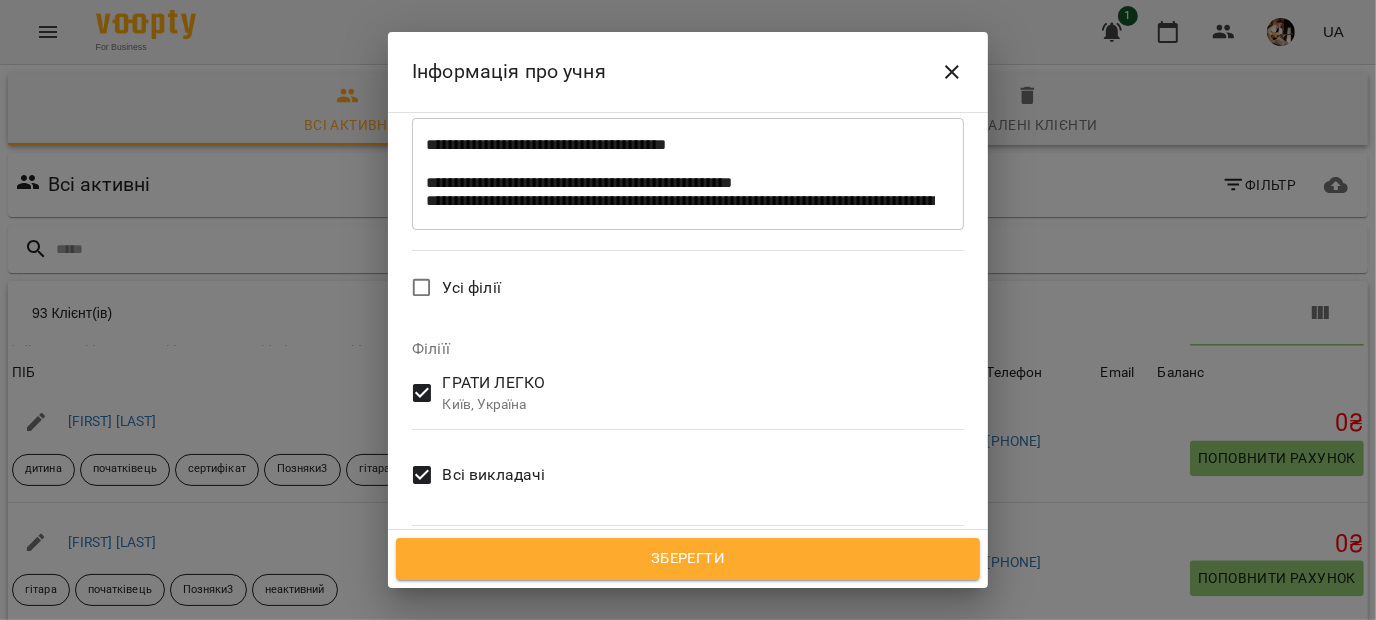 click 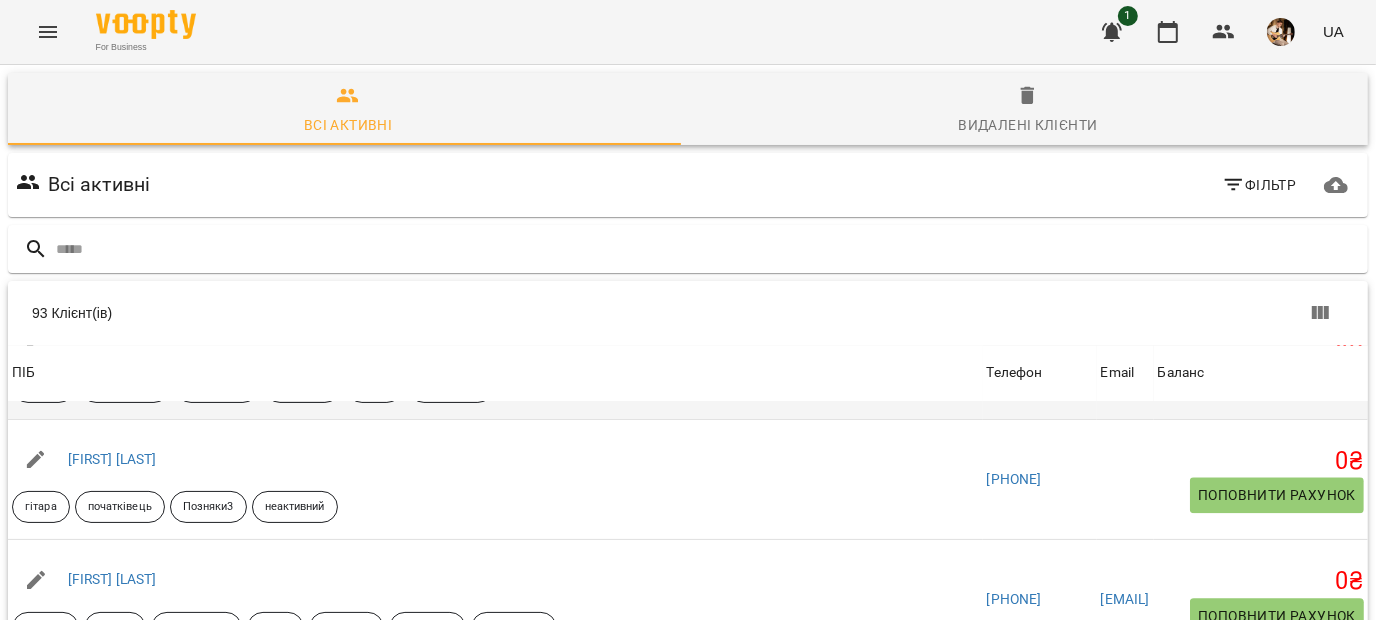 scroll, scrollTop: 3577, scrollLeft: 0, axis: vertical 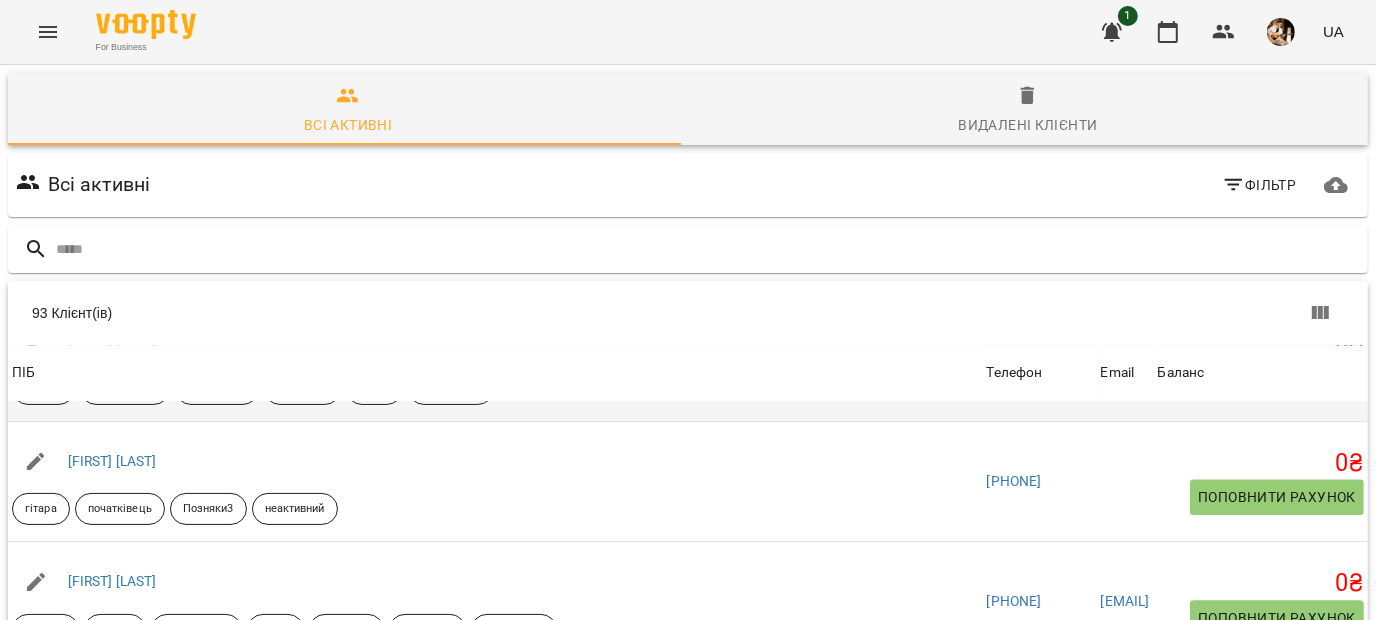 click 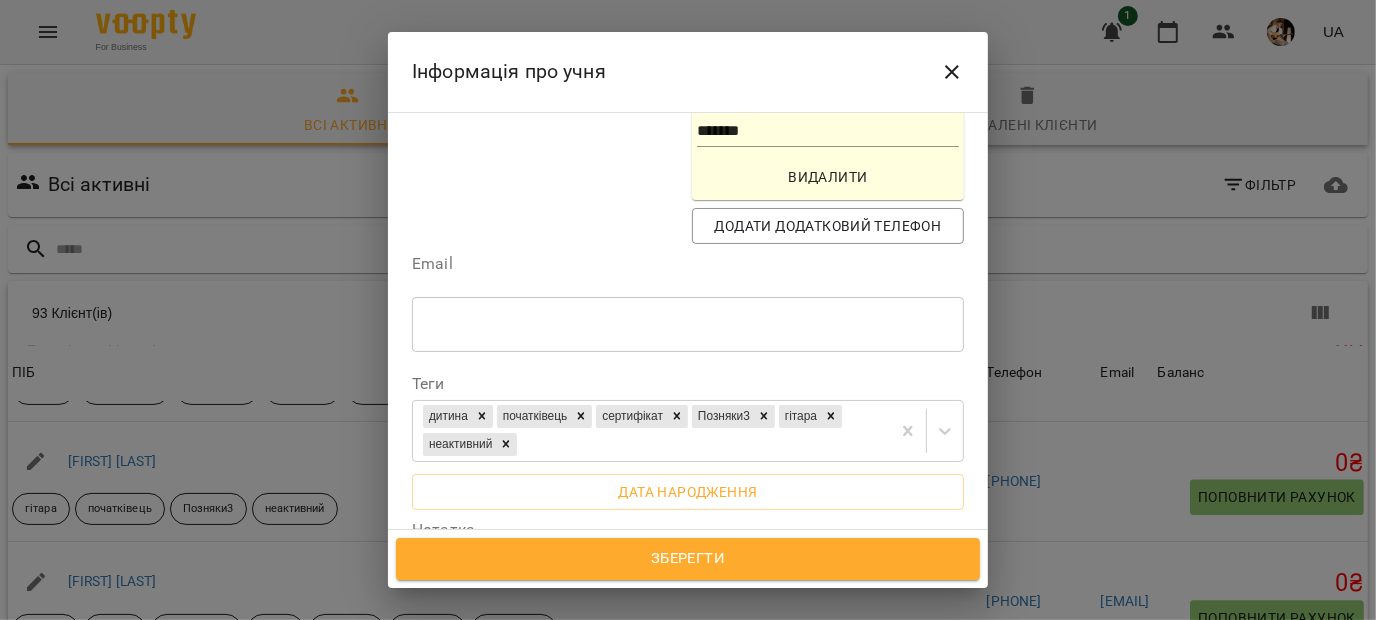 scroll, scrollTop: 482, scrollLeft: 0, axis: vertical 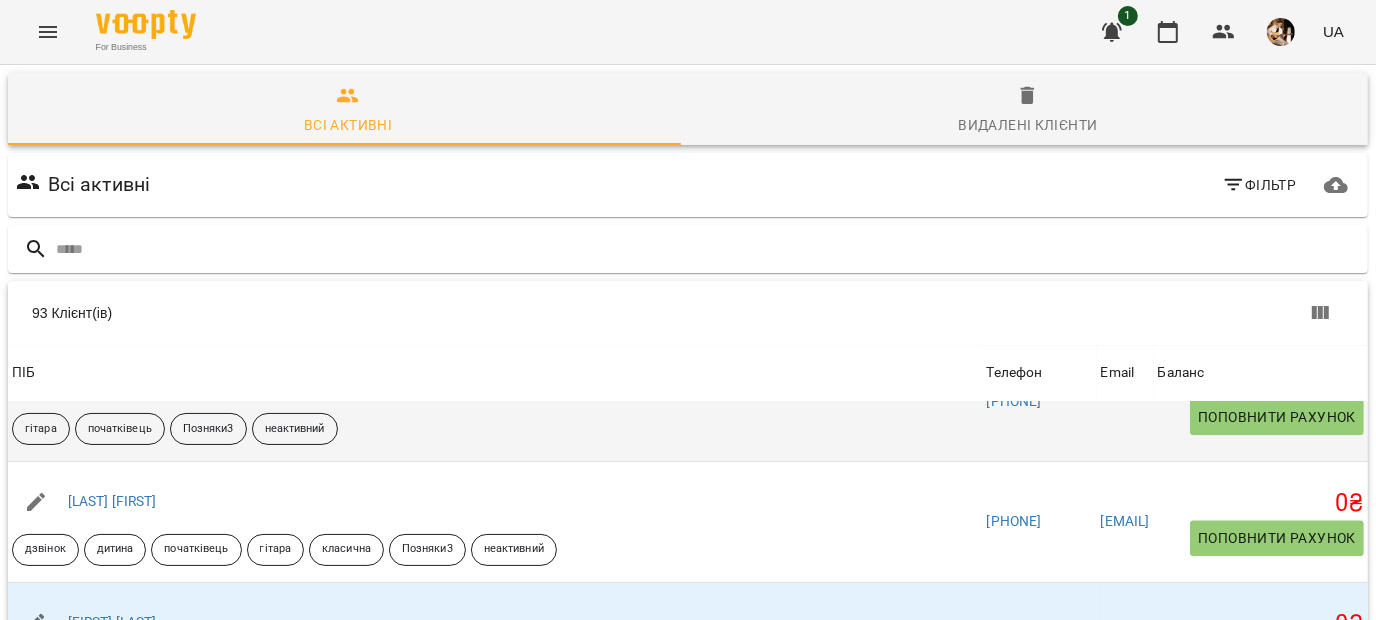 click 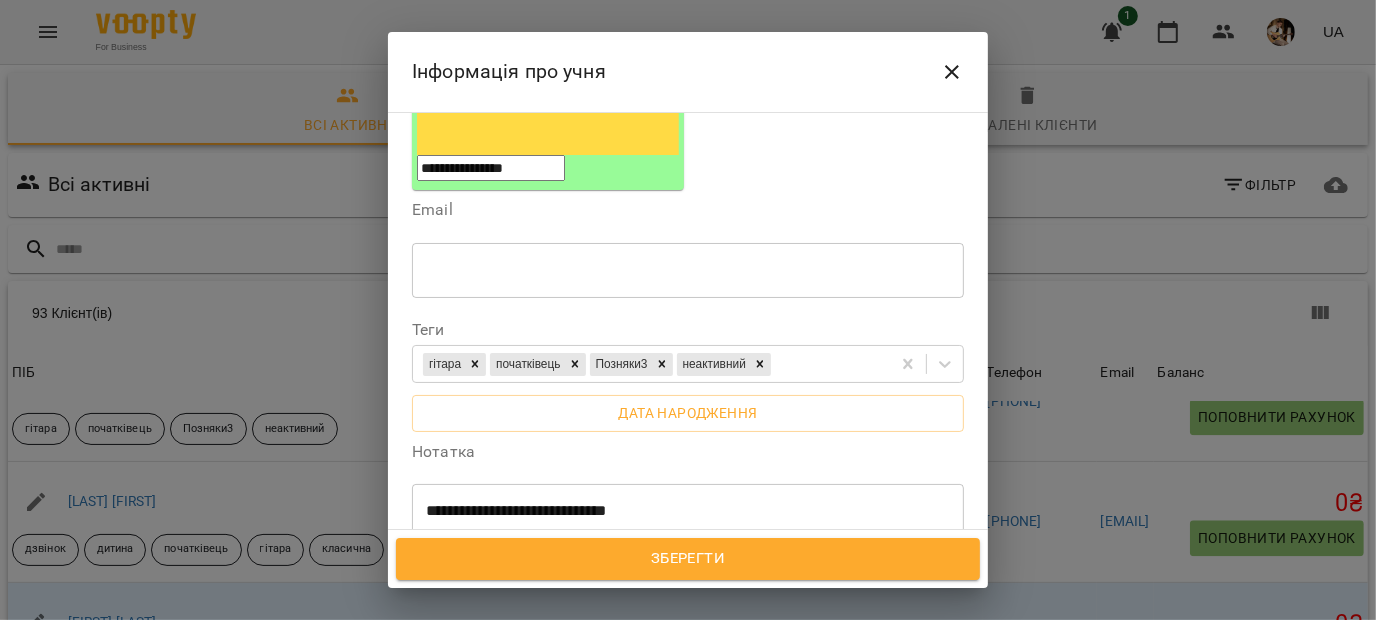 scroll, scrollTop: 384, scrollLeft: 0, axis: vertical 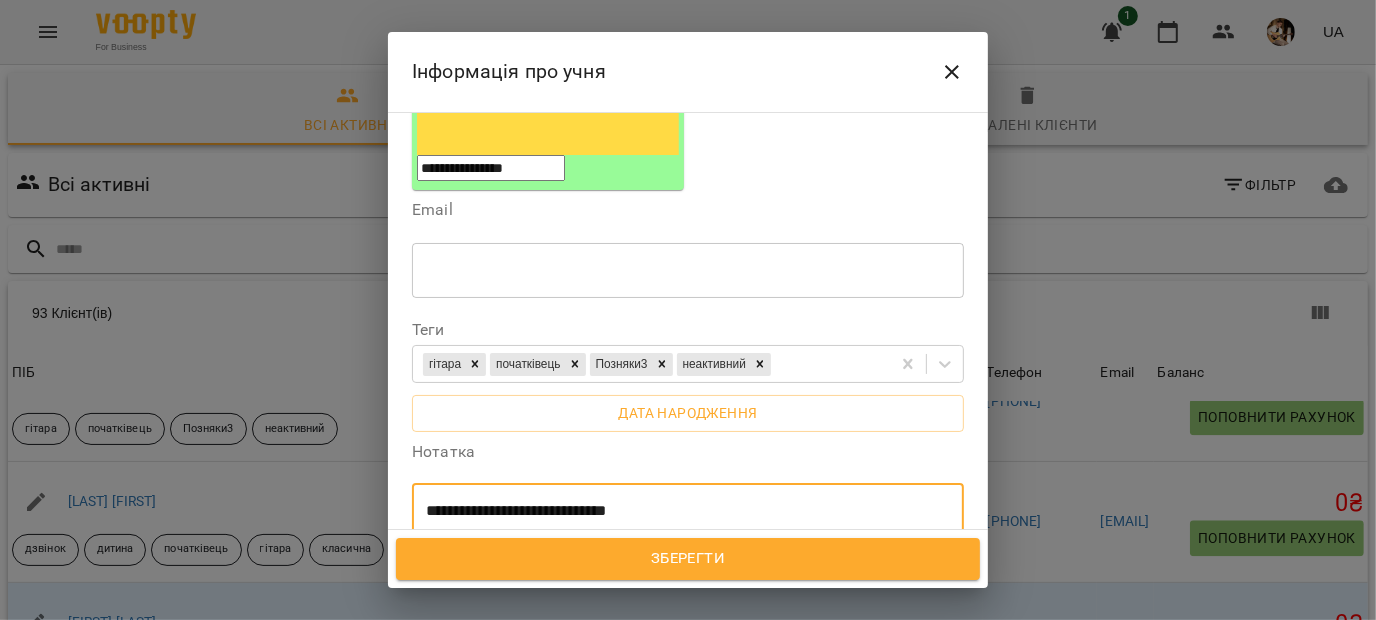 drag, startPoint x: 669, startPoint y: 337, endPoint x: 360, endPoint y: 358, distance: 309.71277 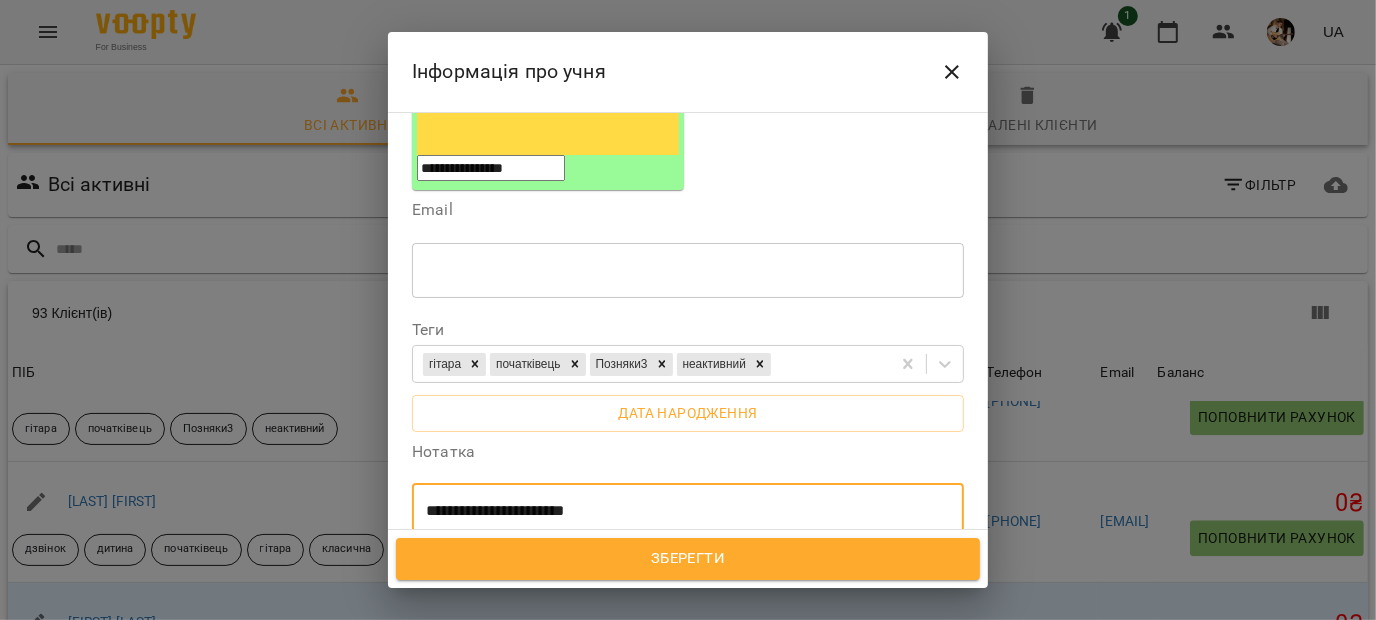type on "**********" 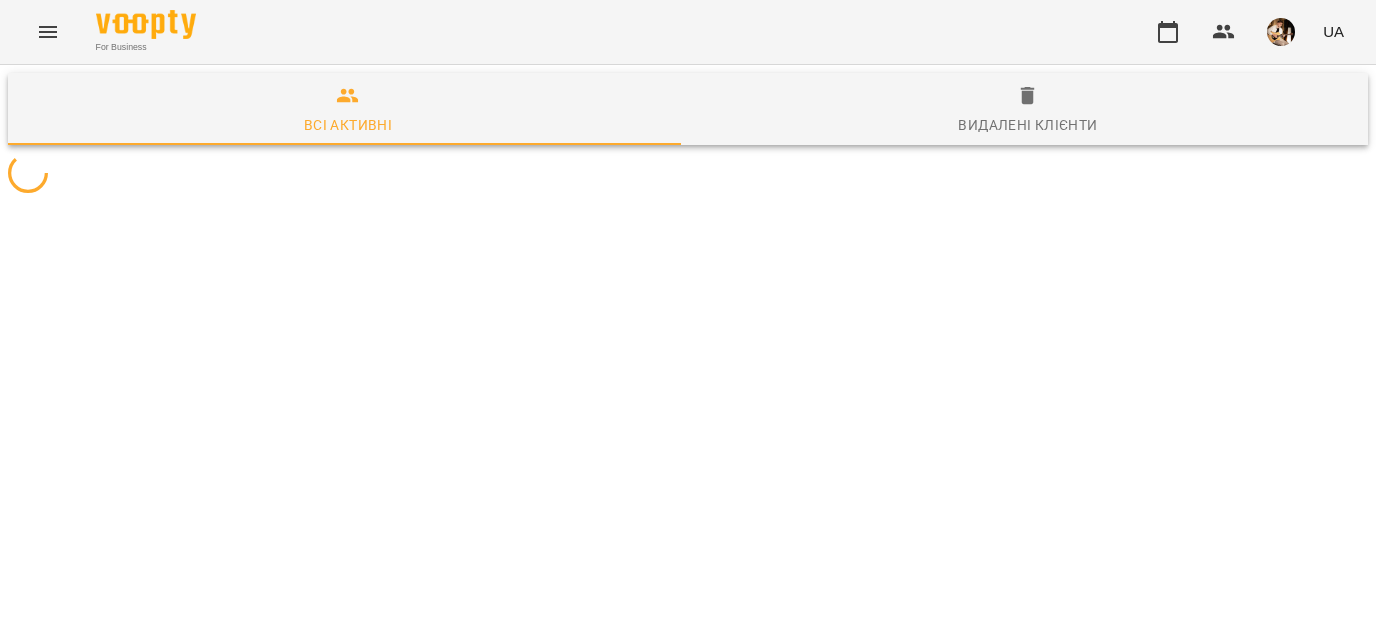 scroll, scrollTop: 0, scrollLeft: 0, axis: both 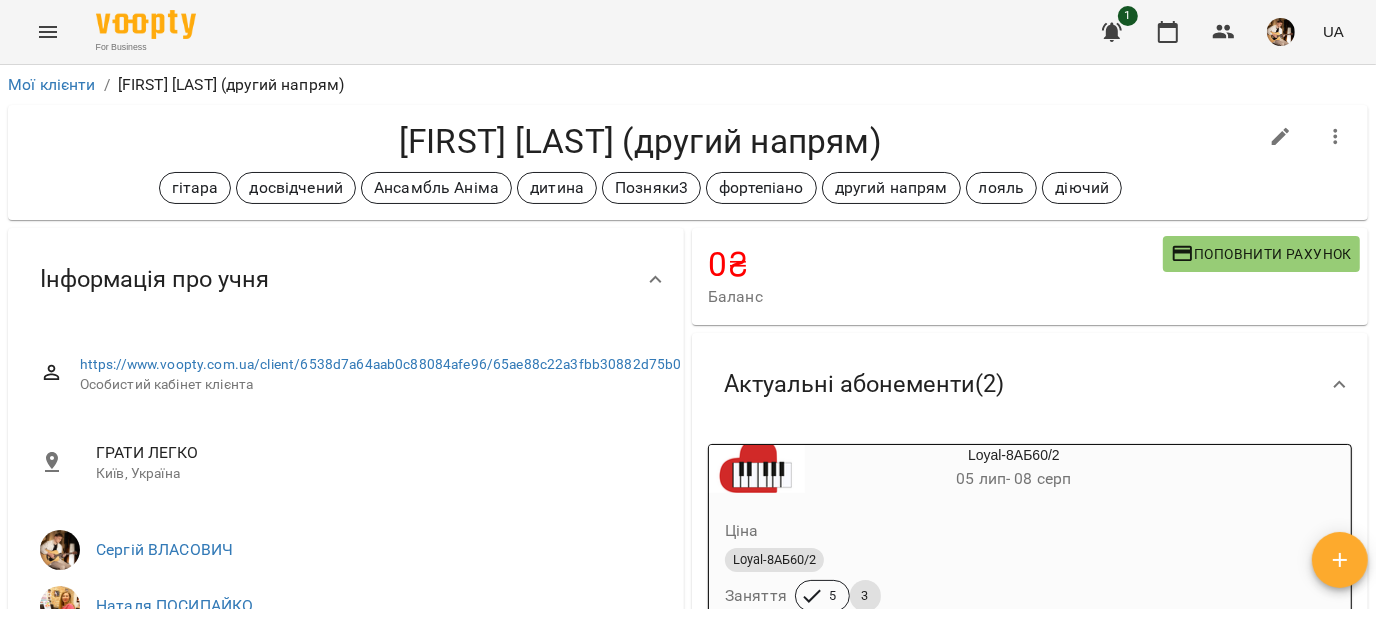 click 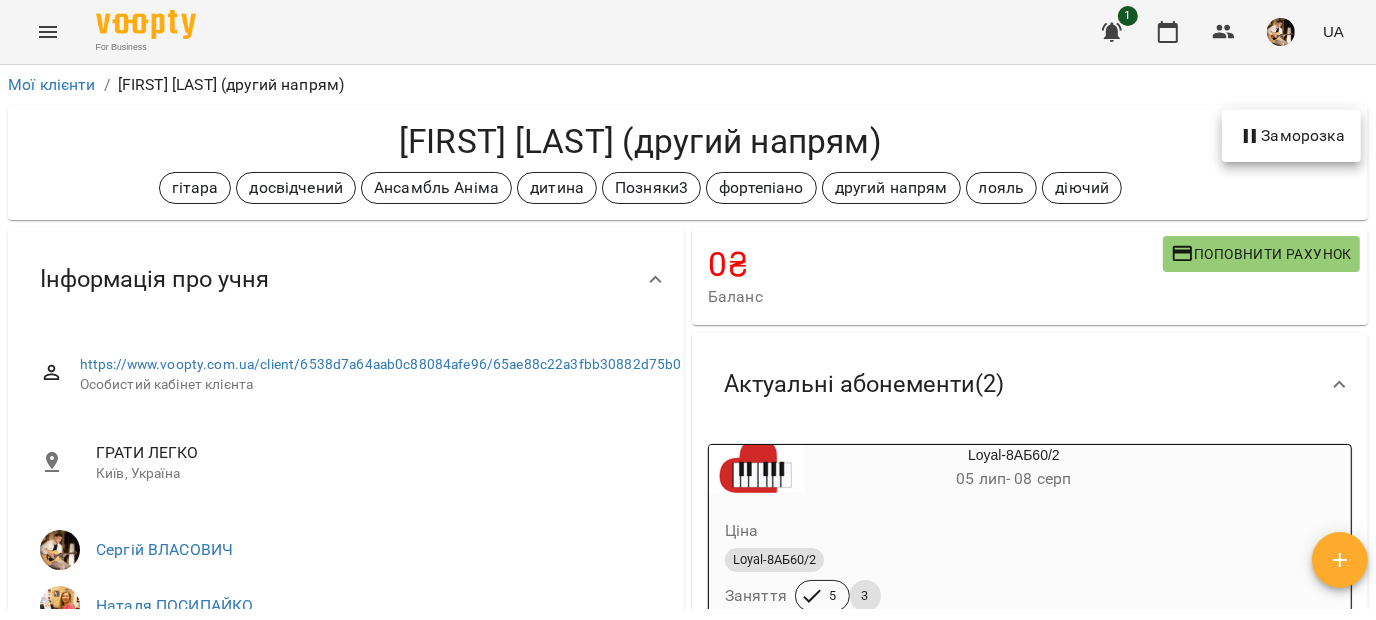 click at bounding box center (688, 310) 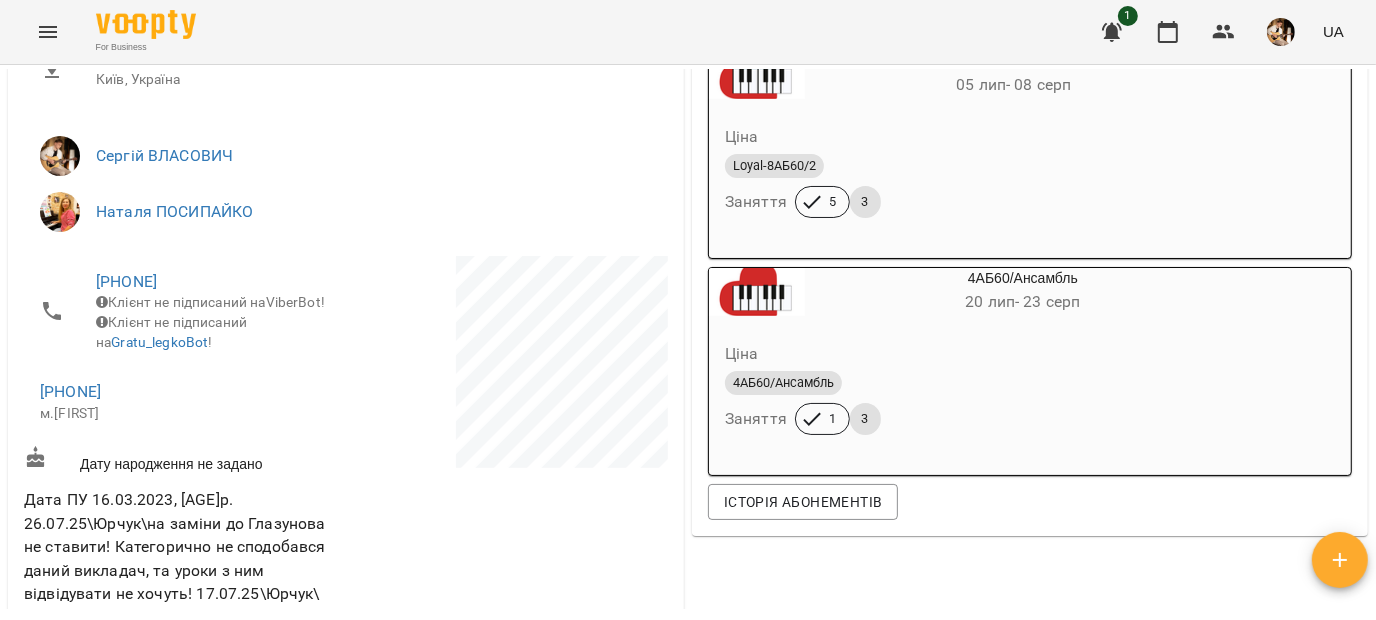 scroll, scrollTop: 379, scrollLeft: 0, axis: vertical 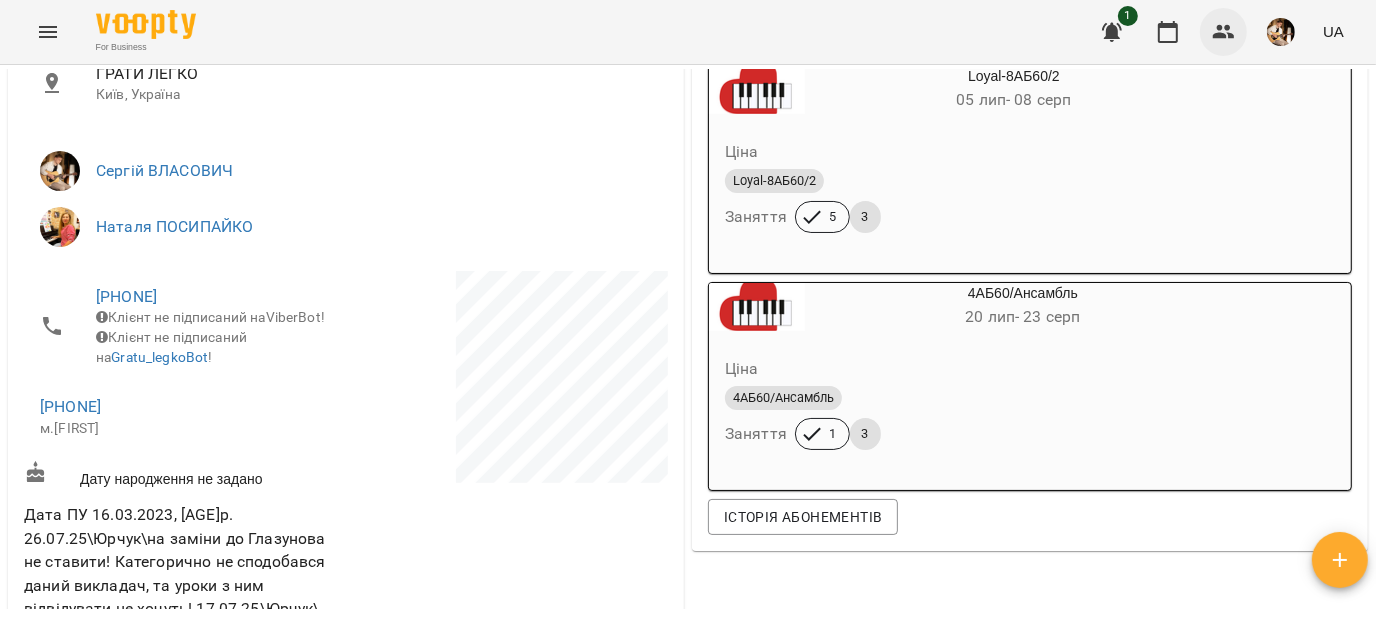 click 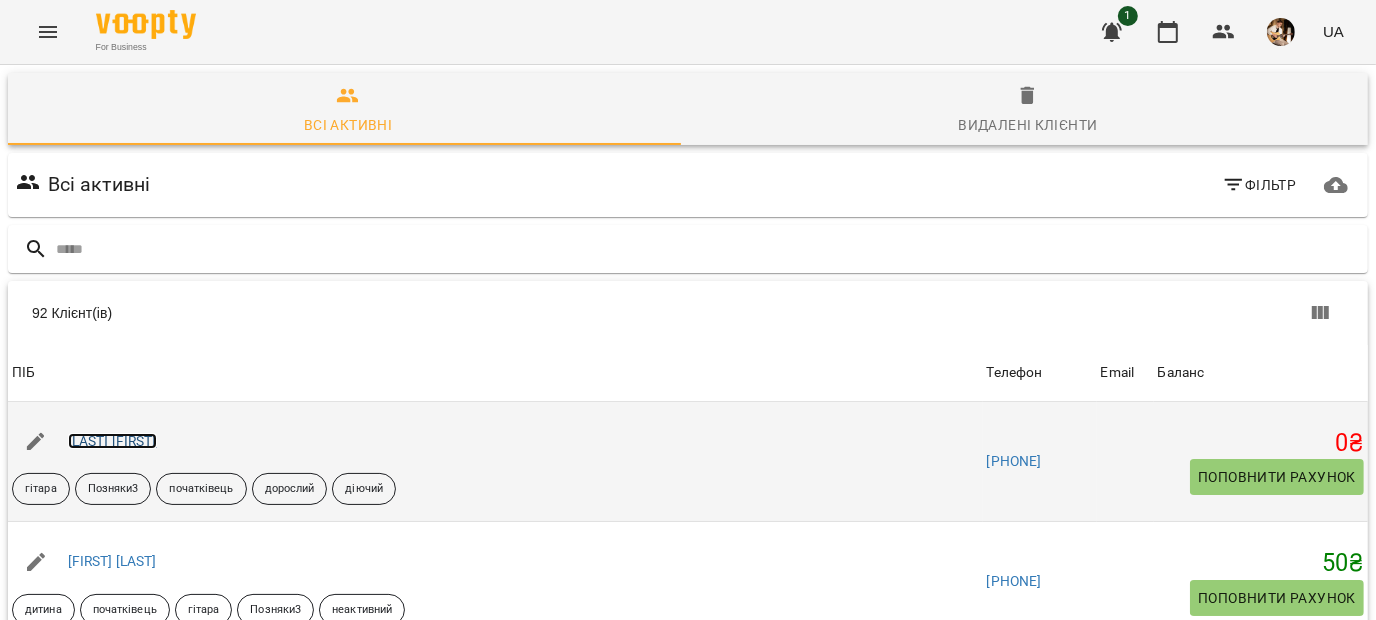 click on "[LAST] [FIRST]" at bounding box center (112, 441) 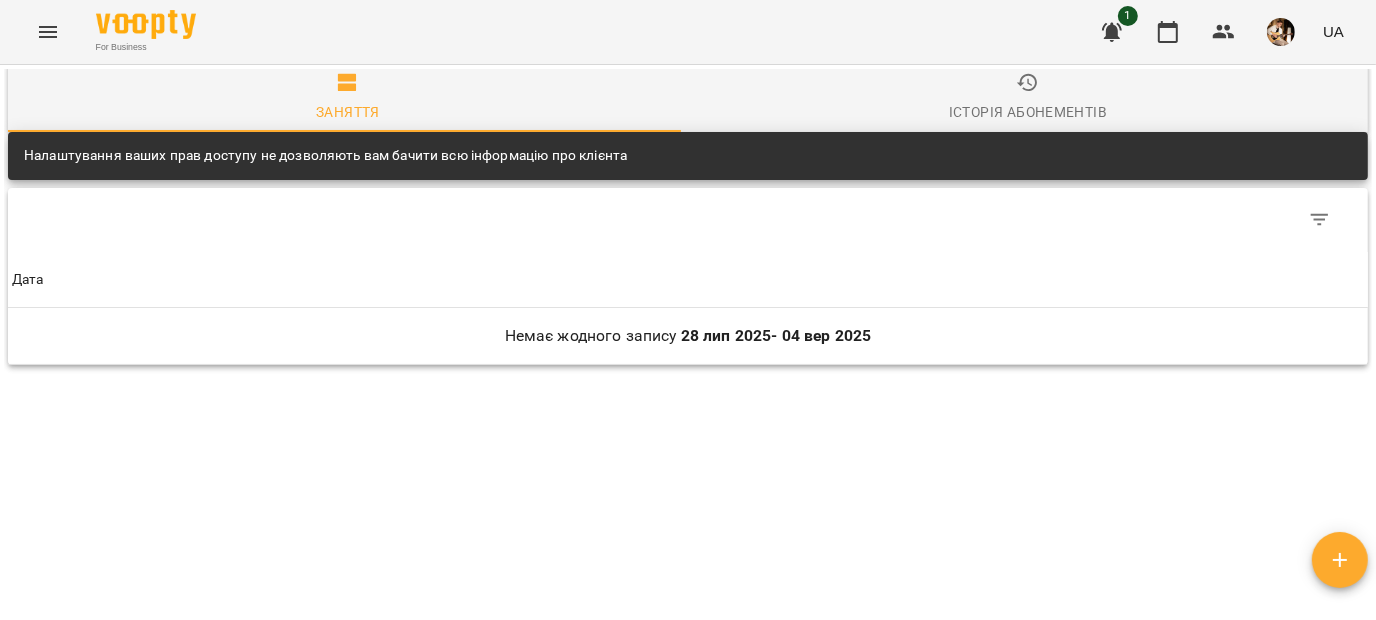 scroll, scrollTop: 0, scrollLeft: 0, axis: both 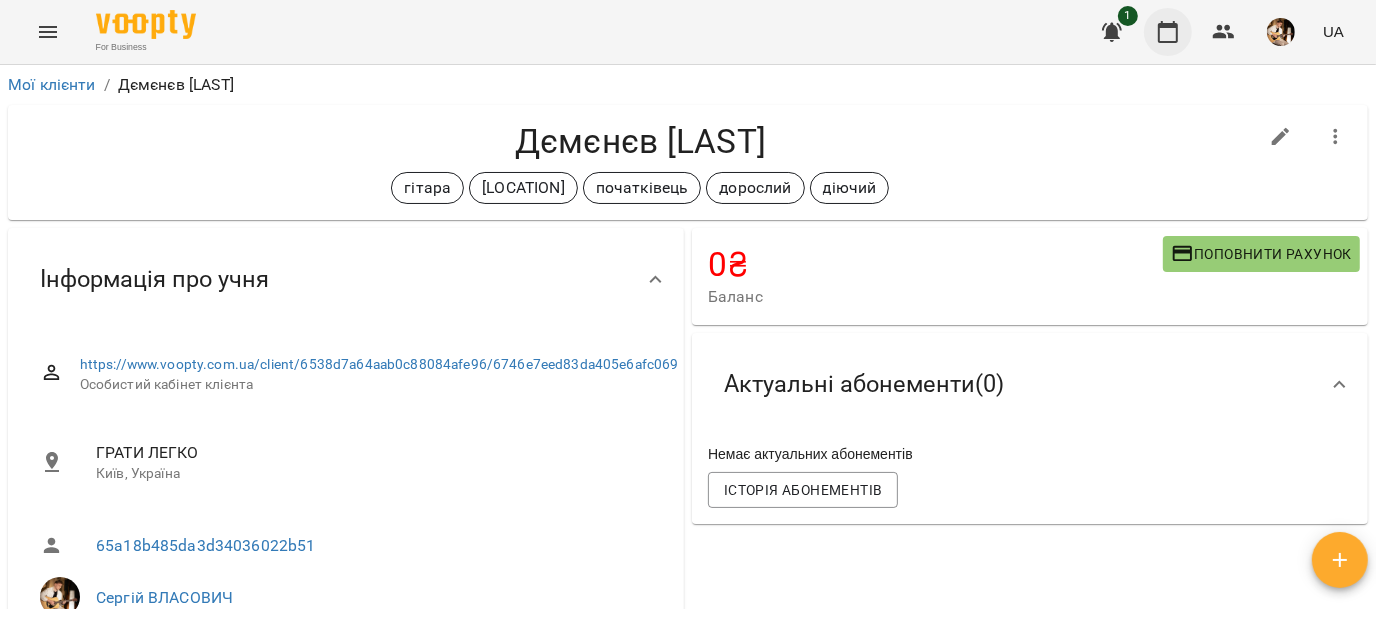 click 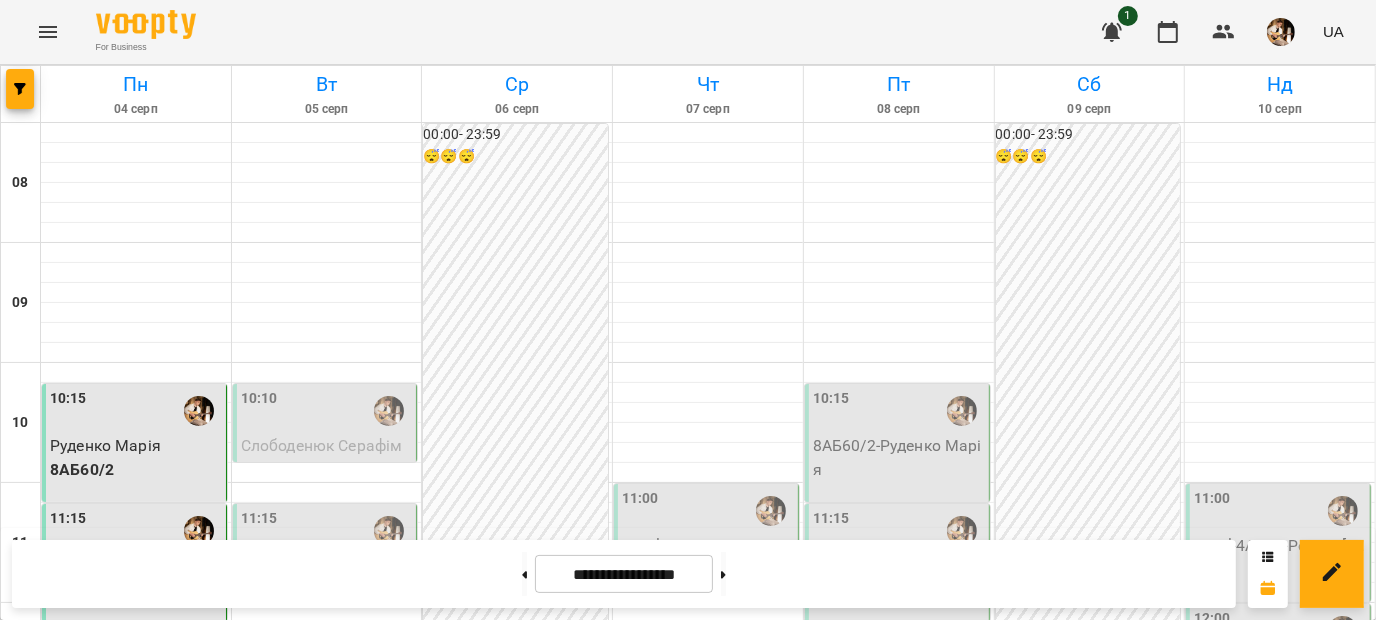 scroll, scrollTop: 340, scrollLeft: 0, axis: vertical 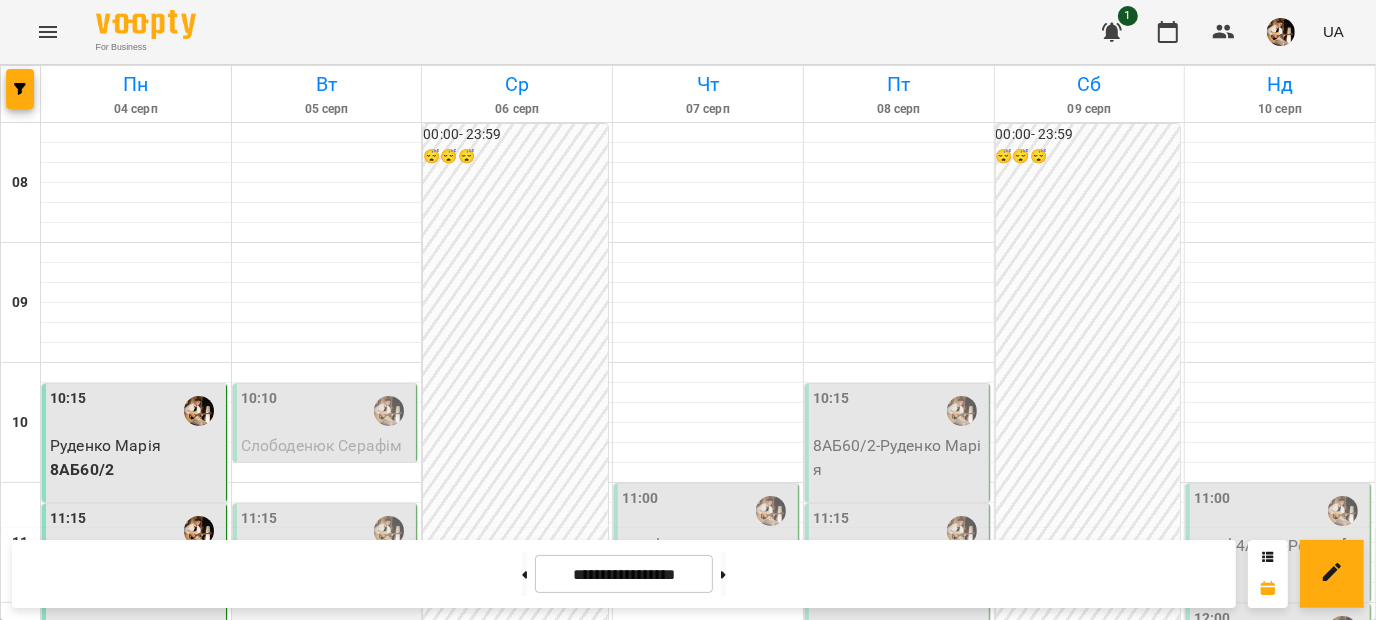 click at bounding box center (327, 613) 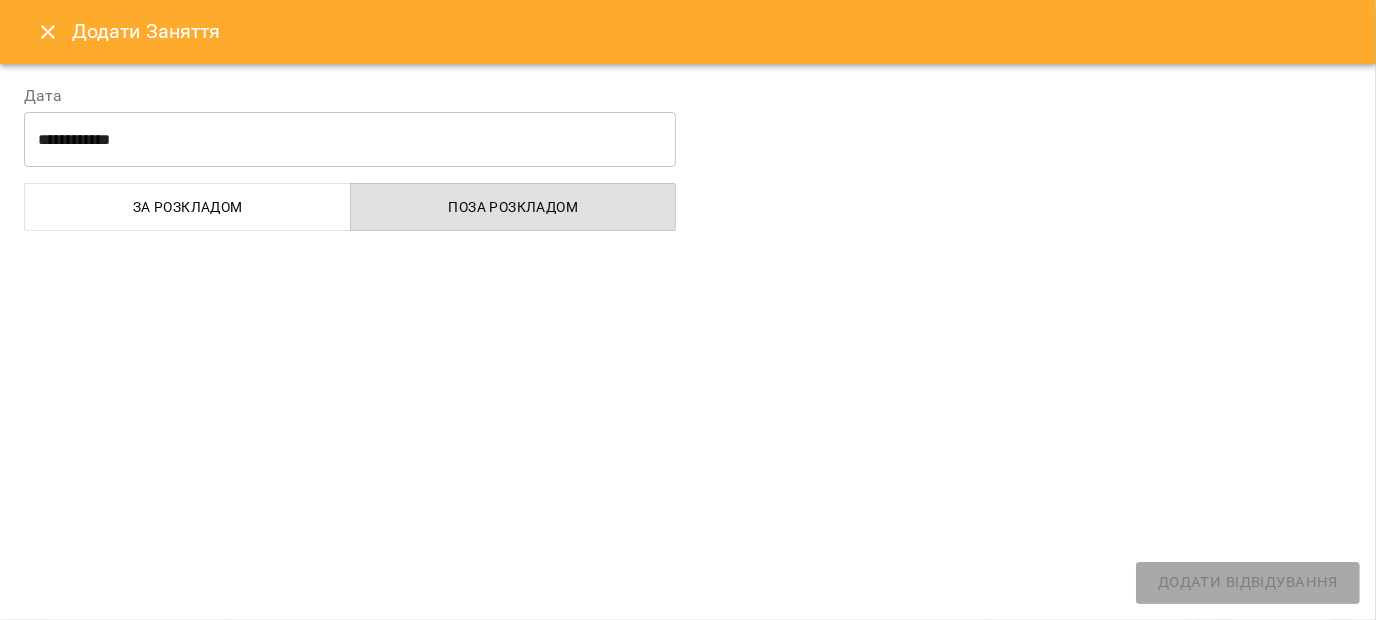 select on "**********" 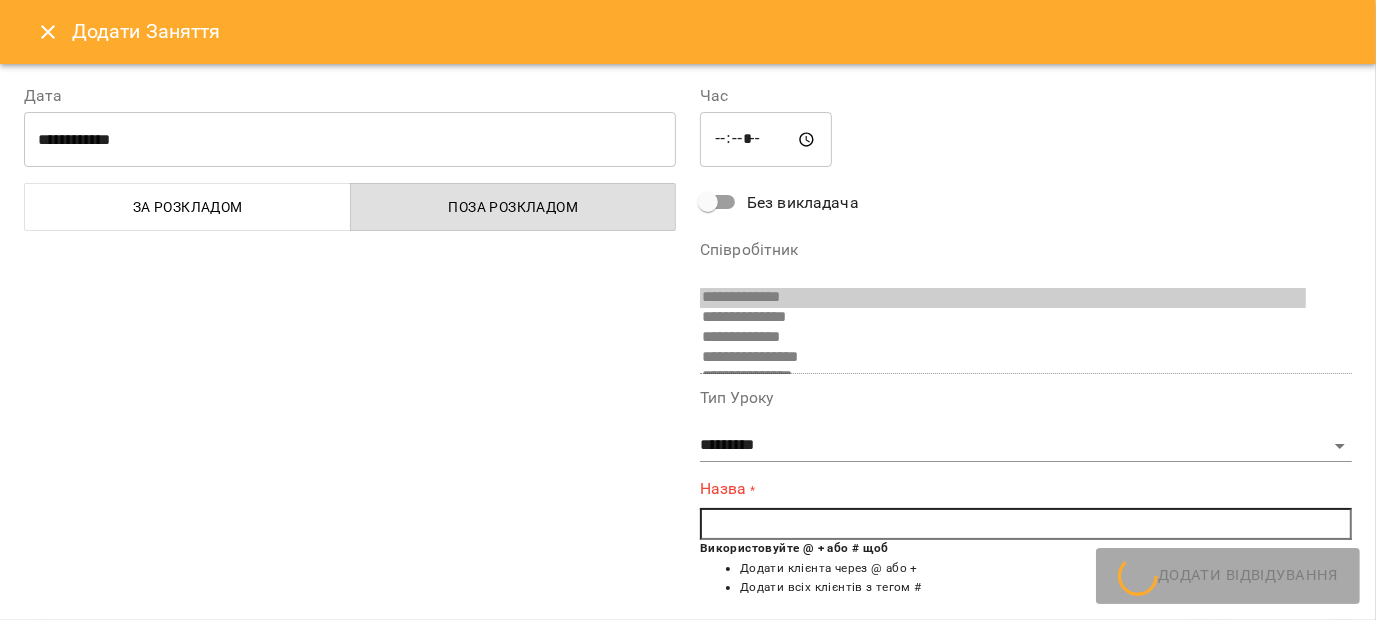 scroll, scrollTop: 310, scrollLeft: 0, axis: vertical 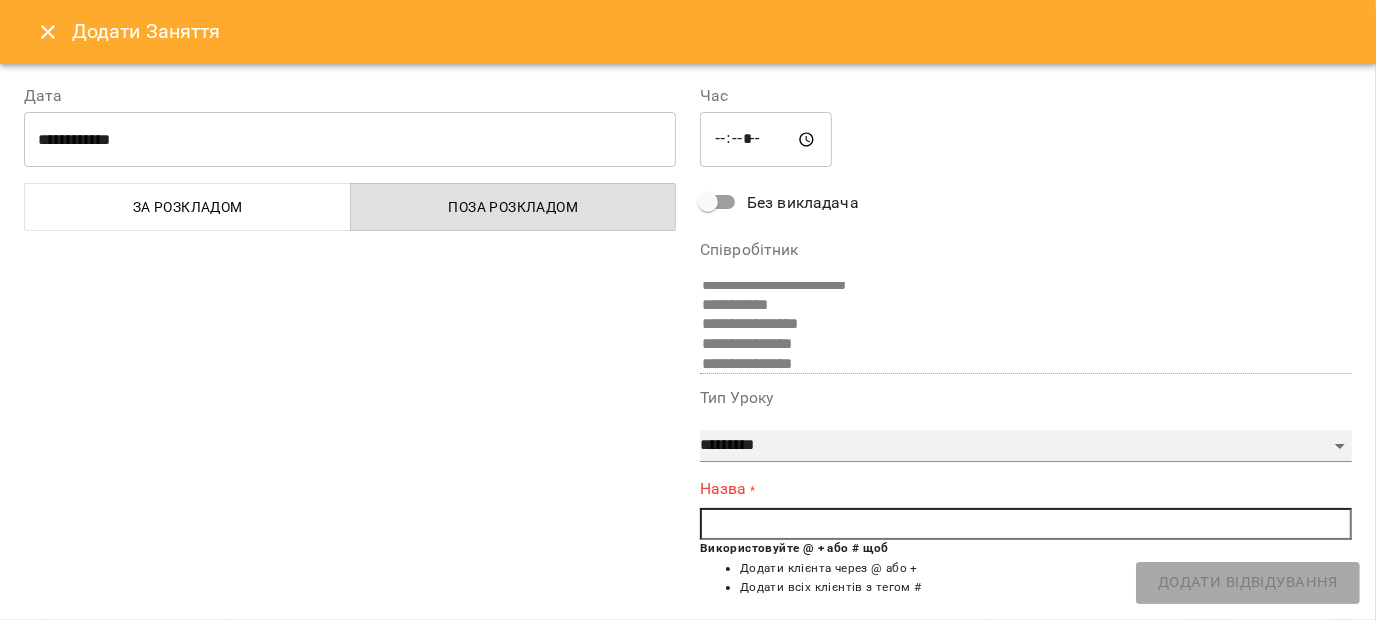 click on "**********" at bounding box center [1026, 446] 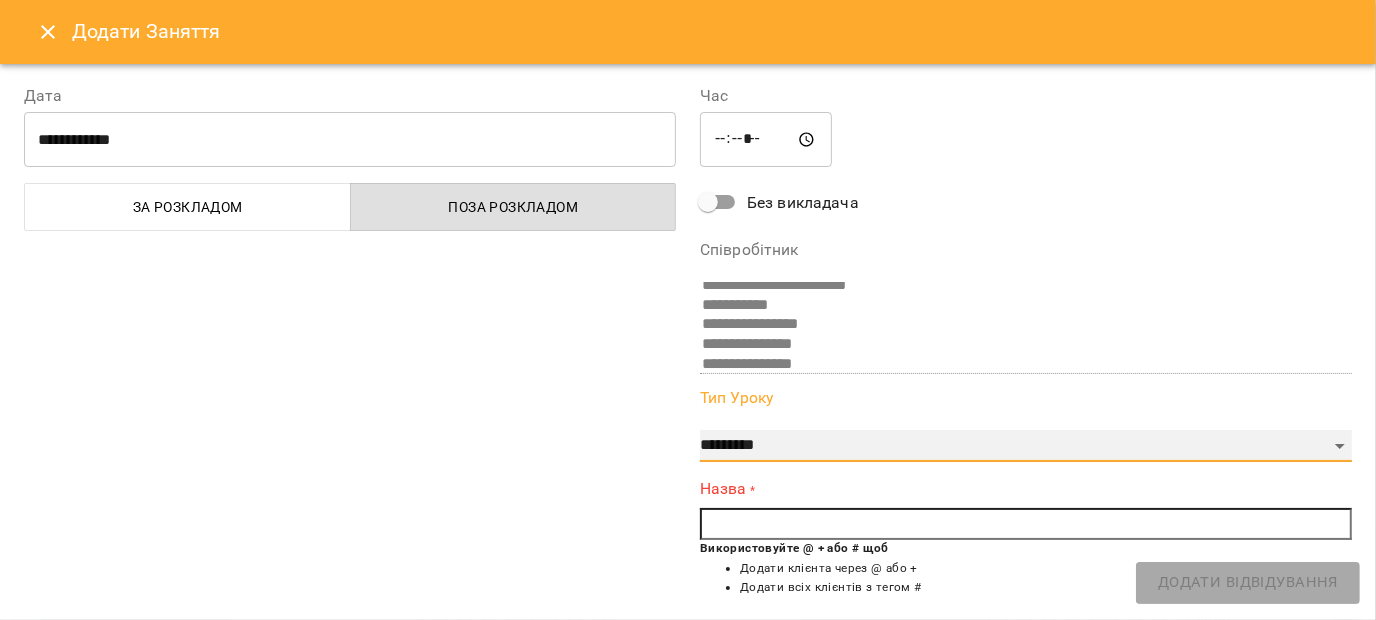 select on "********" 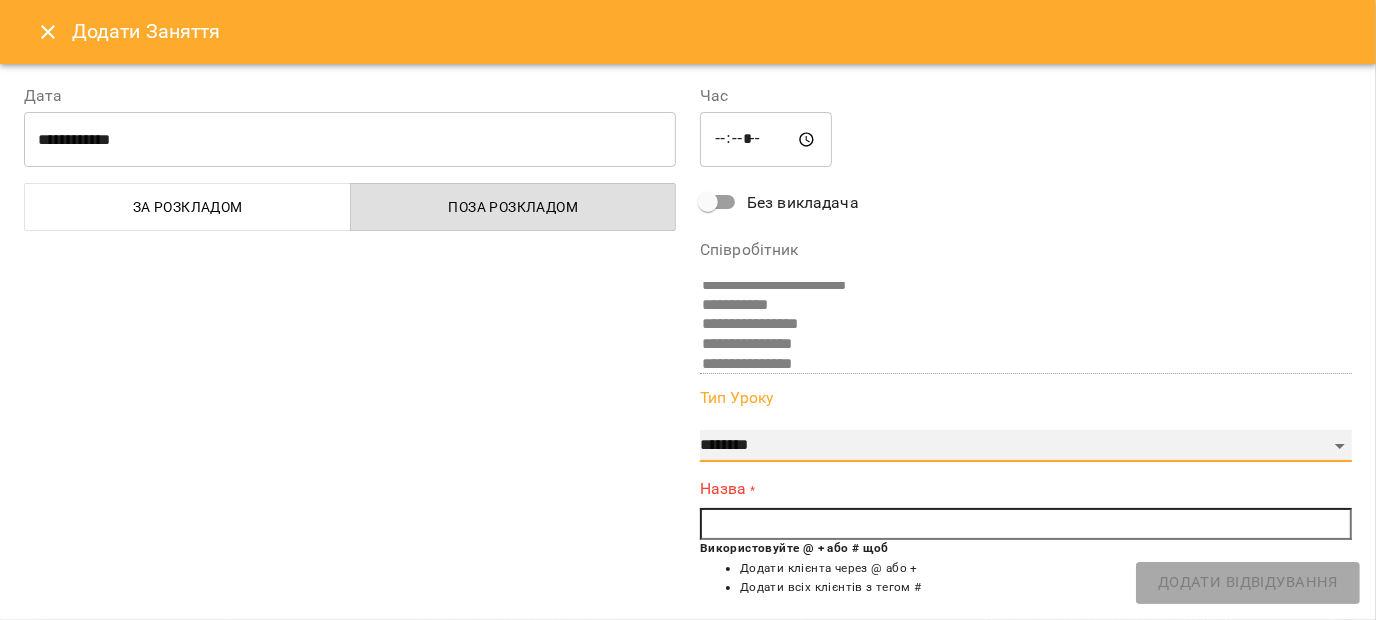click on "**********" at bounding box center (1026, 446) 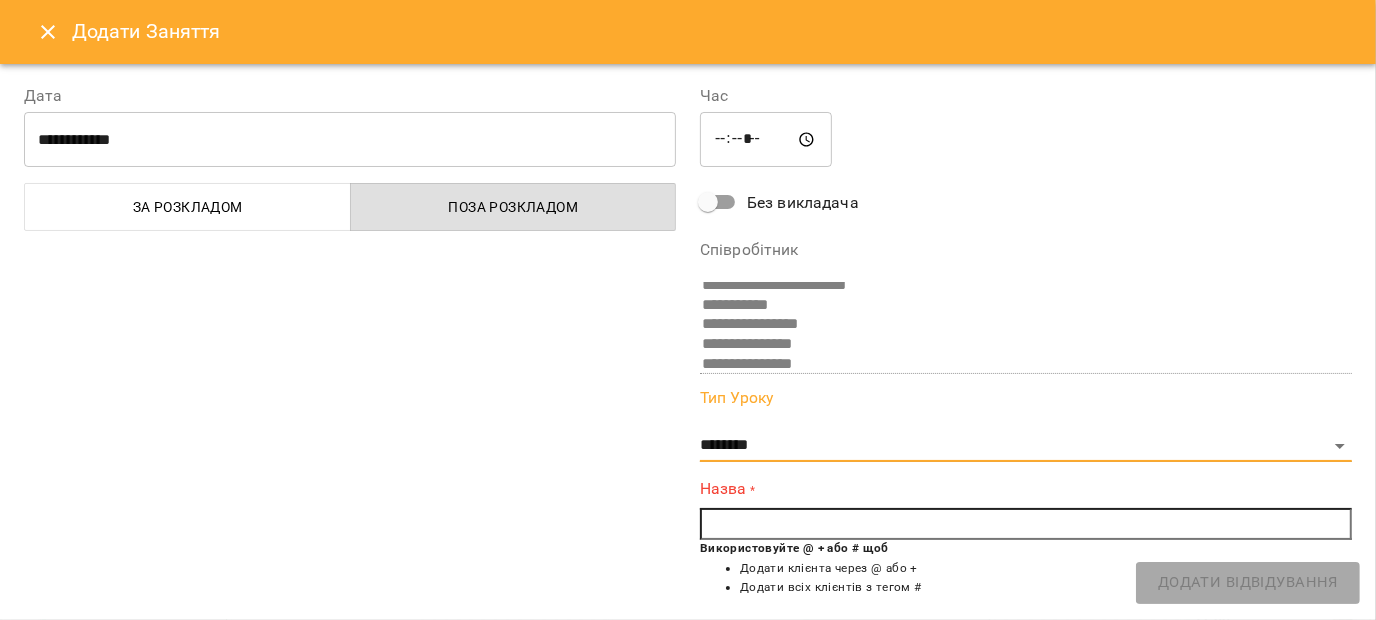 click on "Назва   *   Використовуйте @ + або # щоб Додати клієнта через @ або + Додати всіх клієнтів з тегом #" at bounding box center (1026, 543) 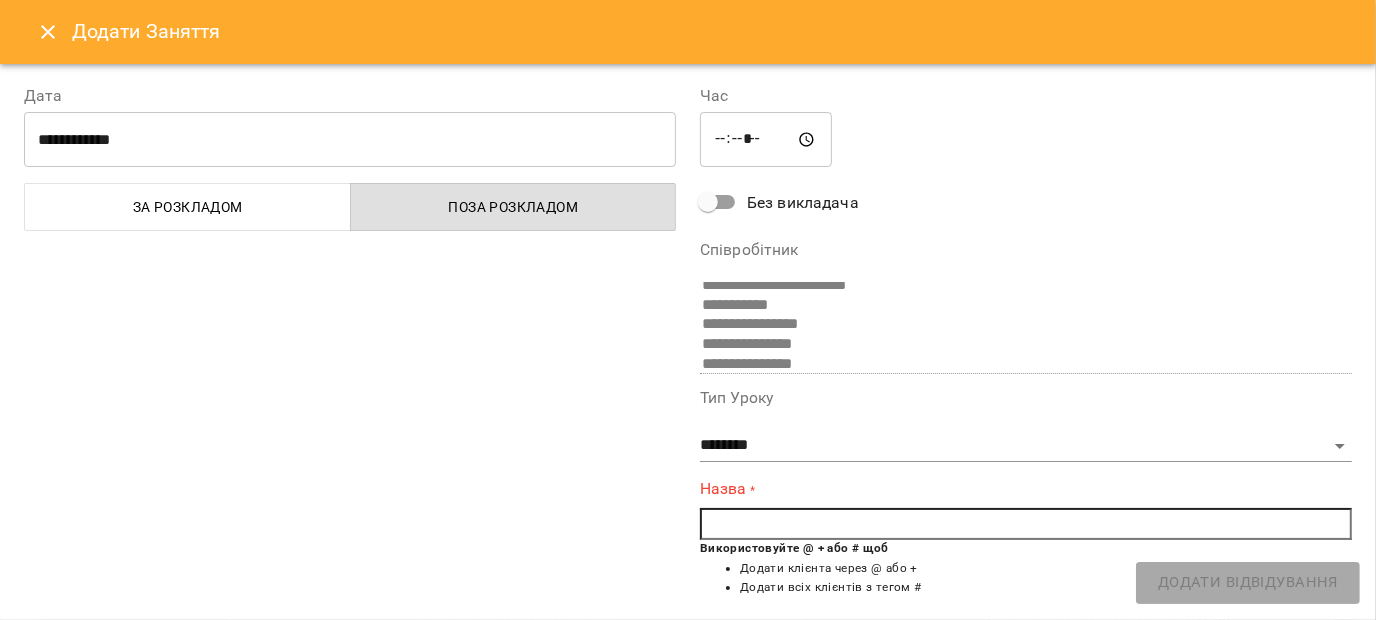 click at bounding box center [1026, 524] 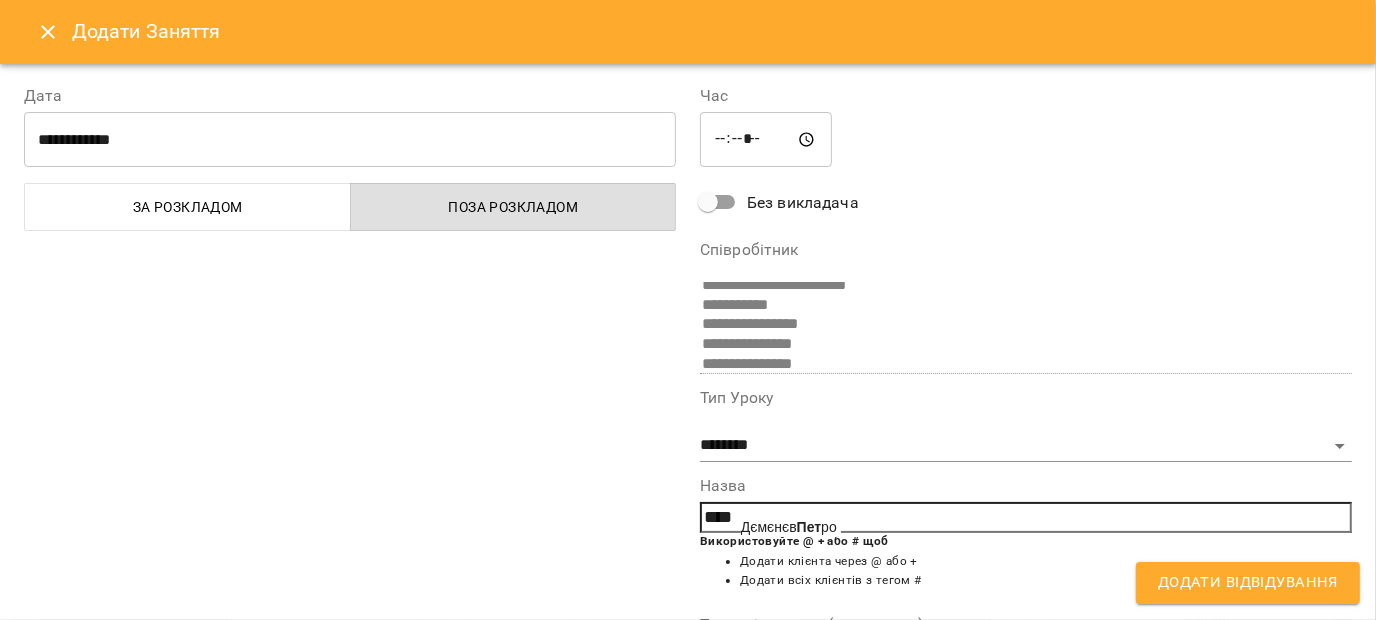 click on "Дємєнєв  [LAST]" at bounding box center (789, 527) 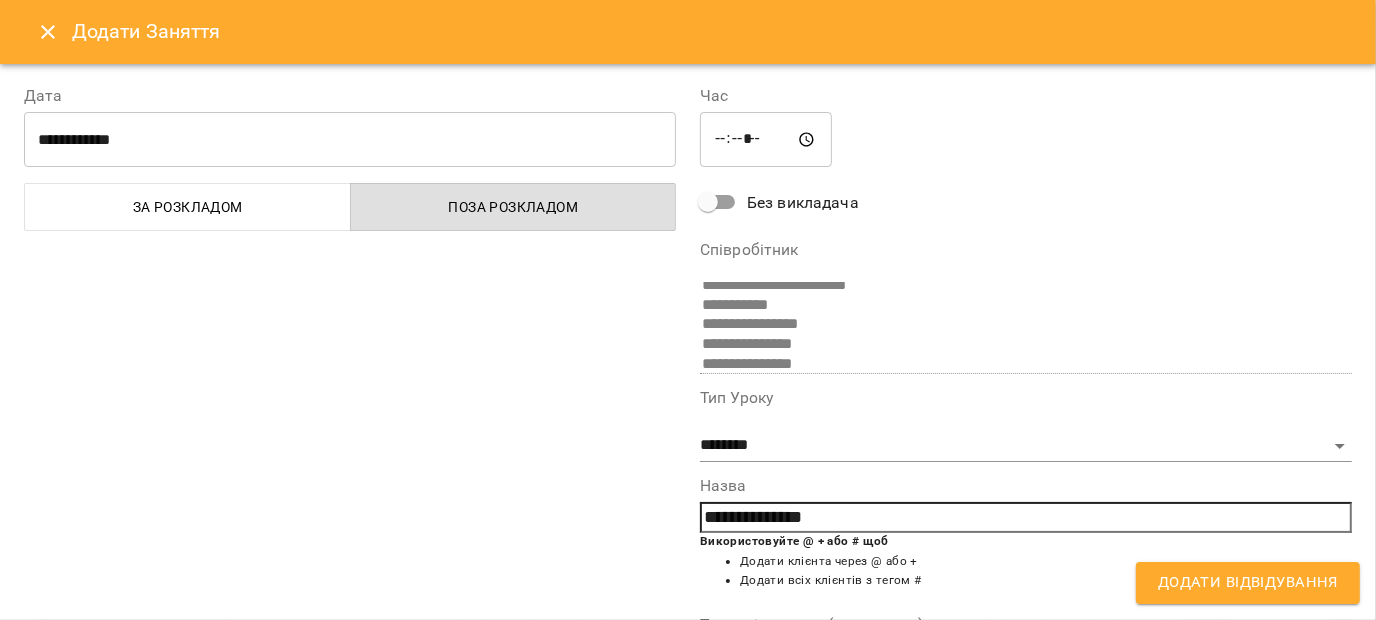 click on "Додати Відвідування" at bounding box center [1248, 583] 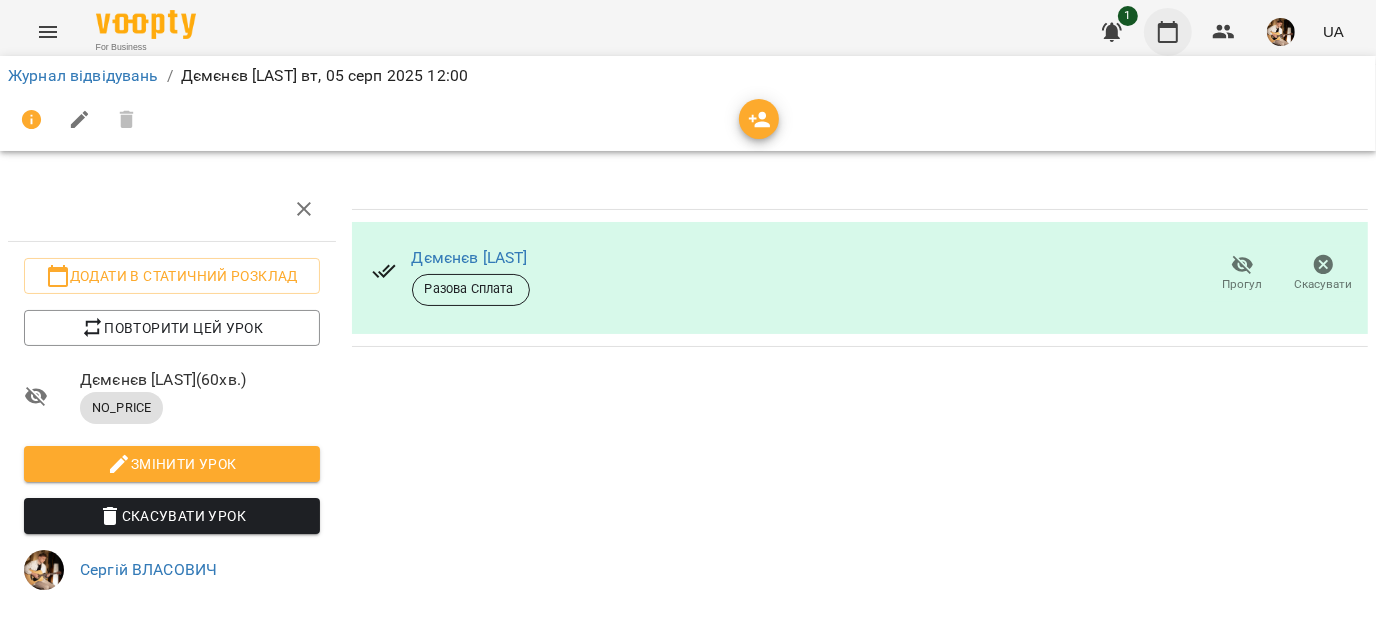 click 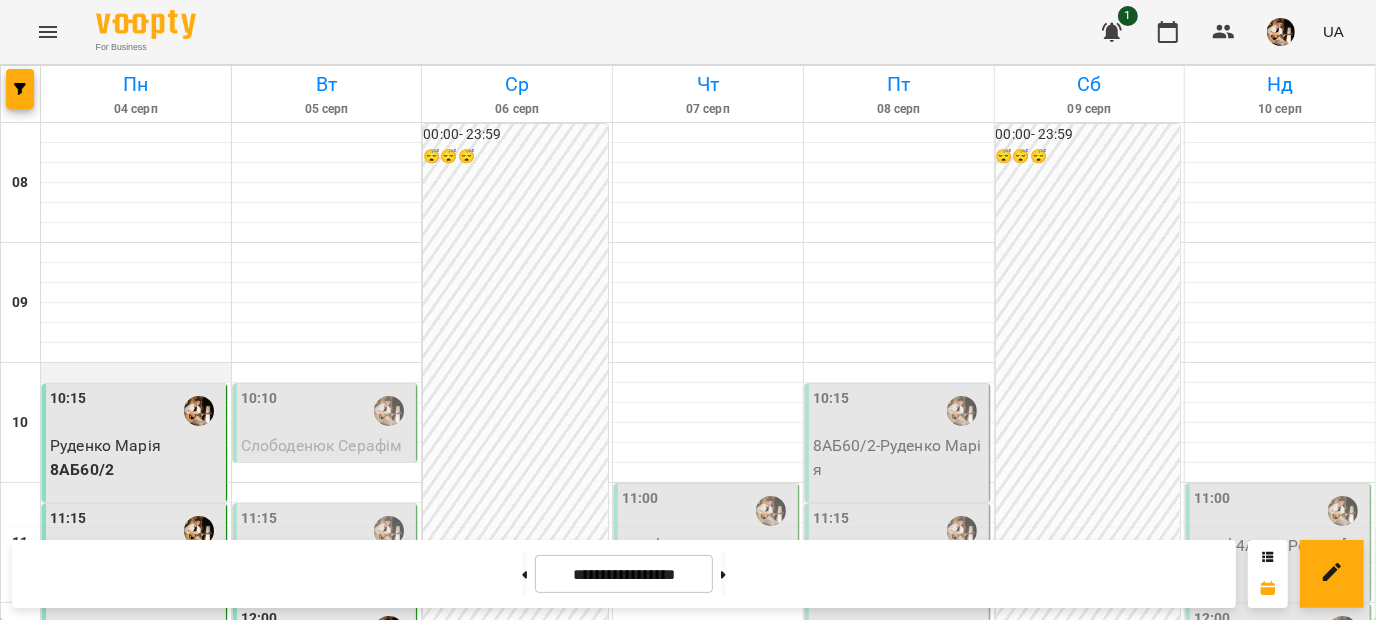 scroll, scrollTop: 464, scrollLeft: 0, axis: vertical 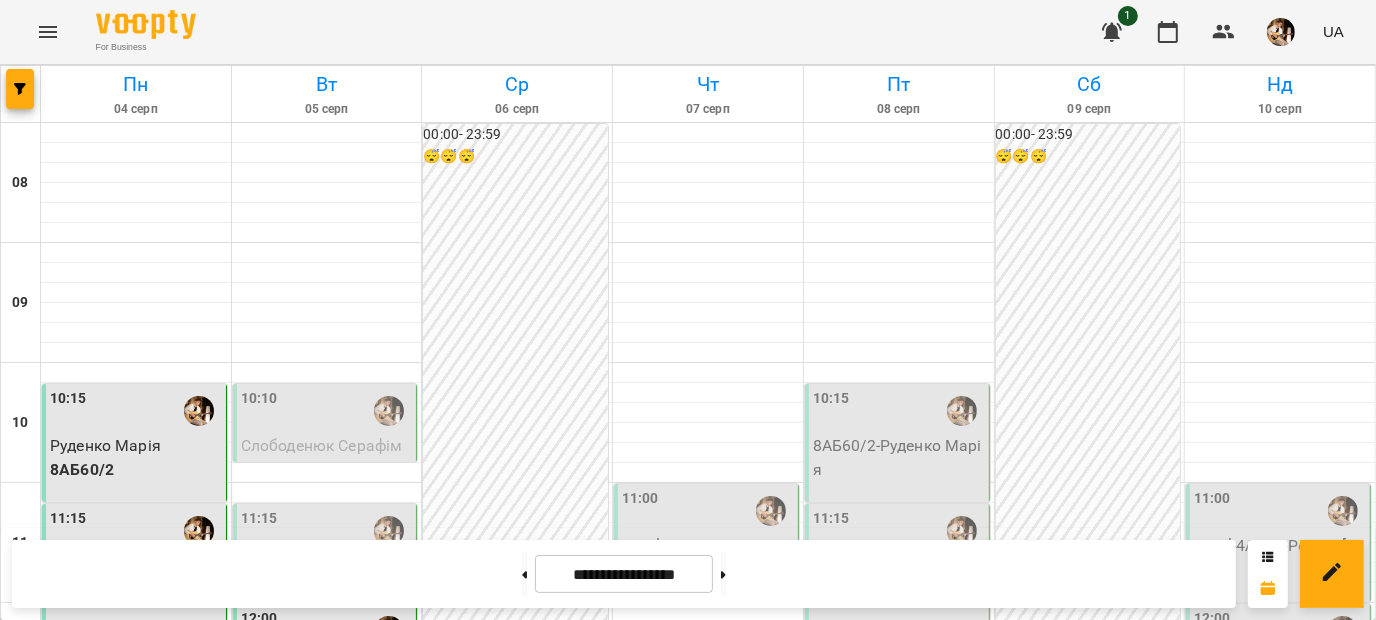 click on "NO_PRICE" at bounding box center [327, 690] 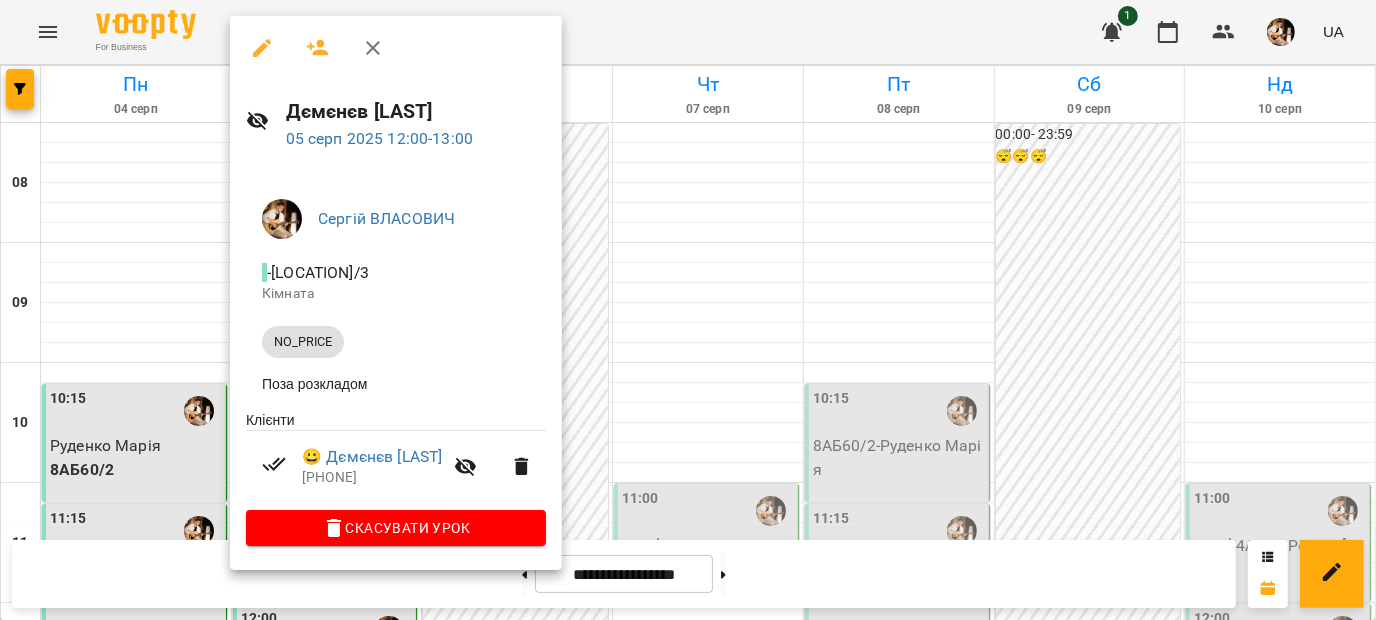 click 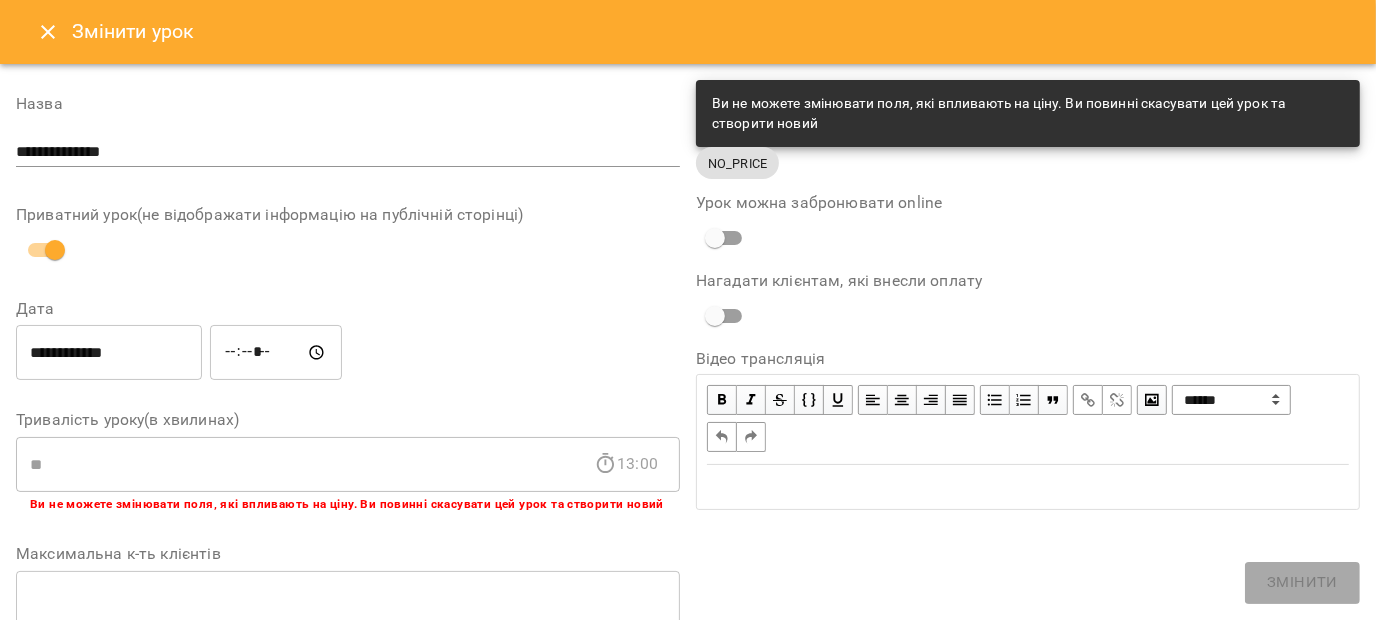 click on "**********" at bounding box center [1028, 696] 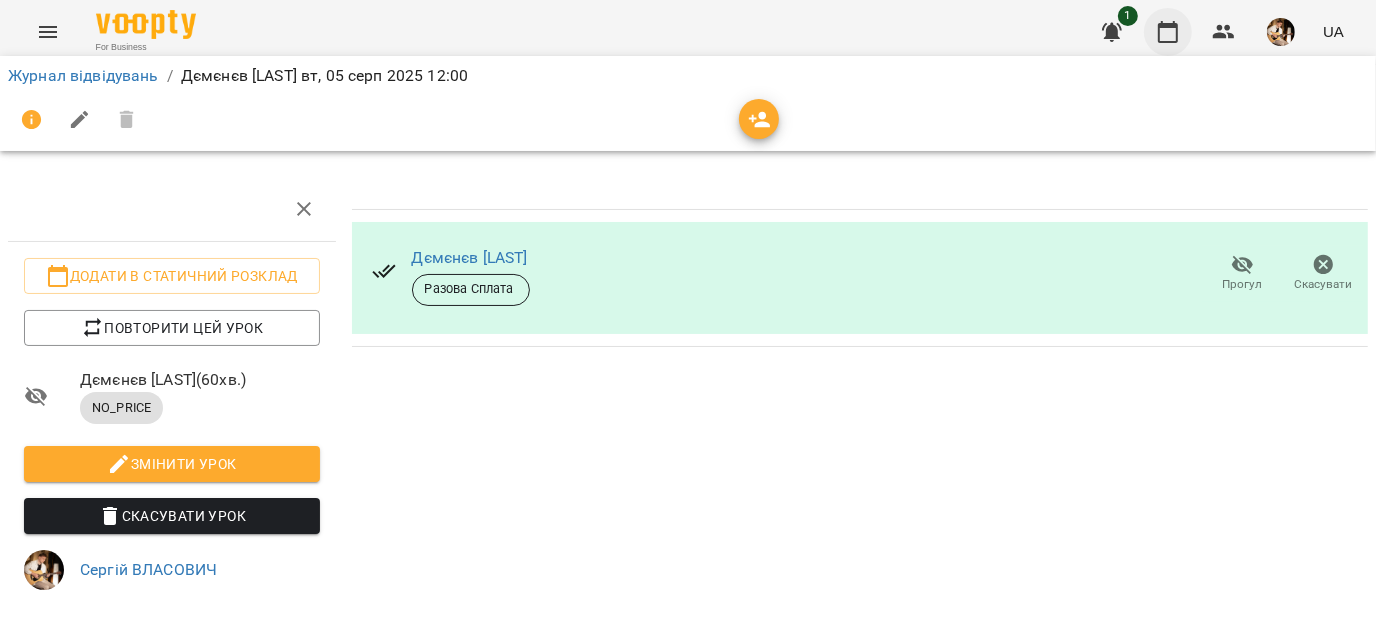 click 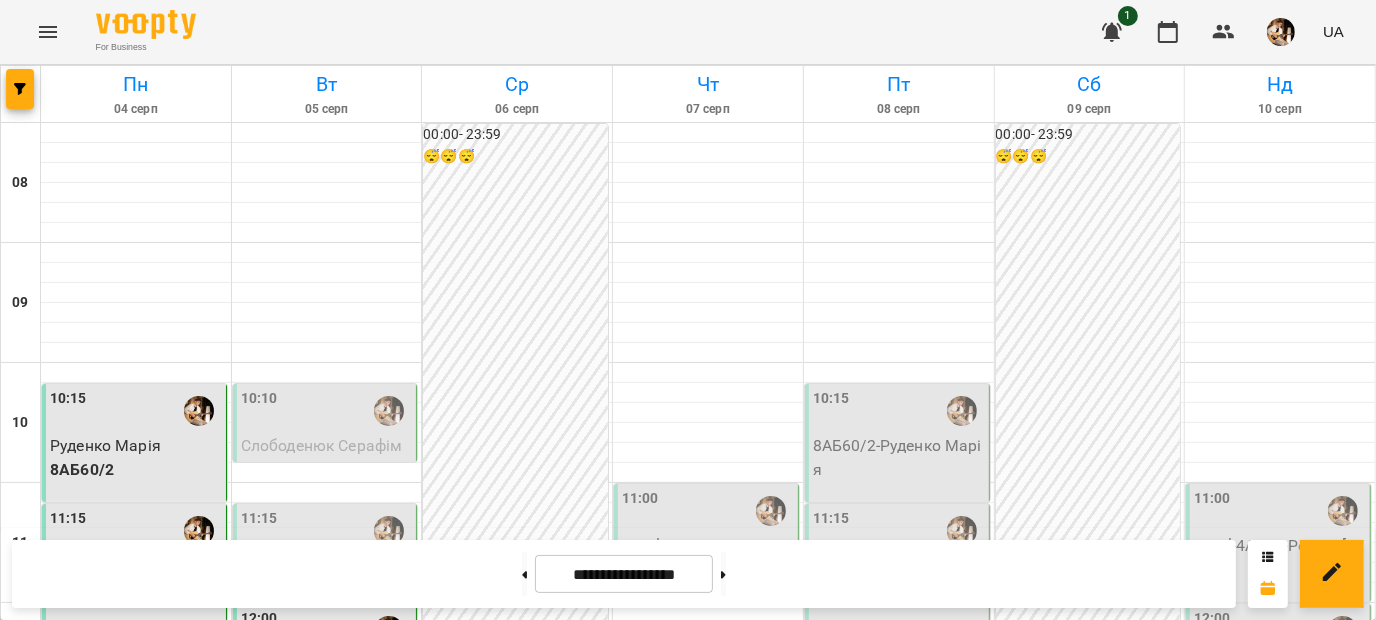 scroll, scrollTop: 295, scrollLeft: 0, axis: vertical 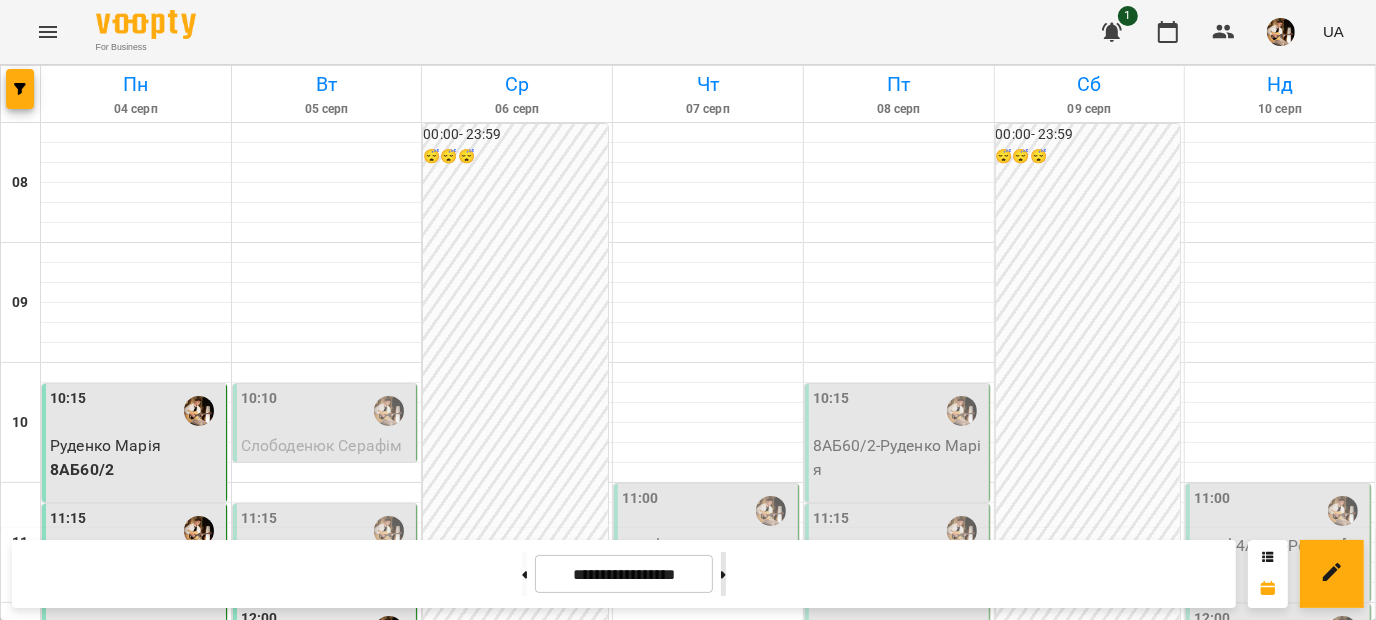 click at bounding box center (723, 574) 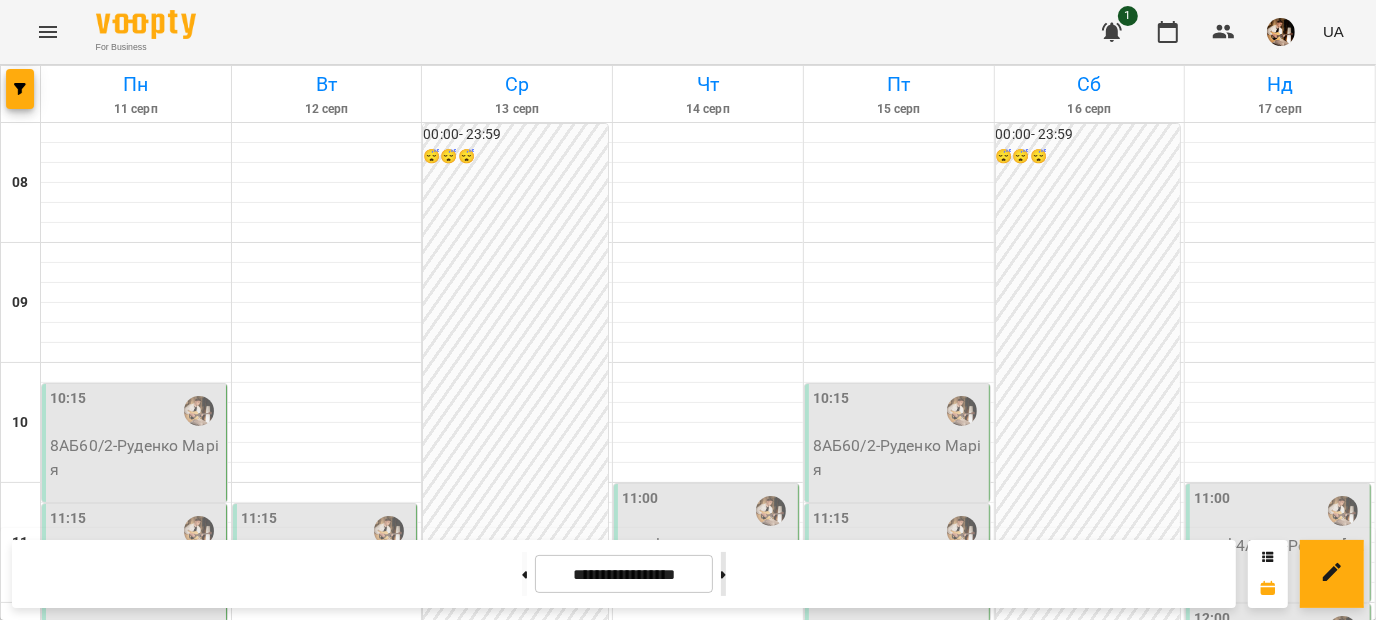 click at bounding box center [723, 574] 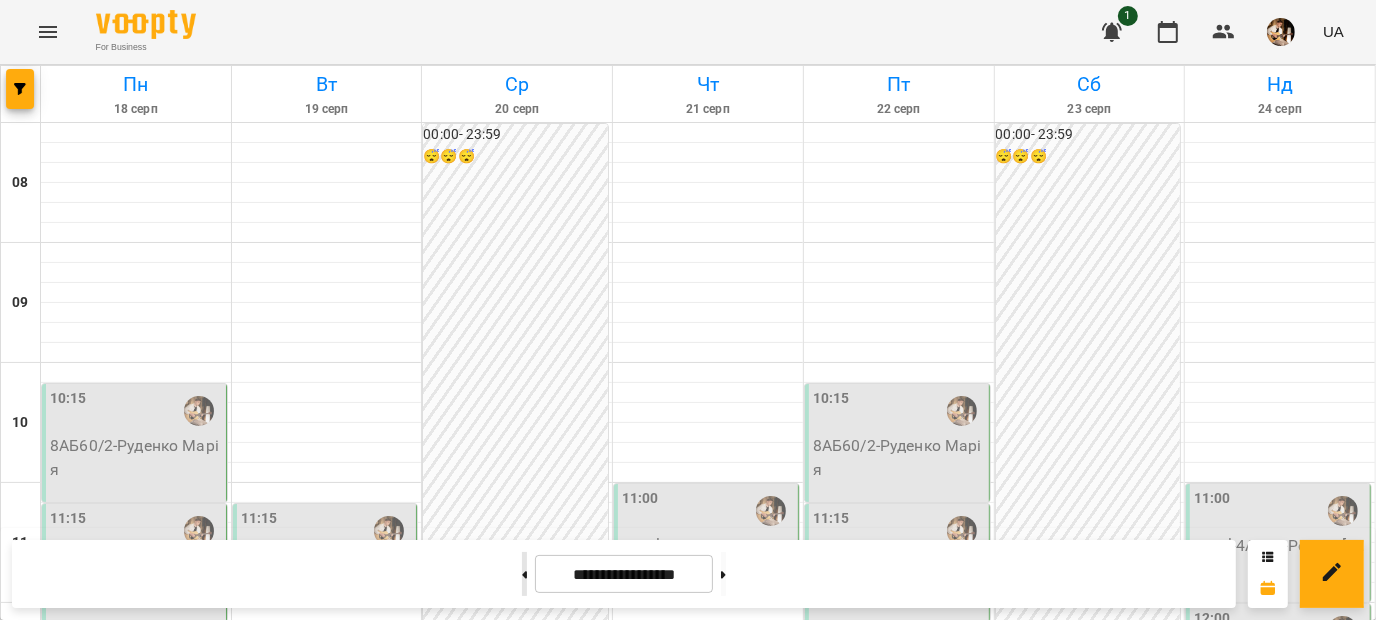 click at bounding box center [524, 574] 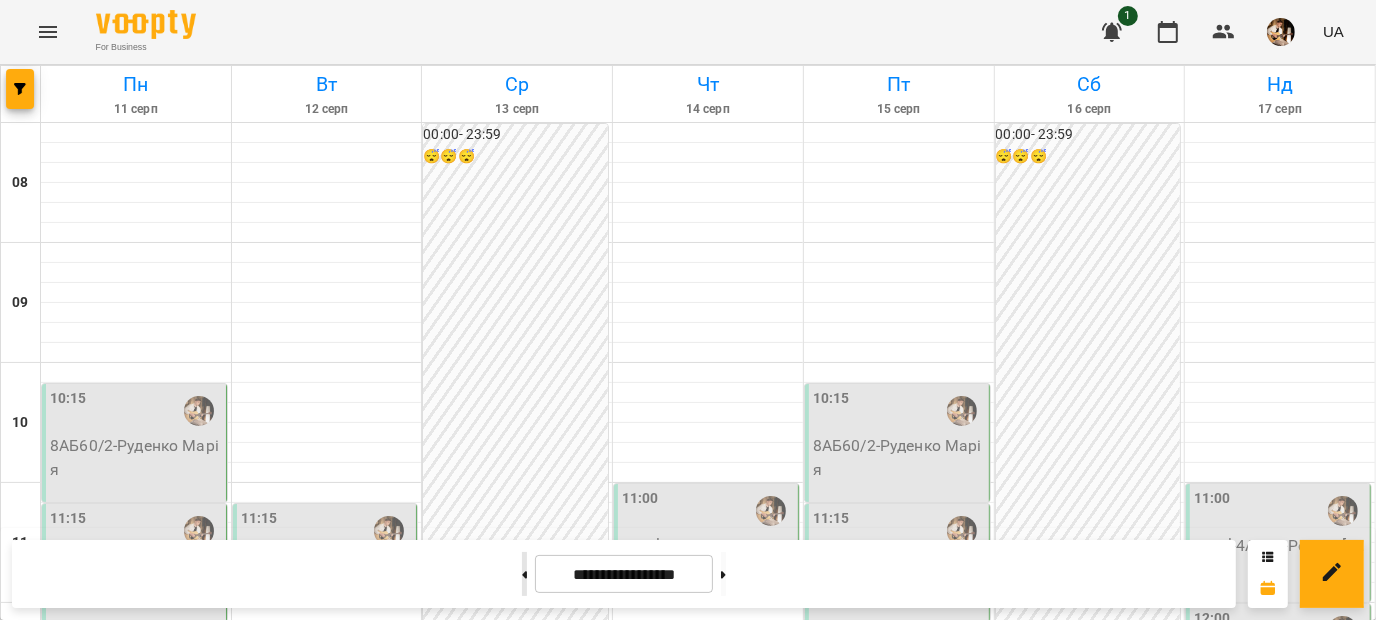 click at bounding box center (524, 574) 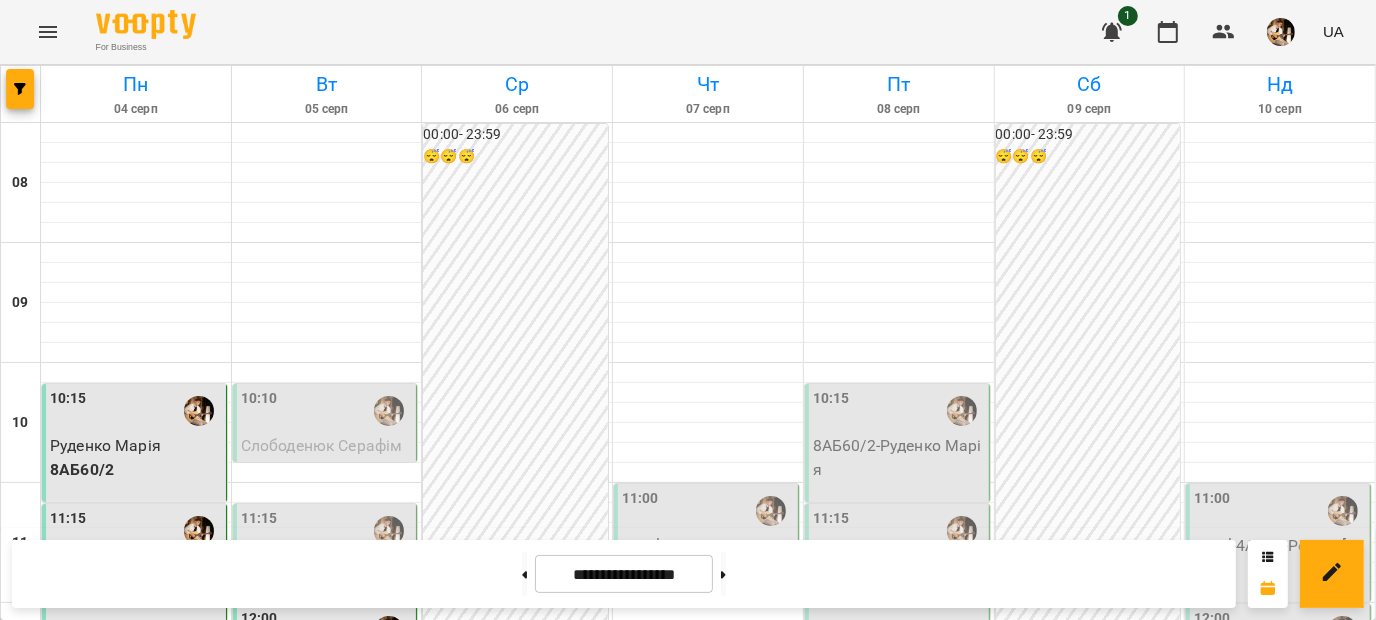 scroll, scrollTop: 1131, scrollLeft: 0, axis: vertical 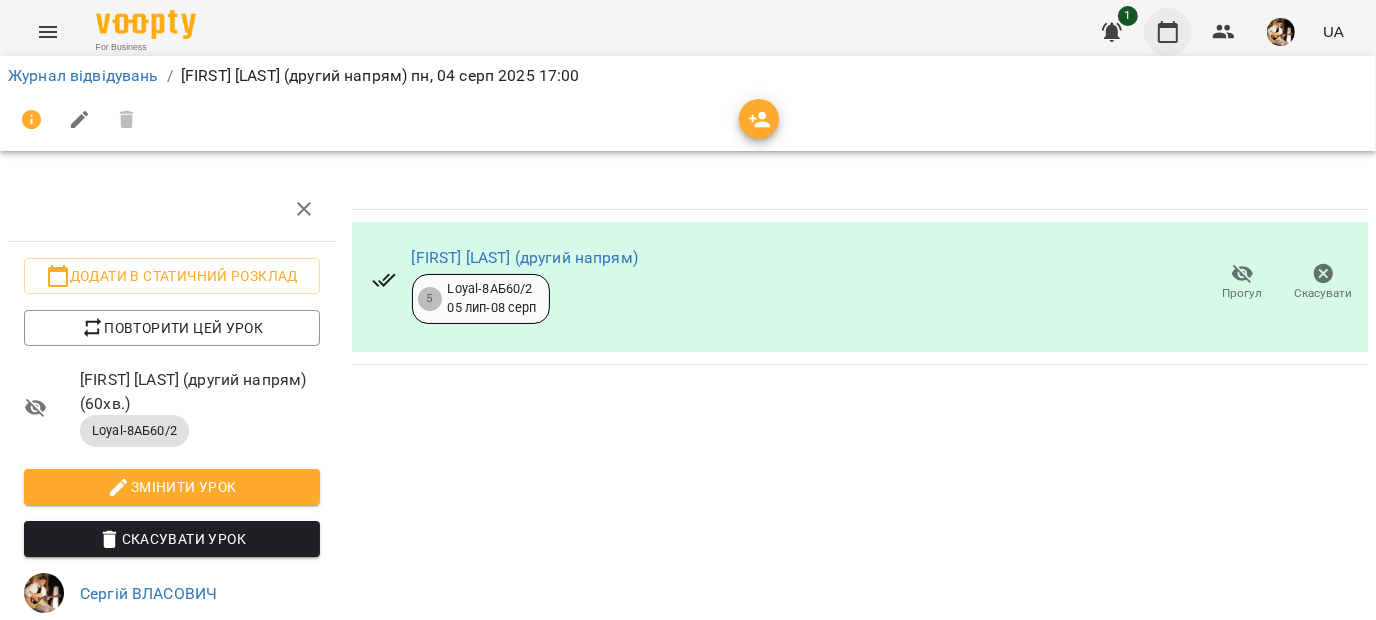 click 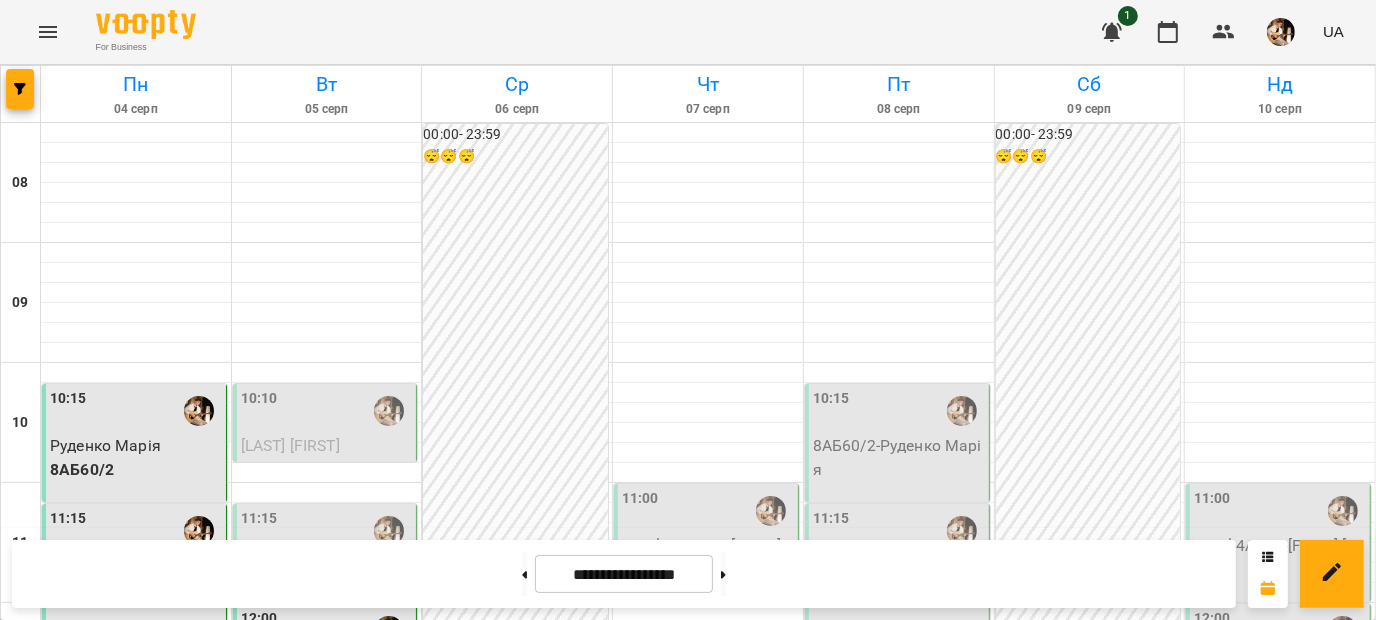 scroll, scrollTop: 1152, scrollLeft: 0, axis: vertical 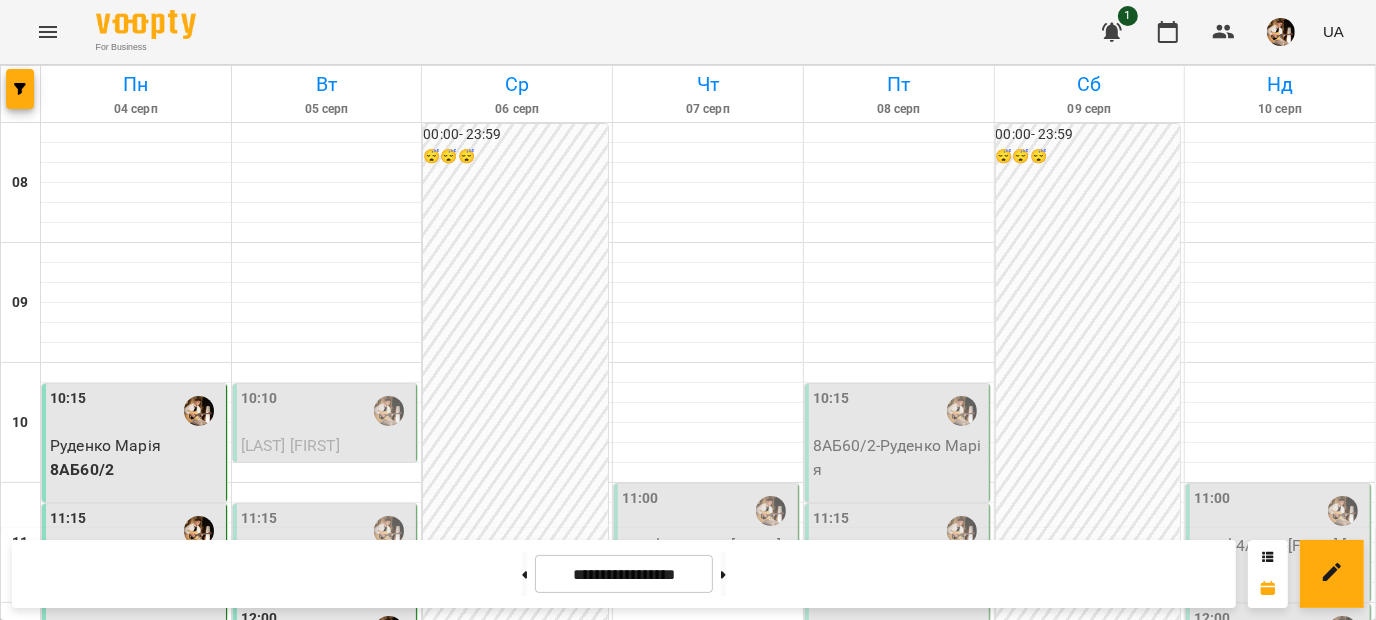 click on "[LAST] [FIRST]" at bounding box center (136, 1386) 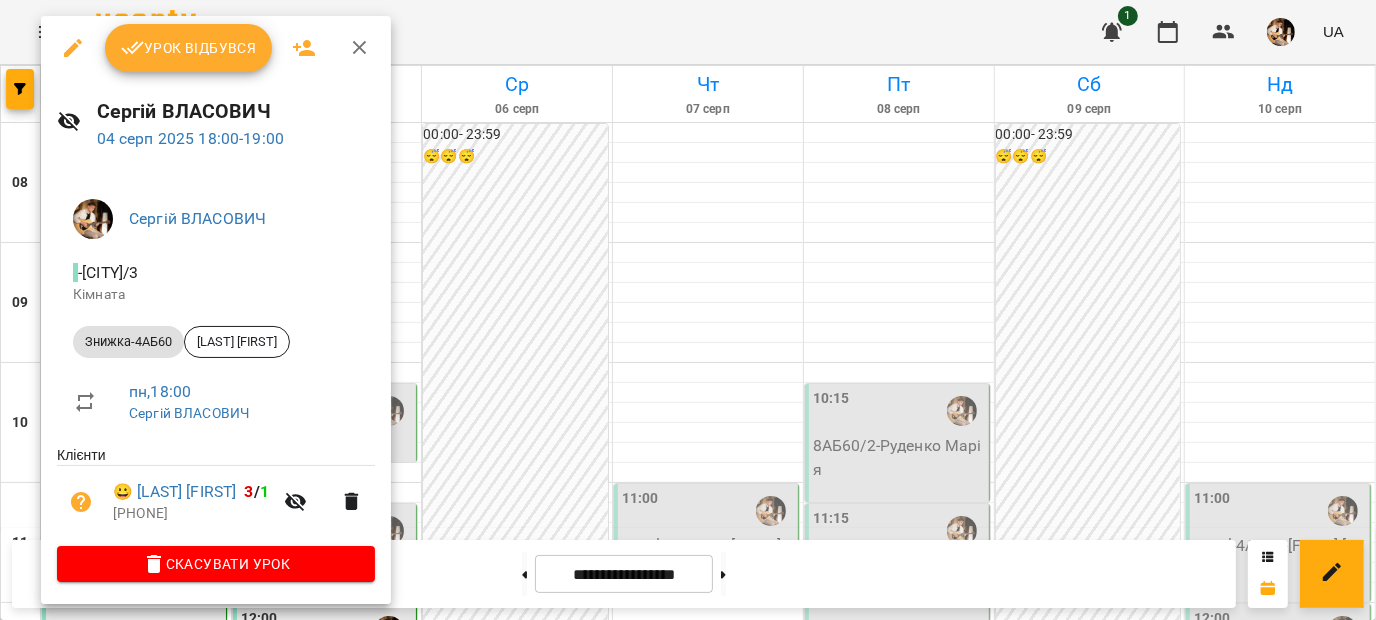 click on "Урок відбувся" at bounding box center (189, 48) 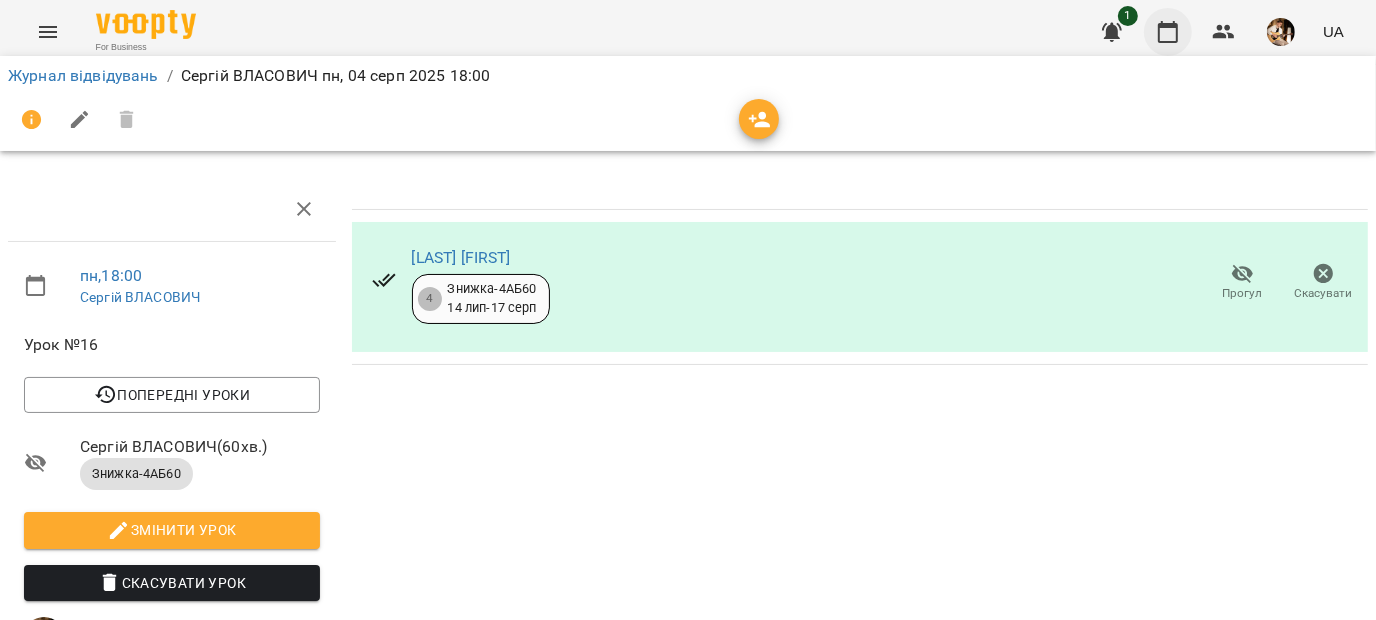 click 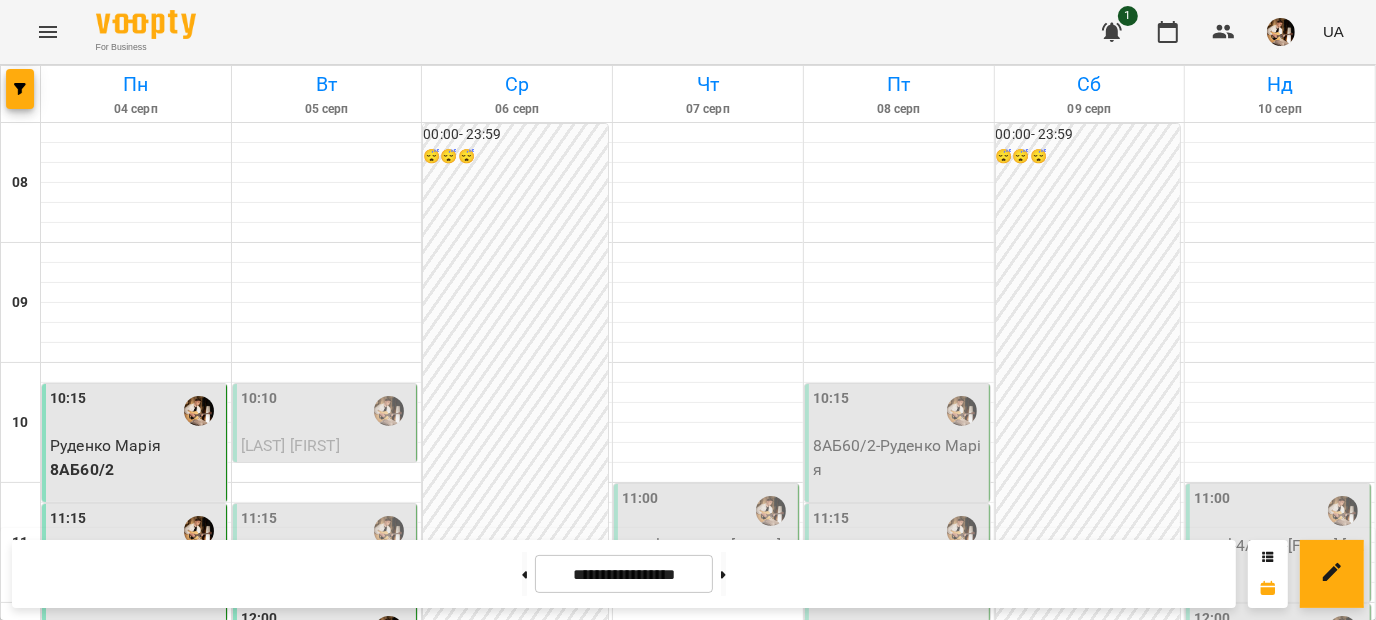 scroll, scrollTop: 446, scrollLeft: 0, axis: vertical 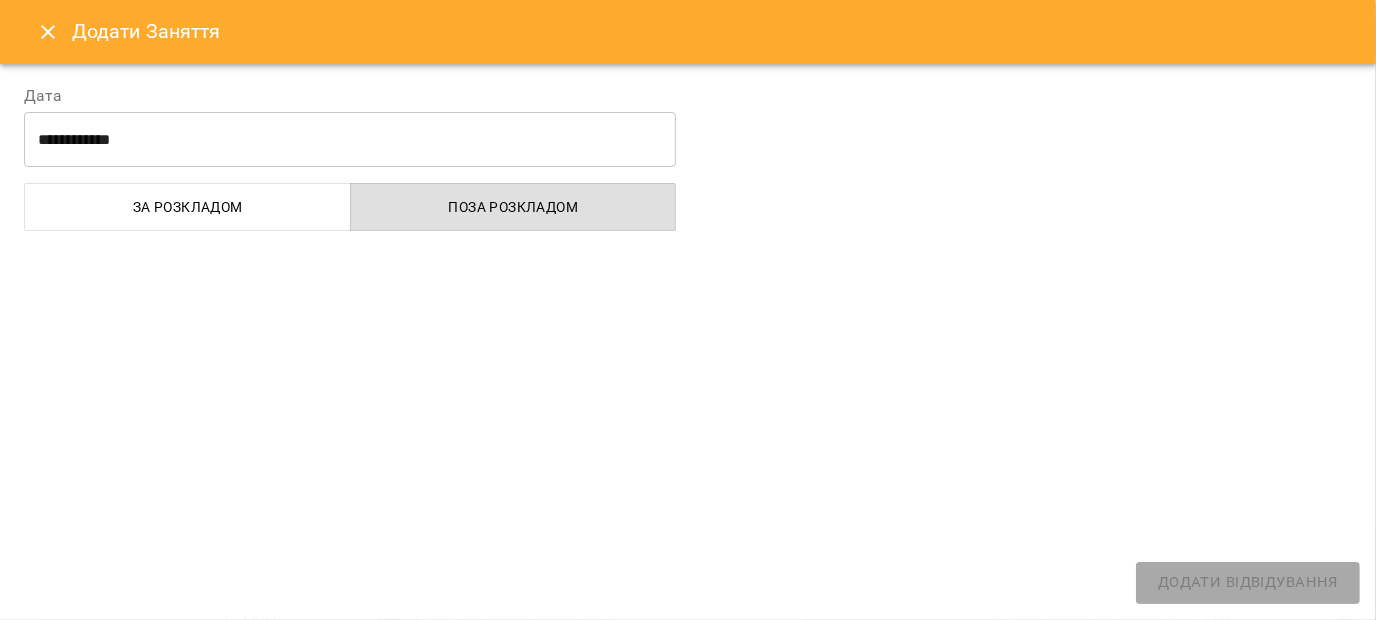 select on "**********" 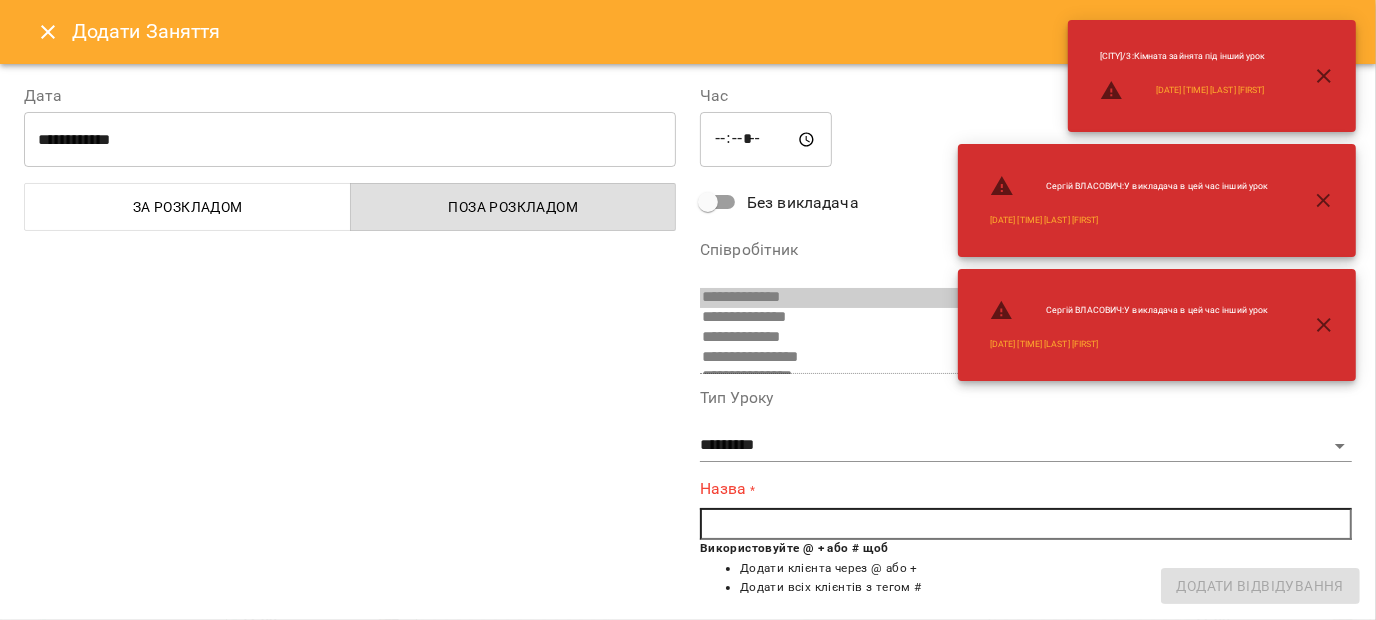 scroll, scrollTop: 310, scrollLeft: 0, axis: vertical 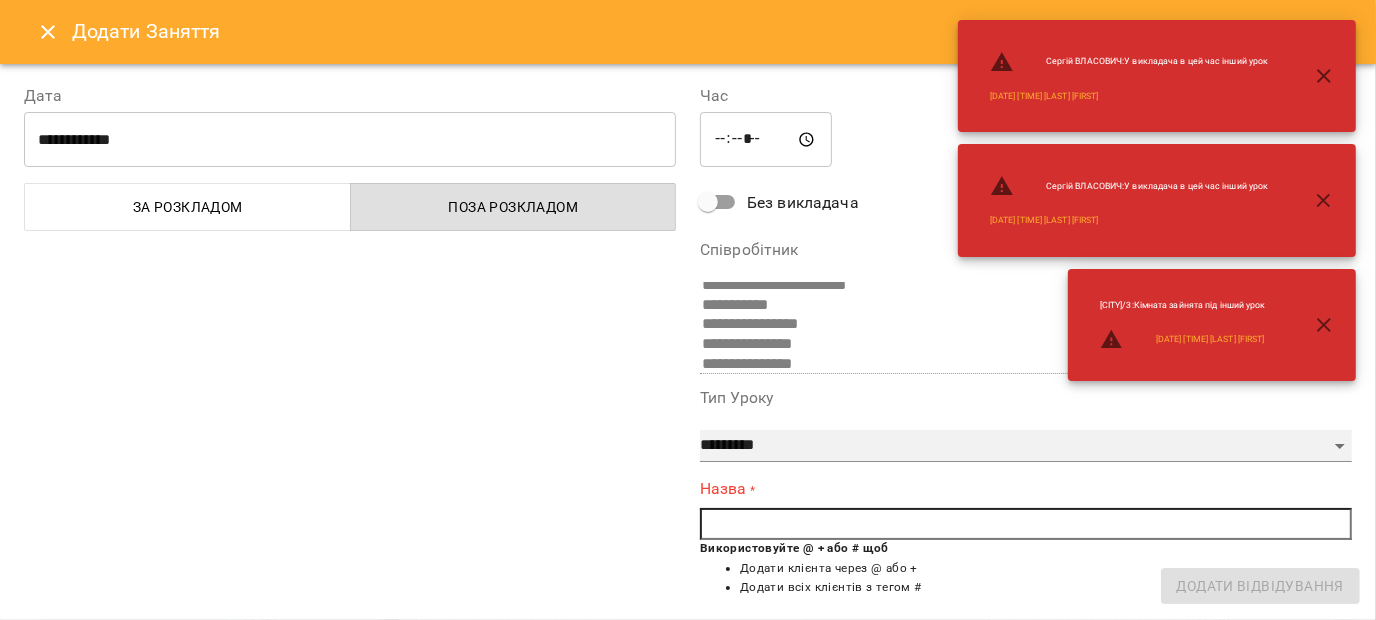 click on "**********" at bounding box center [1026, 446] 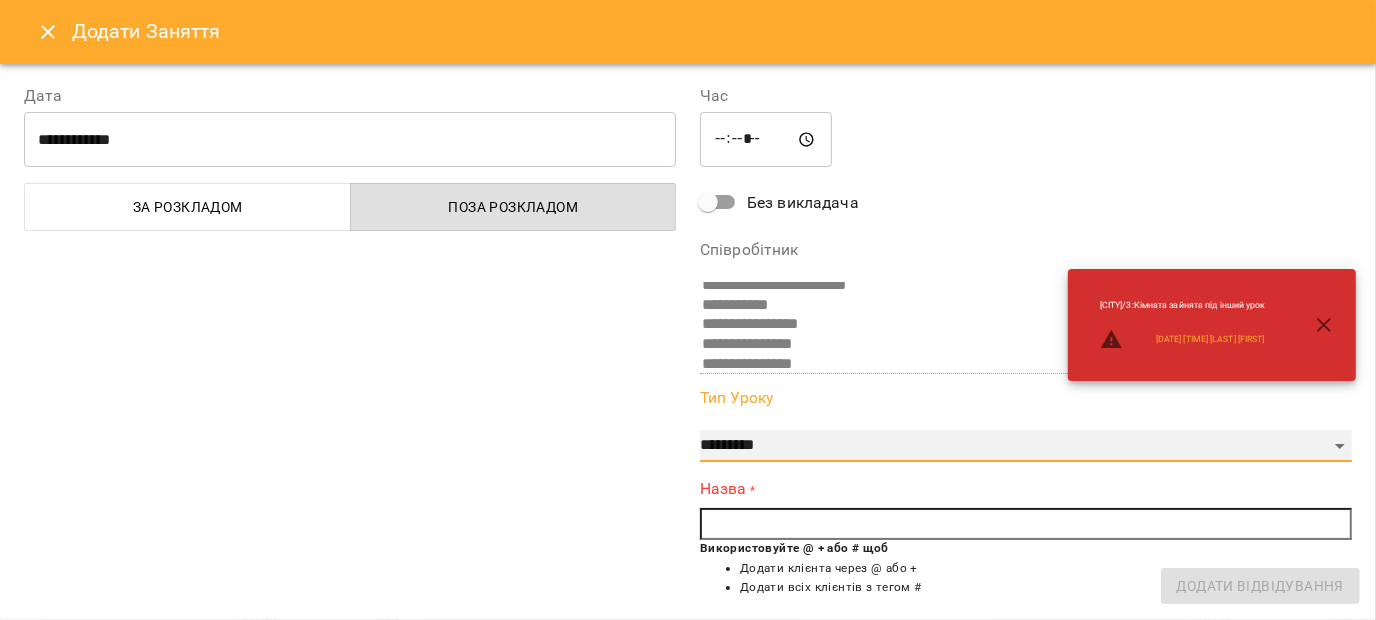 select on "**********" 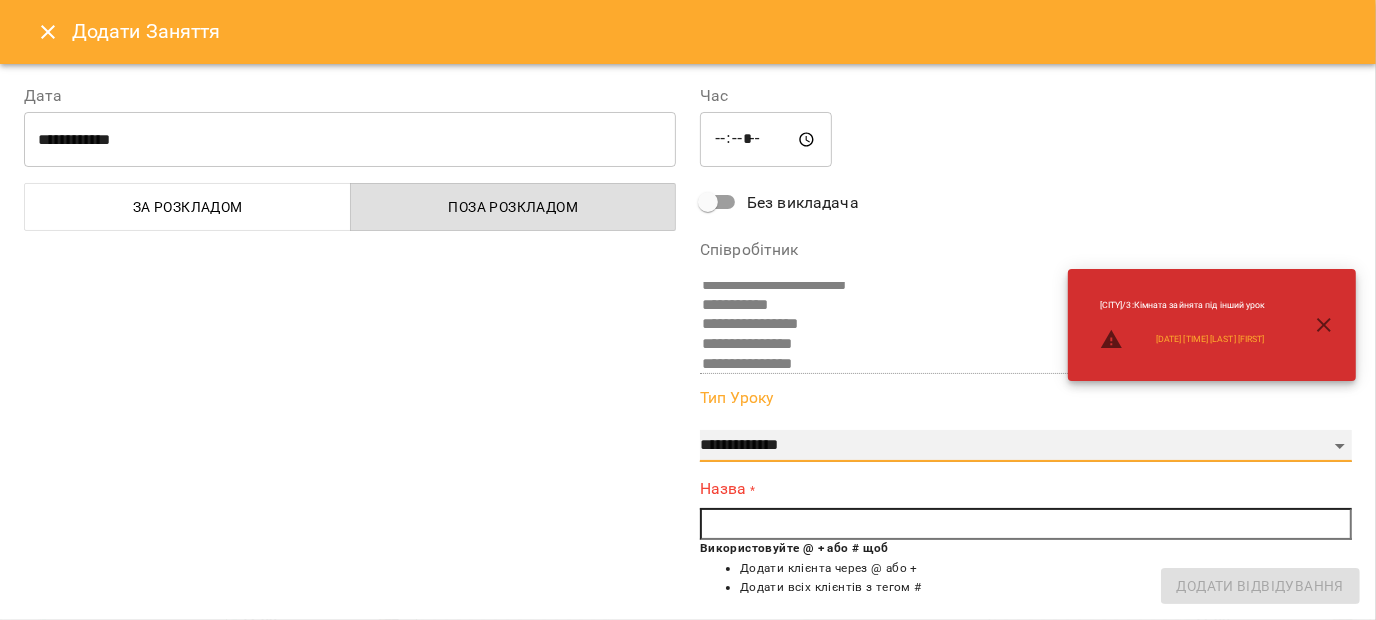 click on "**********" at bounding box center [1026, 446] 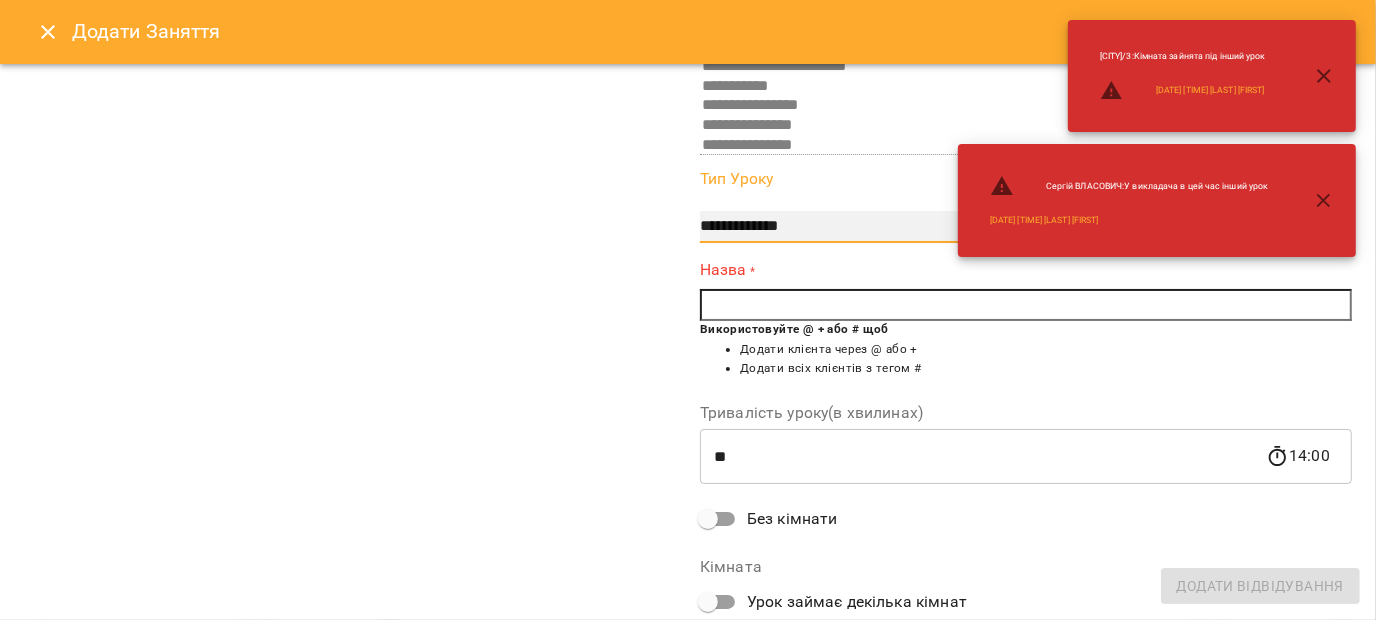 scroll, scrollTop: 219, scrollLeft: 0, axis: vertical 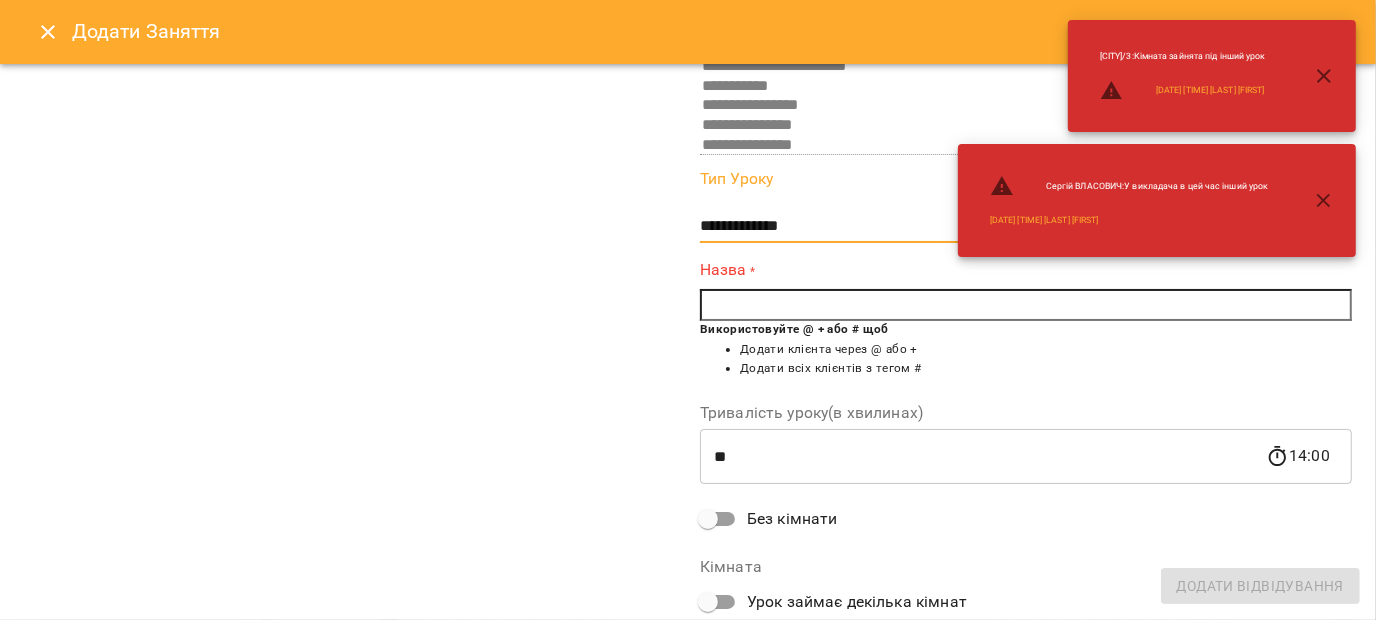 click at bounding box center (1026, 305) 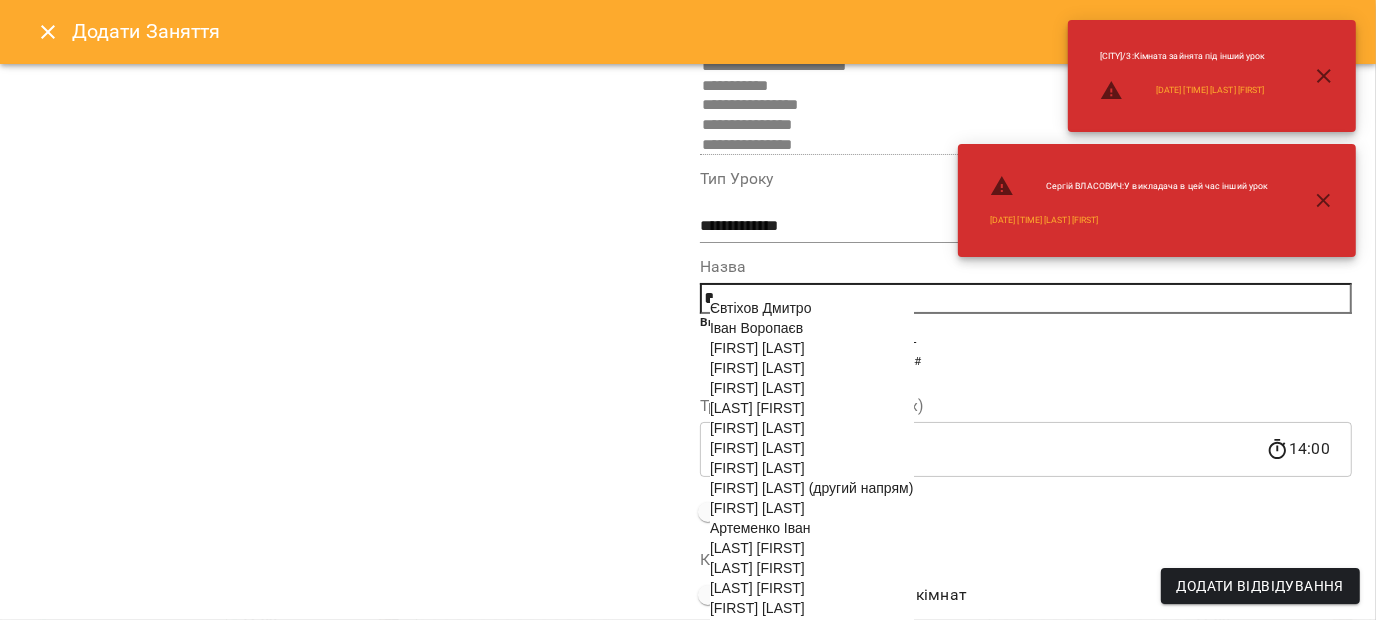click on "[FIRST] [LAST] (другий напрям)" at bounding box center [812, 488] 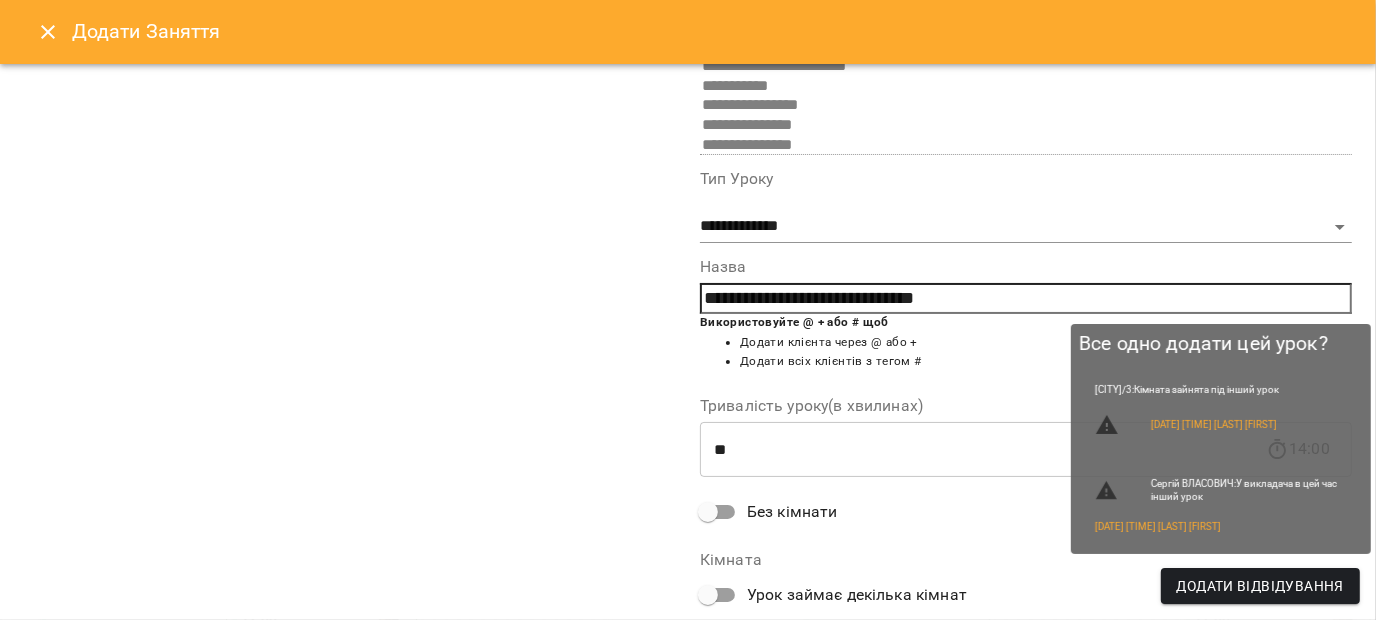 click on "Додати Відвідування" at bounding box center (1260, 586) 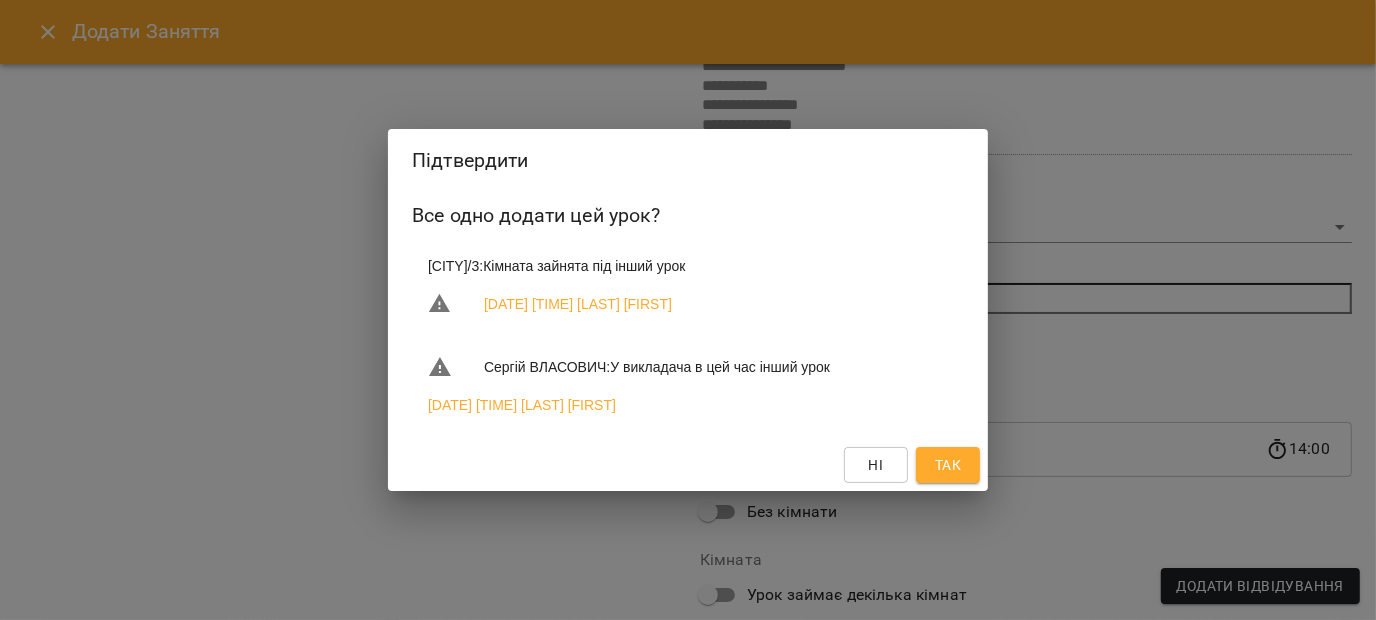 click on "Ні" at bounding box center (876, 465) 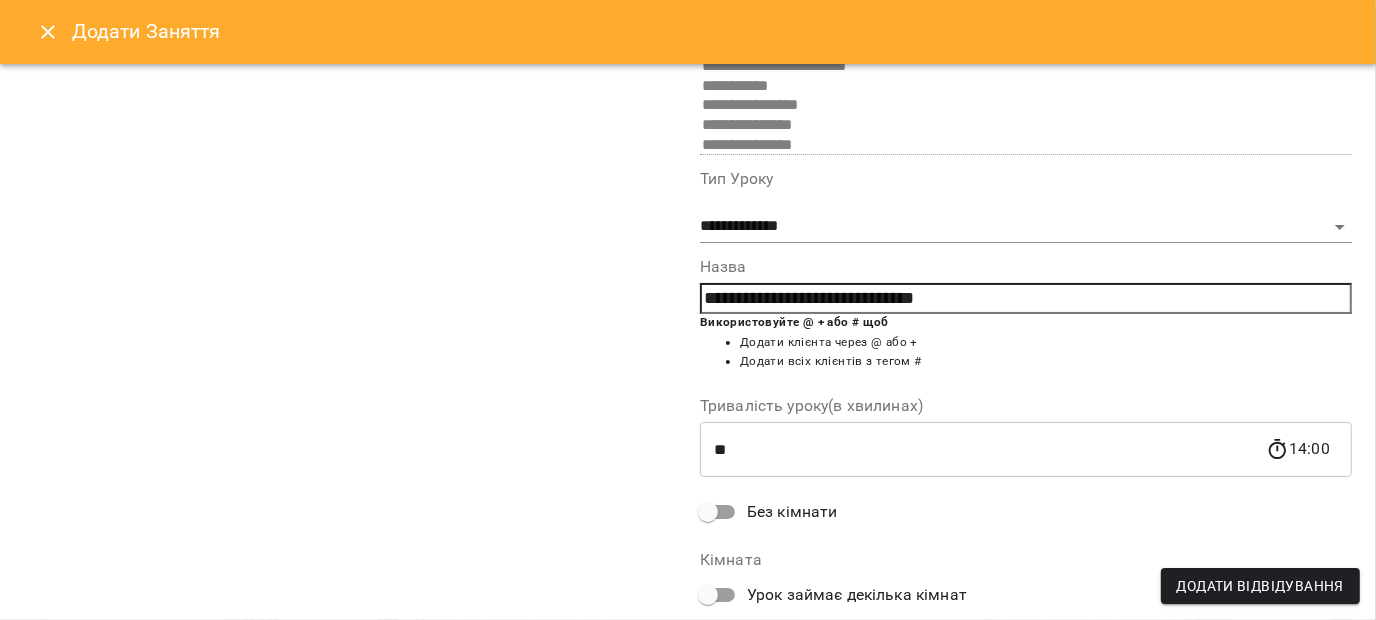 scroll, scrollTop: 0, scrollLeft: 0, axis: both 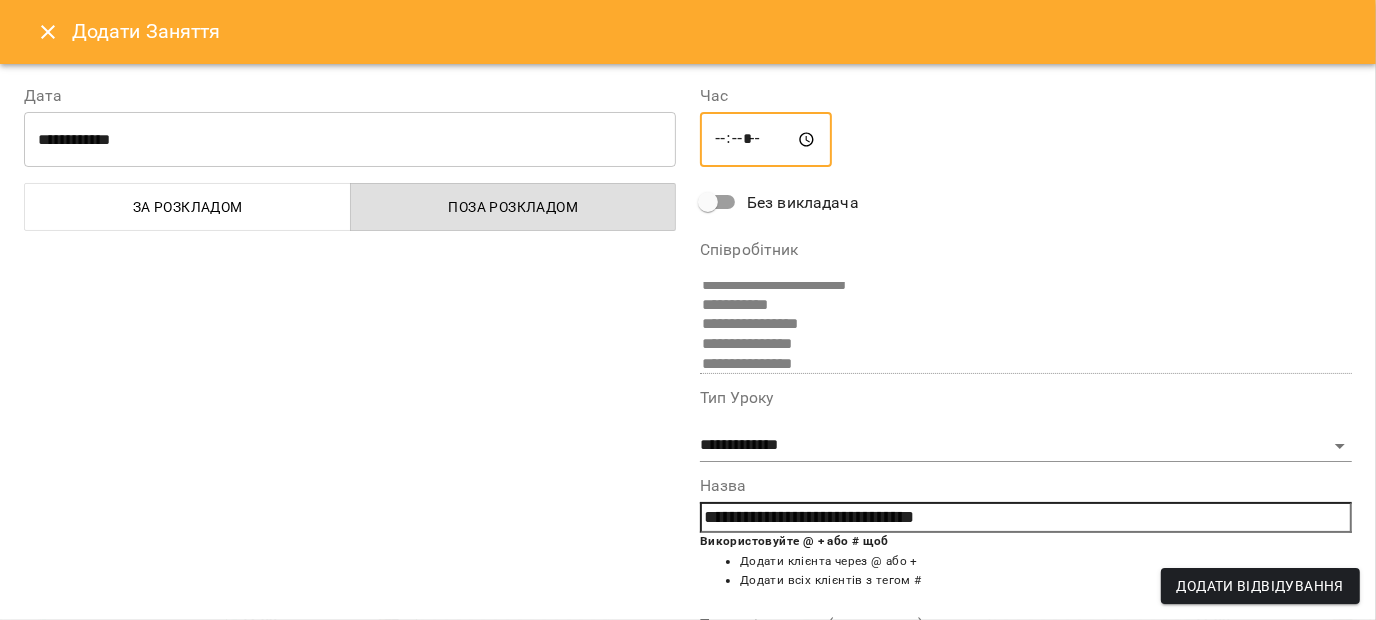 click on "*****" at bounding box center [766, 140] 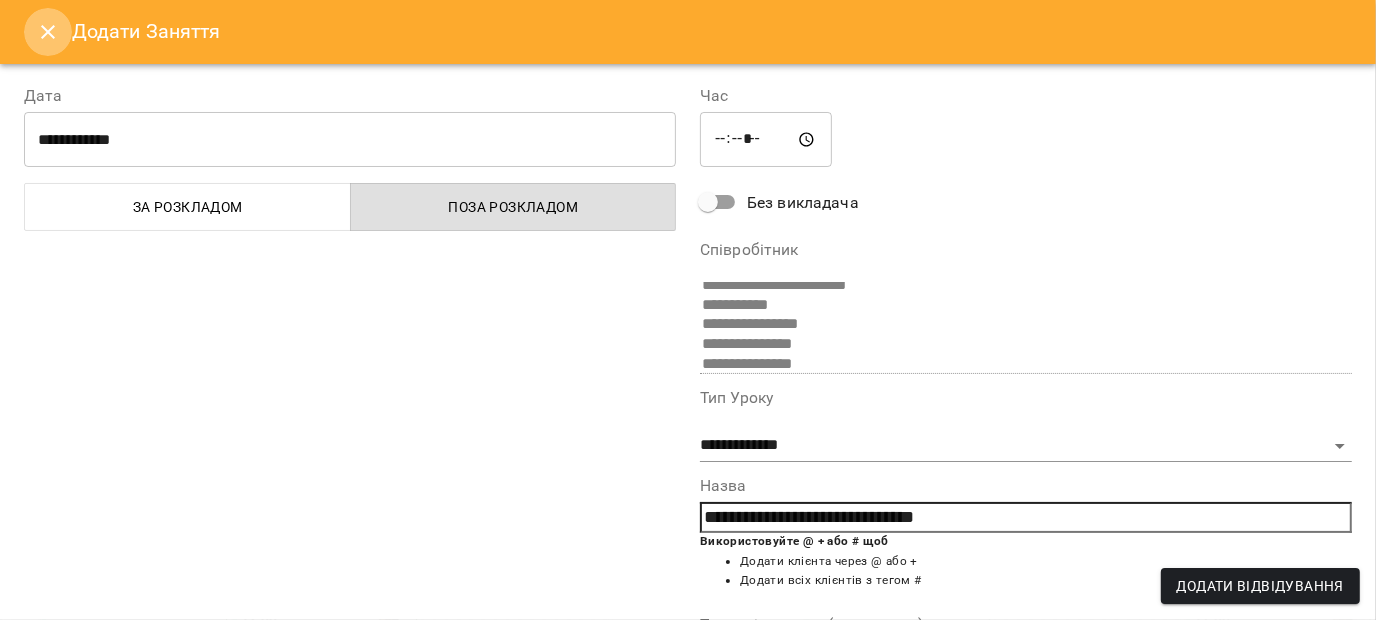 click 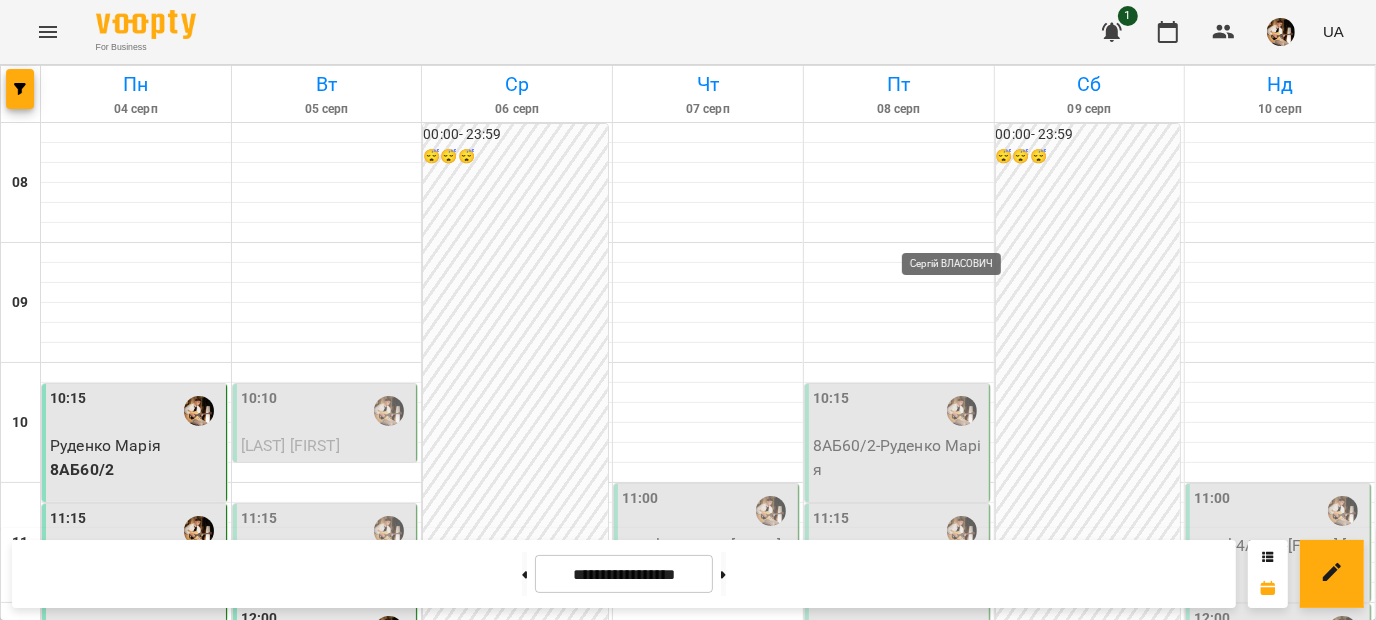 click at bounding box center [962, 671] 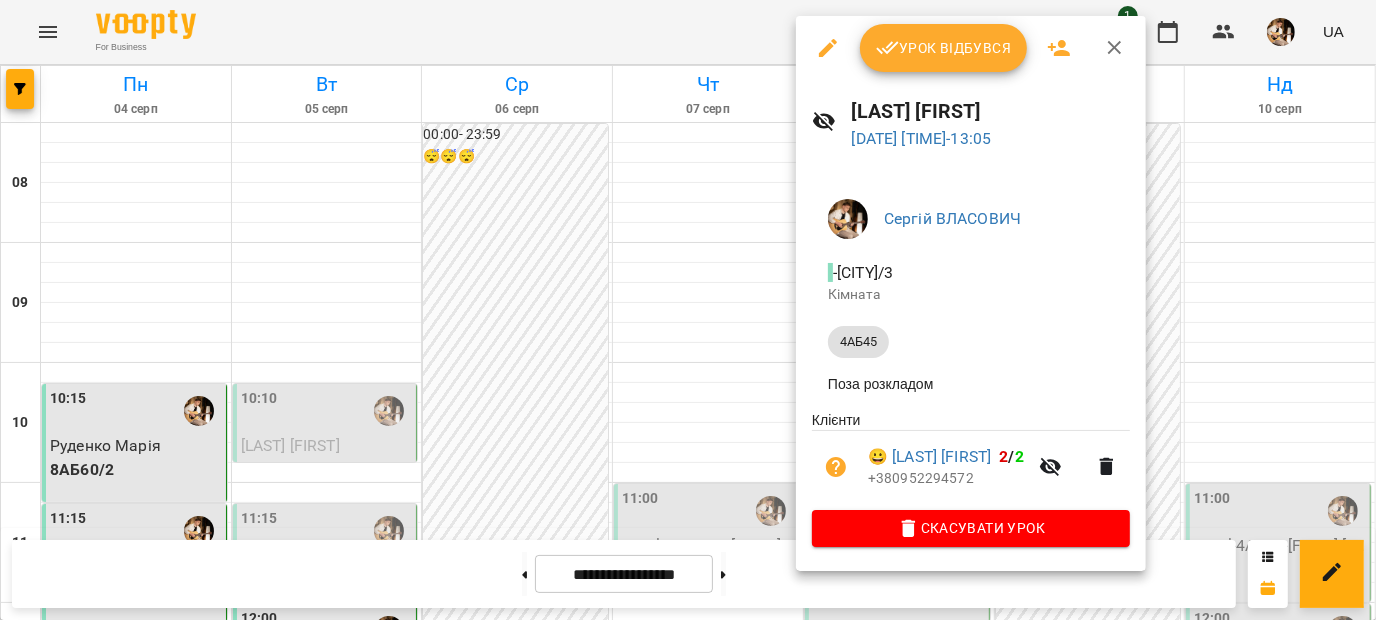 click 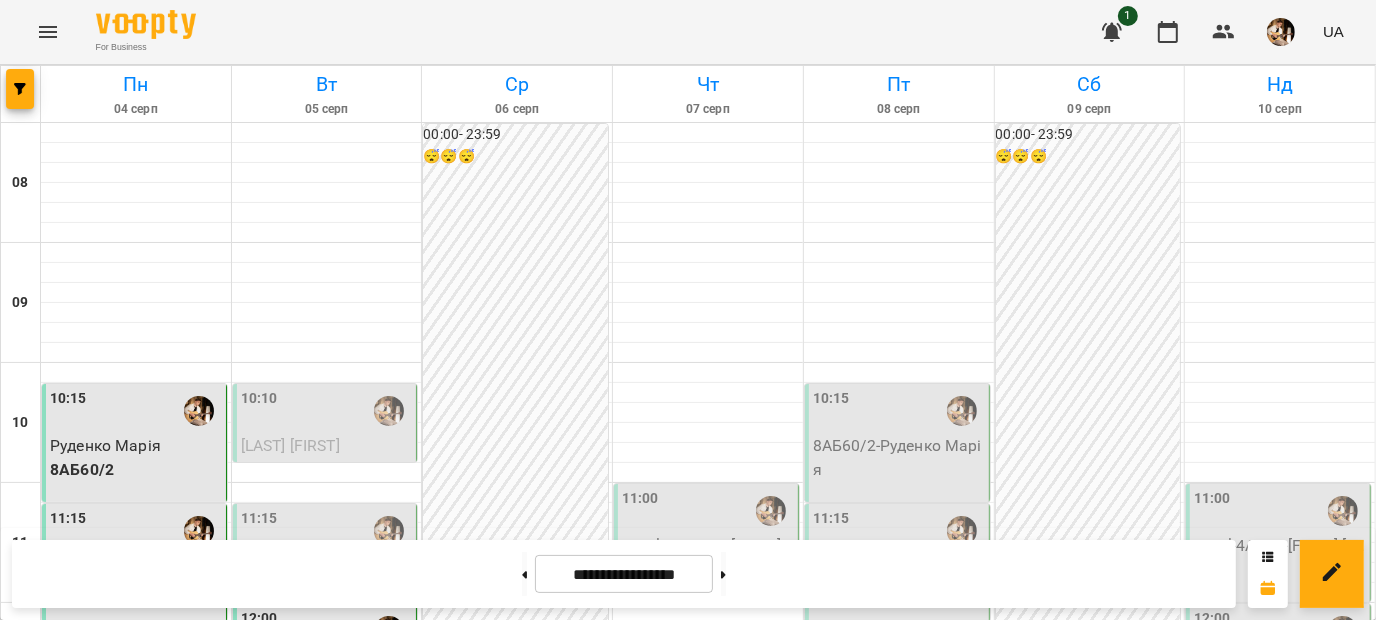 click at bounding box center (899, 733) 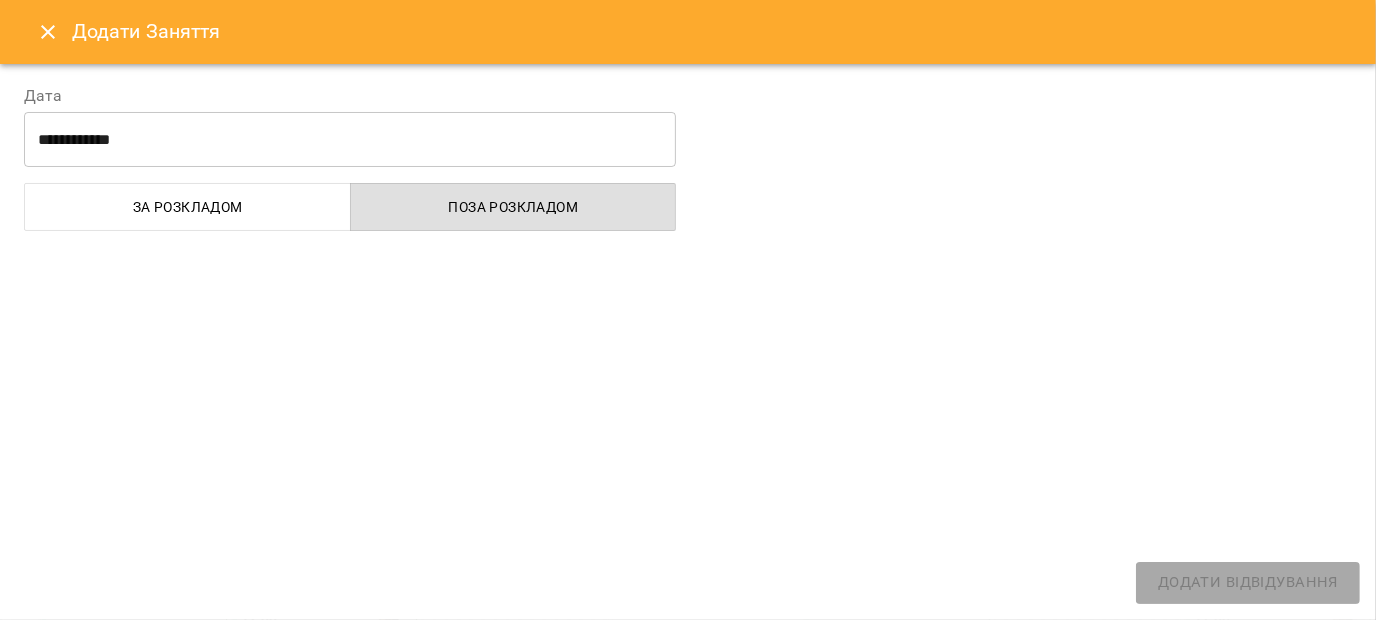 select on "**********" 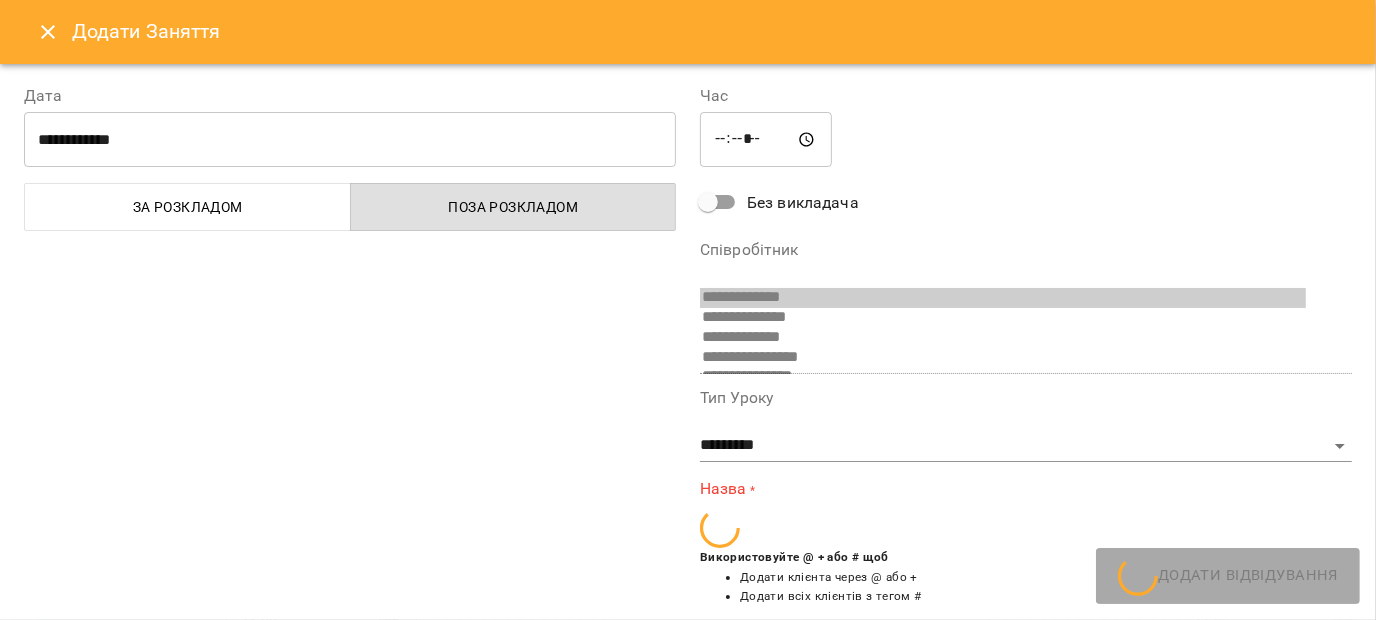 scroll, scrollTop: 310, scrollLeft: 0, axis: vertical 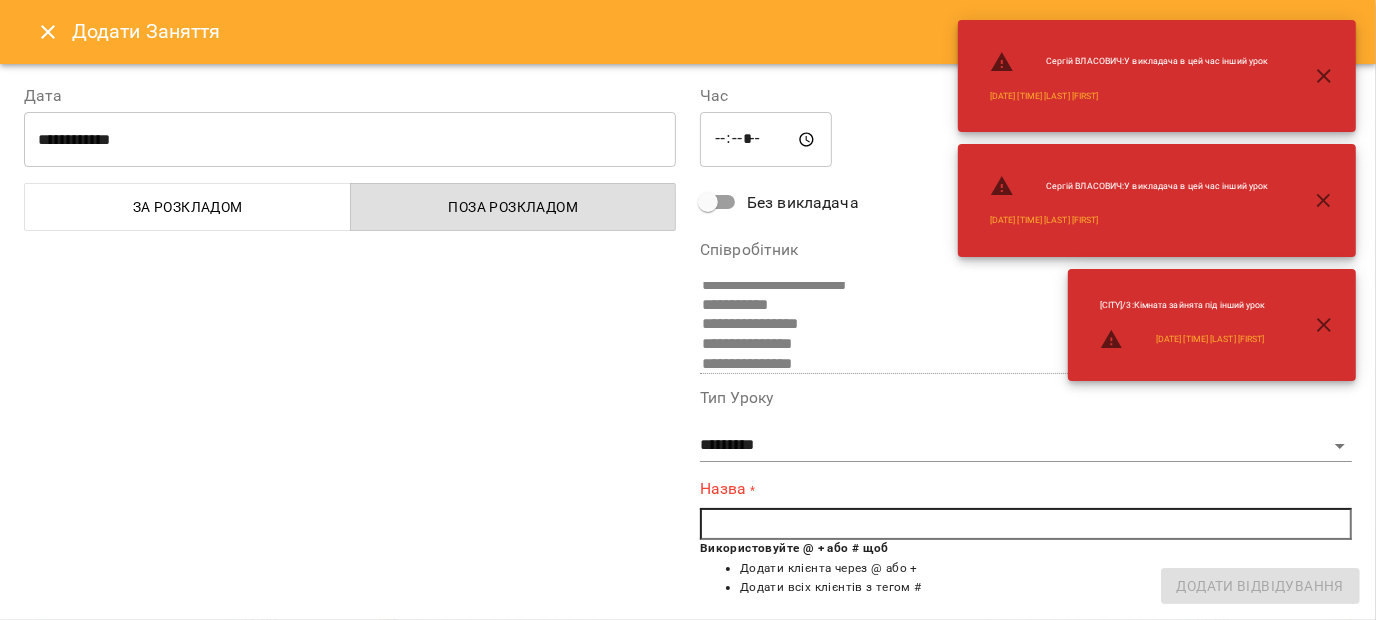 click on "*****" at bounding box center [766, 140] 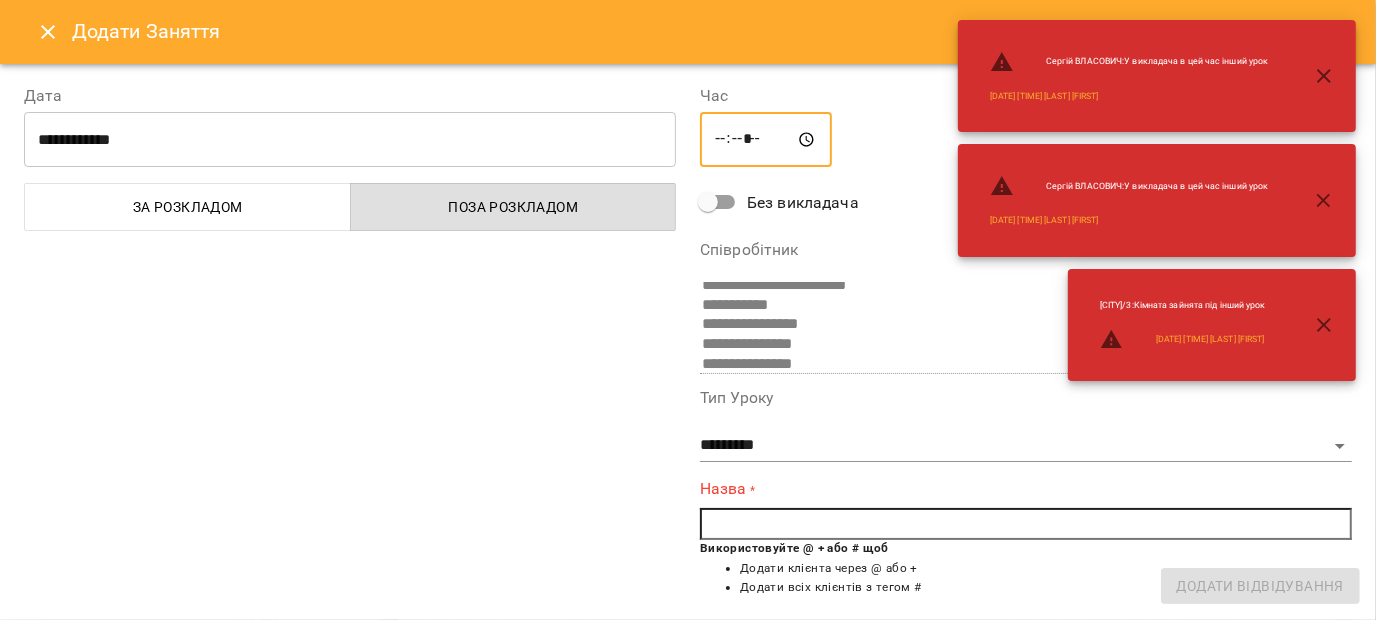 type on "*****" 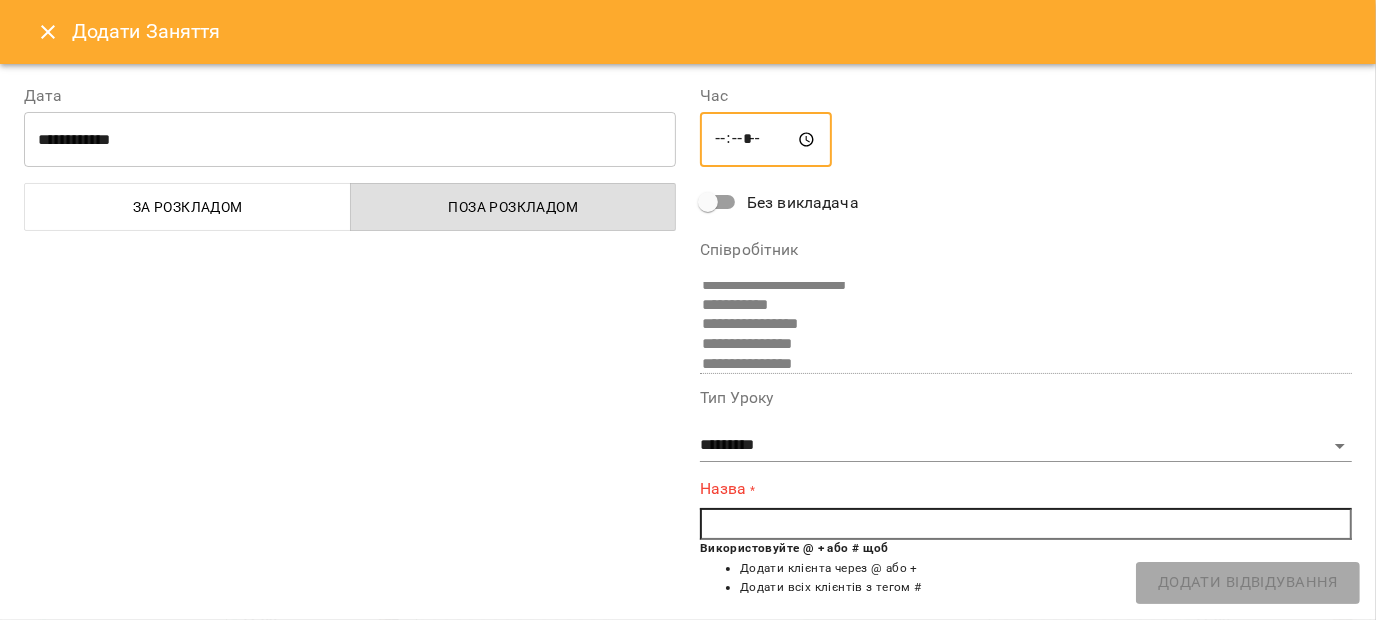 click on "**********" at bounding box center (350, 490) 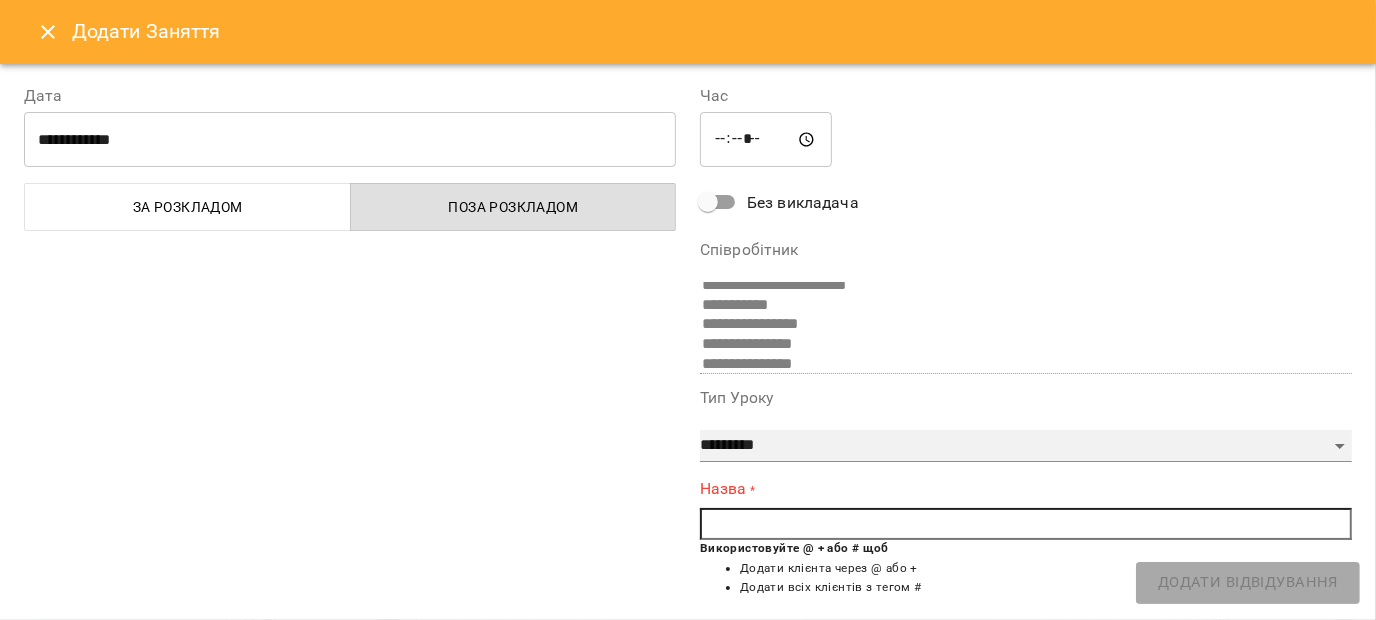 click on "**********" at bounding box center [1026, 446] 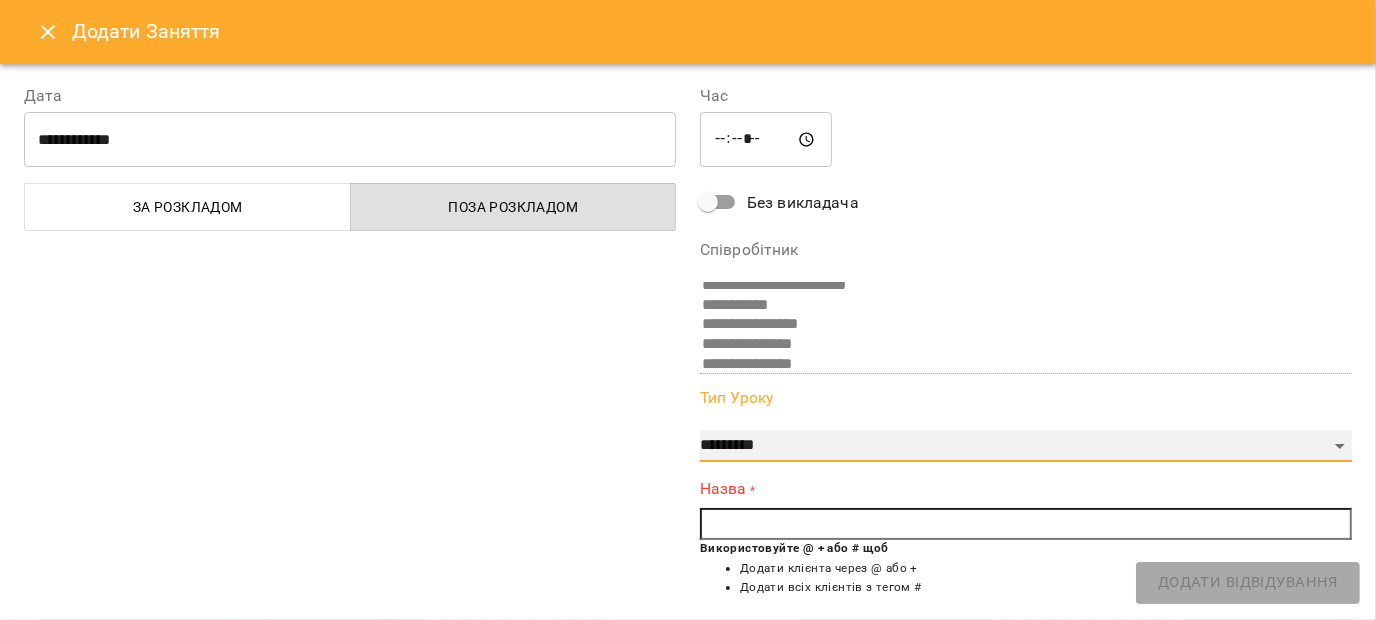 select on "**********" 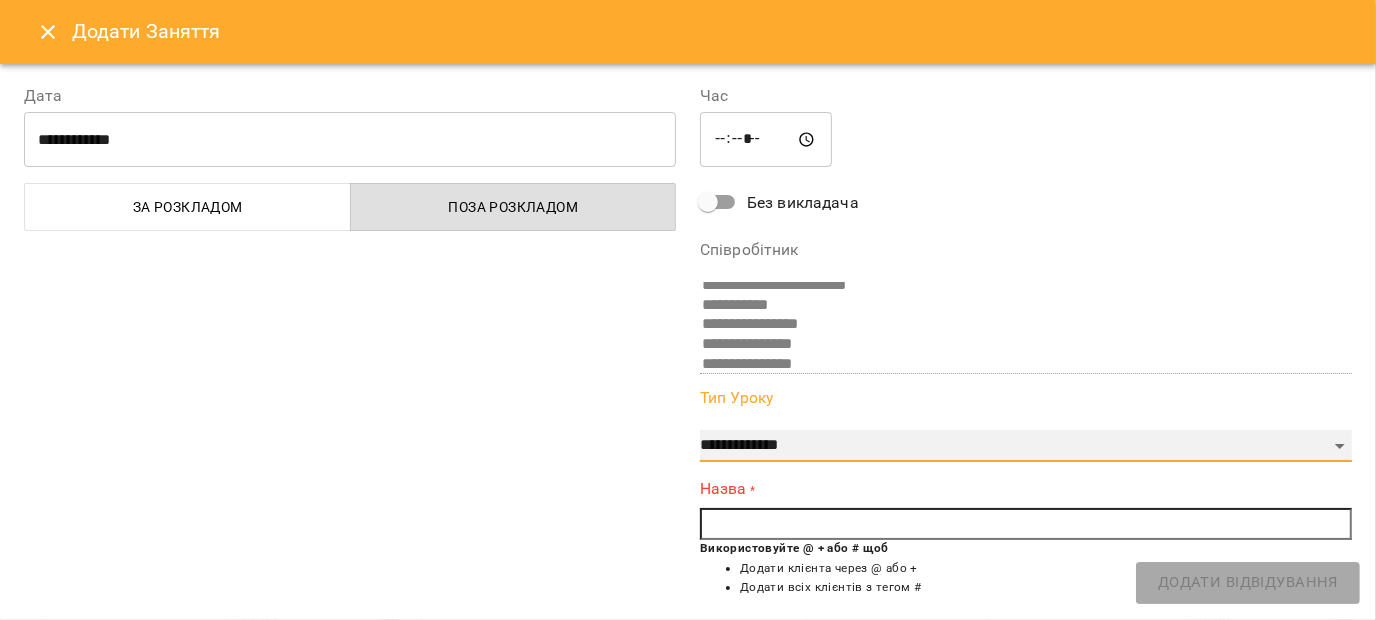 click on "**********" at bounding box center [1026, 446] 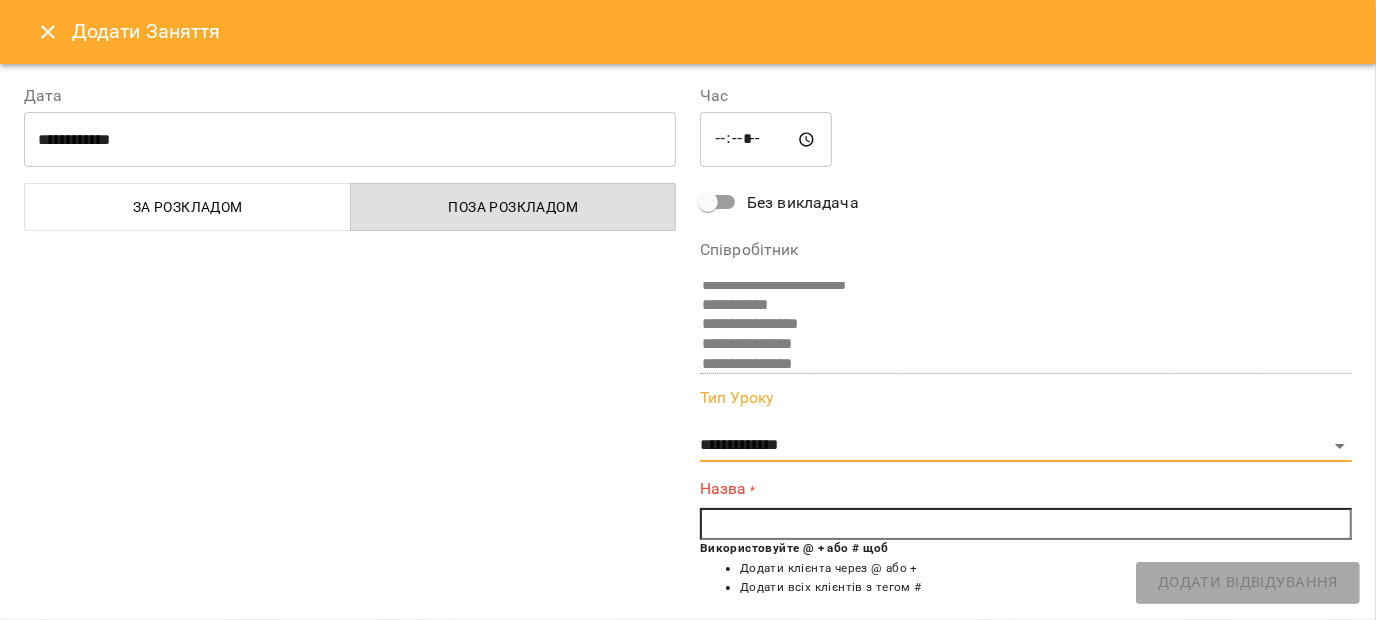 click at bounding box center [1026, 524] 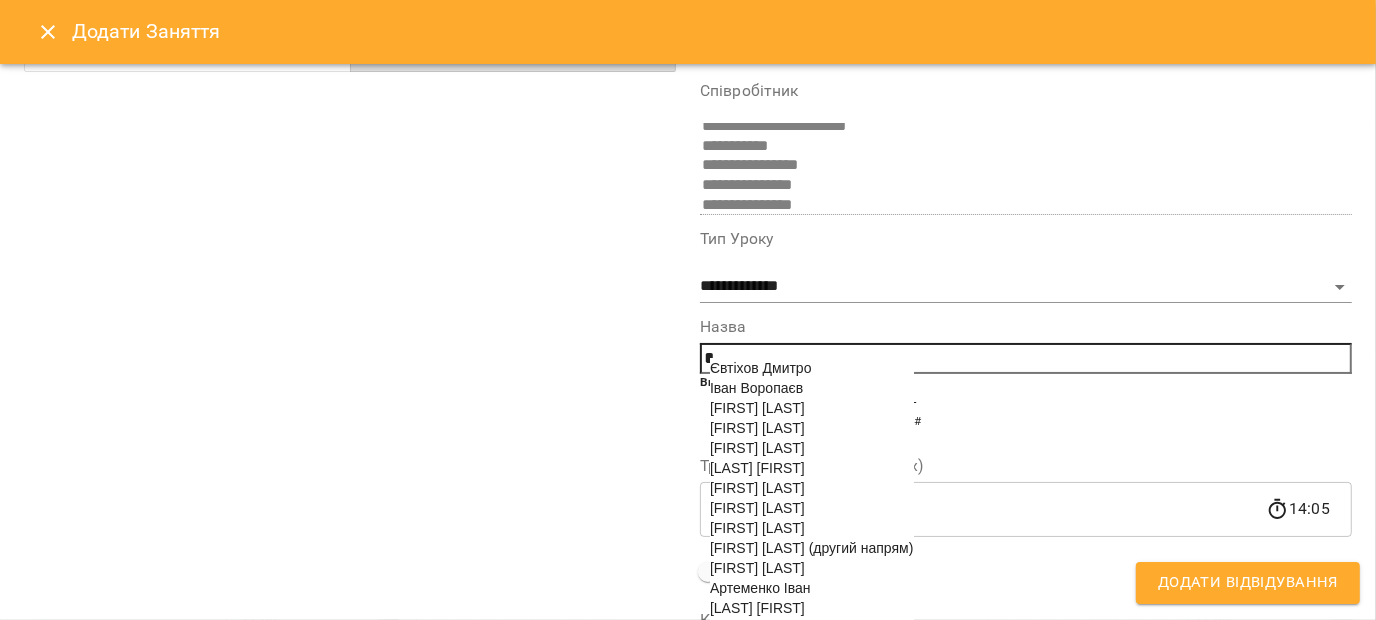 scroll, scrollTop: 159, scrollLeft: 0, axis: vertical 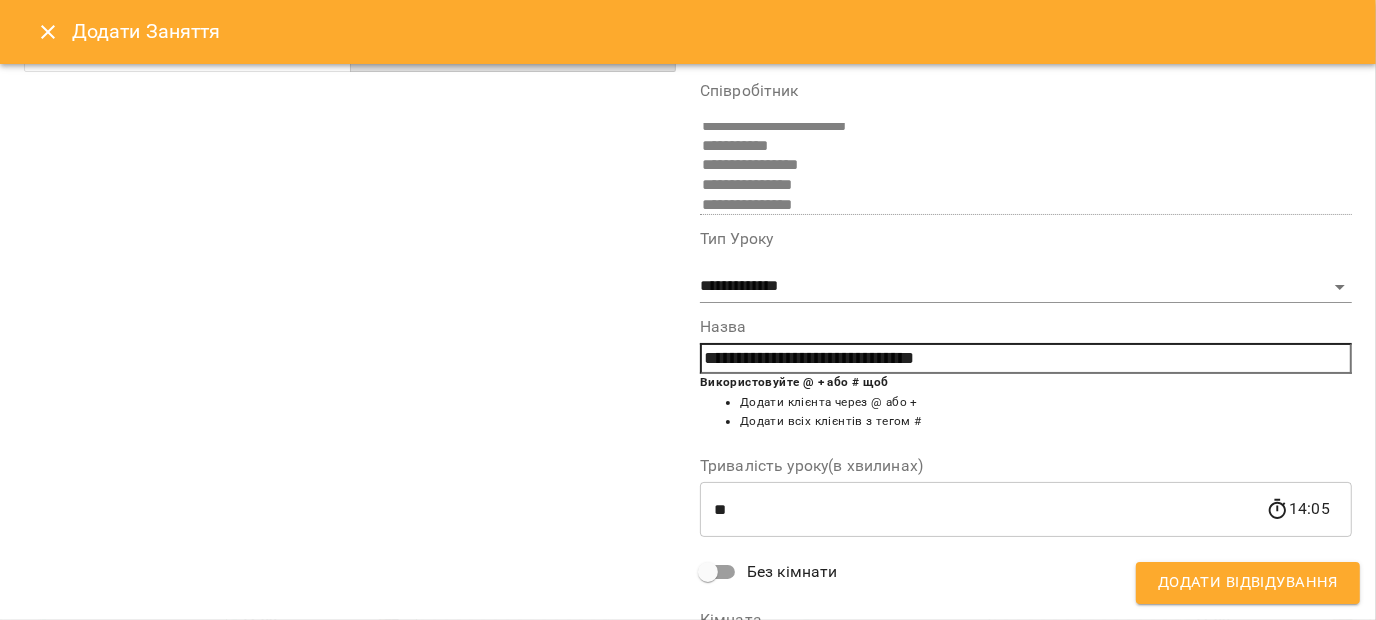 click on "Додати Відвідування" at bounding box center [1248, 583] 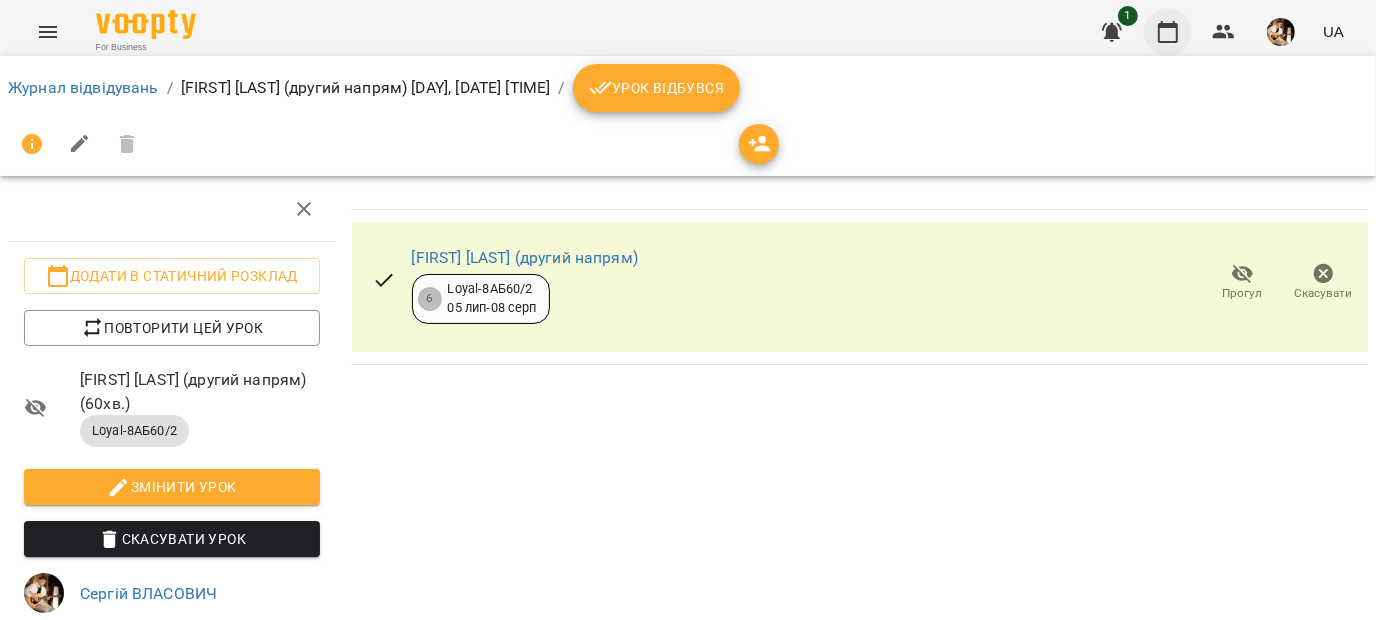 click 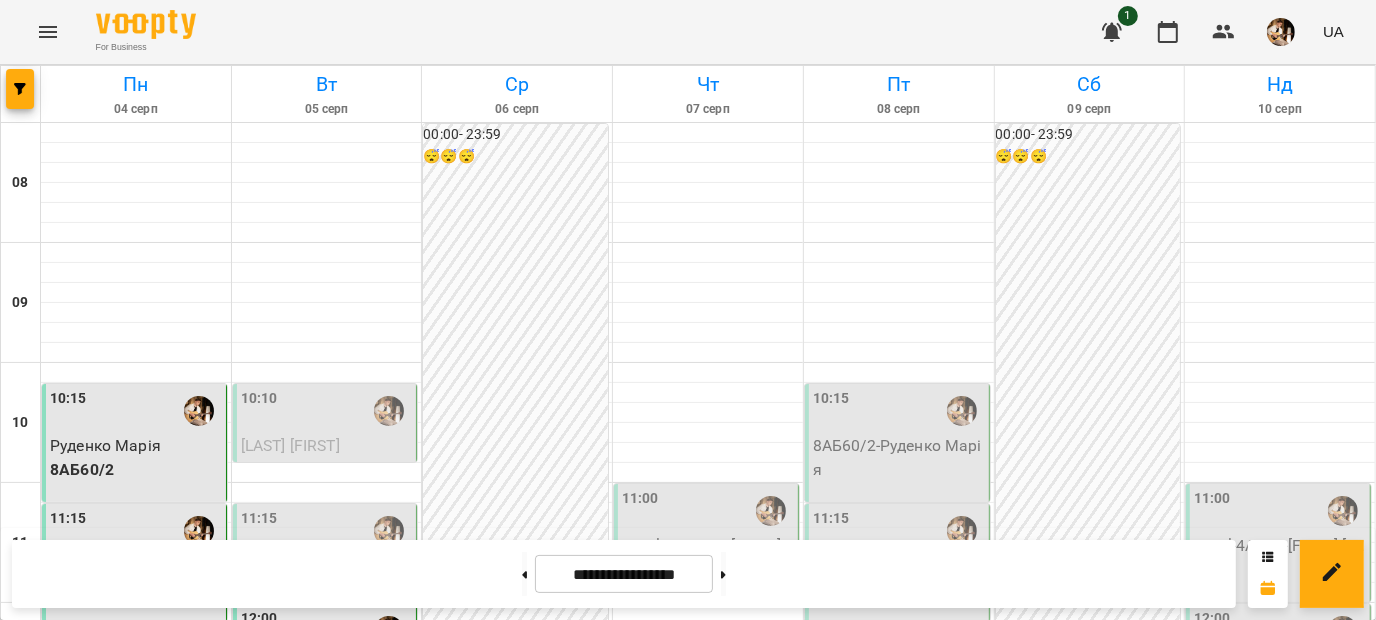 scroll, scrollTop: 1075, scrollLeft: 0, axis: vertical 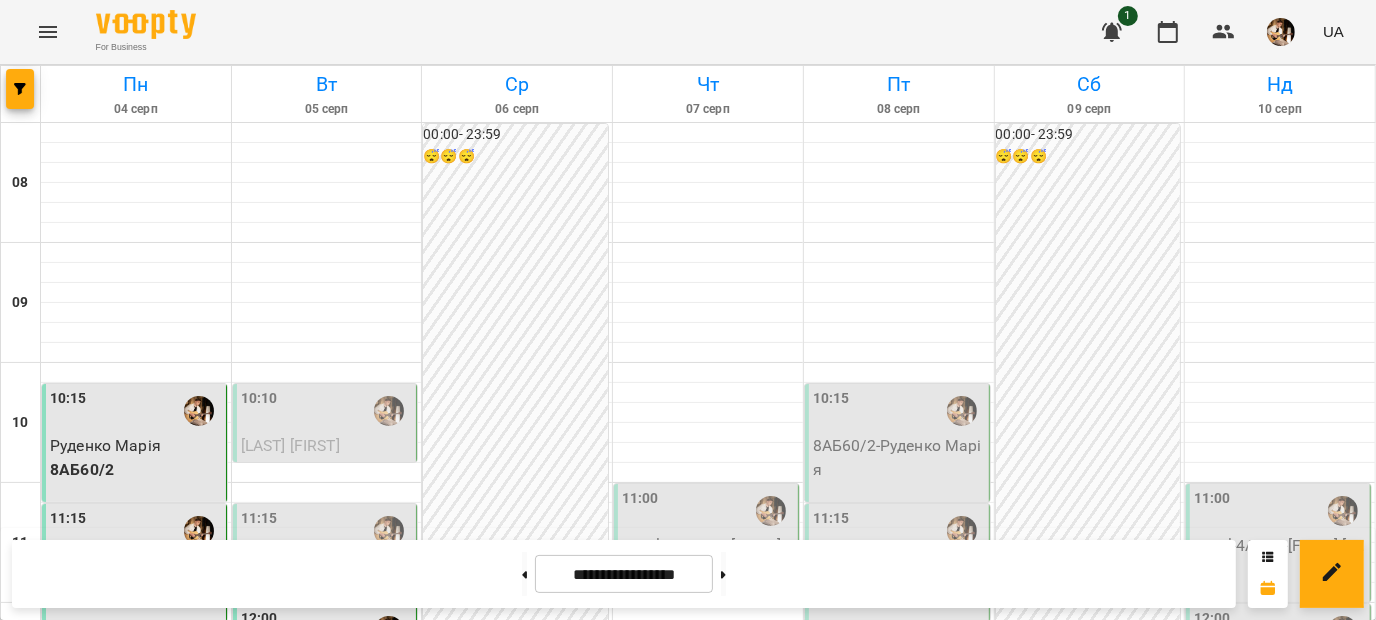click on "Знижка-4АБ60" at bounding box center [136, 1410] 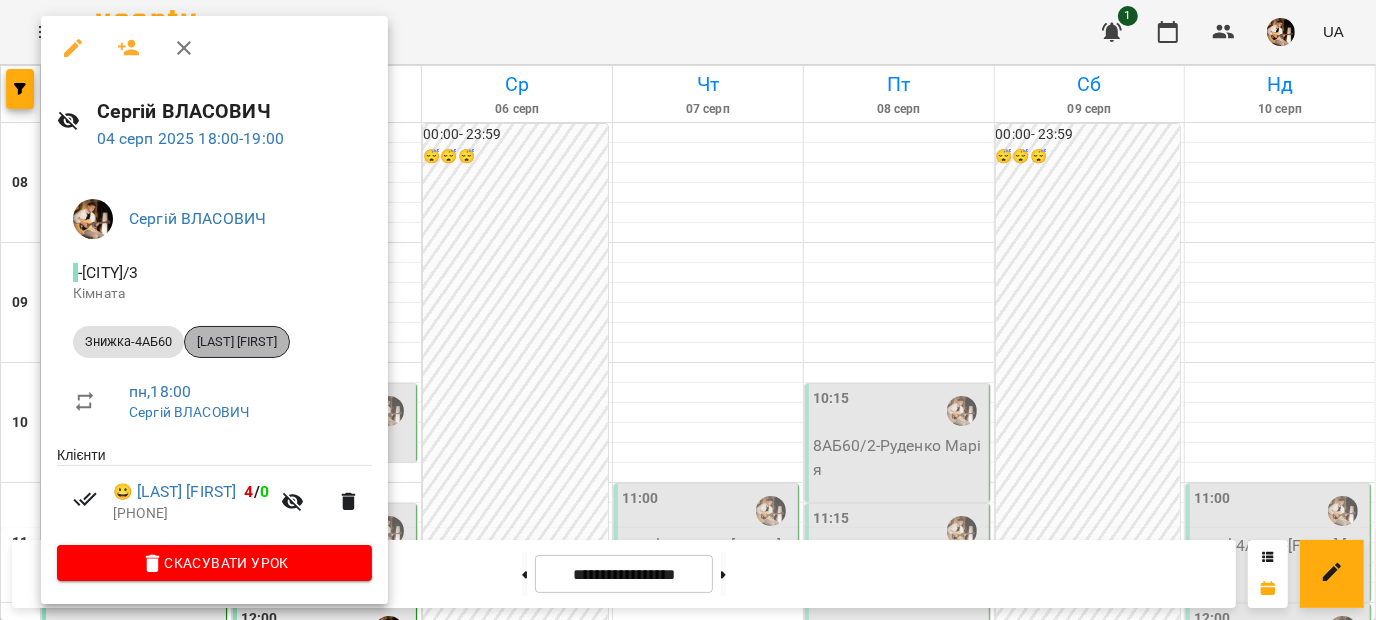 click on "[LAST] [FIRST]" at bounding box center (237, 342) 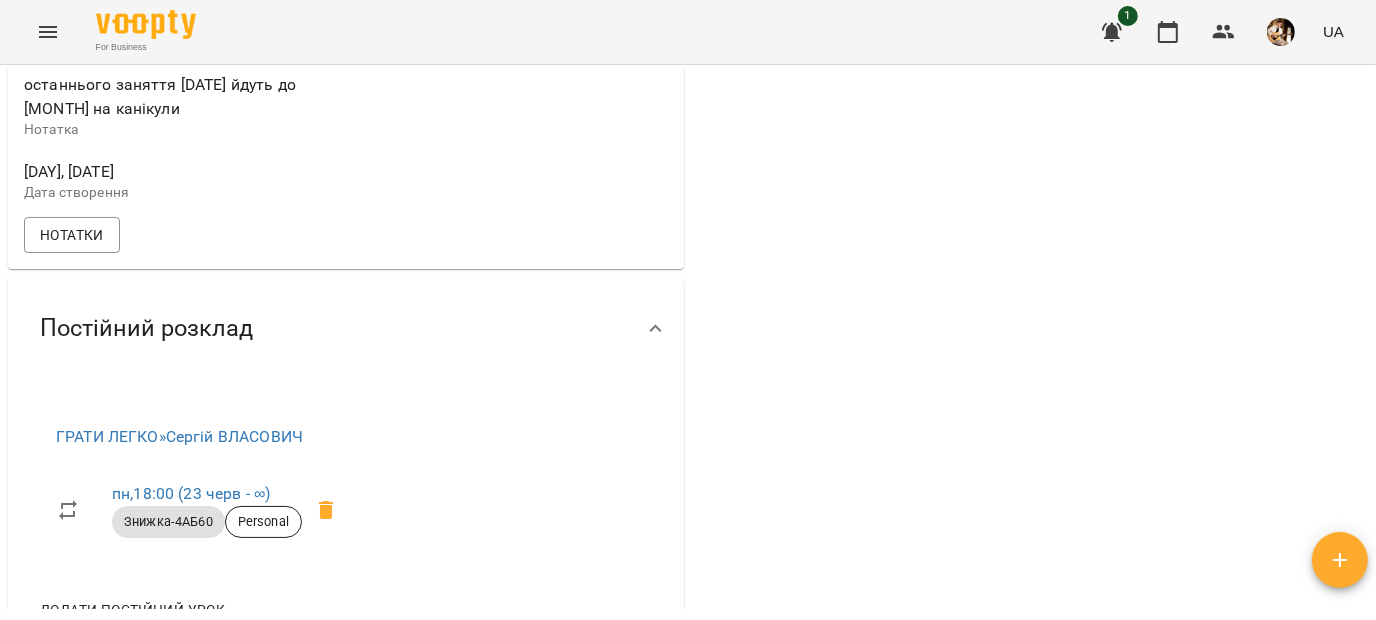 scroll, scrollTop: 1094, scrollLeft: 0, axis: vertical 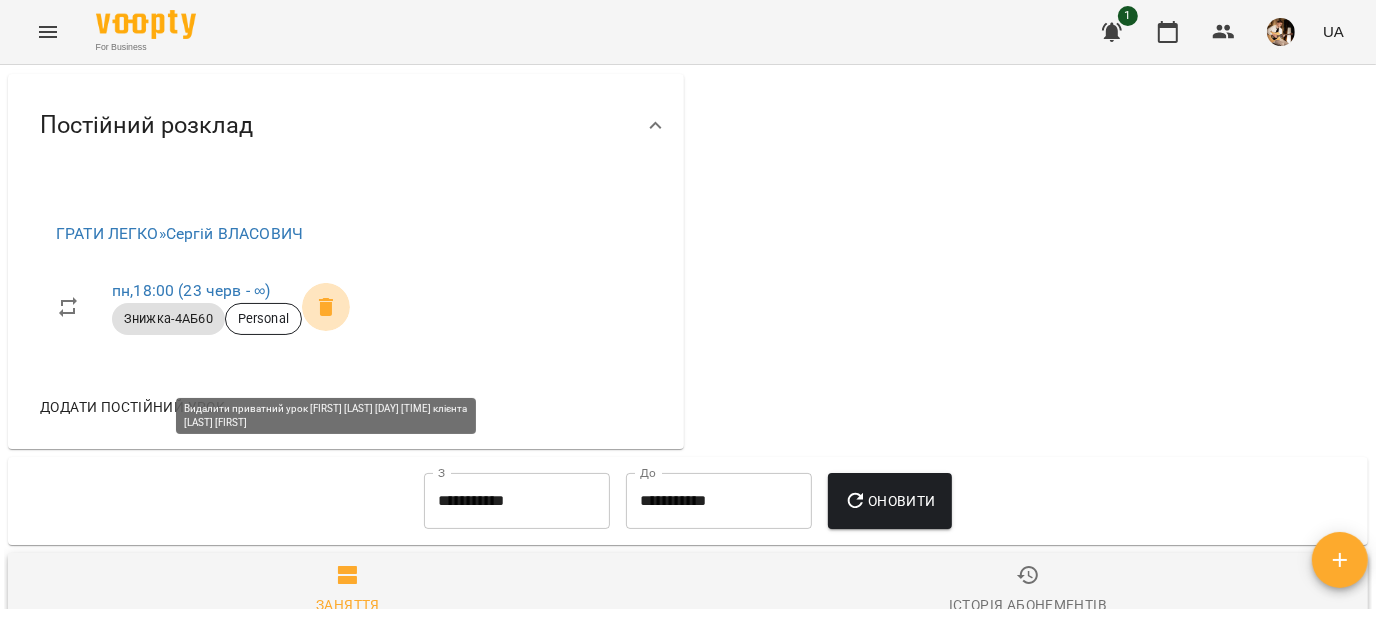 click 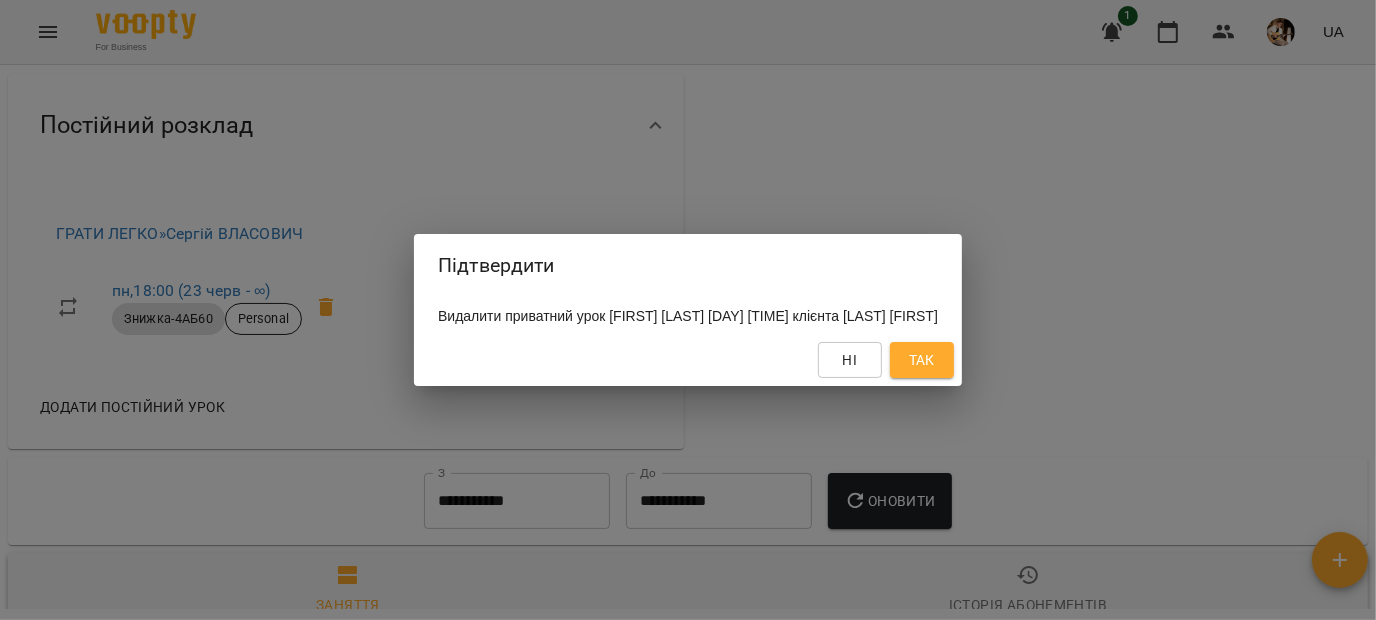 click on "Так" at bounding box center (922, 360) 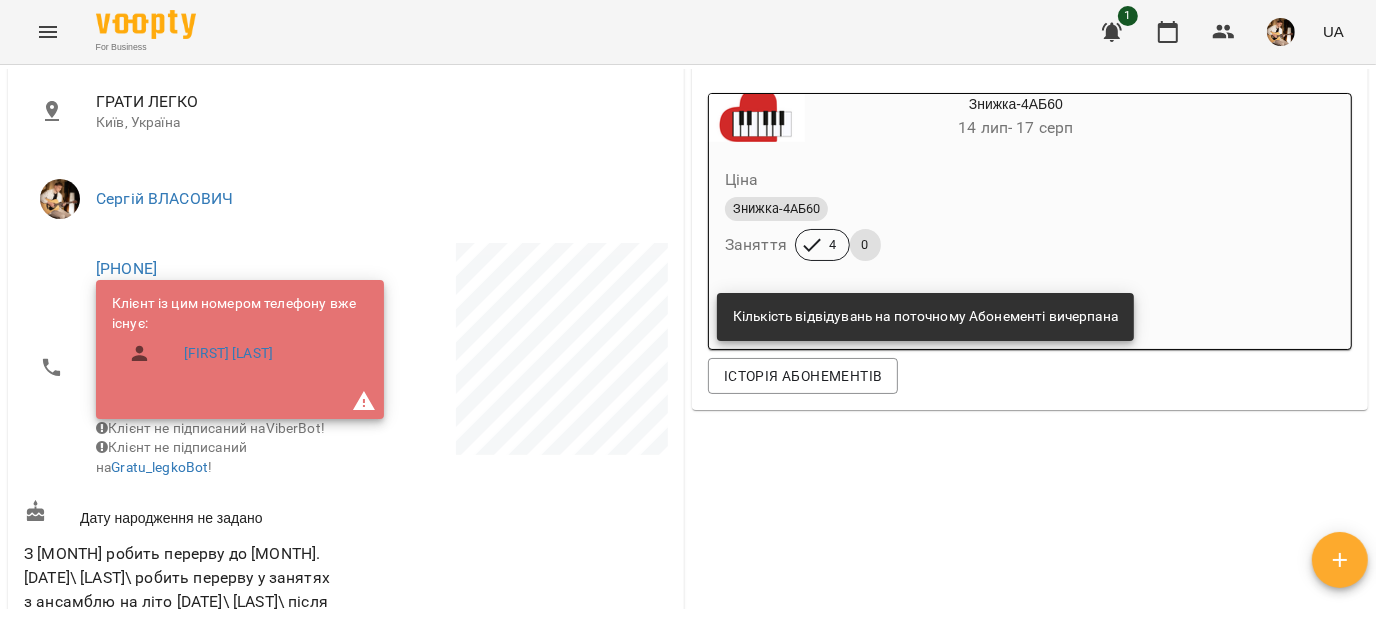 scroll, scrollTop: 0, scrollLeft: 0, axis: both 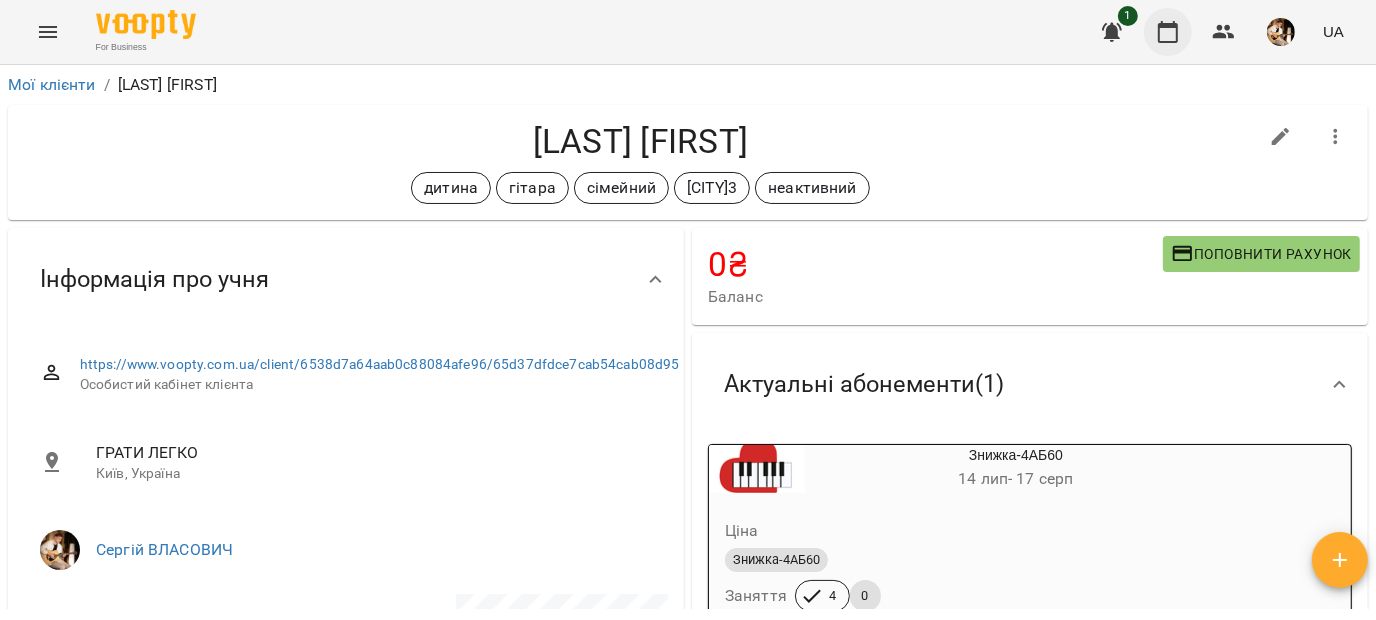 click 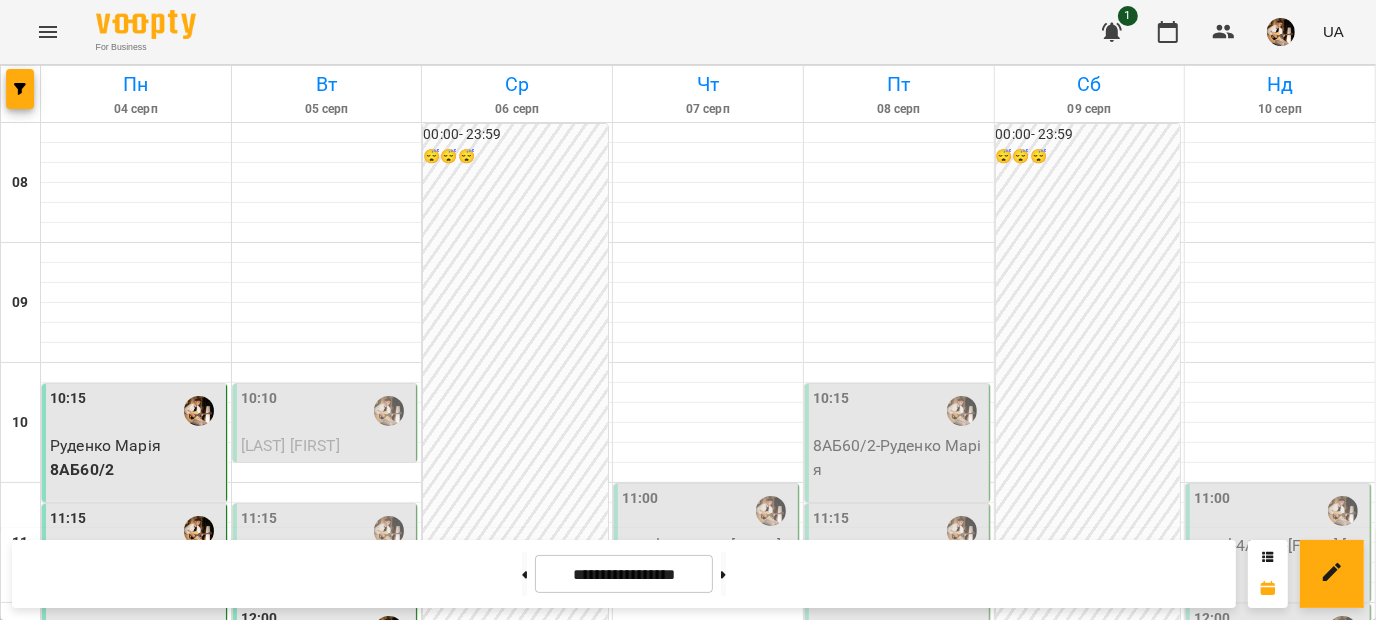scroll, scrollTop: 1152, scrollLeft: 0, axis: vertical 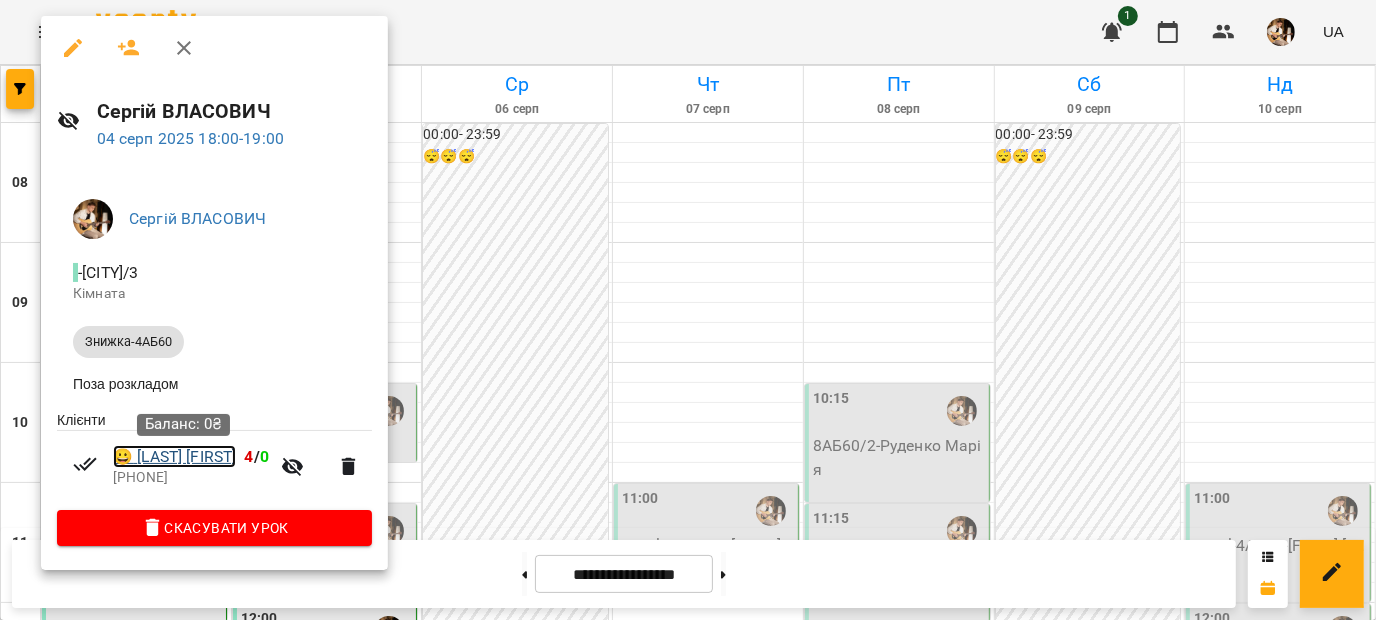 click on "😀 [LAST] [FIRST]" at bounding box center (174, 457) 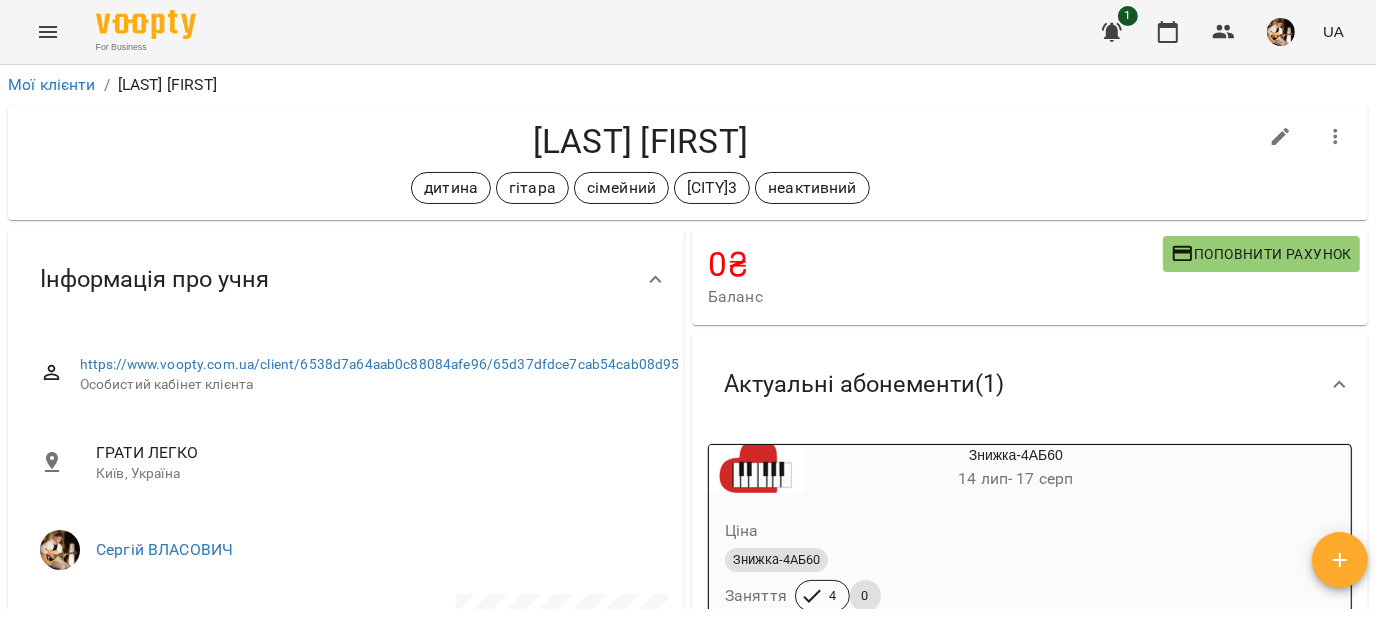 scroll, scrollTop: 682, scrollLeft: 0, axis: vertical 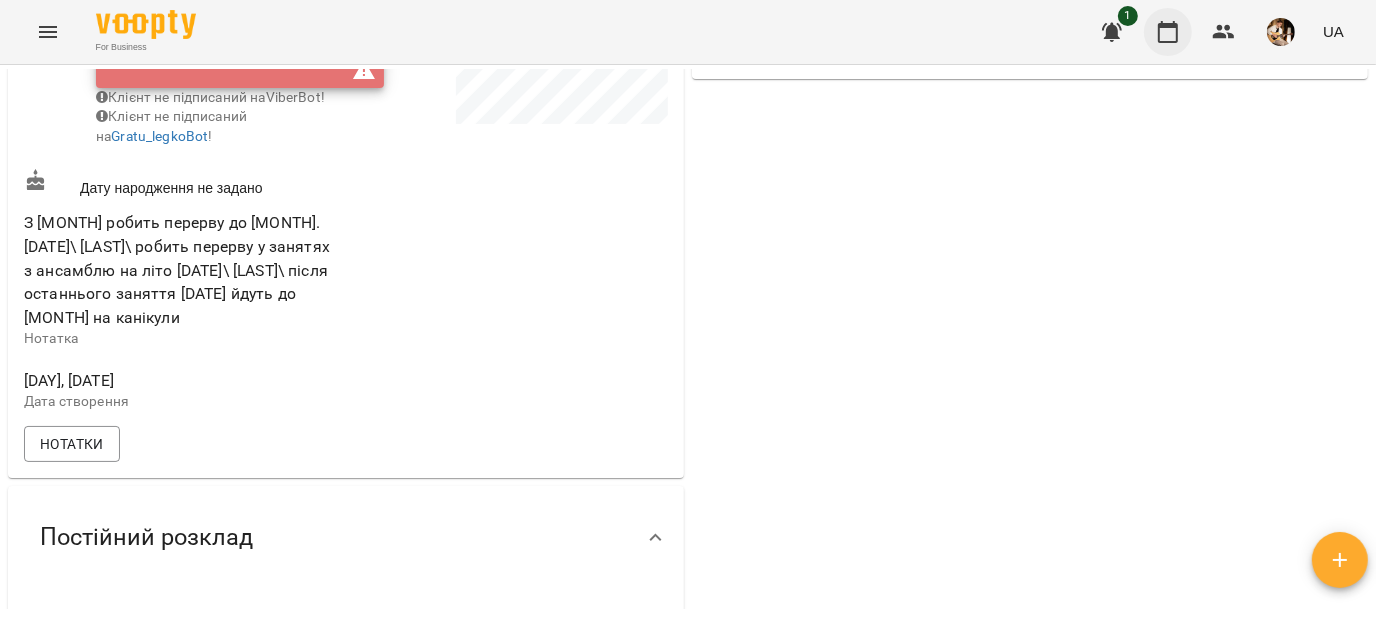 click 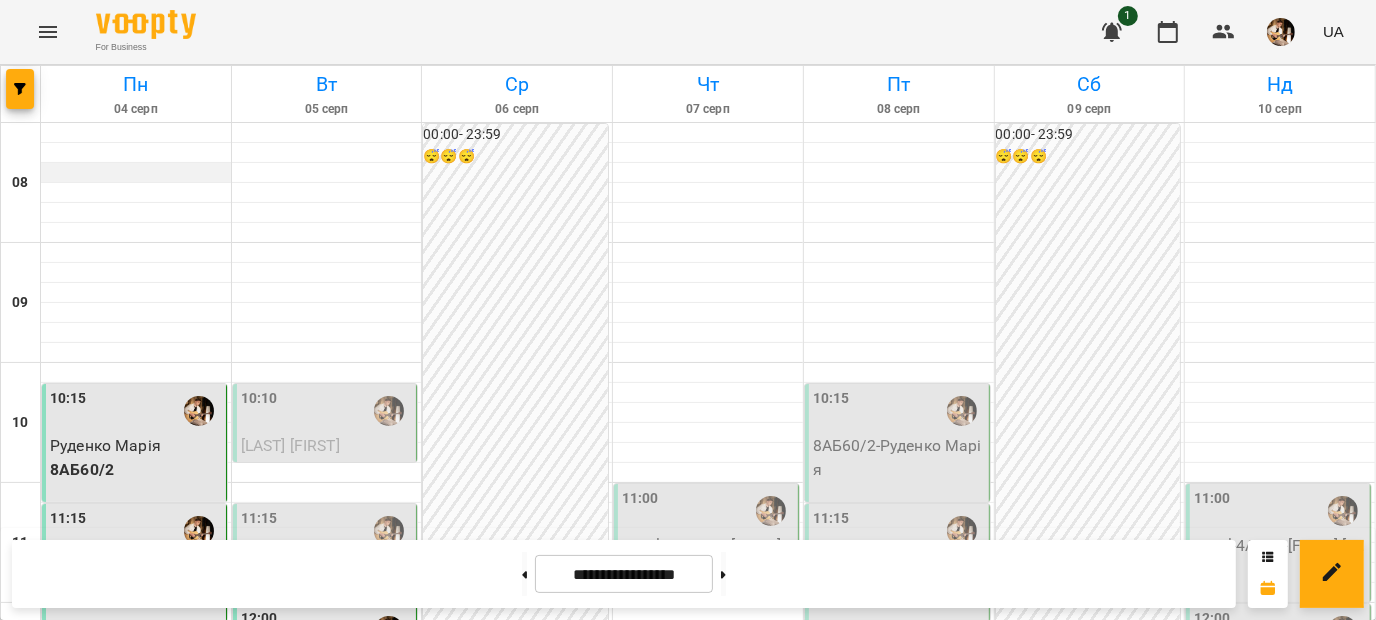 scroll, scrollTop: 1106, scrollLeft: 0, axis: vertical 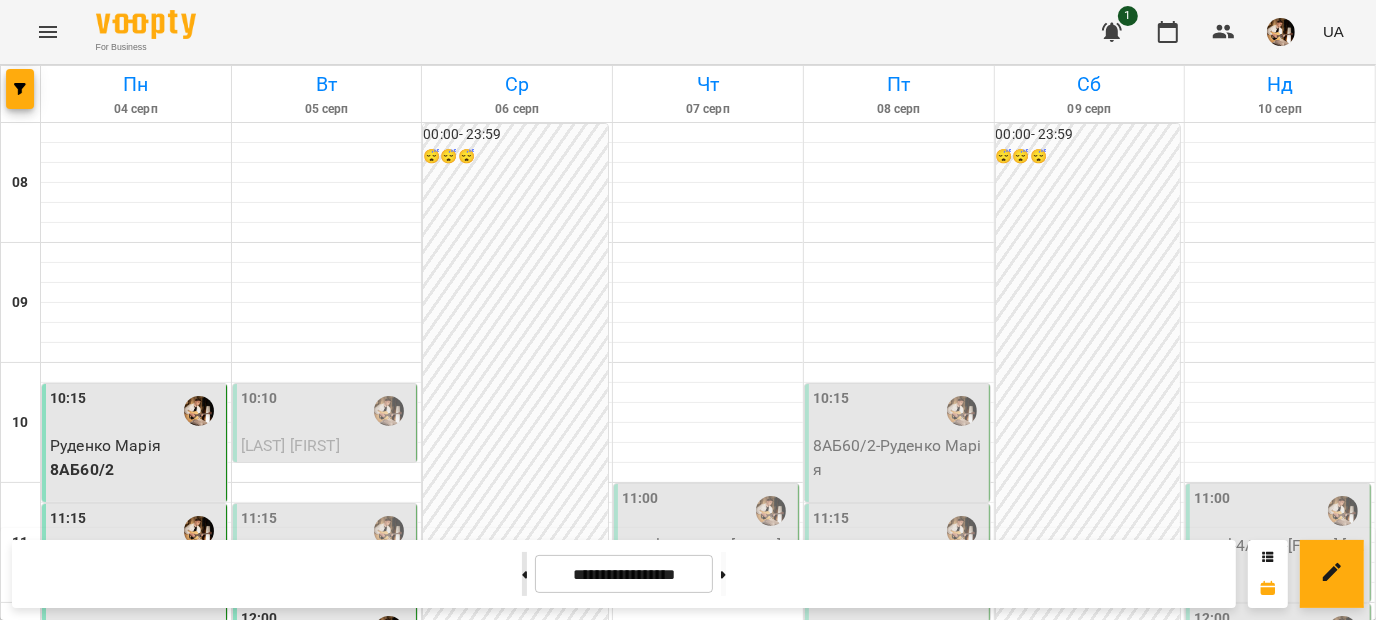 click at bounding box center [524, 574] 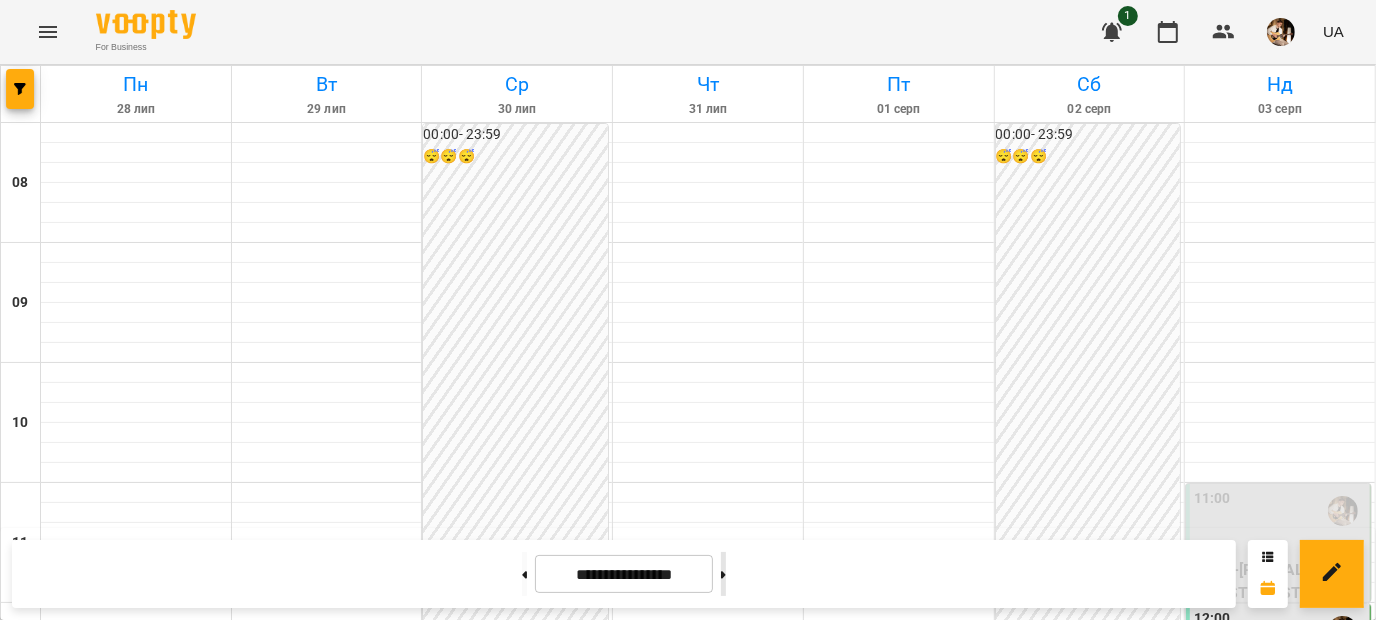 click at bounding box center [723, 574] 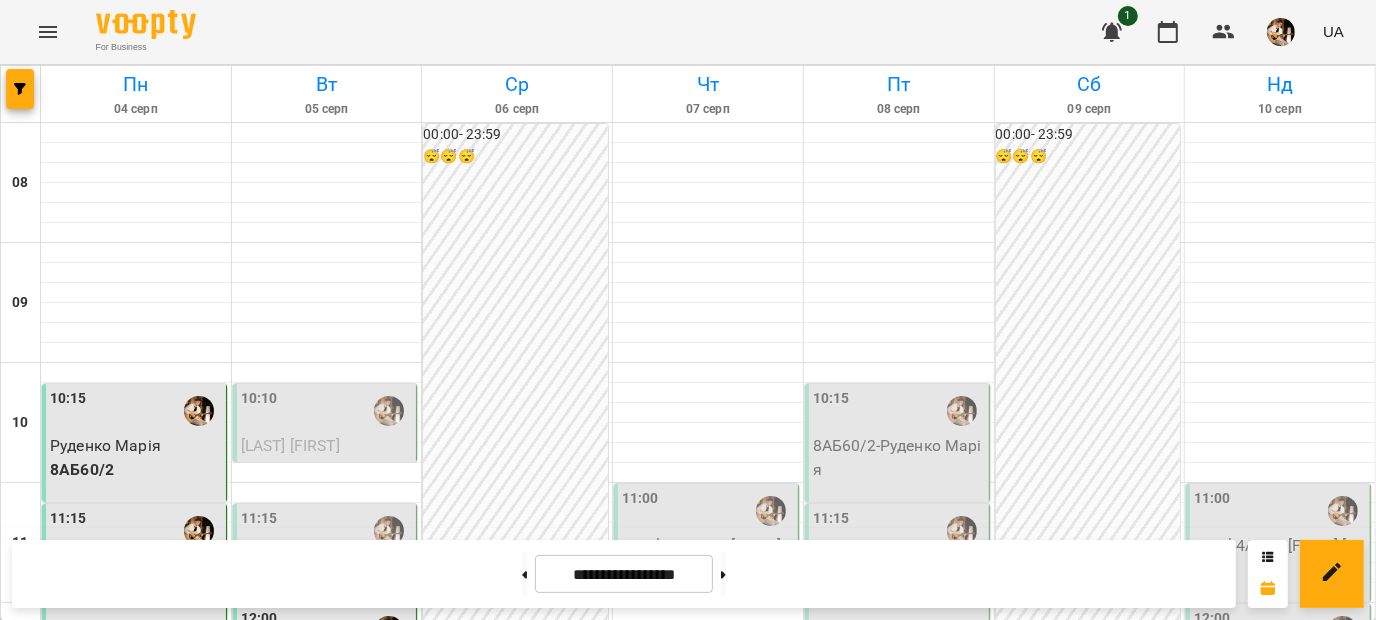click on "00:00 -   23:59 😴😴😴" at bounding box center (1088, 903) 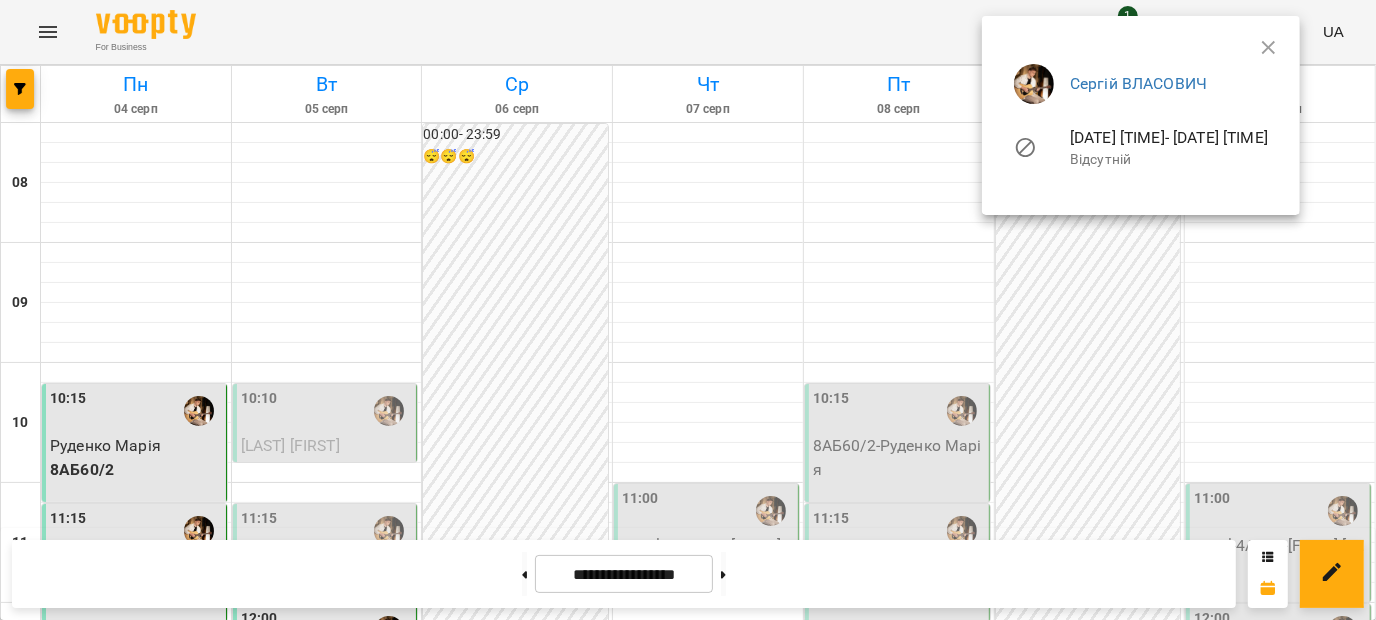 click at bounding box center (688, 310) 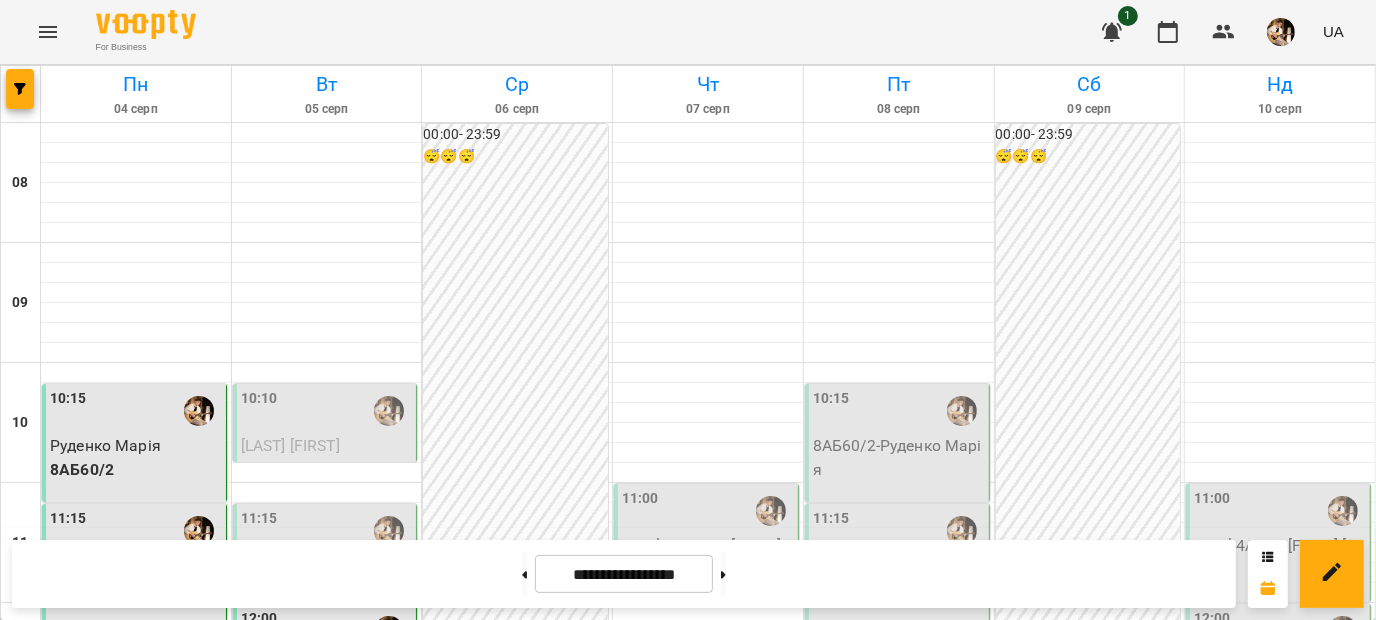 scroll, scrollTop: 1152, scrollLeft: 0, axis: vertical 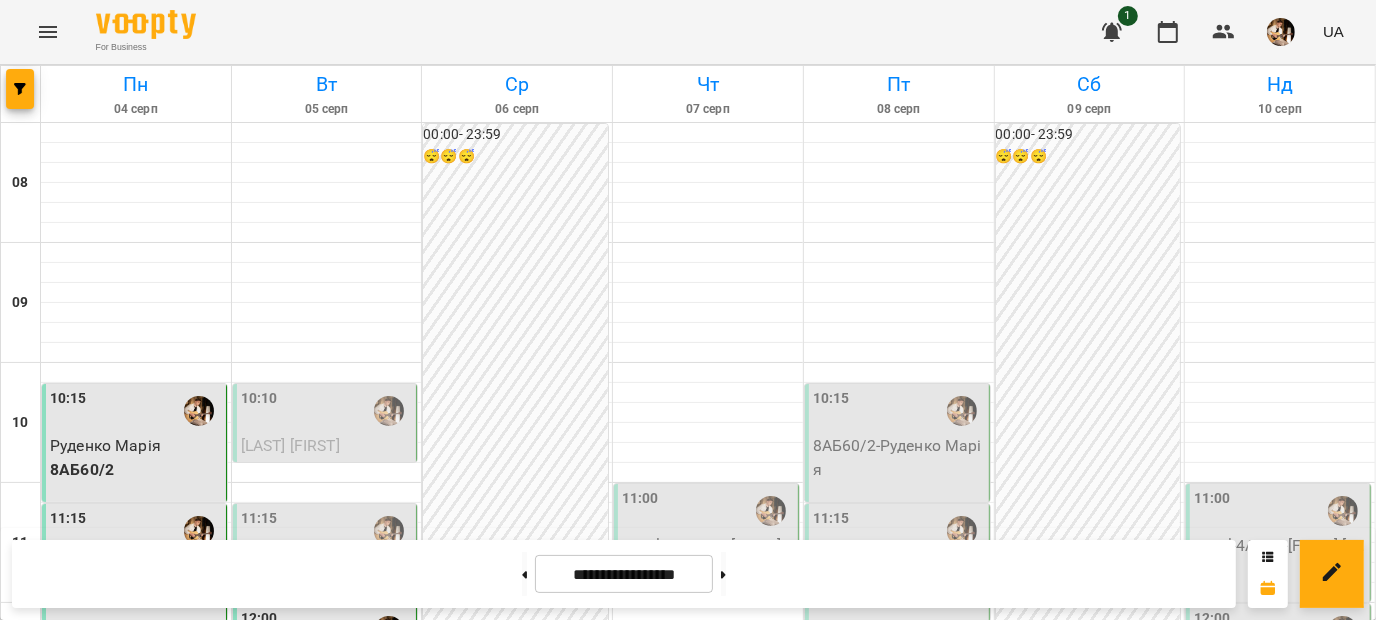 click on "Loyal-[POSTAL_CODE]/2 - [LAST] [FIRST]" at bounding box center [136, 1517] 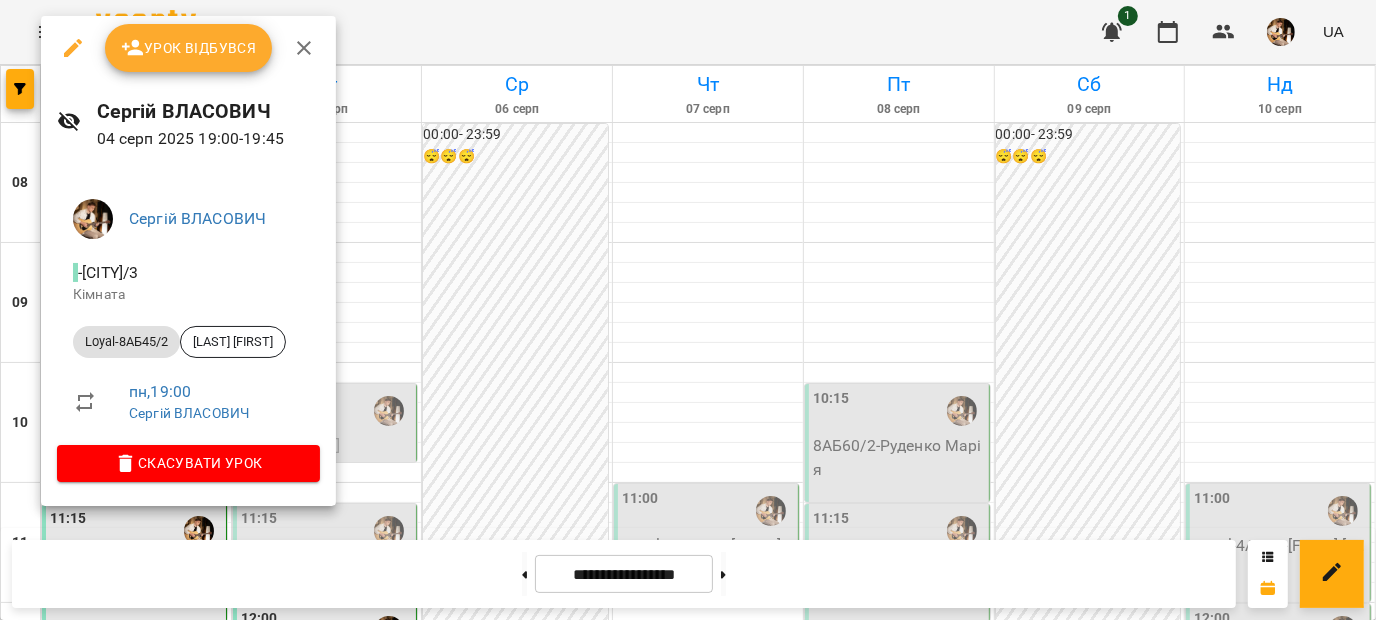 click on "Урок відбувся" at bounding box center [189, 48] 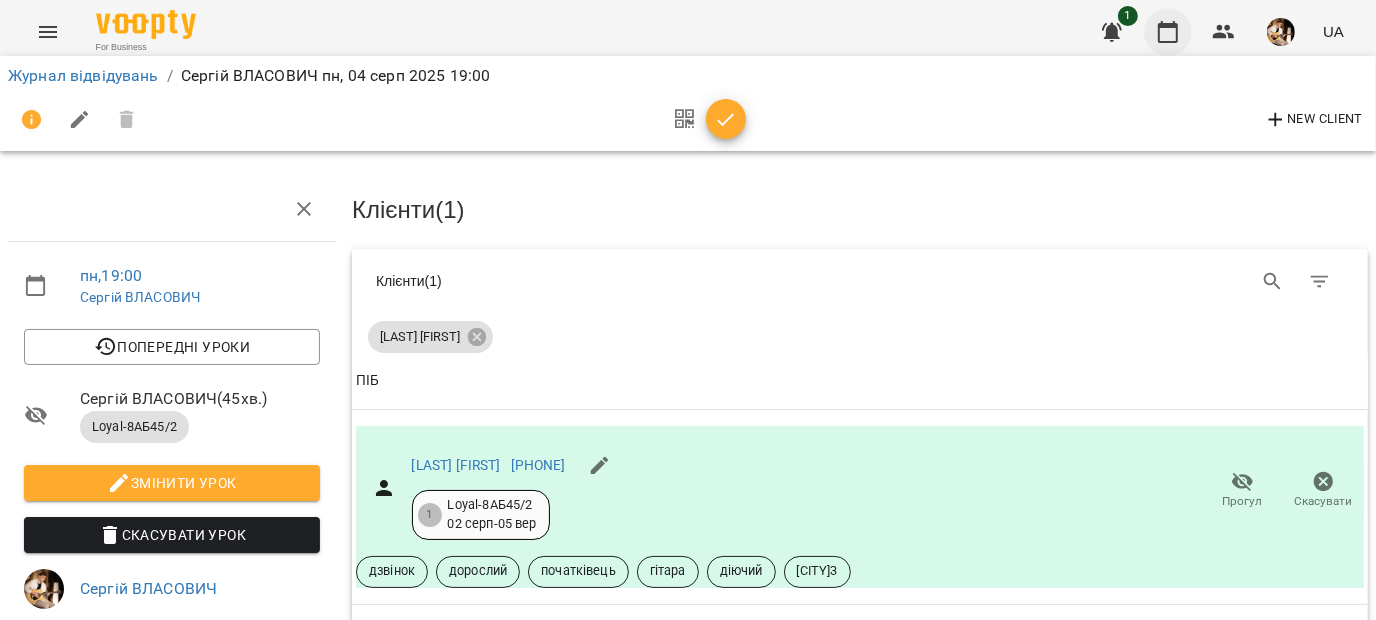 click 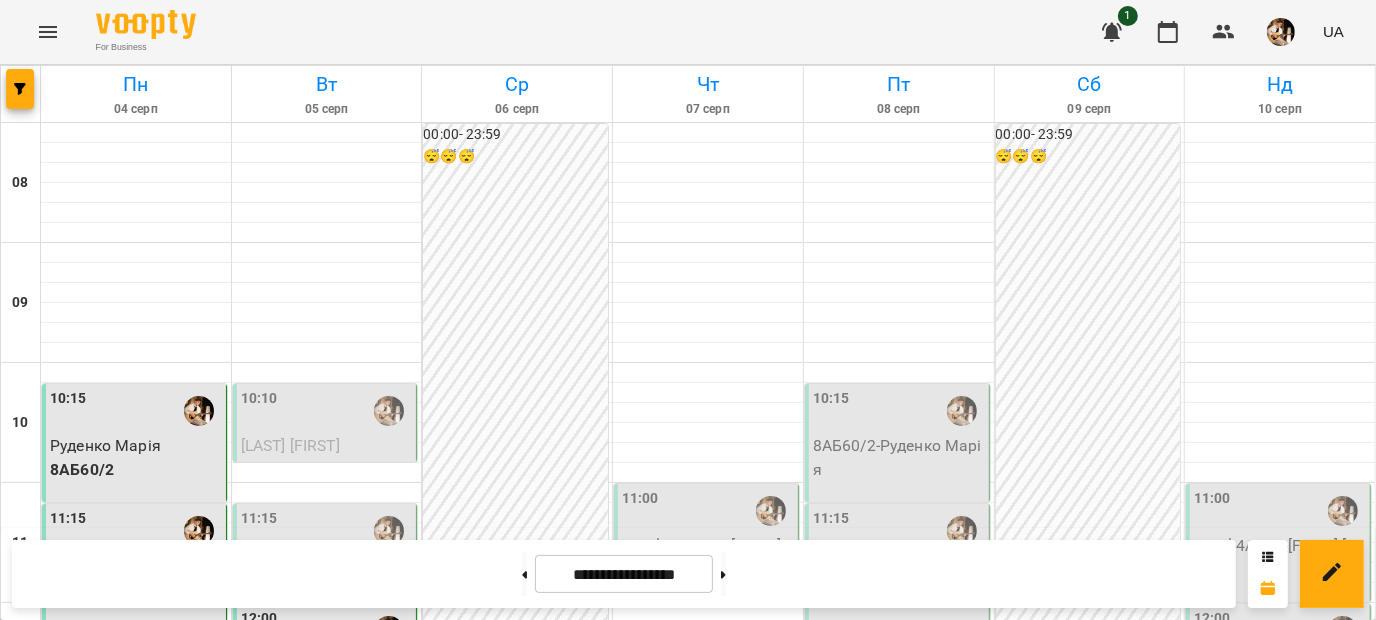 scroll, scrollTop: 1152, scrollLeft: 0, axis: vertical 